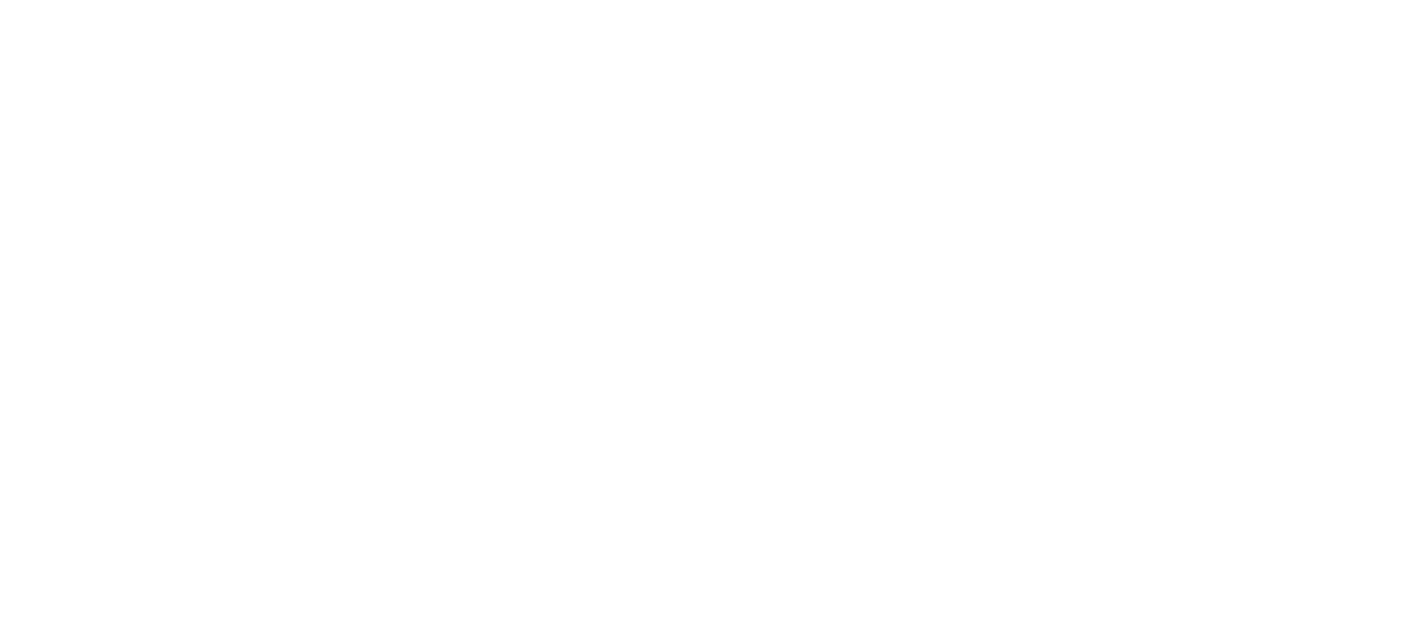 scroll, scrollTop: 0, scrollLeft: 0, axis: both 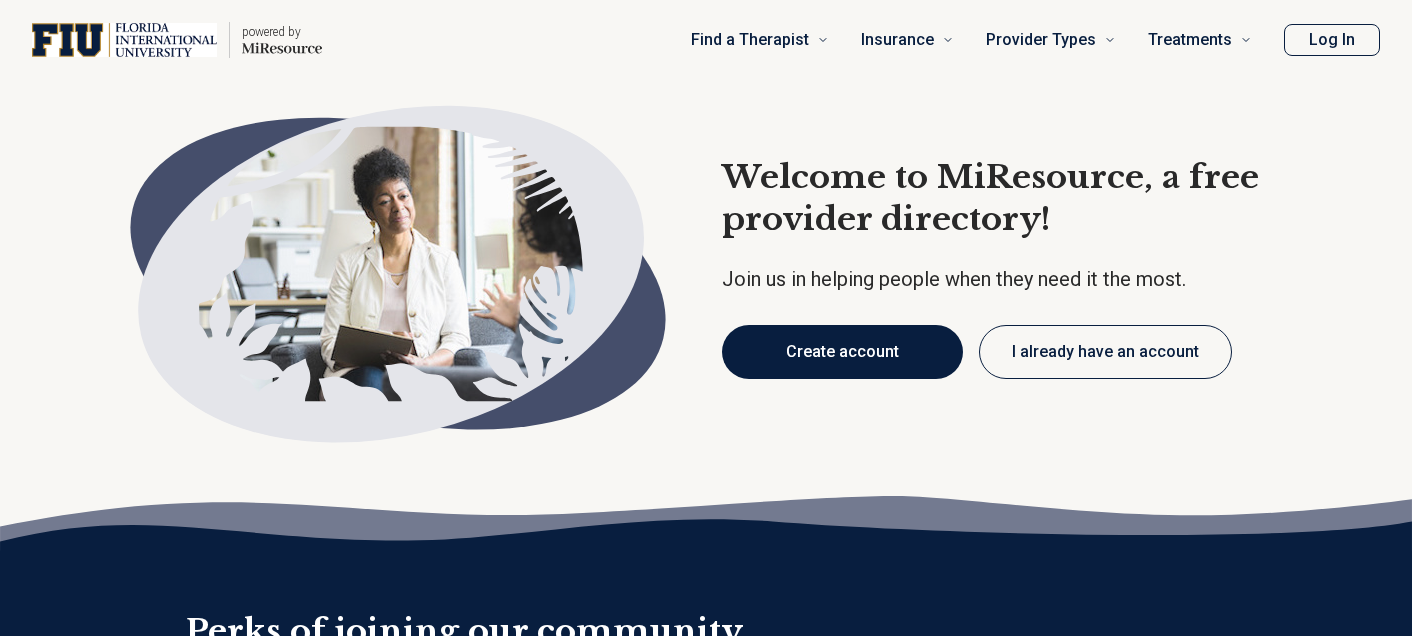 type on "*" 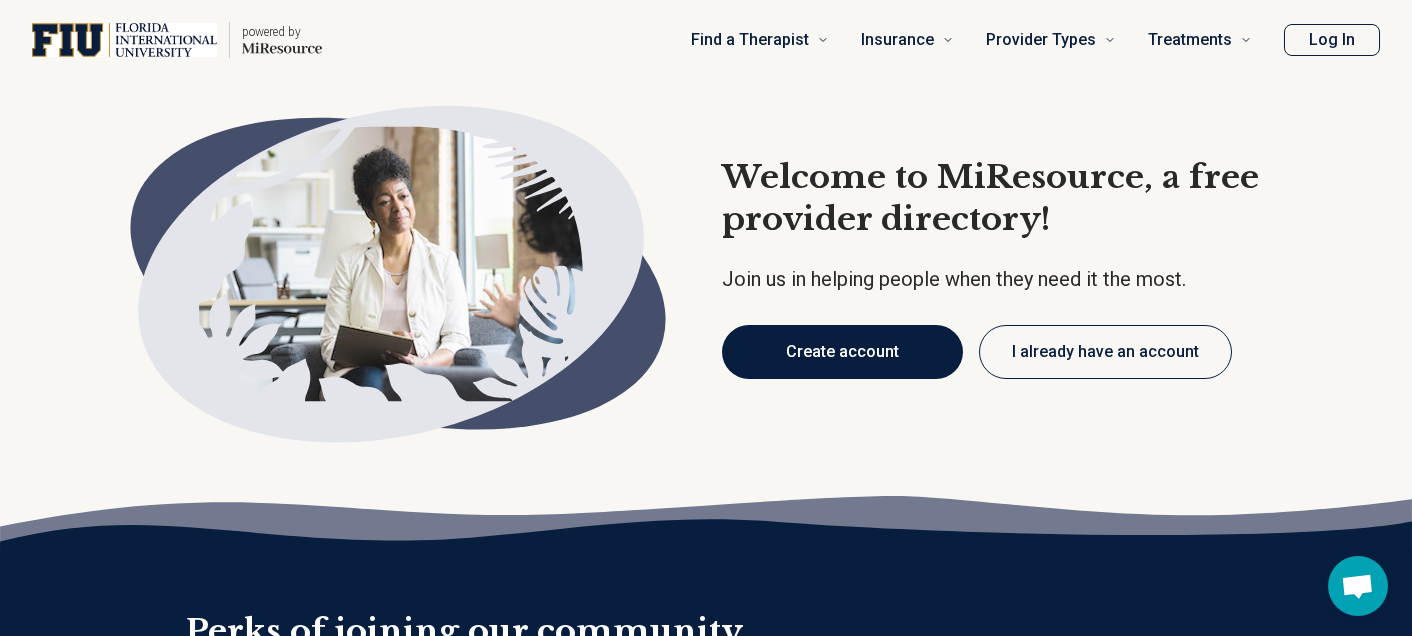 click on "Create account" at bounding box center [842, 352] 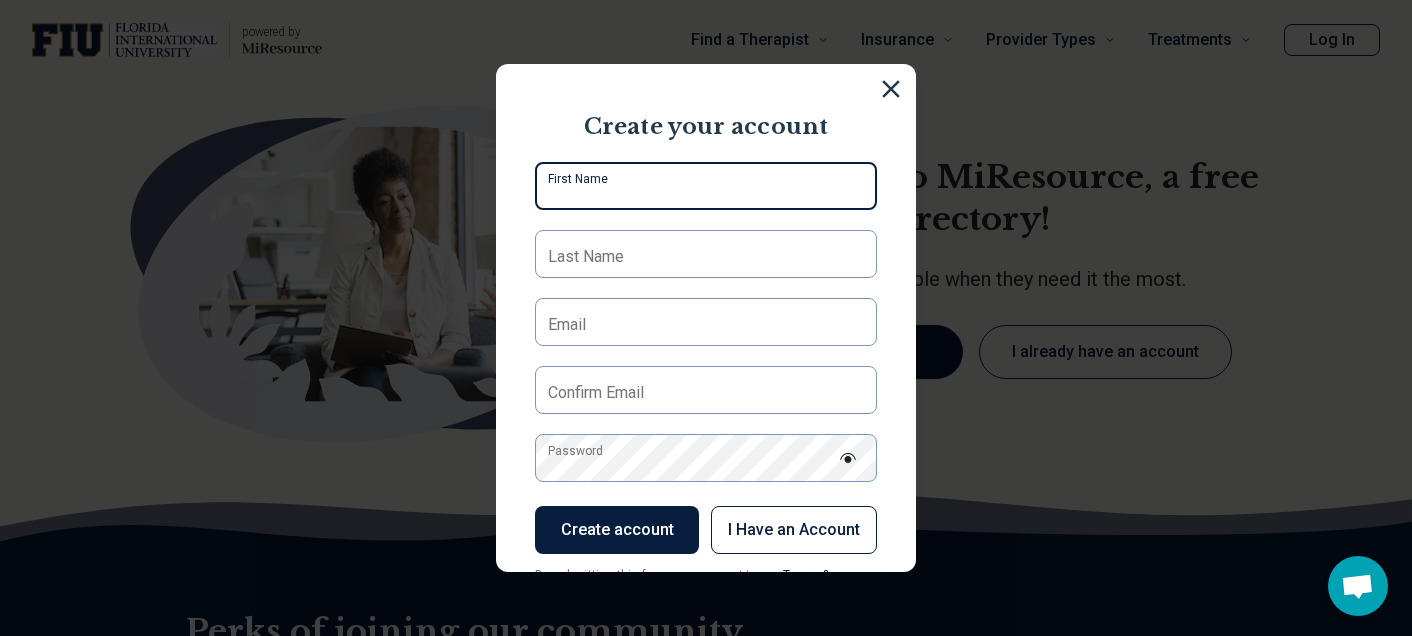 click on "First Name" at bounding box center (706, 186) 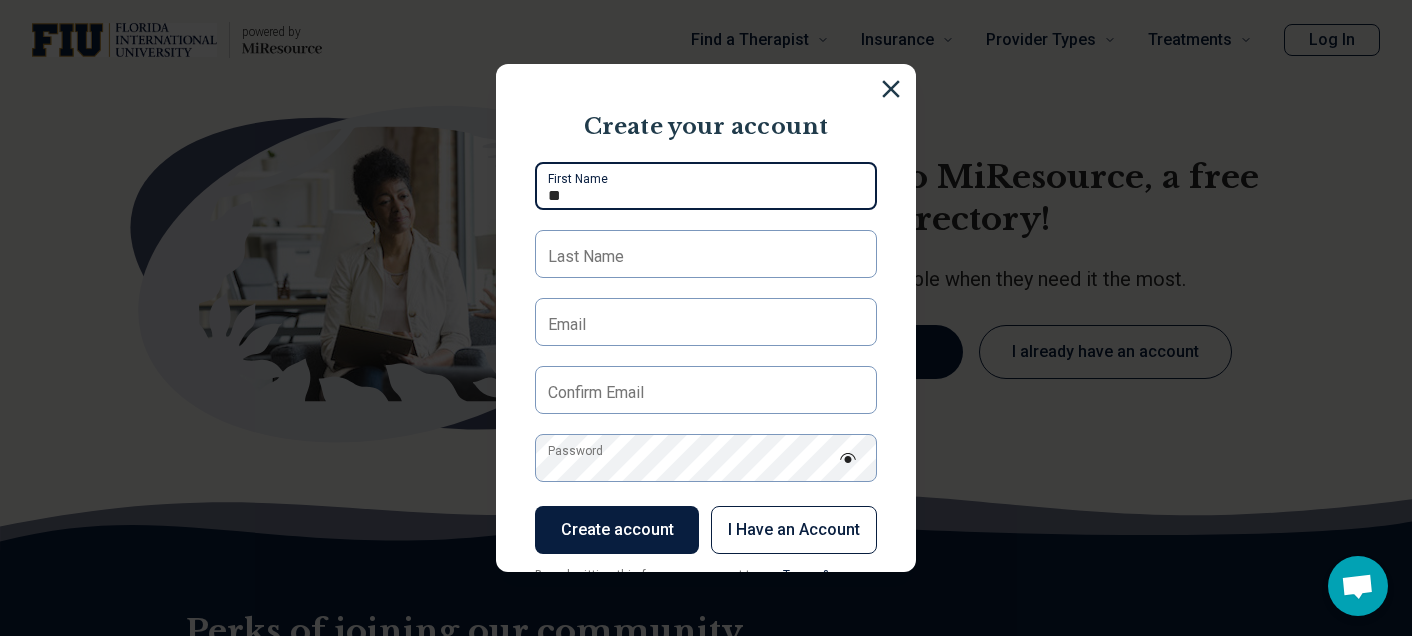 type on "*" 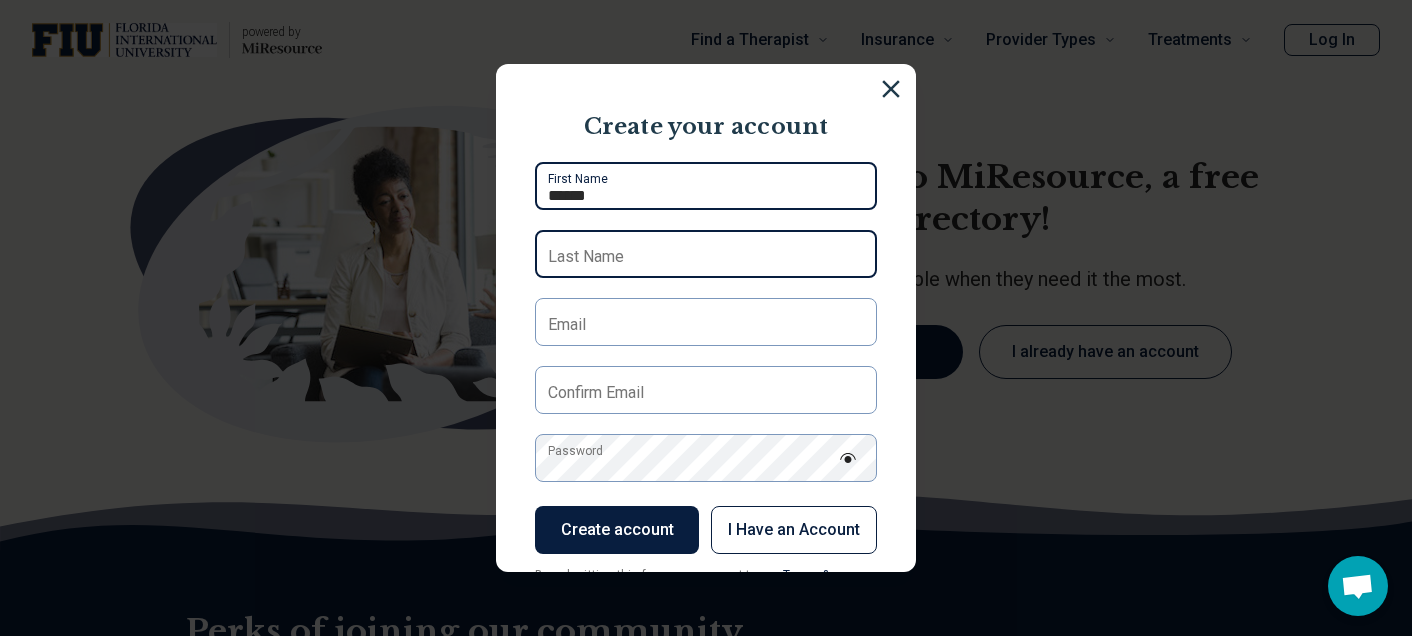 type on "******" 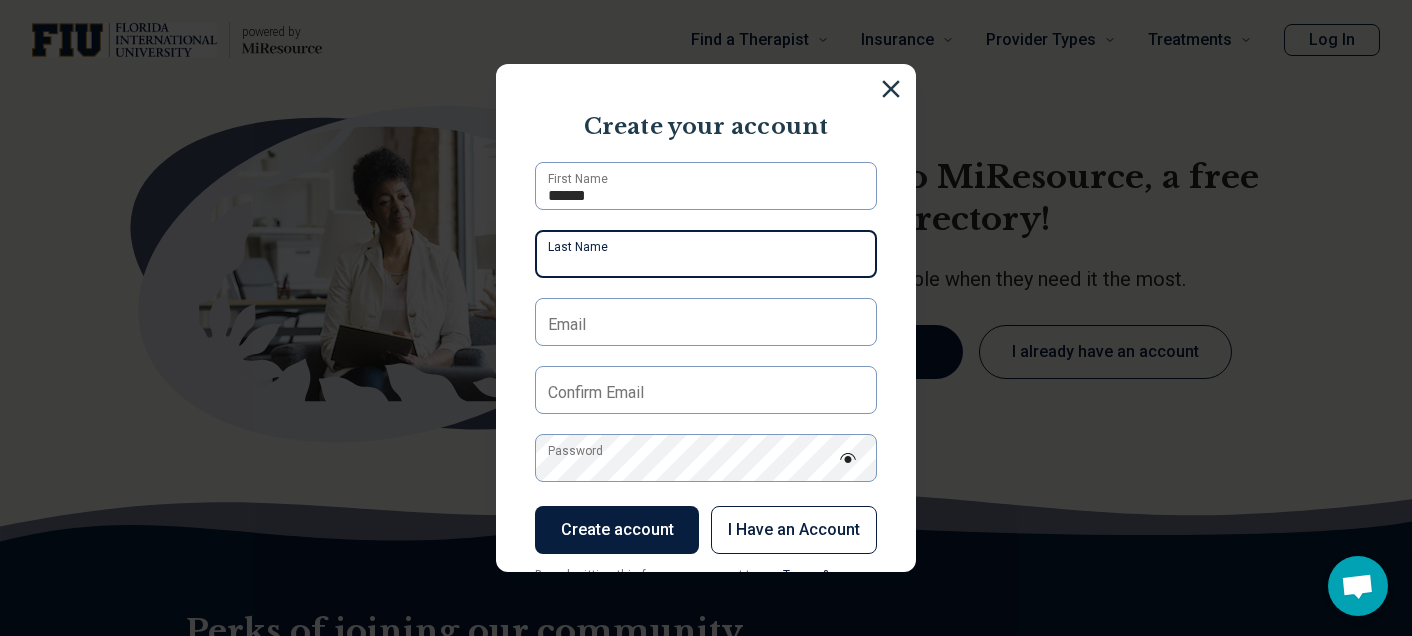 click on "Last Name" at bounding box center (706, 254) 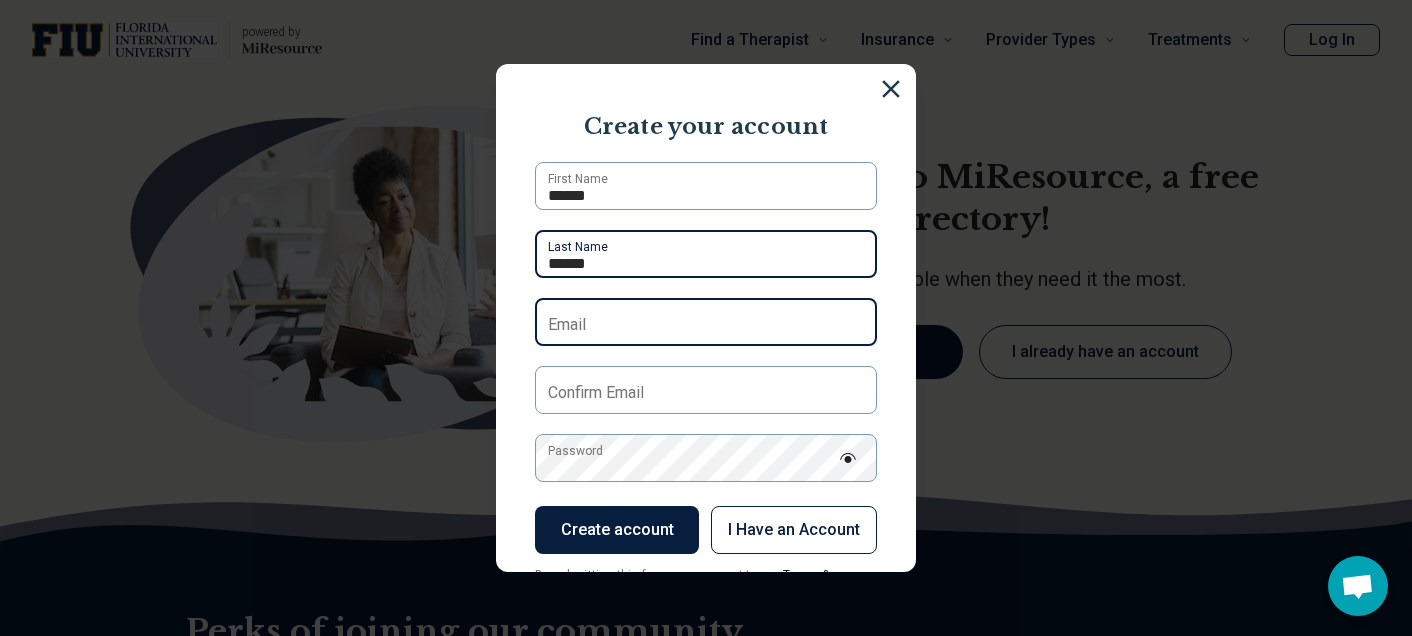 type on "******" 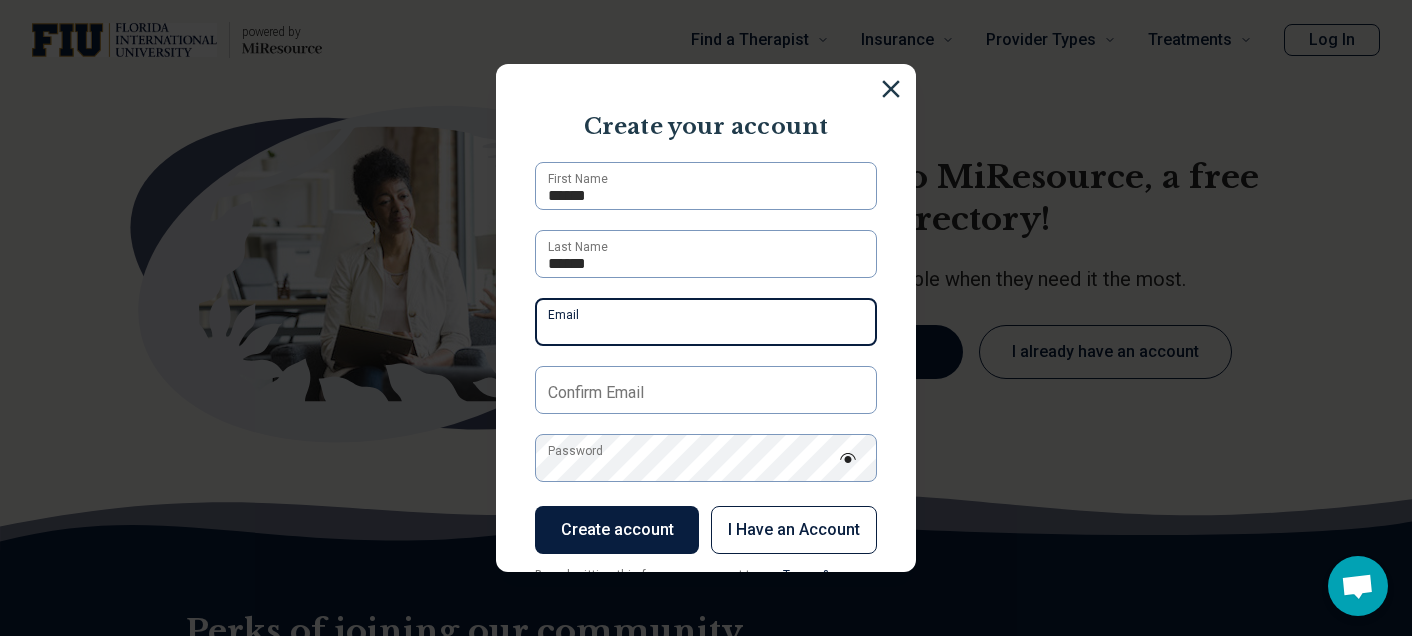 click on "Email" at bounding box center (706, 322) 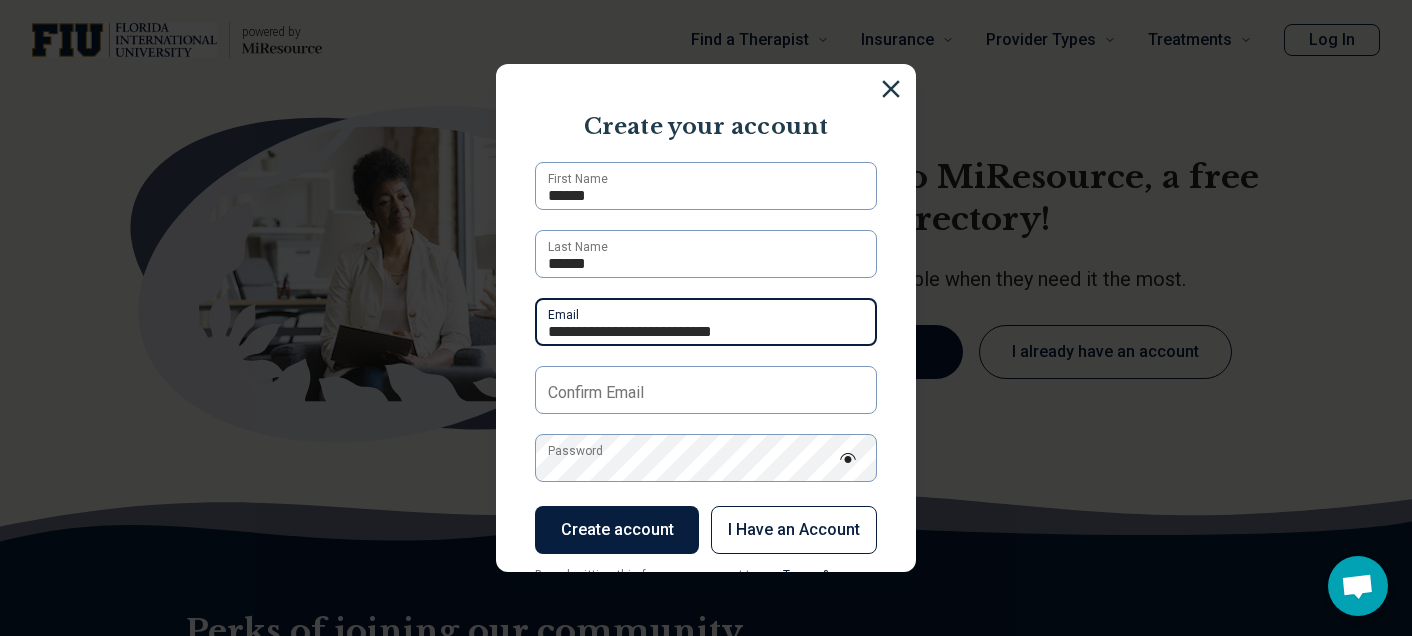 type on "**********" 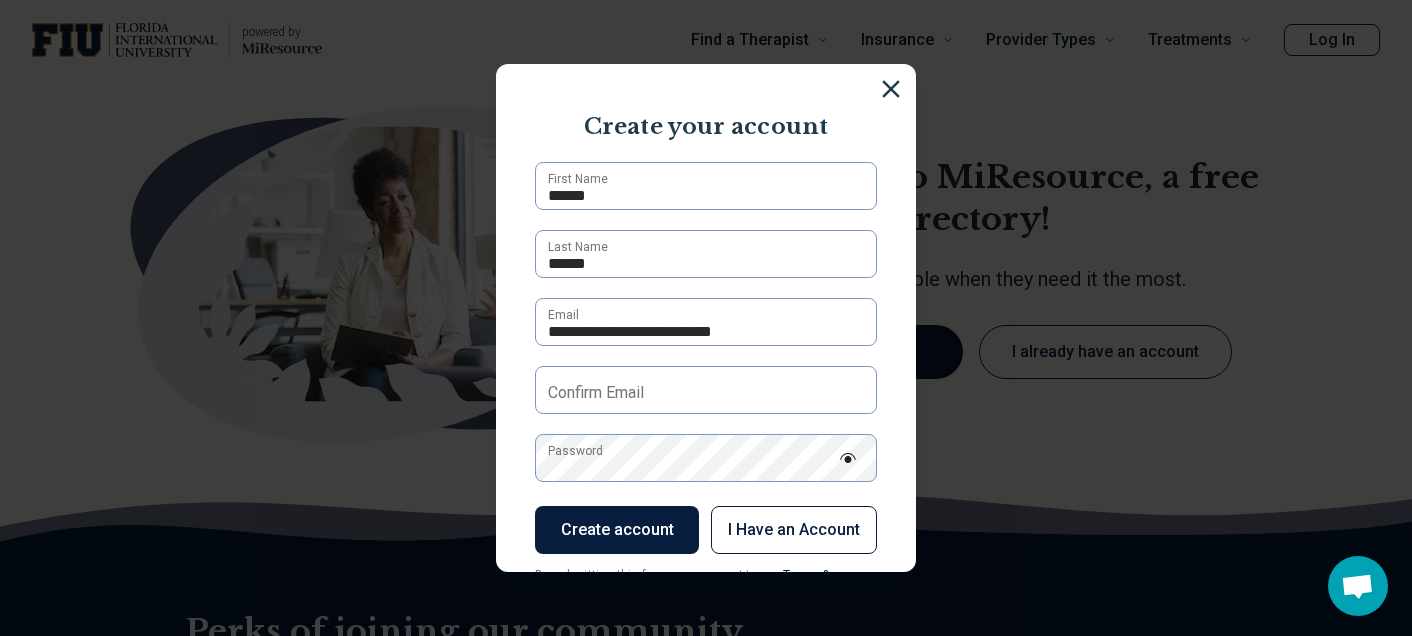 click on "Confirm Email" at bounding box center (596, 393) 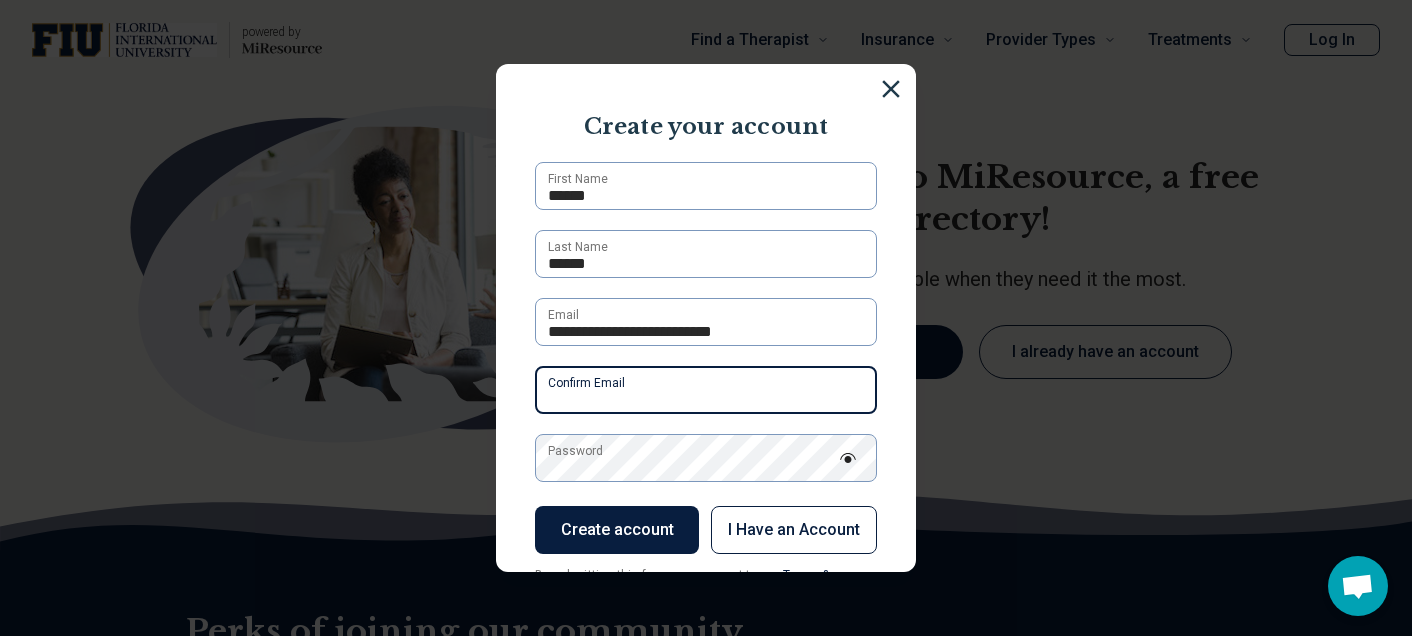 click on "Confirm Email" at bounding box center (706, 390) 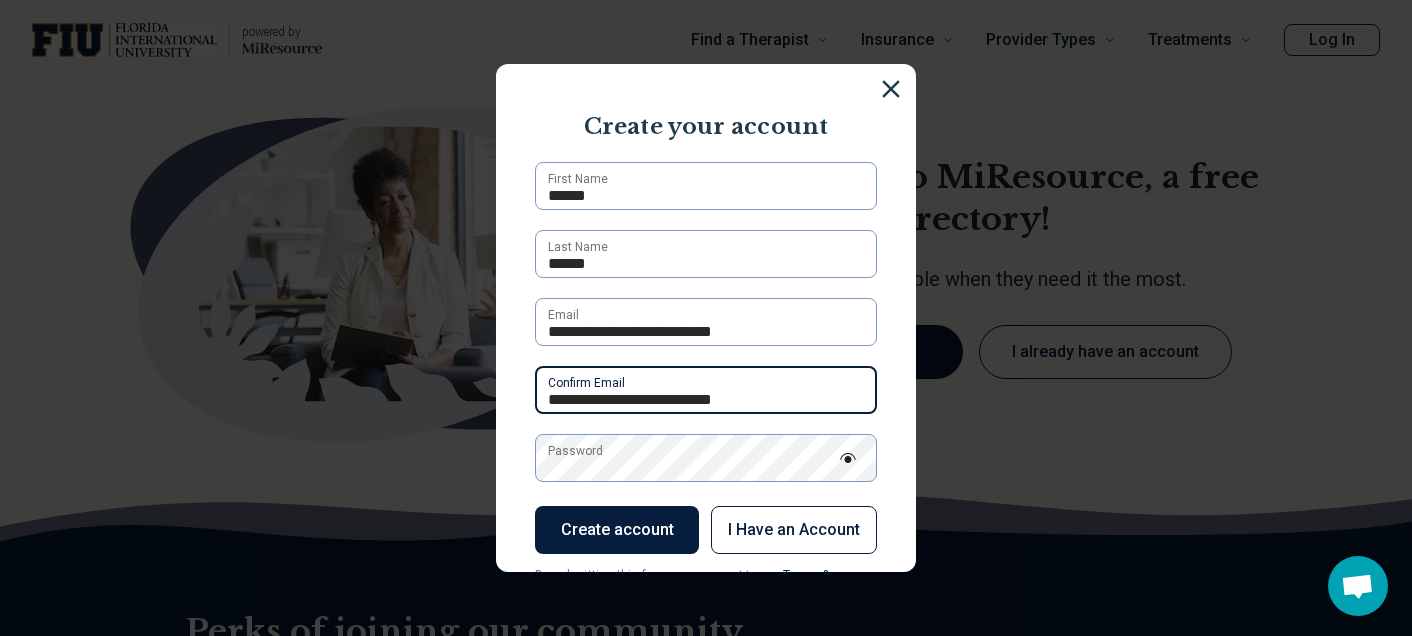 type on "**********" 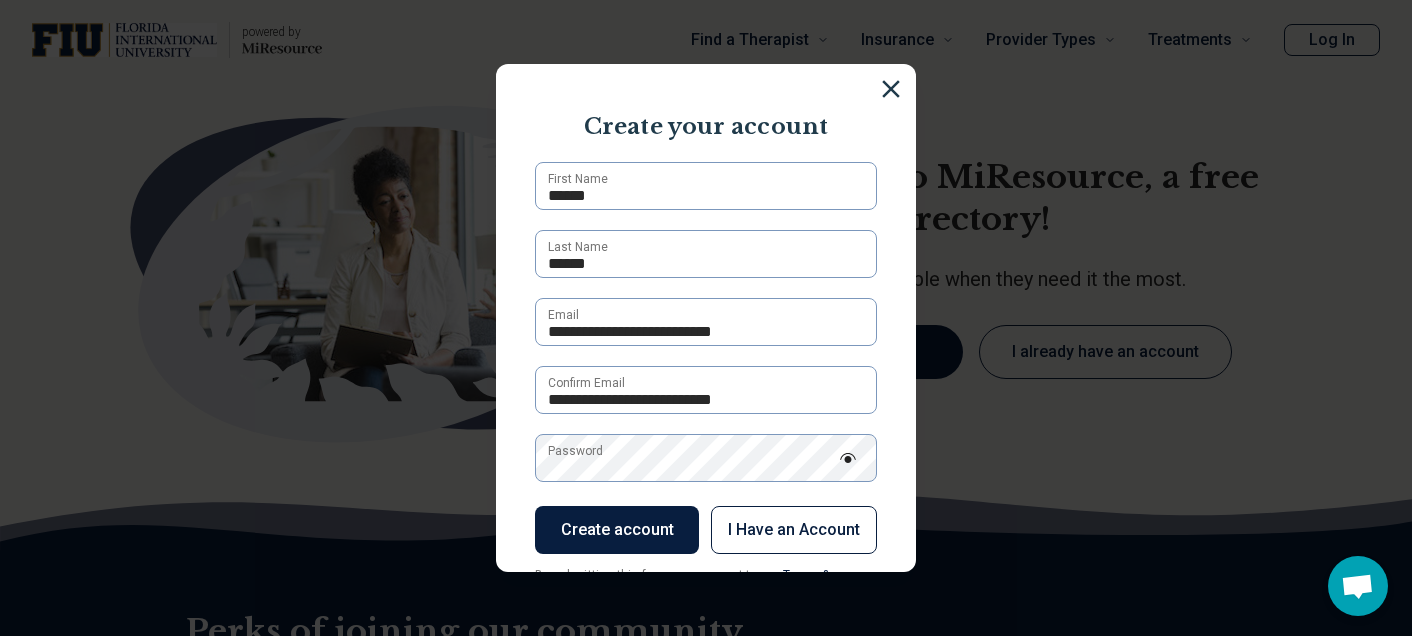 click on "Password" at bounding box center (575, 451) 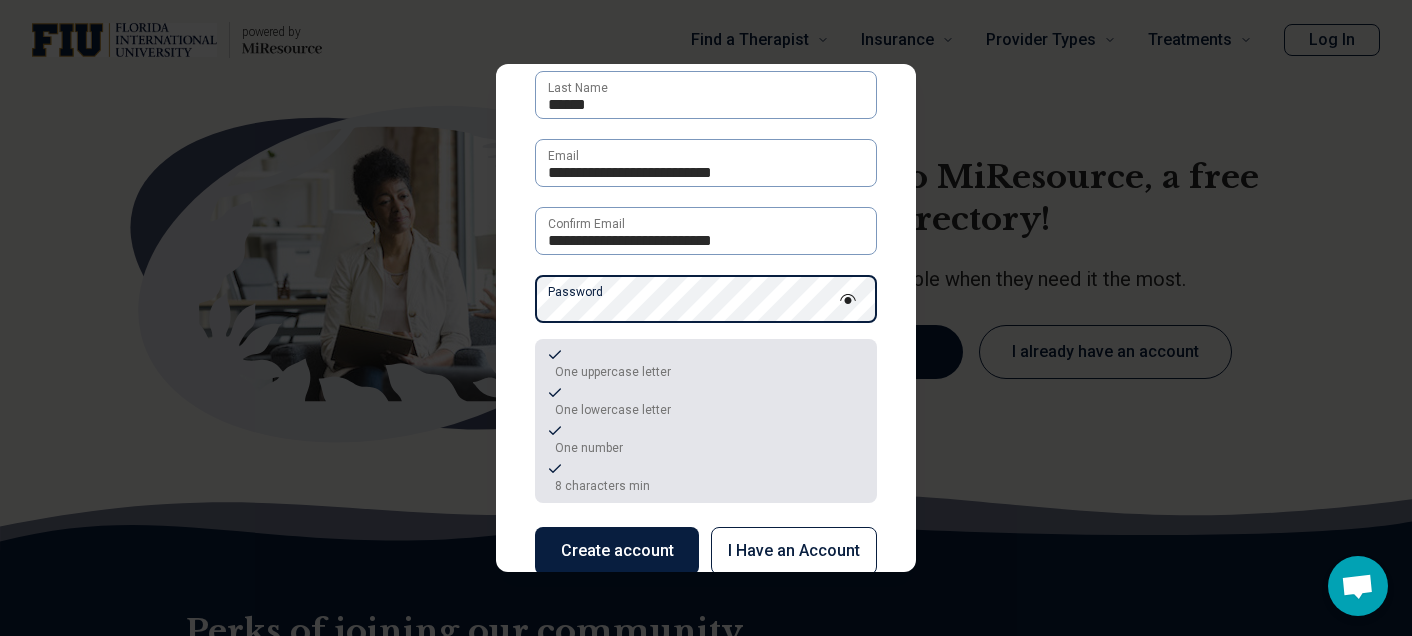scroll, scrollTop: 258, scrollLeft: 0, axis: vertical 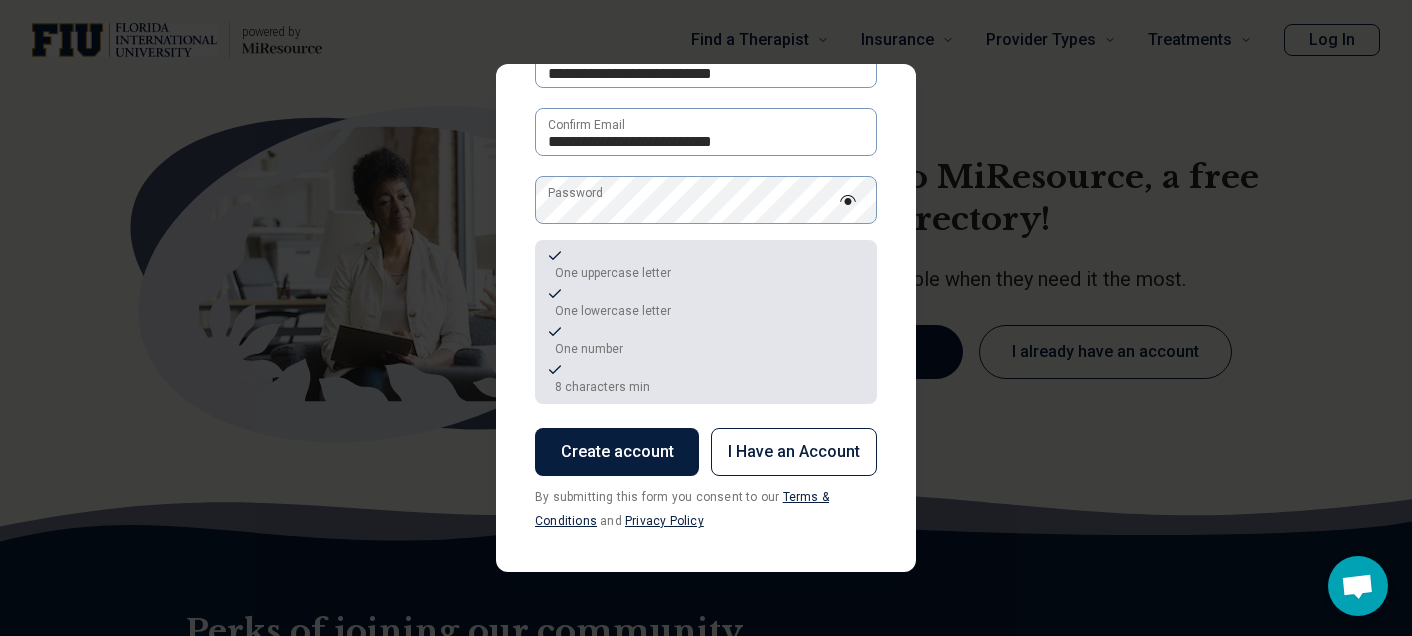 click on "Create account" at bounding box center (617, 452) 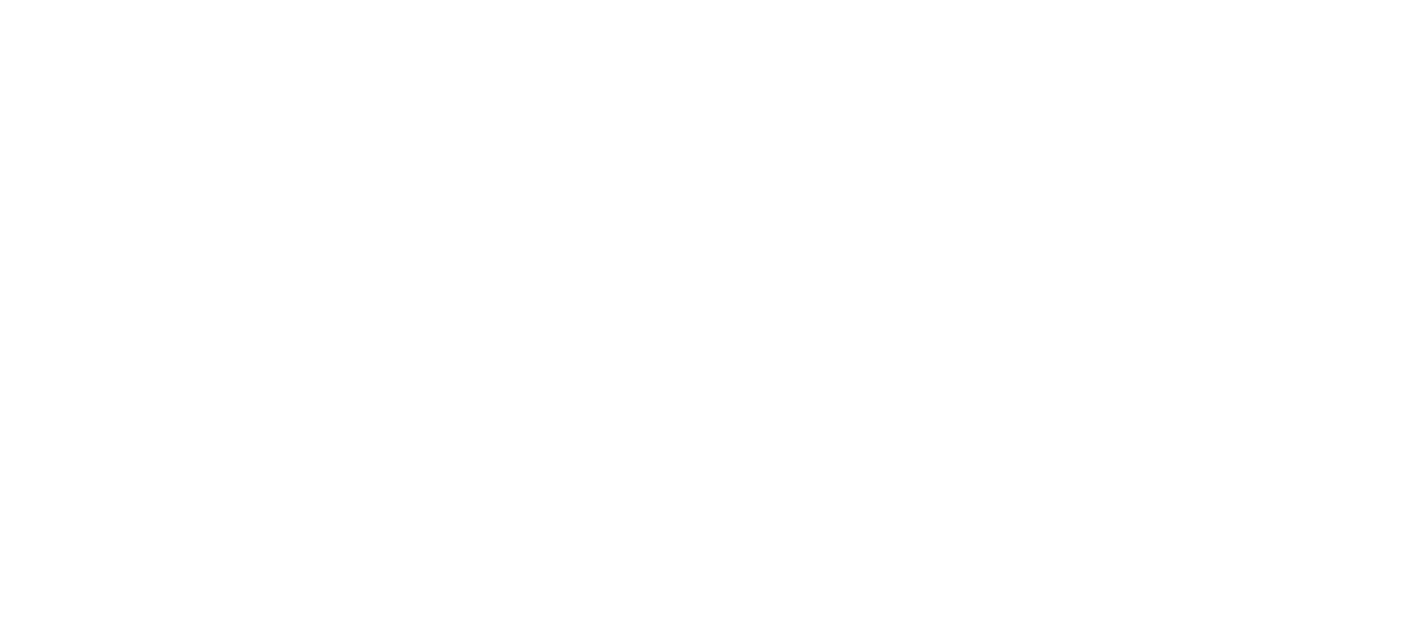 scroll, scrollTop: 0, scrollLeft: 0, axis: both 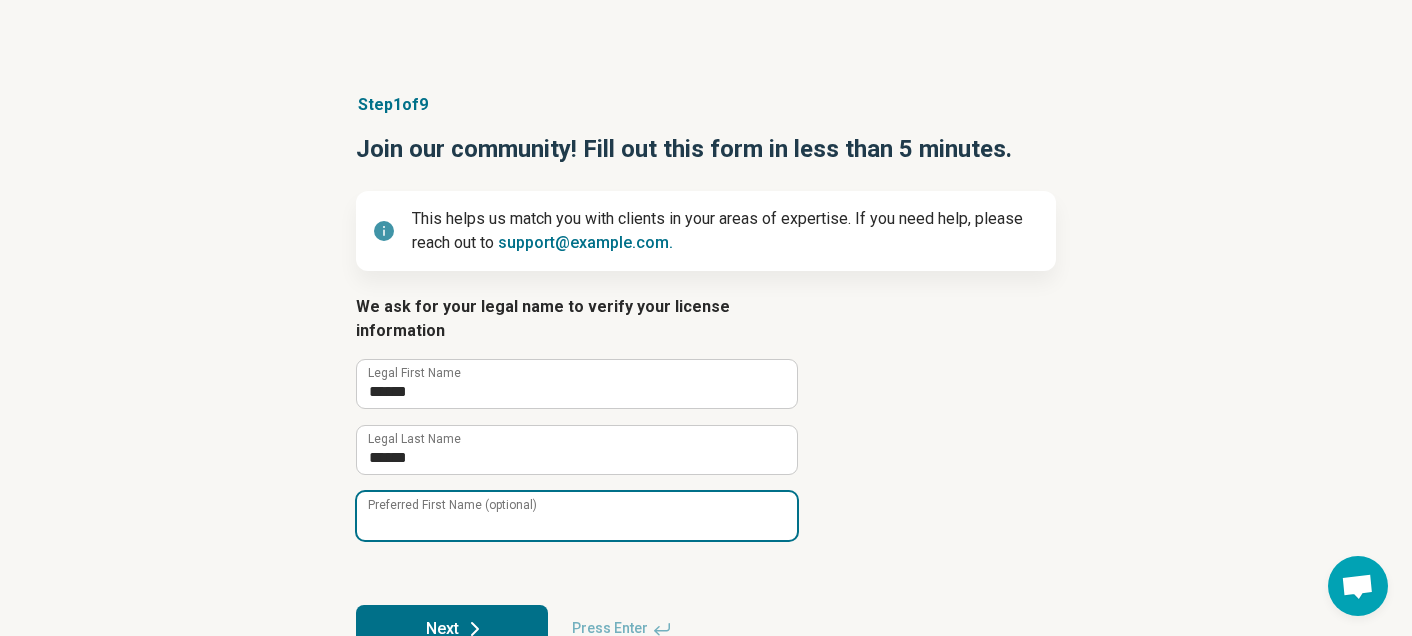 click on "Preferred First Name (optional)" at bounding box center [577, 516] 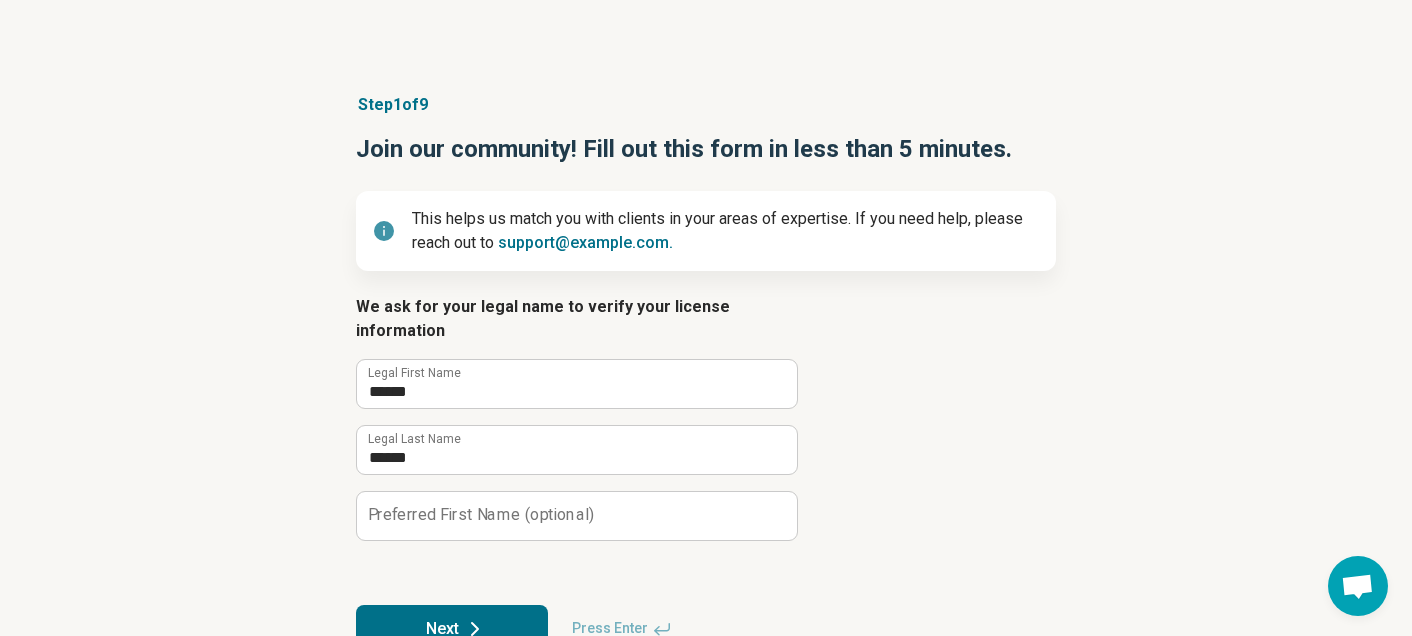 click on "Next" at bounding box center (452, 629) 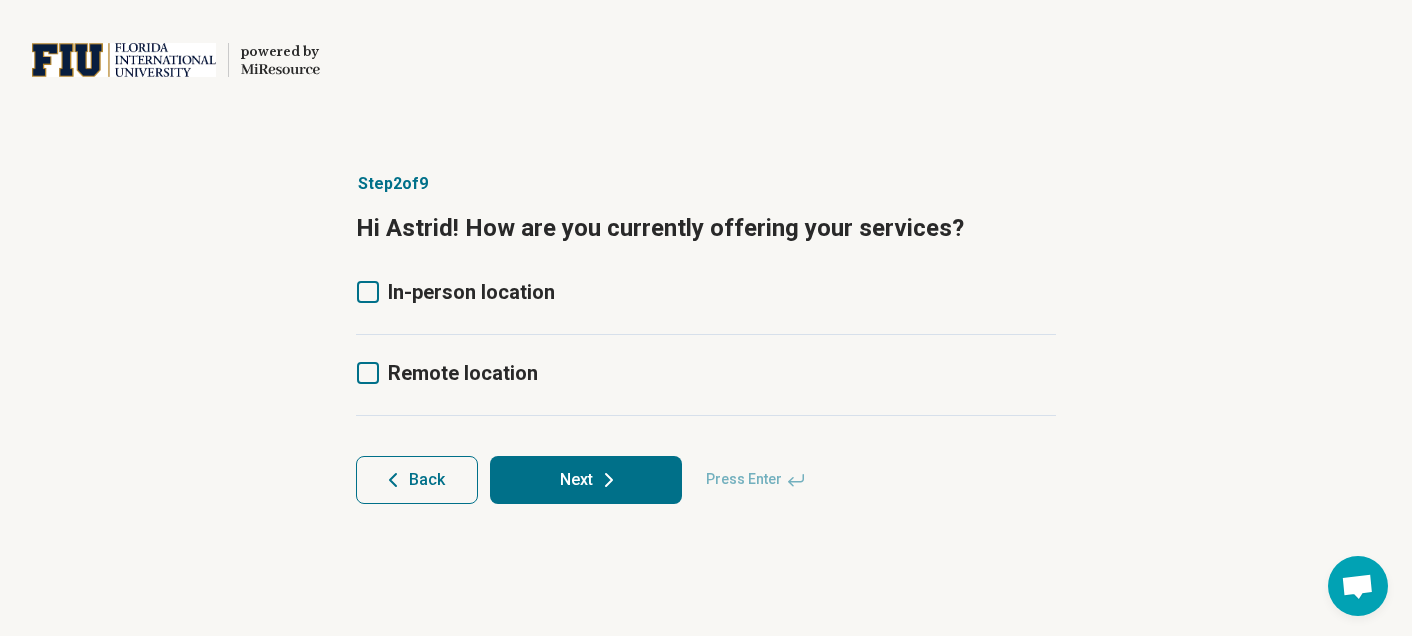 scroll, scrollTop: 0, scrollLeft: 0, axis: both 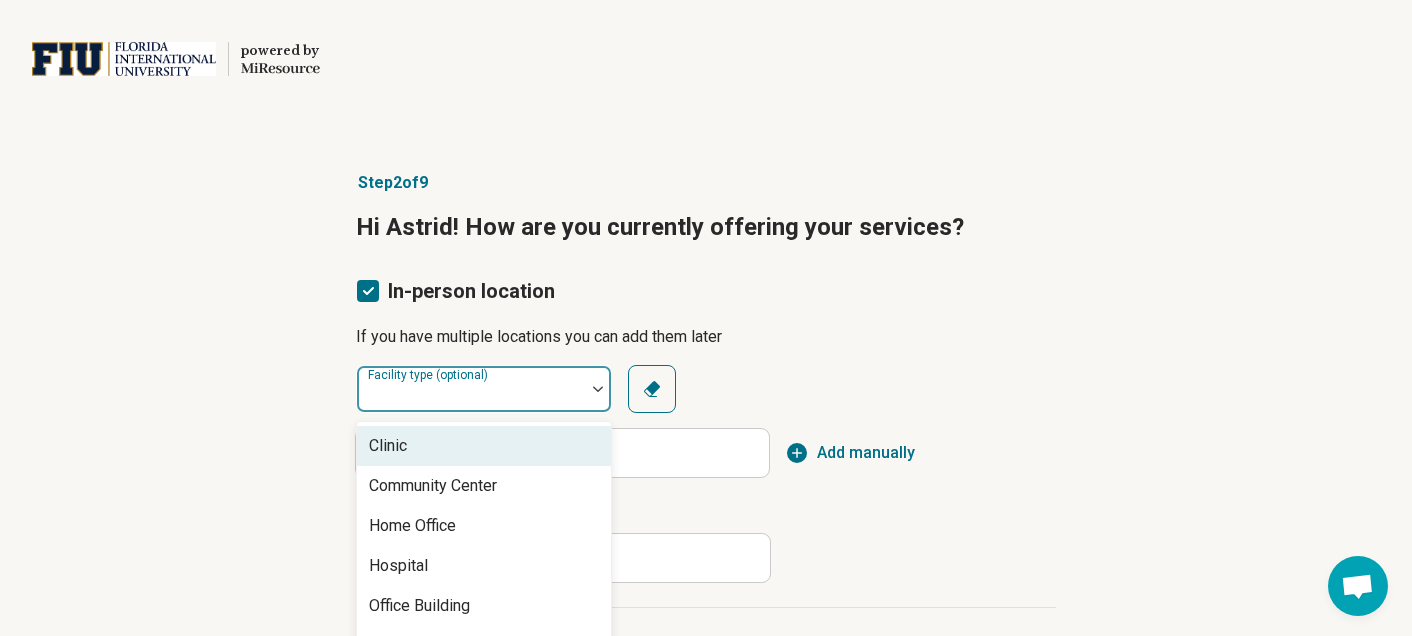 click on "Facility type (optional)" at bounding box center (484, 389) 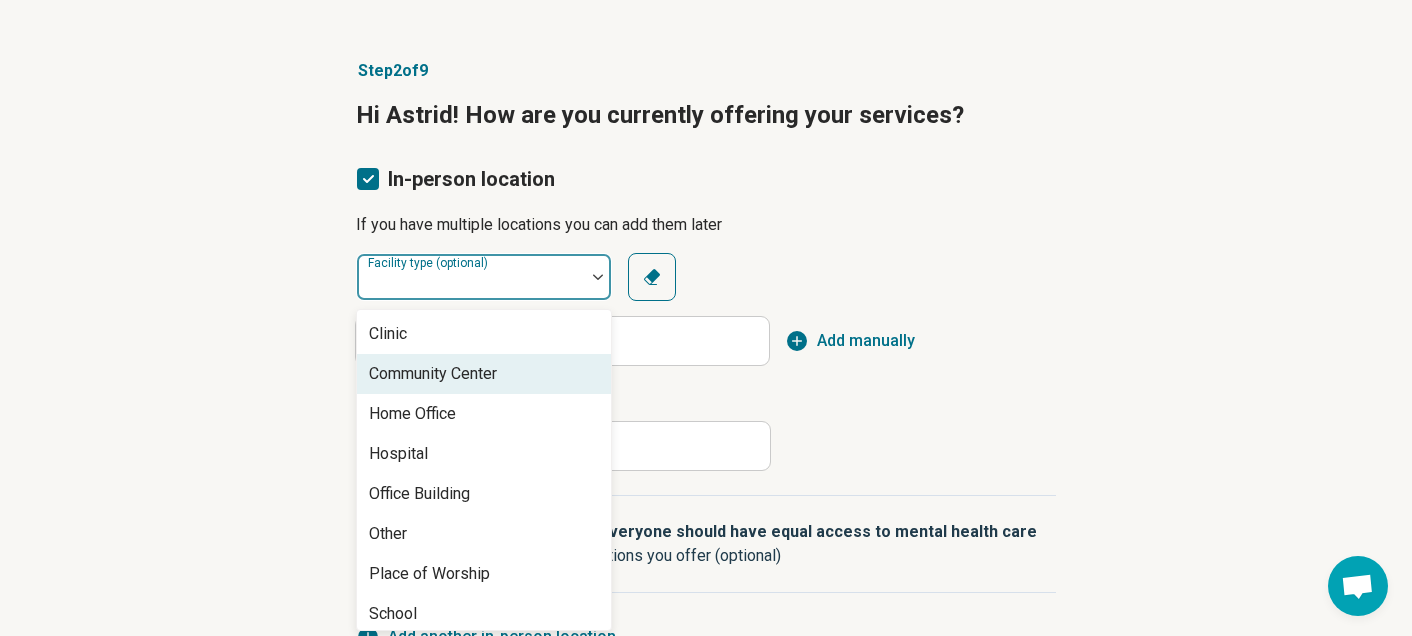 scroll, scrollTop: 115, scrollLeft: 0, axis: vertical 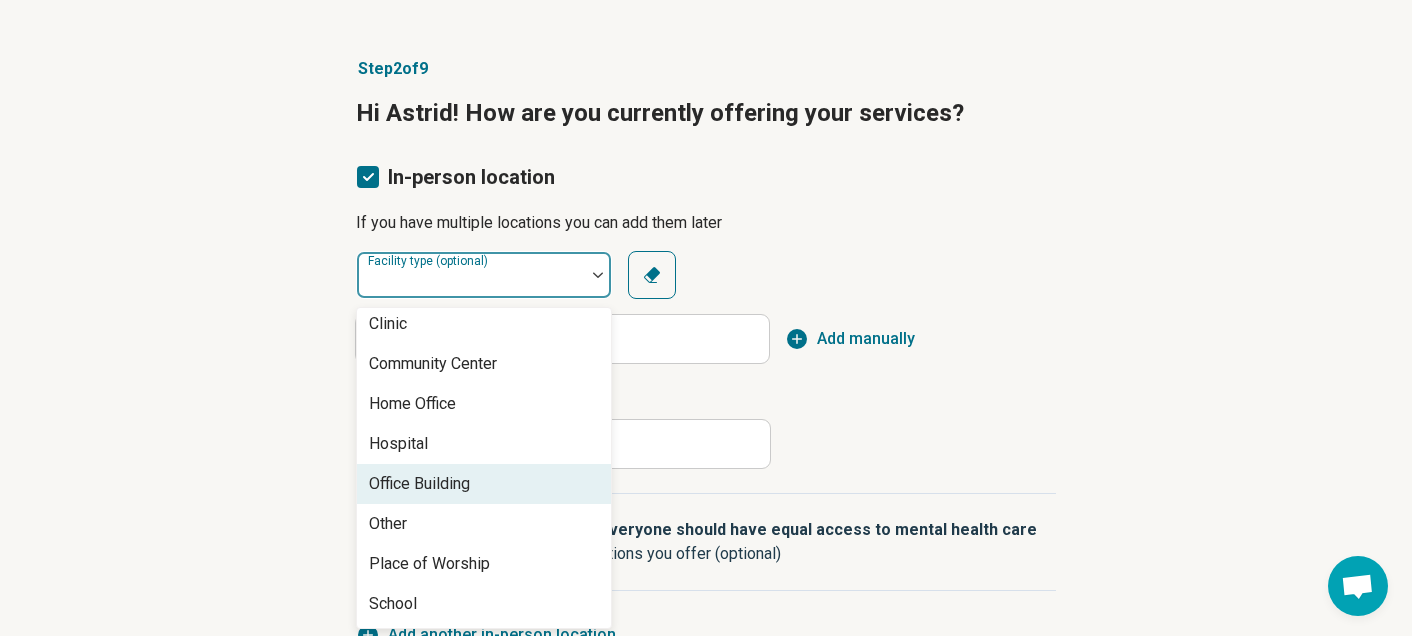 click on "Office Building" at bounding box center (419, 484) 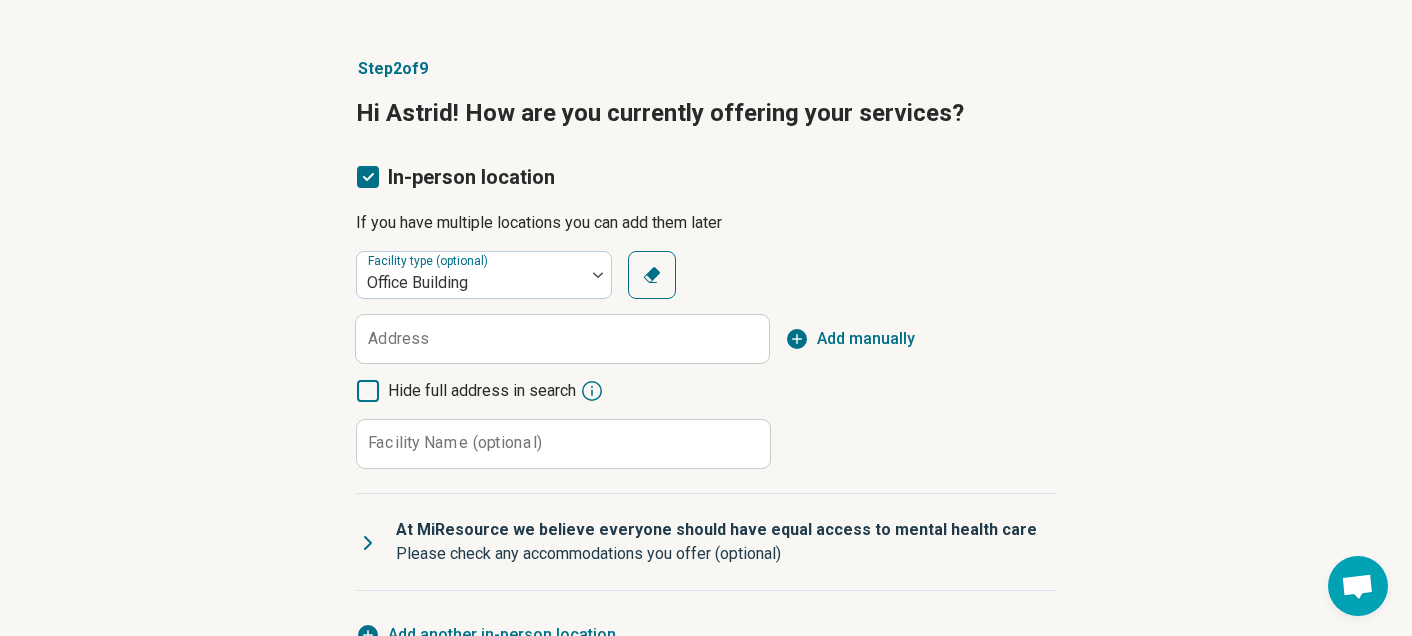 click on "Address" at bounding box center (398, 339) 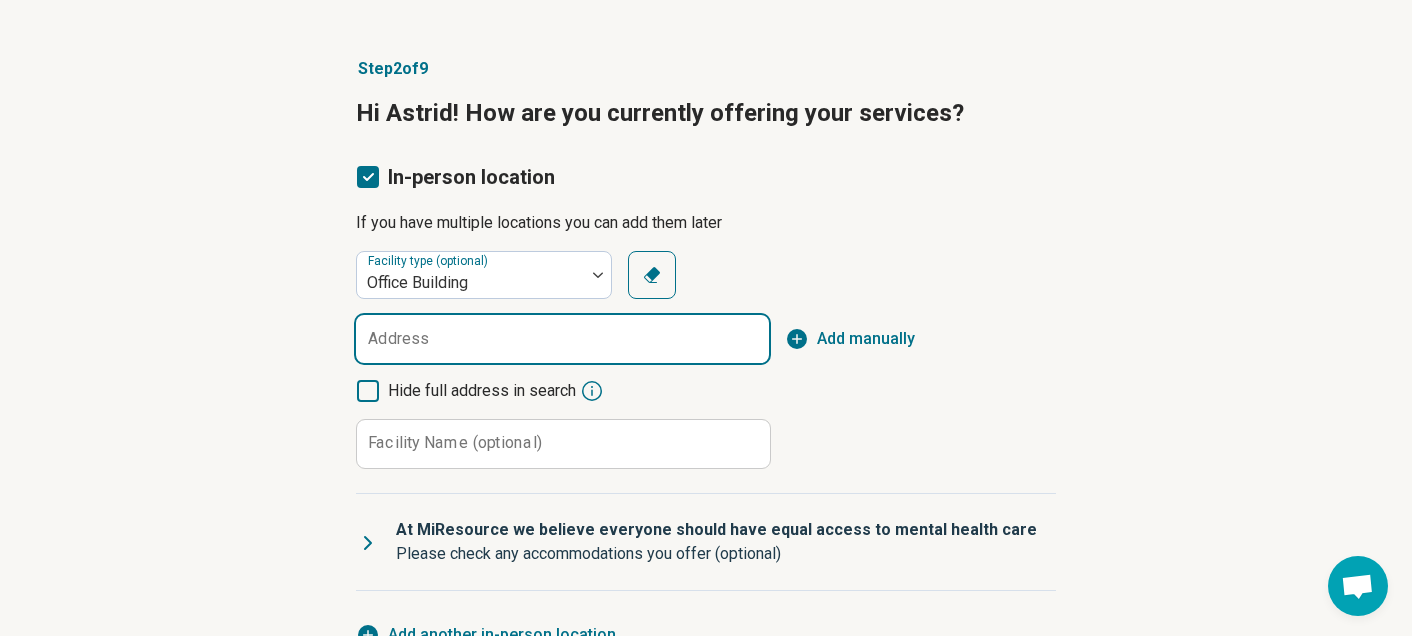 click on "Address" at bounding box center (562, 339) 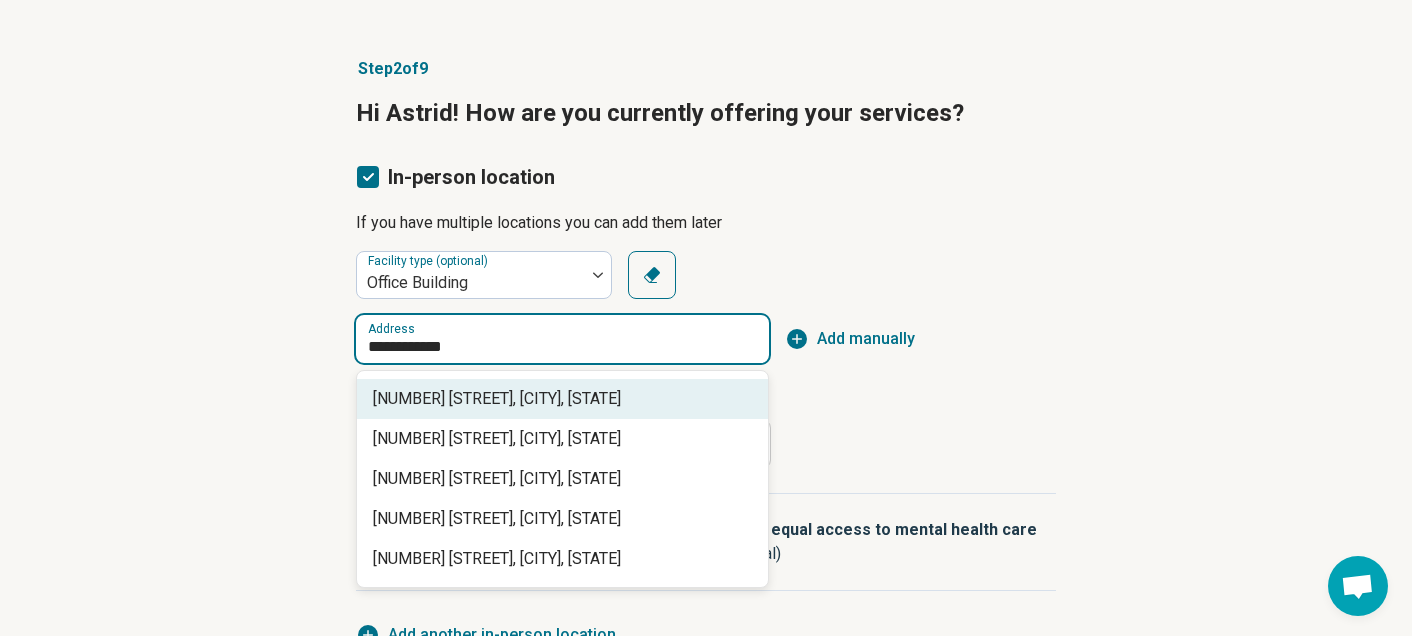 click on "[NUMBER] [STREET], [CITY], [STATE]" at bounding box center [566, 399] 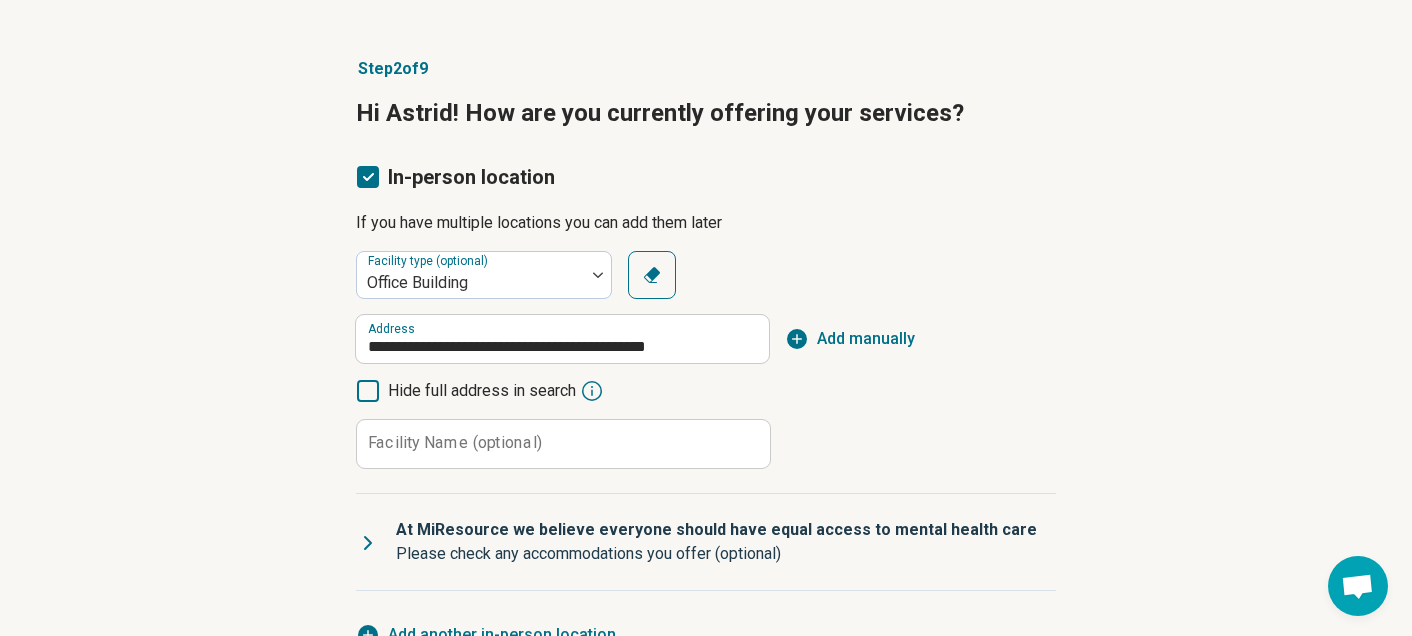 type on "**********" 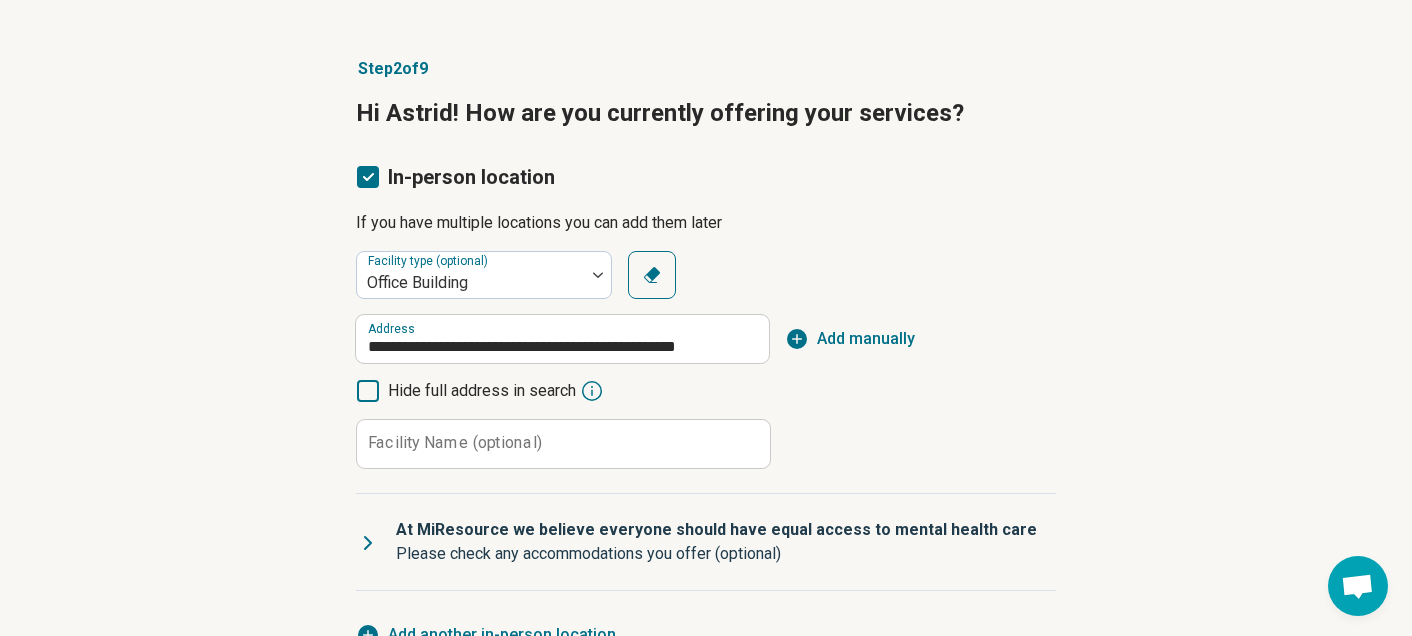 click on "Facility Name (optional)" at bounding box center (455, 443) 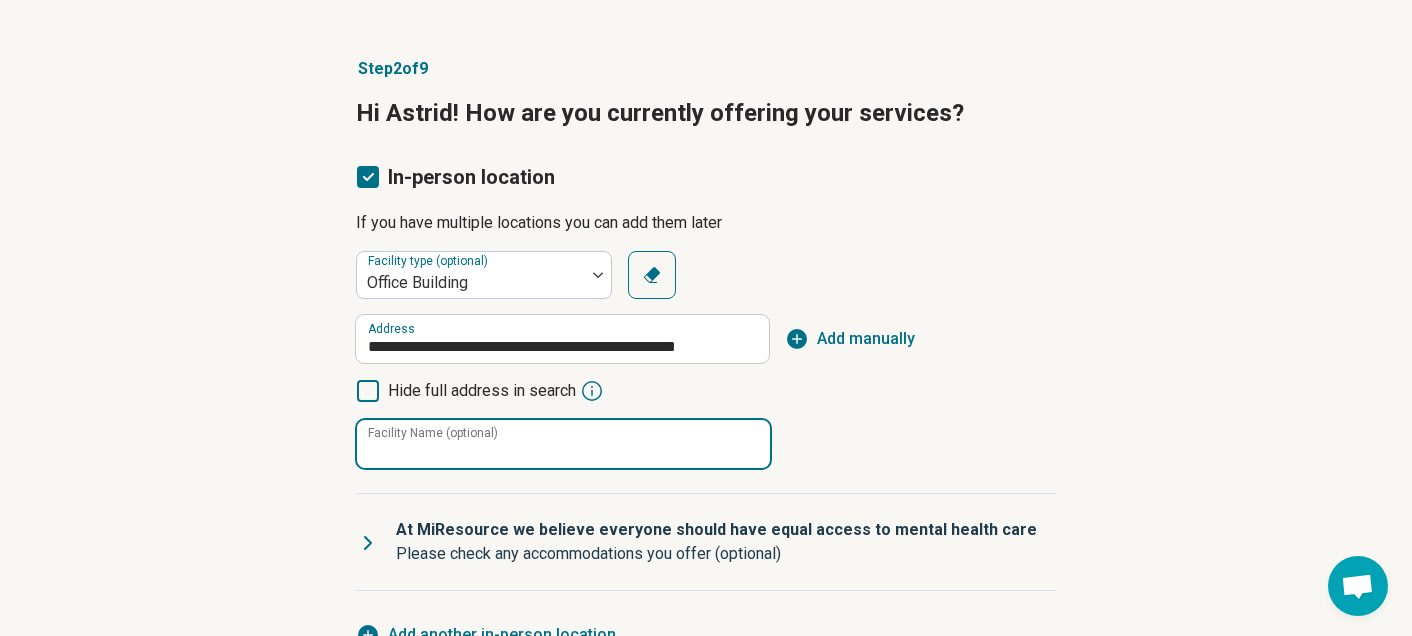 click on "Facility Name (optional)" at bounding box center [563, 444] 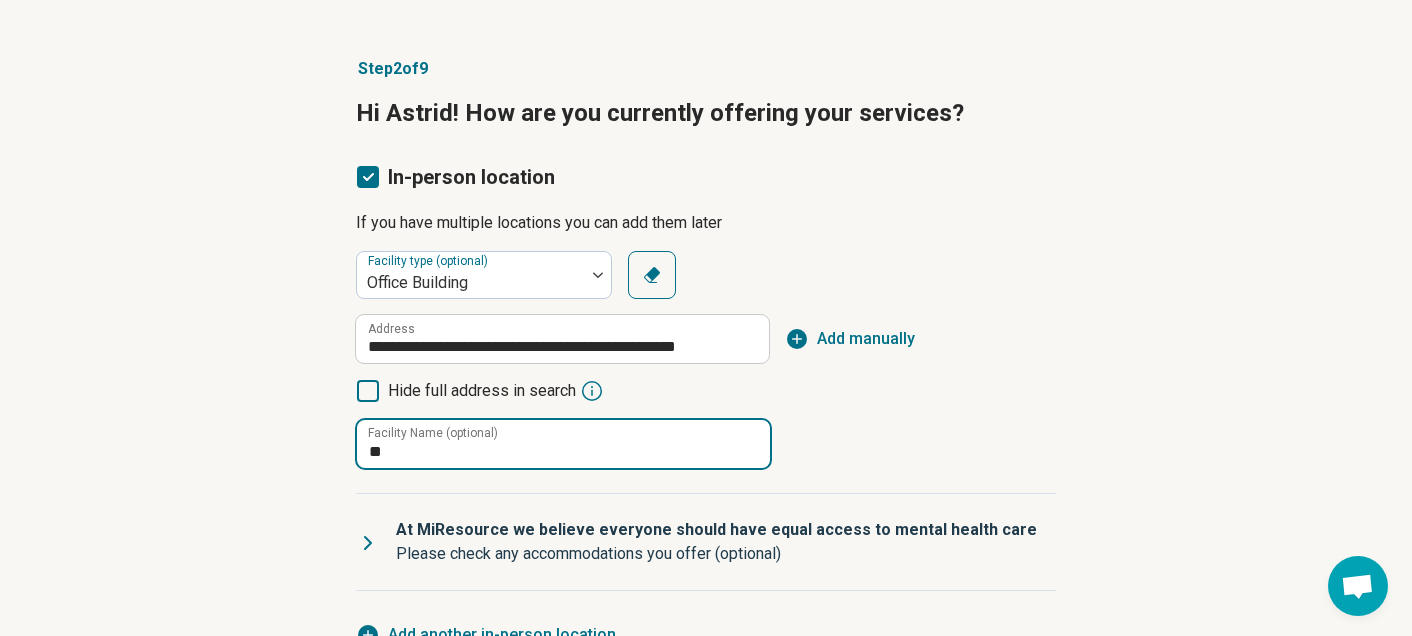 type on "*" 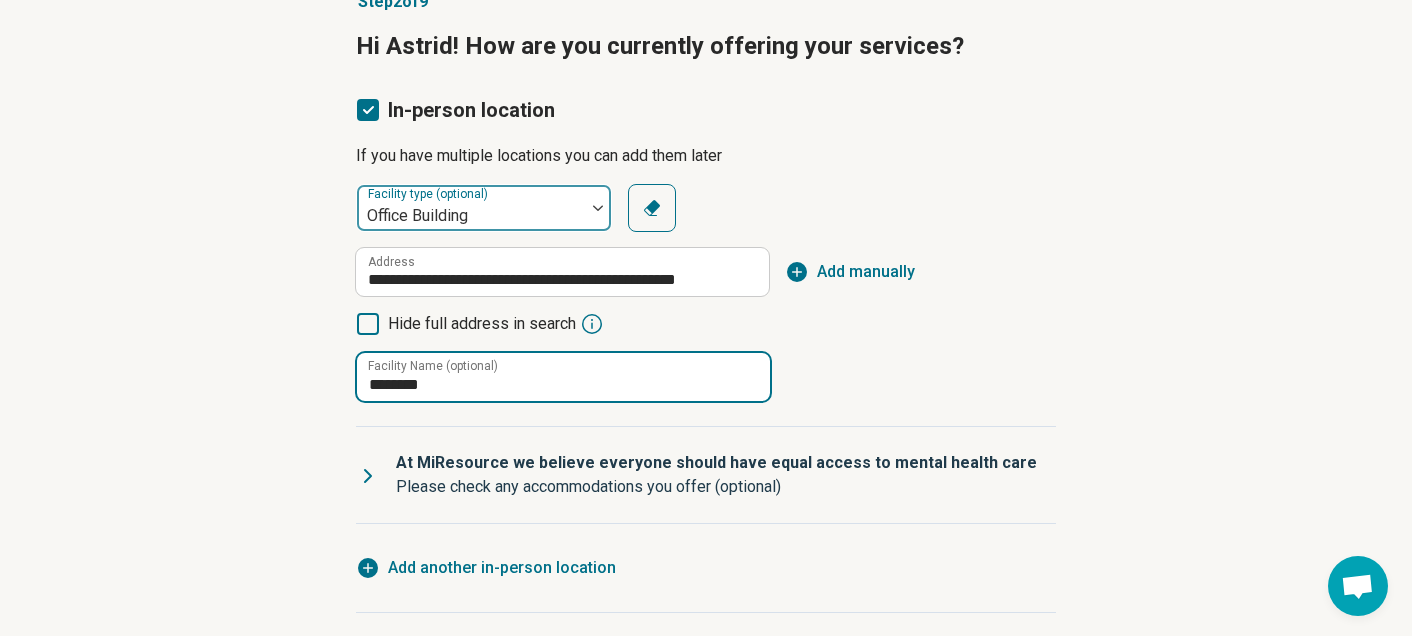 scroll, scrollTop: 183, scrollLeft: 0, axis: vertical 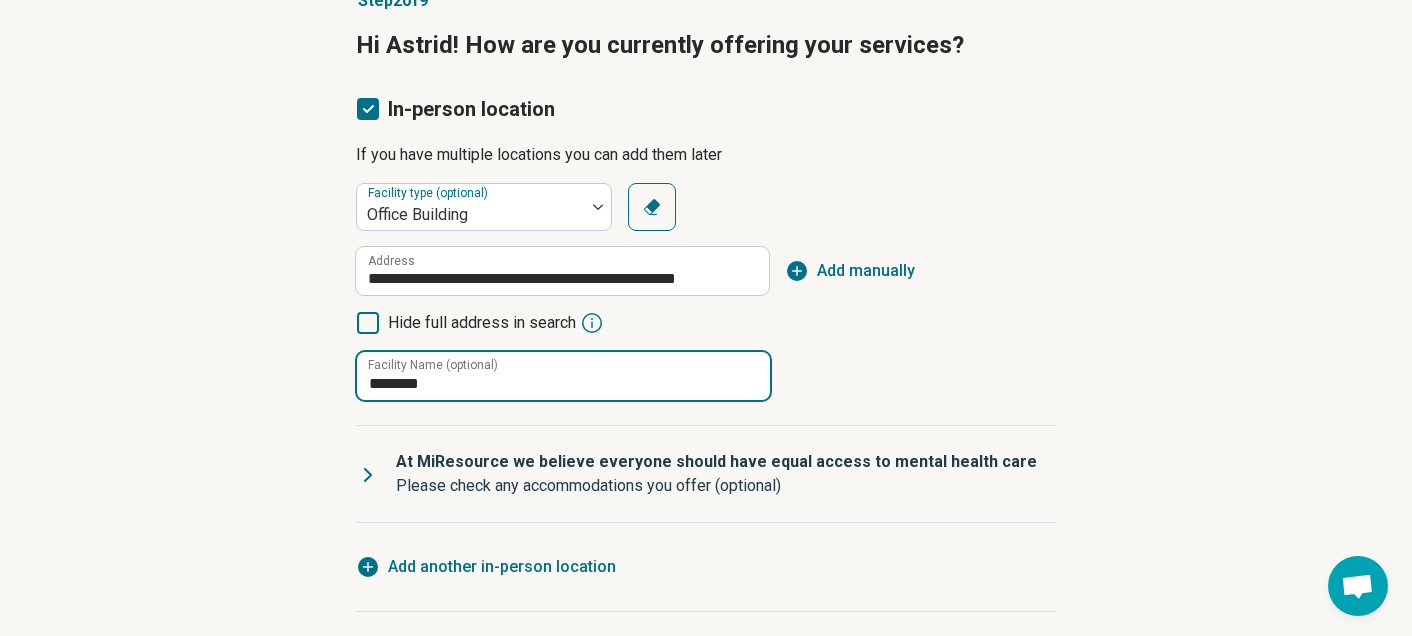 type on "********" 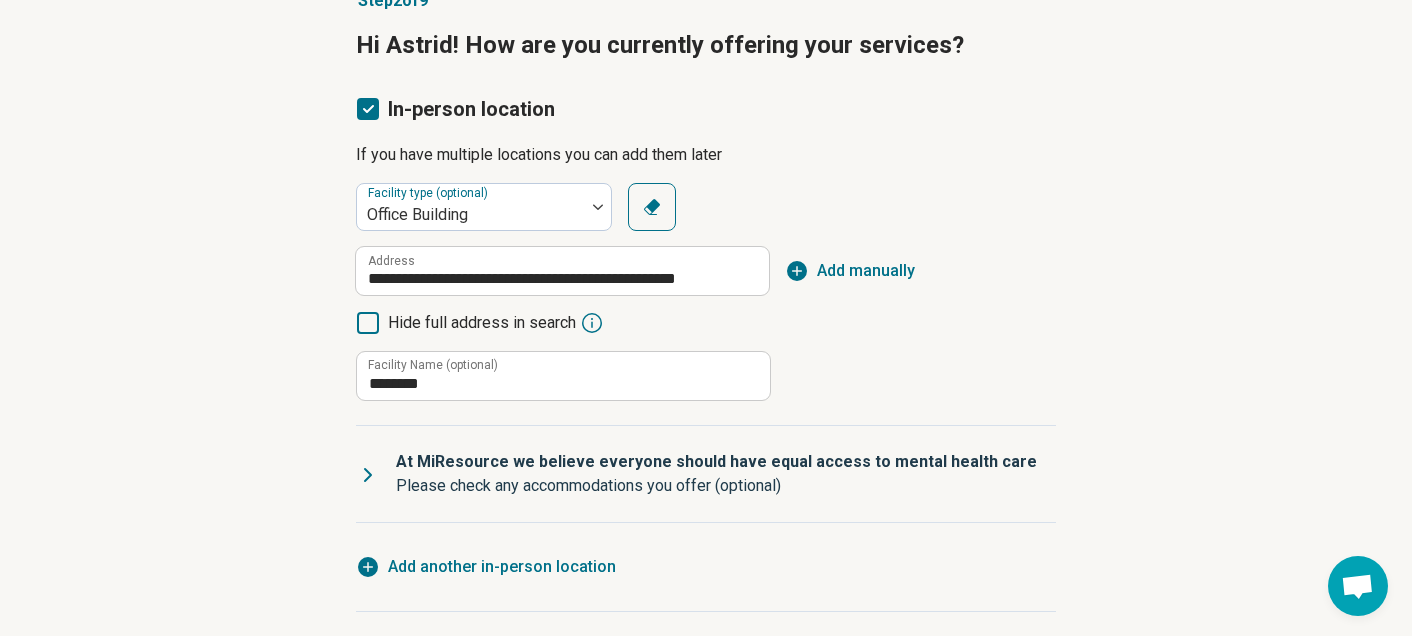 click 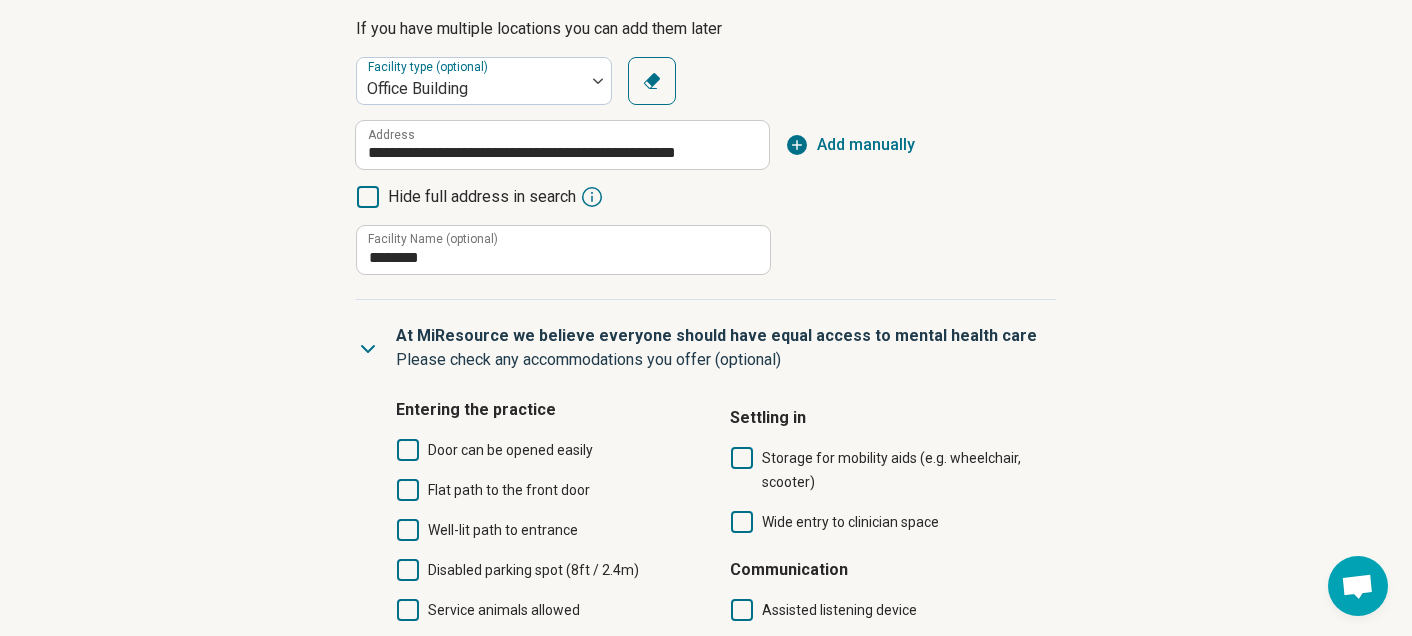 scroll, scrollTop: 318, scrollLeft: 0, axis: vertical 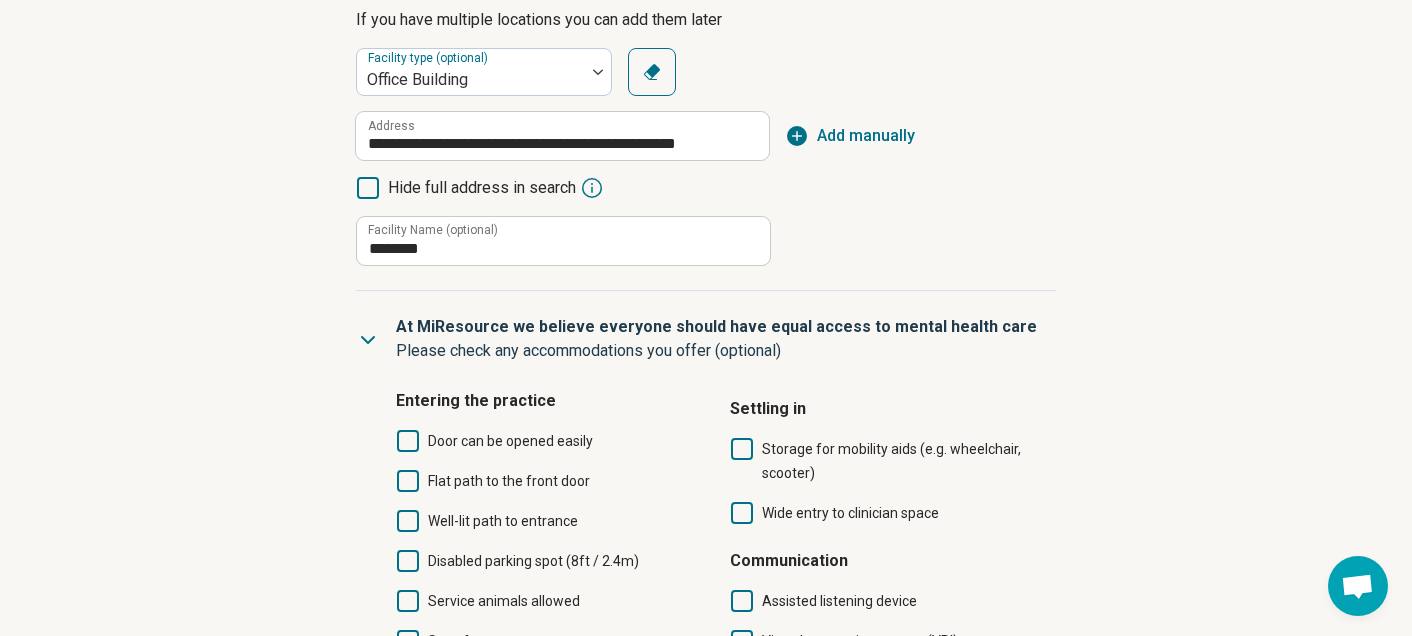 click 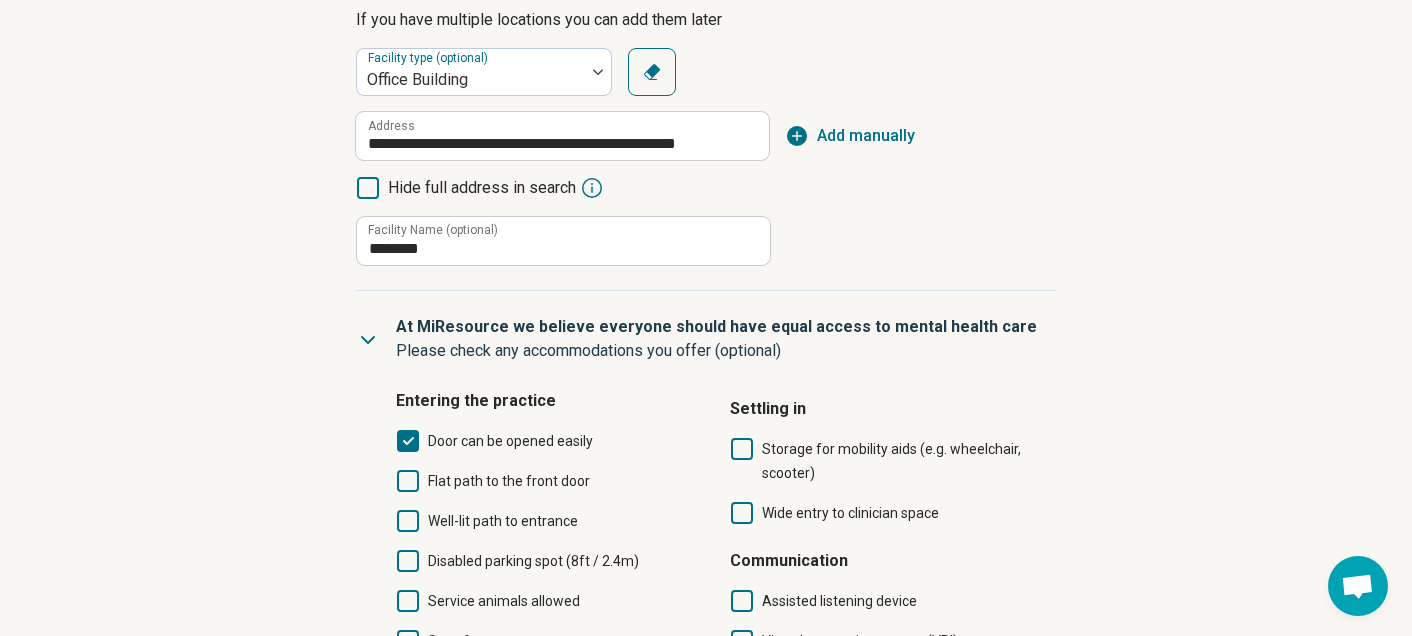click 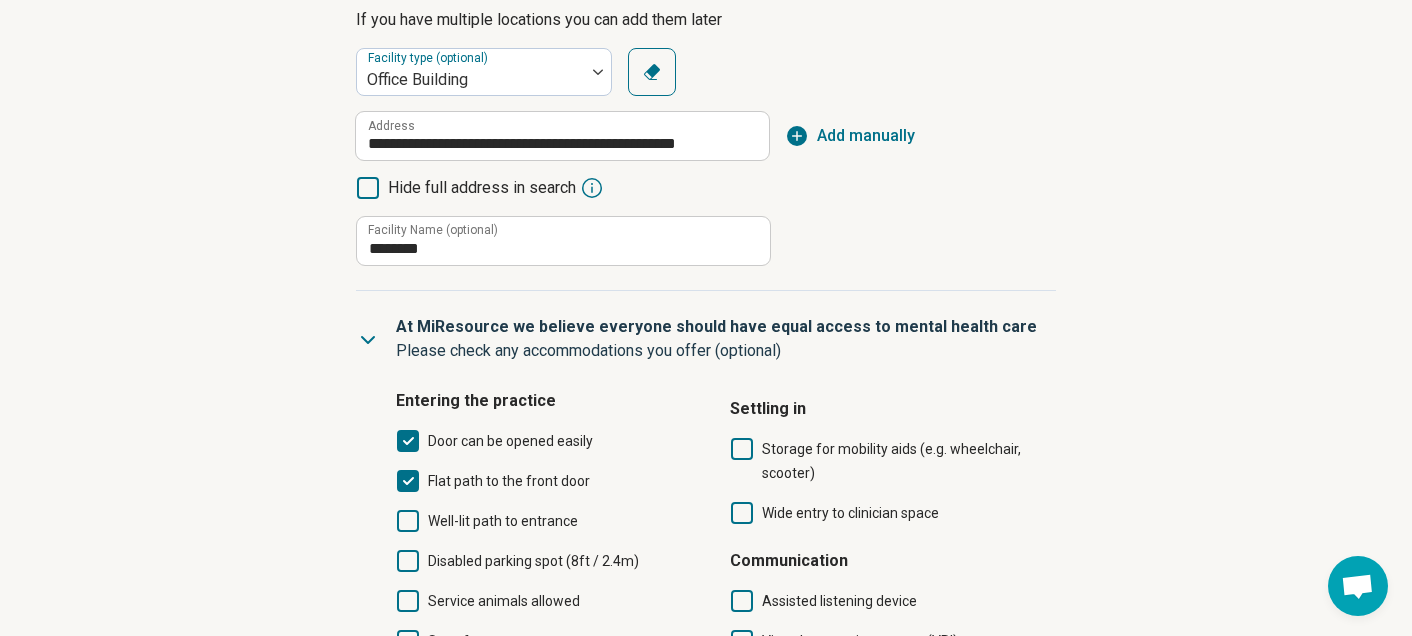 click 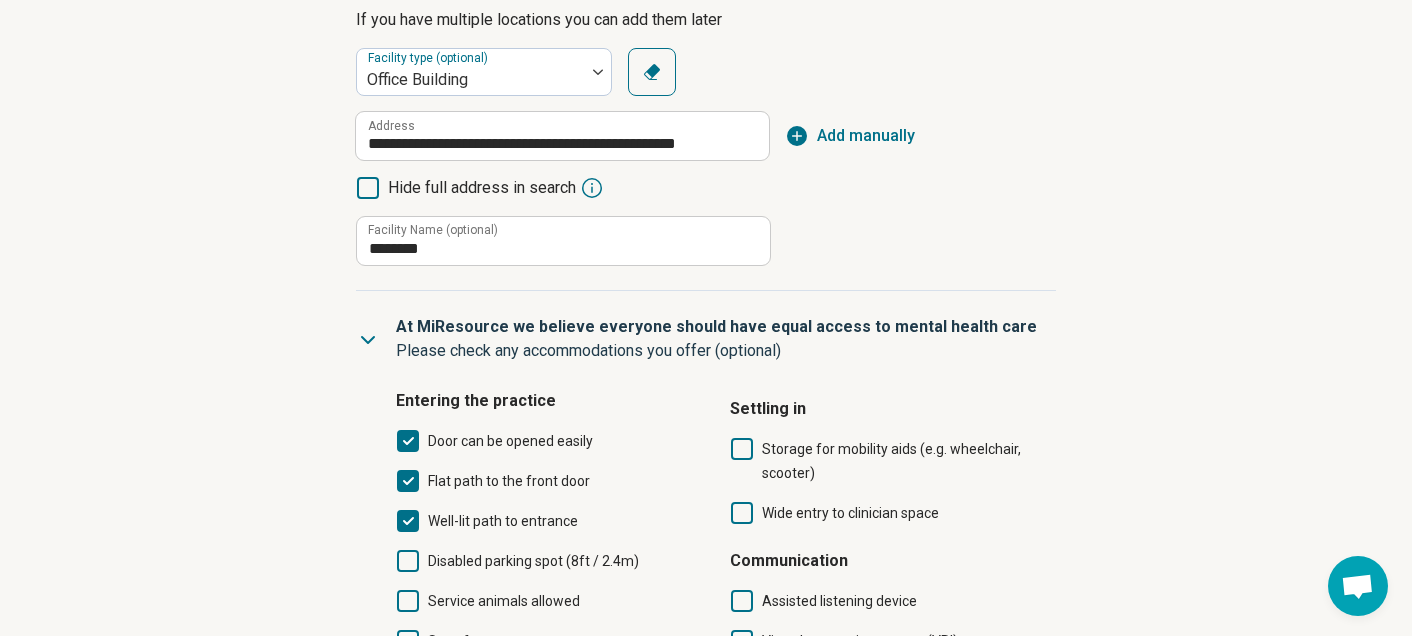 scroll, scrollTop: 10, scrollLeft: 0, axis: vertical 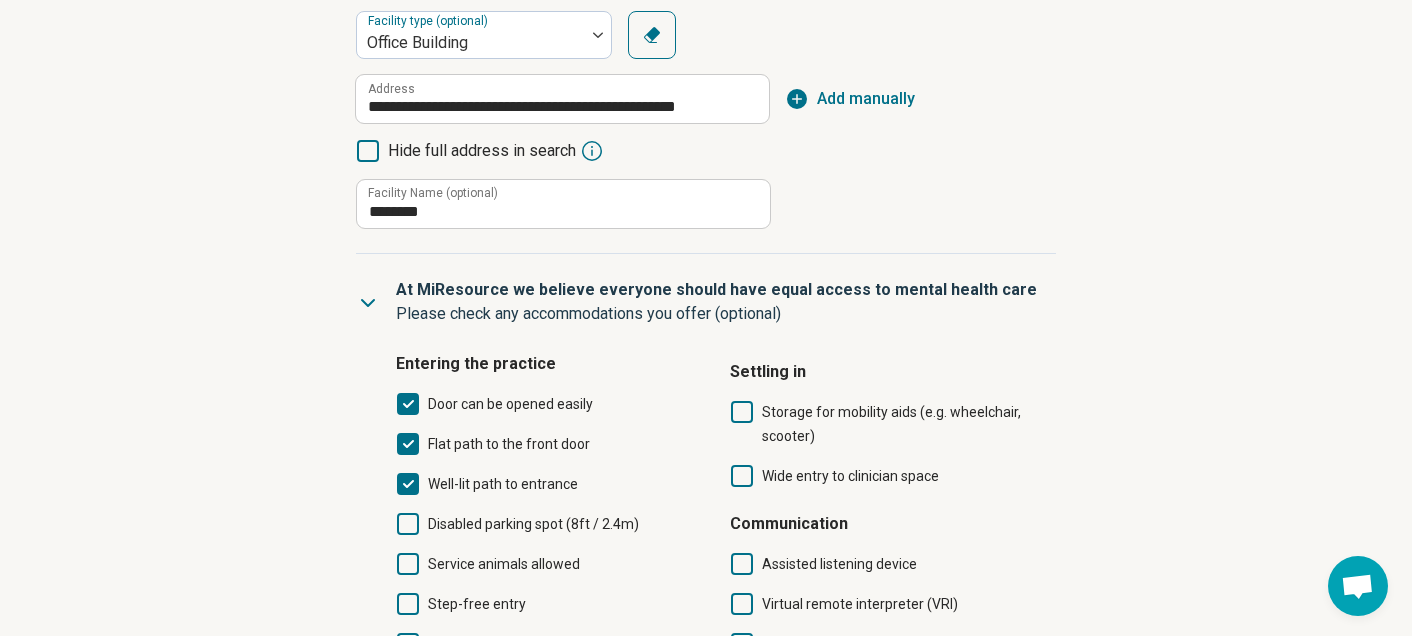 click 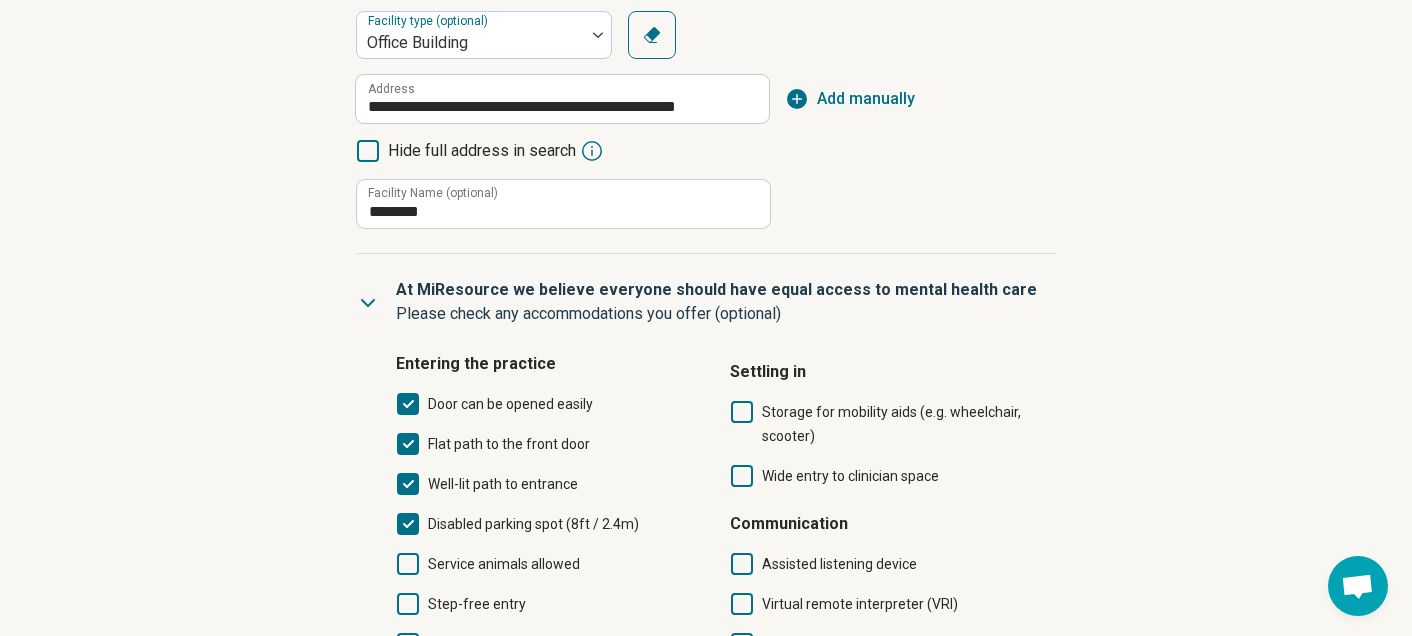 scroll, scrollTop: 10, scrollLeft: 0, axis: vertical 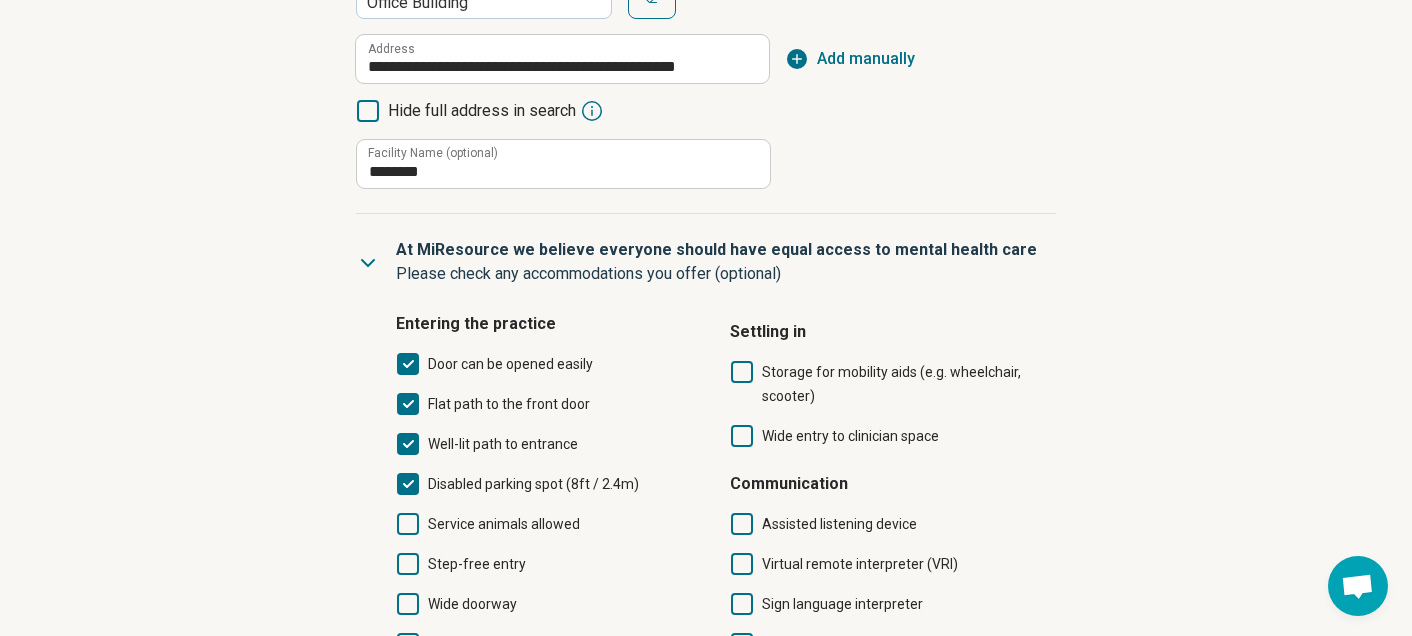 click 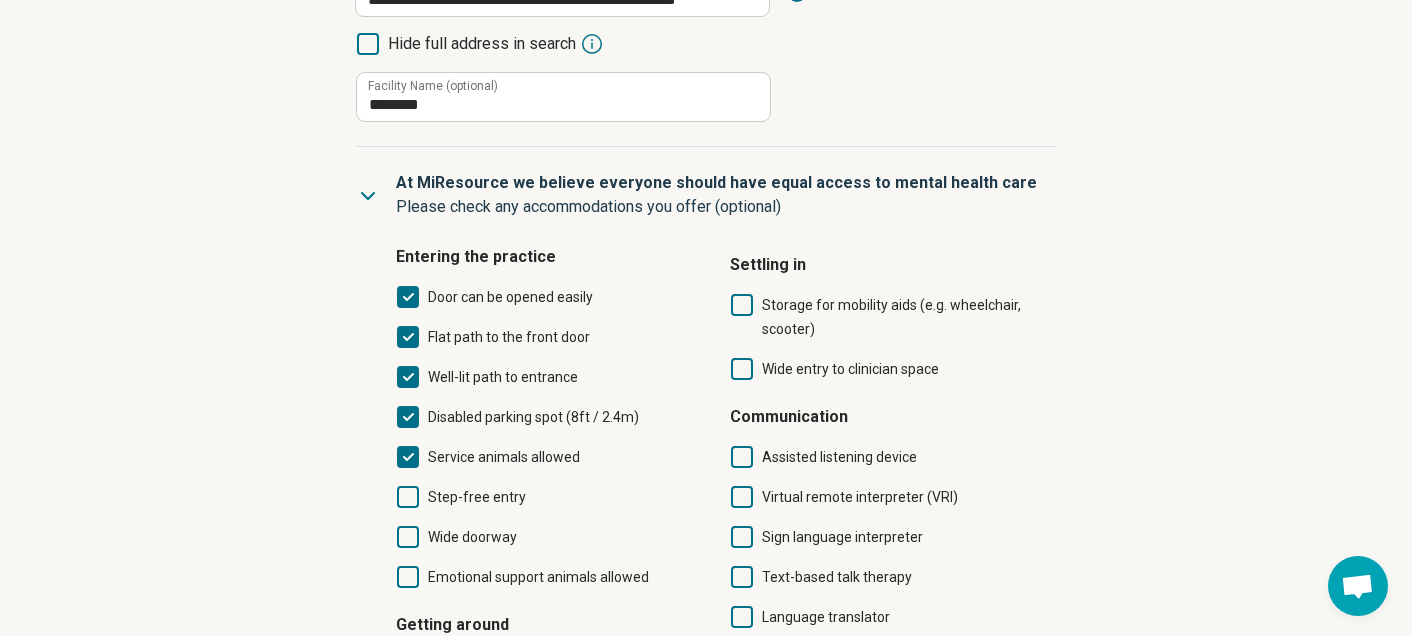 scroll, scrollTop: 463, scrollLeft: 0, axis: vertical 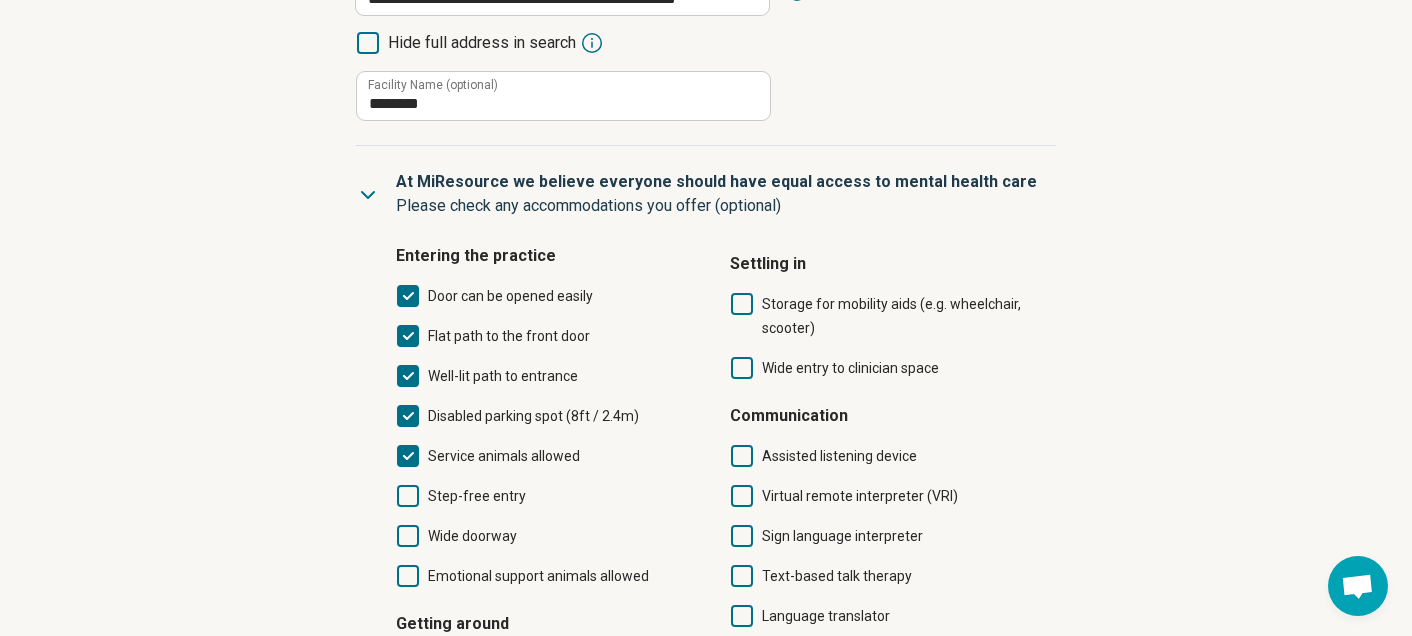 click 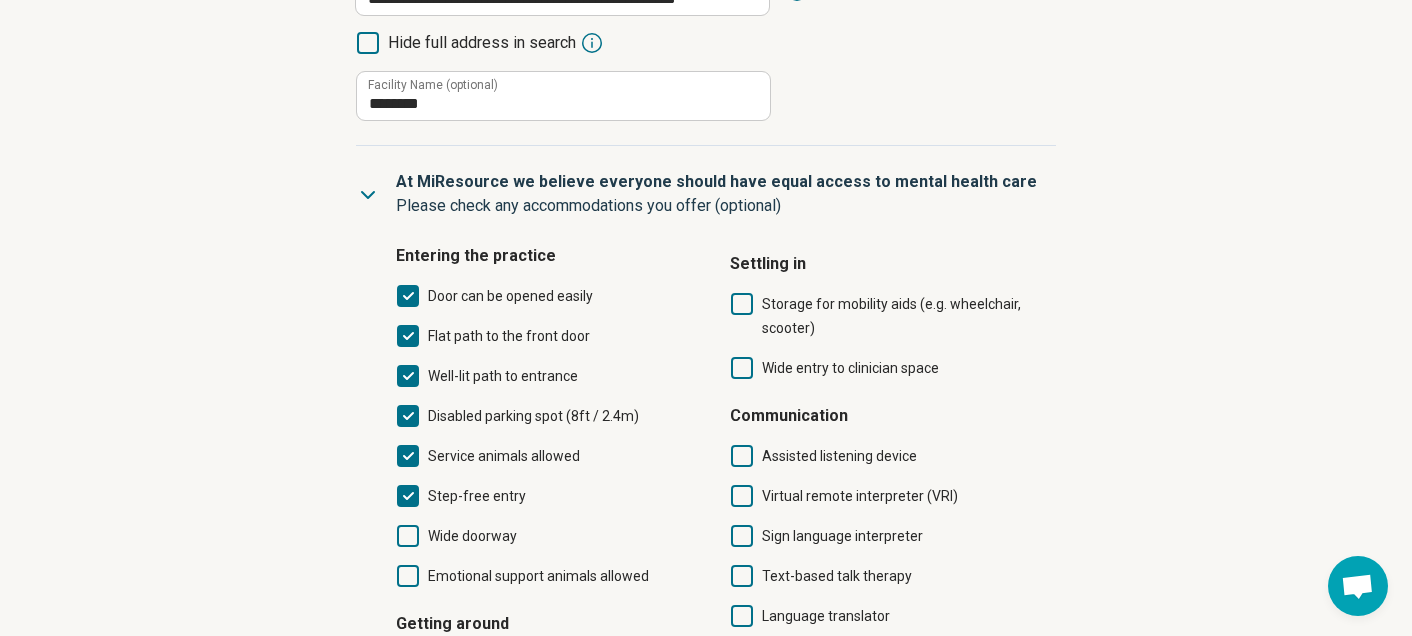 scroll, scrollTop: 10, scrollLeft: 0, axis: vertical 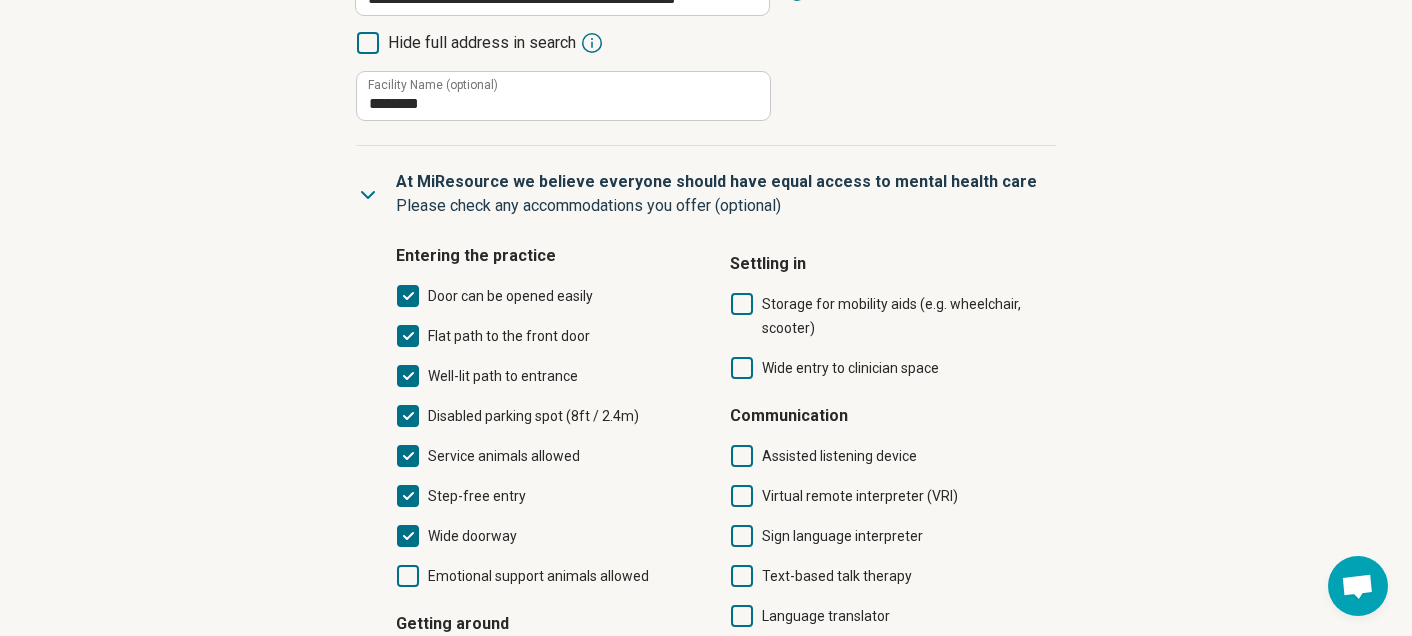 click 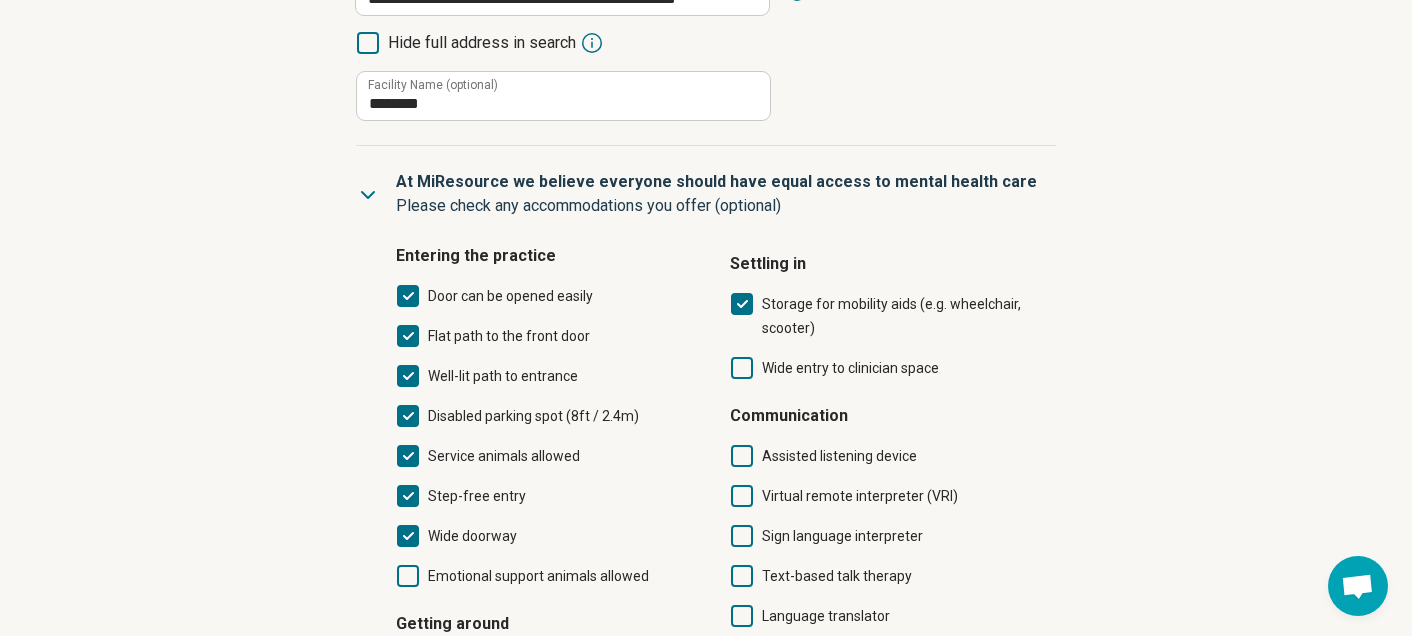 click 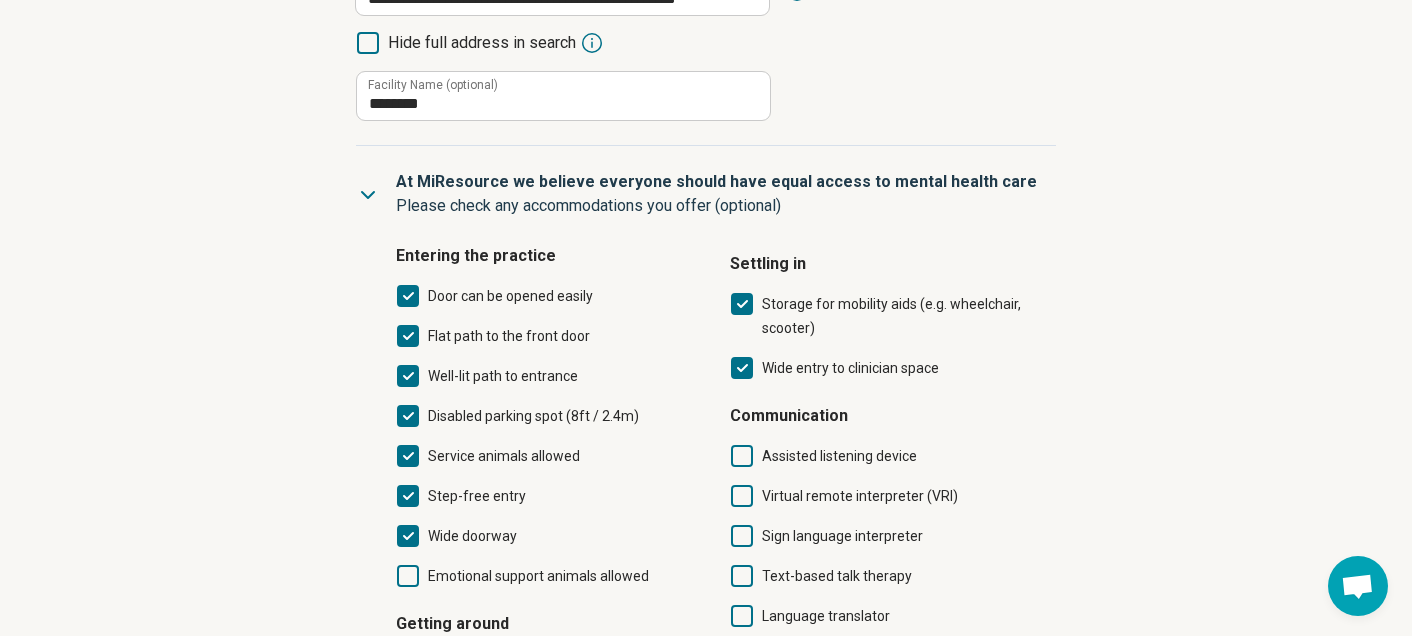 scroll, scrollTop: 10, scrollLeft: 0, axis: vertical 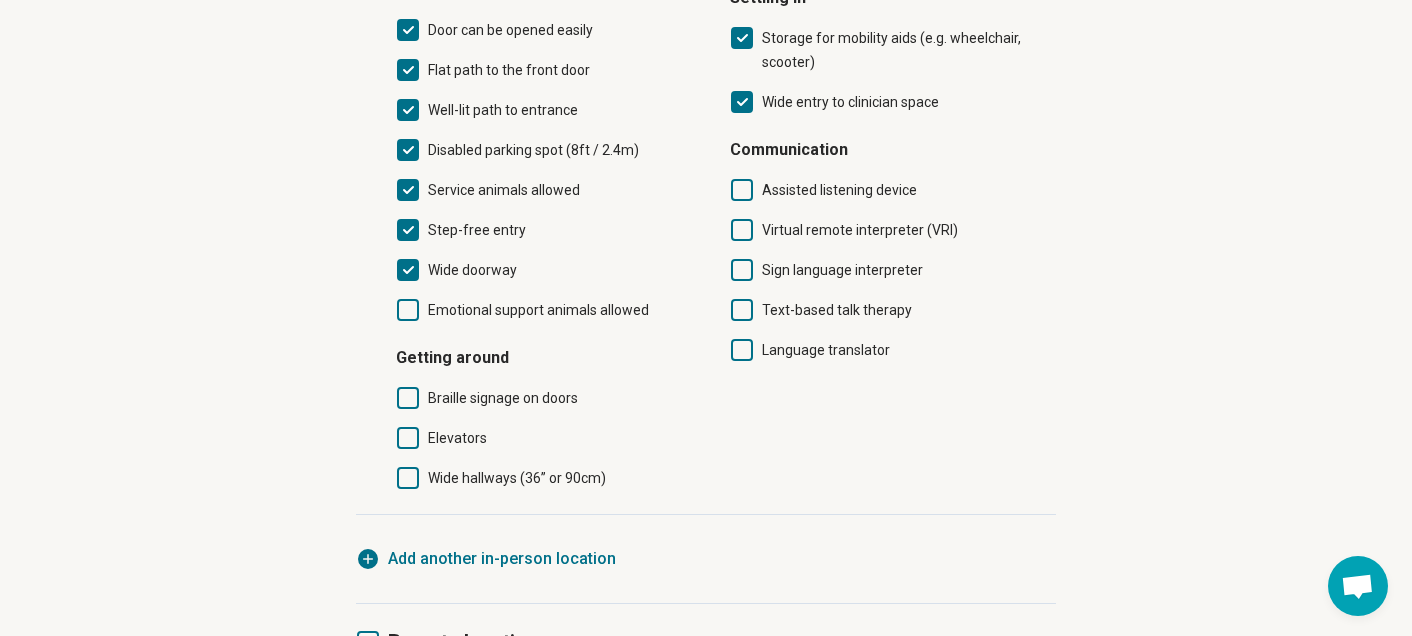 click 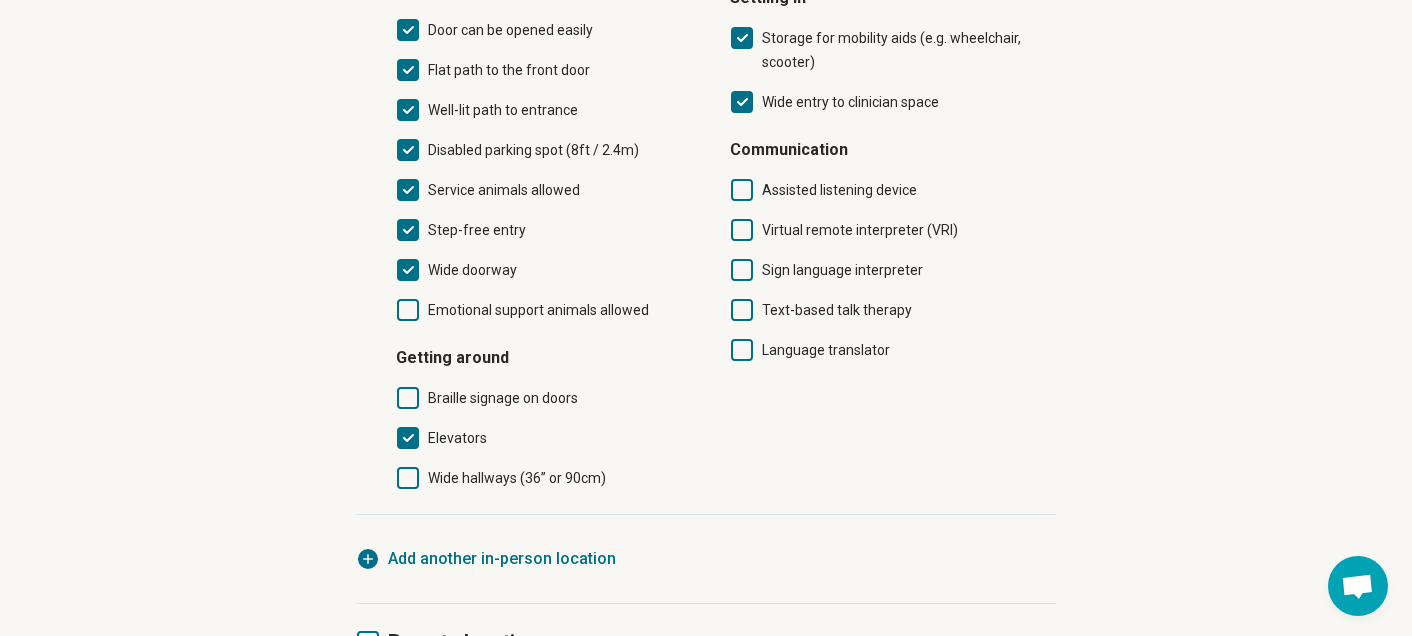 click 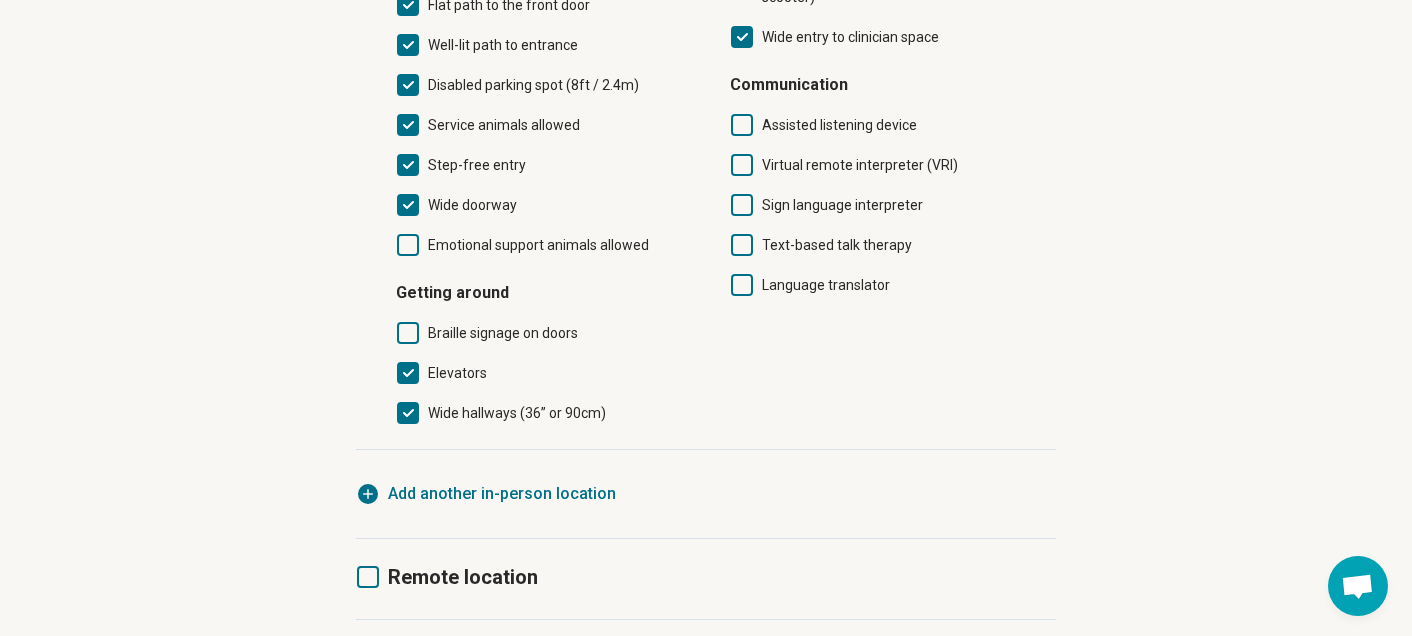 scroll, scrollTop: 874, scrollLeft: 0, axis: vertical 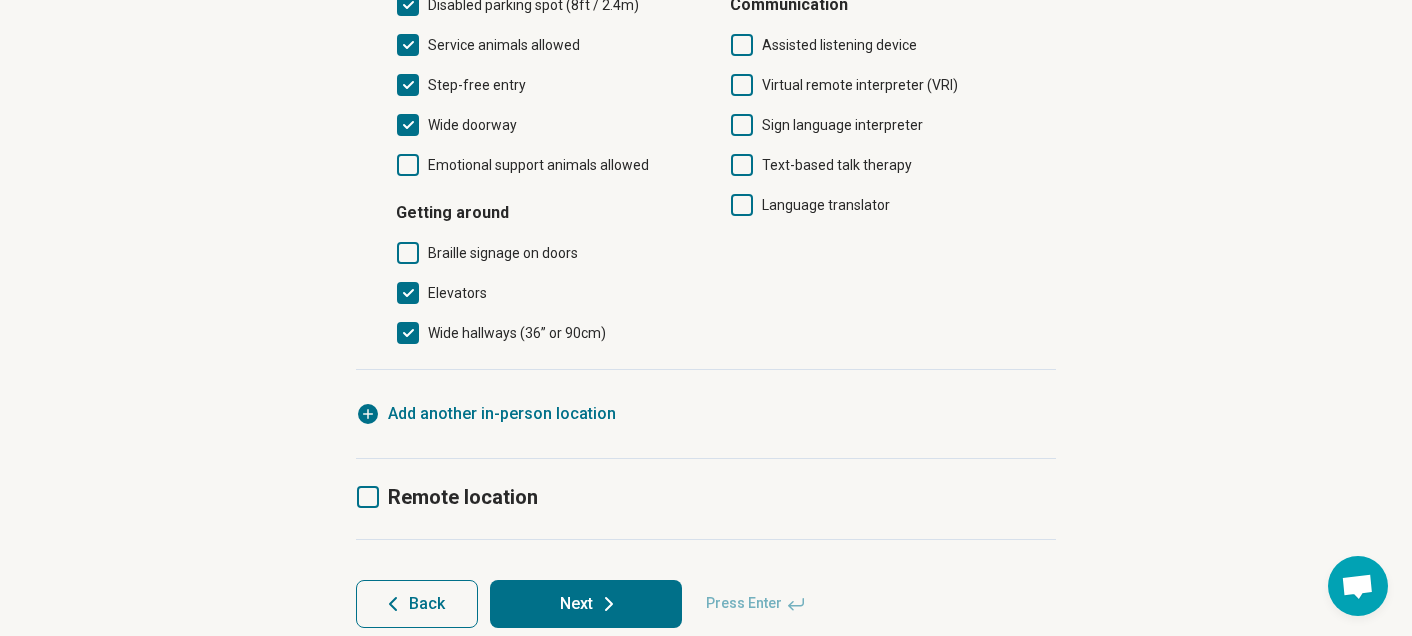 click 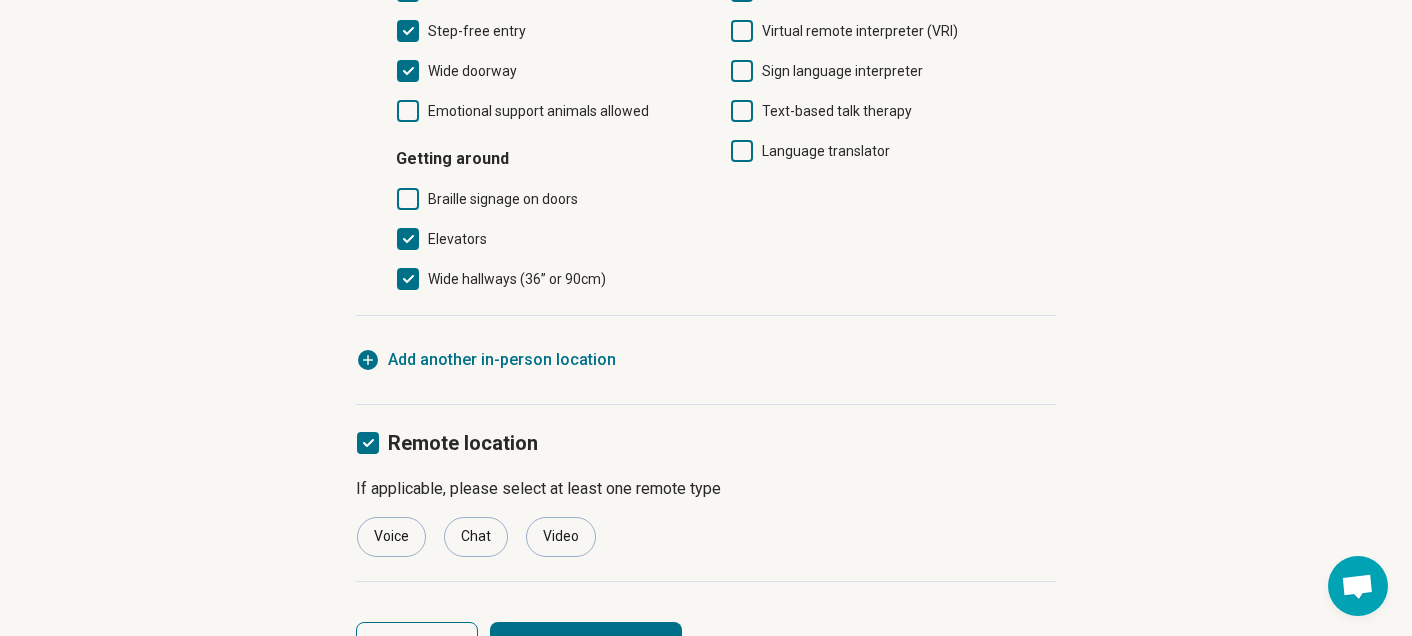 scroll, scrollTop: 953, scrollLeft: 0, axis: vertical 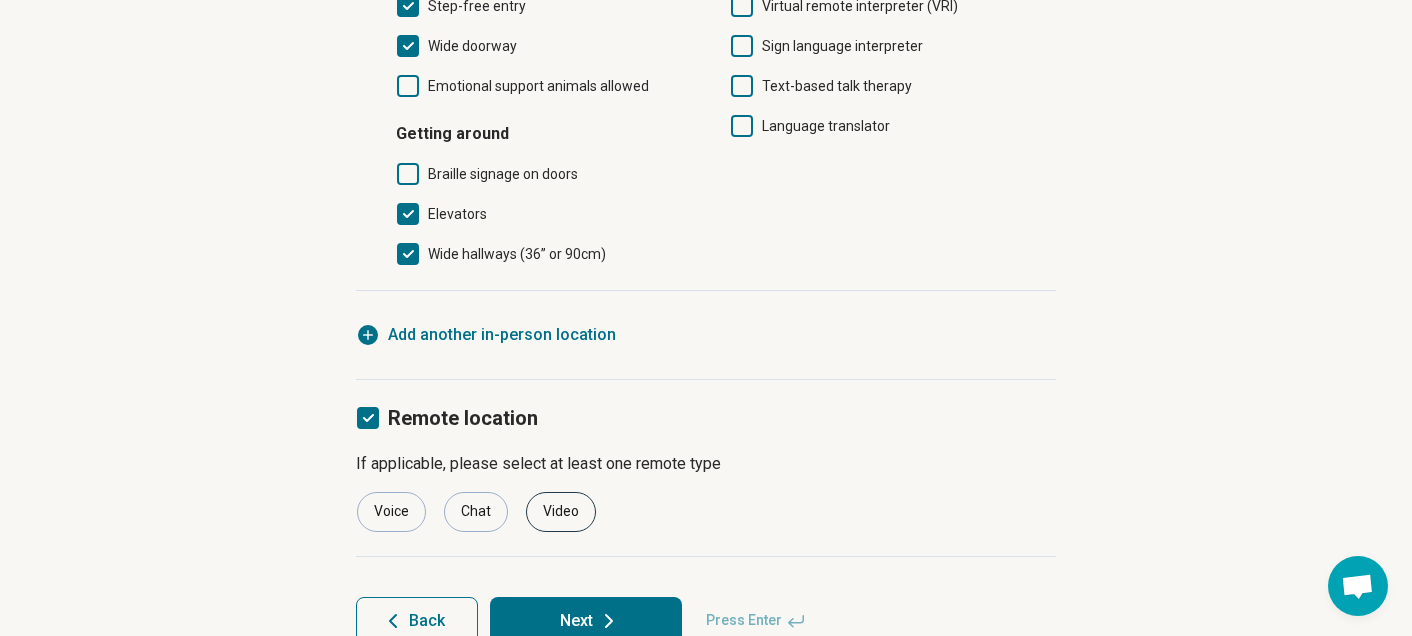 click on "Video" at bounding box center (561, 512) 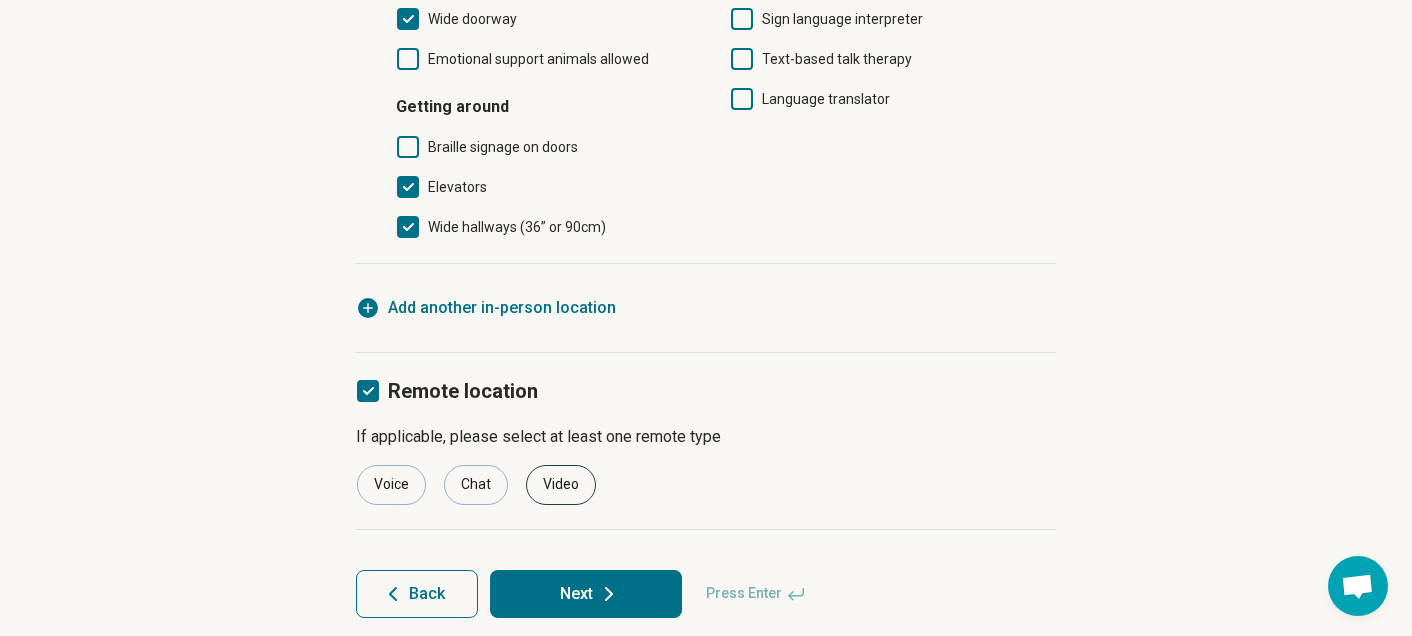 scroll, scrollTop: 1000, scrollLeft: 0, axis: vertical 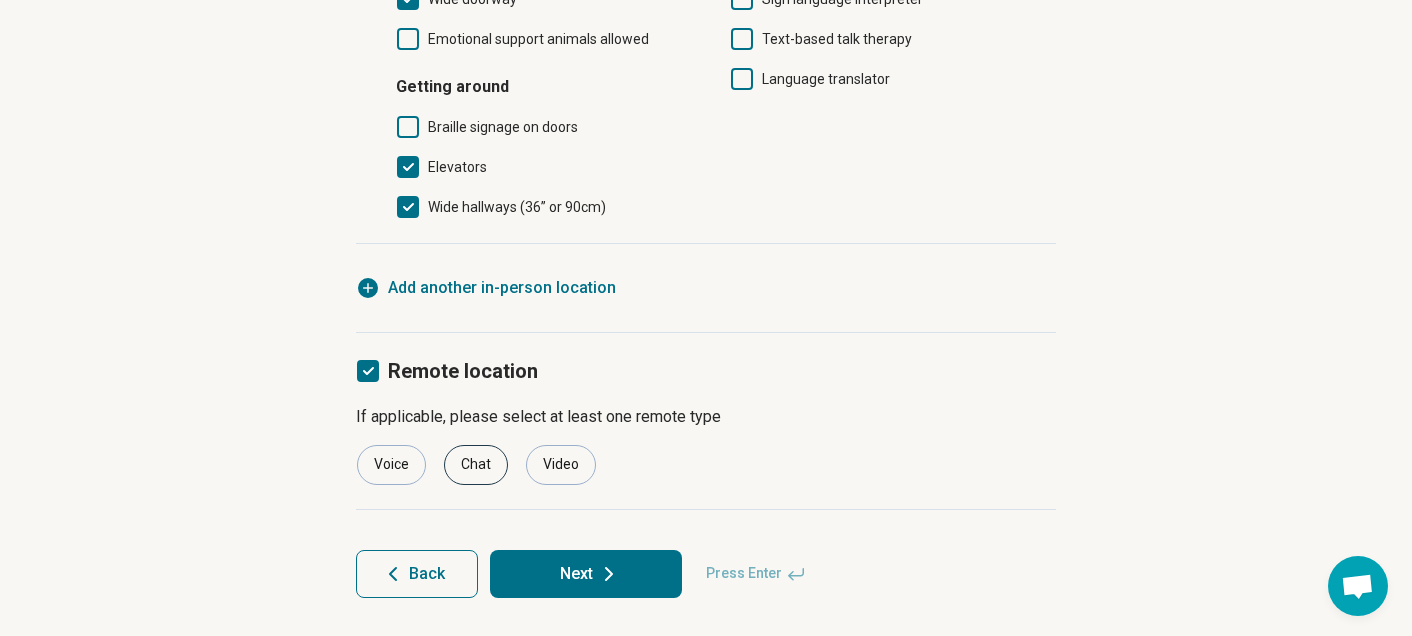 click on "Chat" at bounding box center (476, 465) 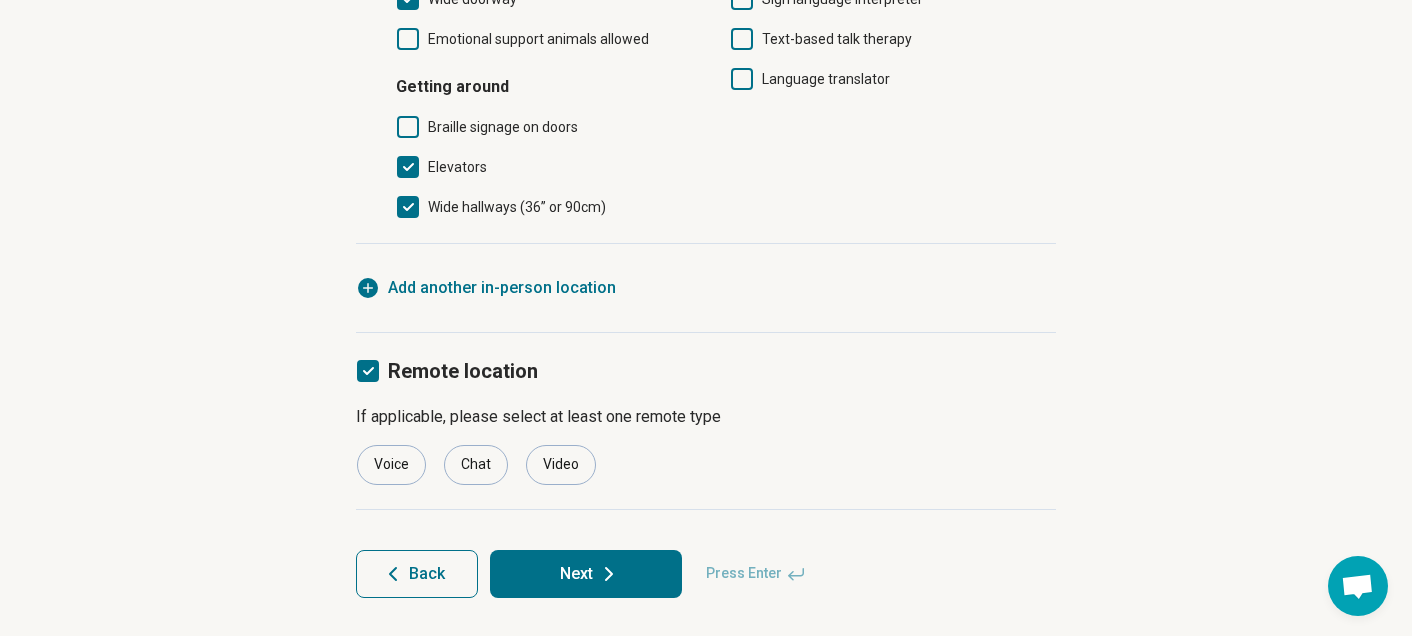 click on "Next" at bounding box center (586, 574) 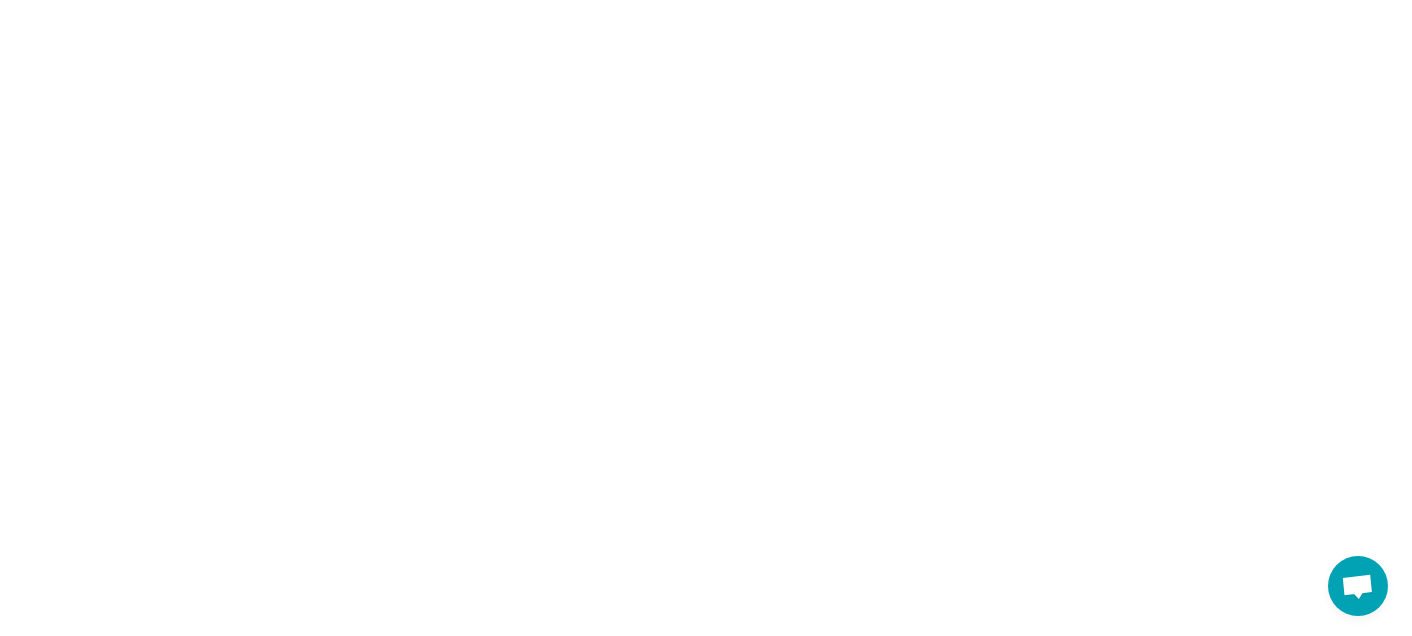 scroll, scrollTop: 0, scrollLeft: 0, axis: both 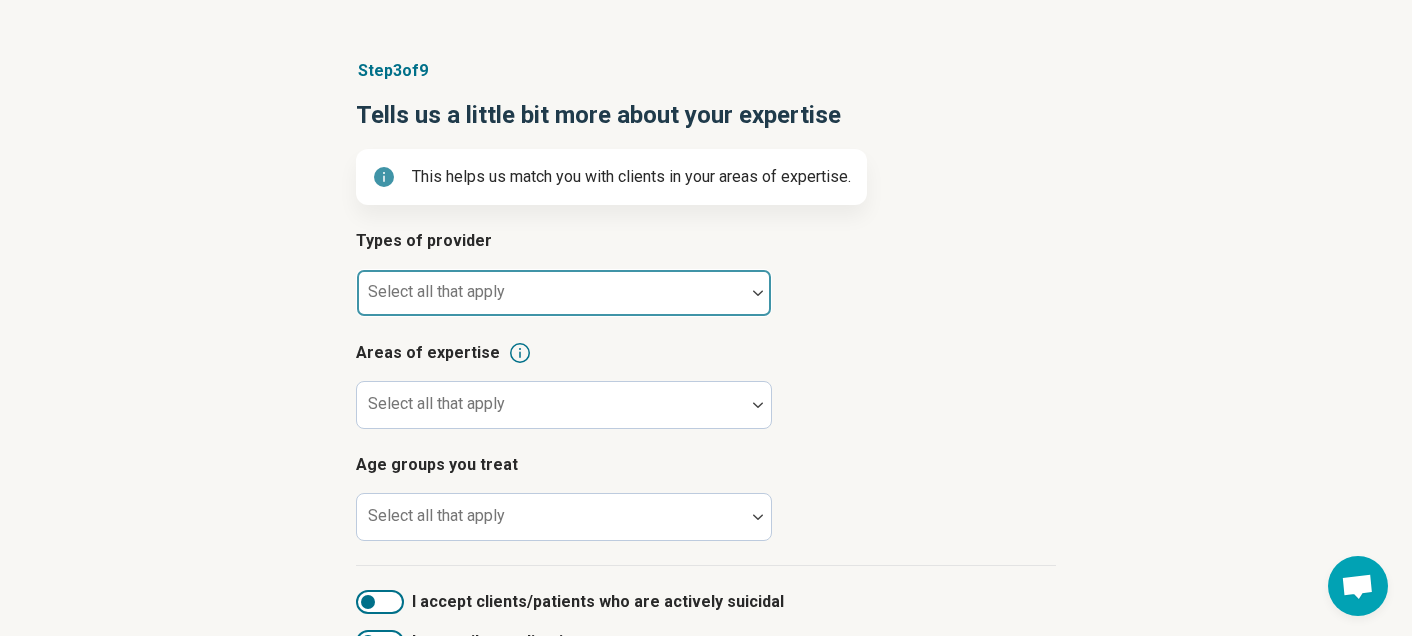 click at bounding box center [551, 293] 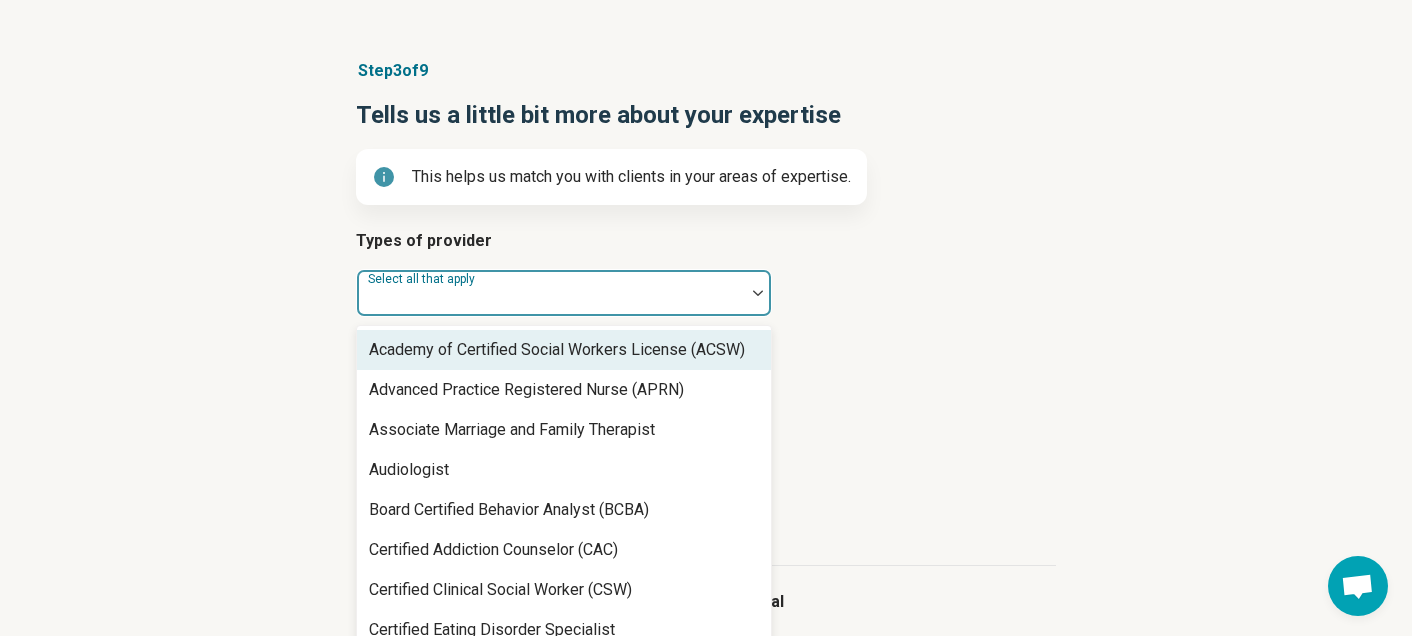 scroll, scrollTop: 131, scrollLeft: 0, axis: vertical 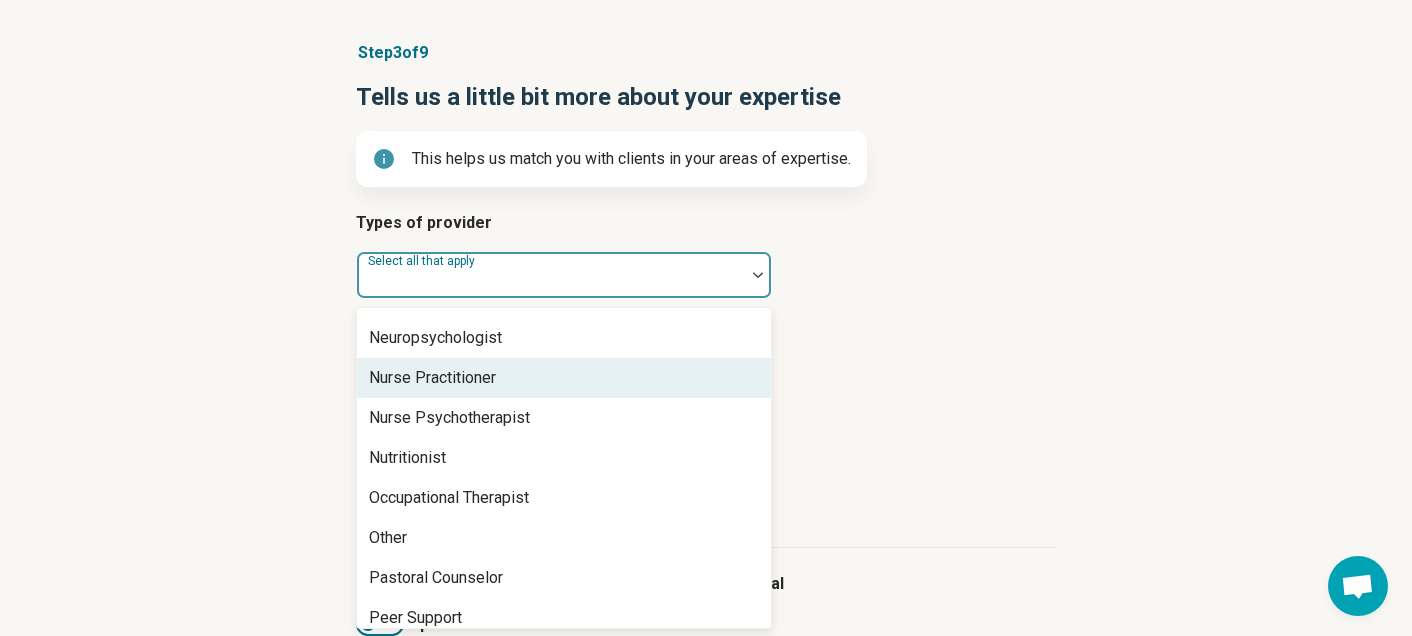 click on "Nurse Practitioner" at bounding box center [564, 378] 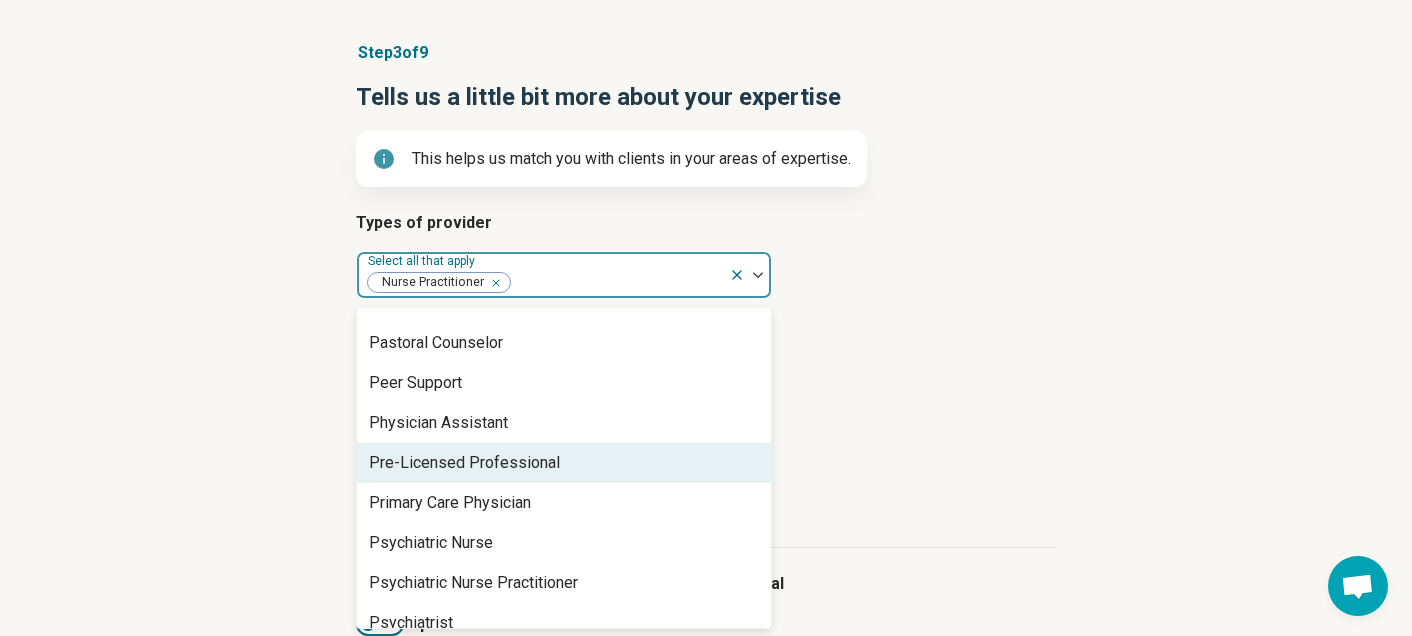 scroll, scrollTop: 2127, scrollLeft: 0, axis: vertical 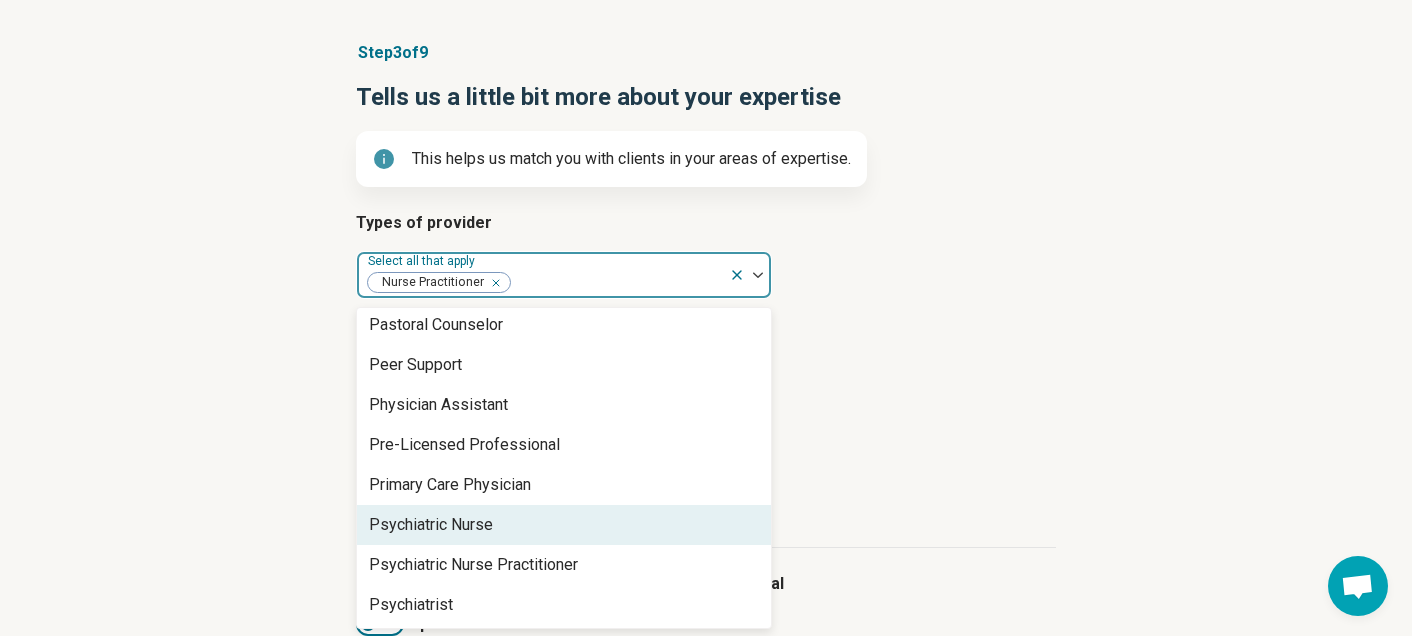 click on "Psychiatric Nurse" at bounding box center (564, 525) 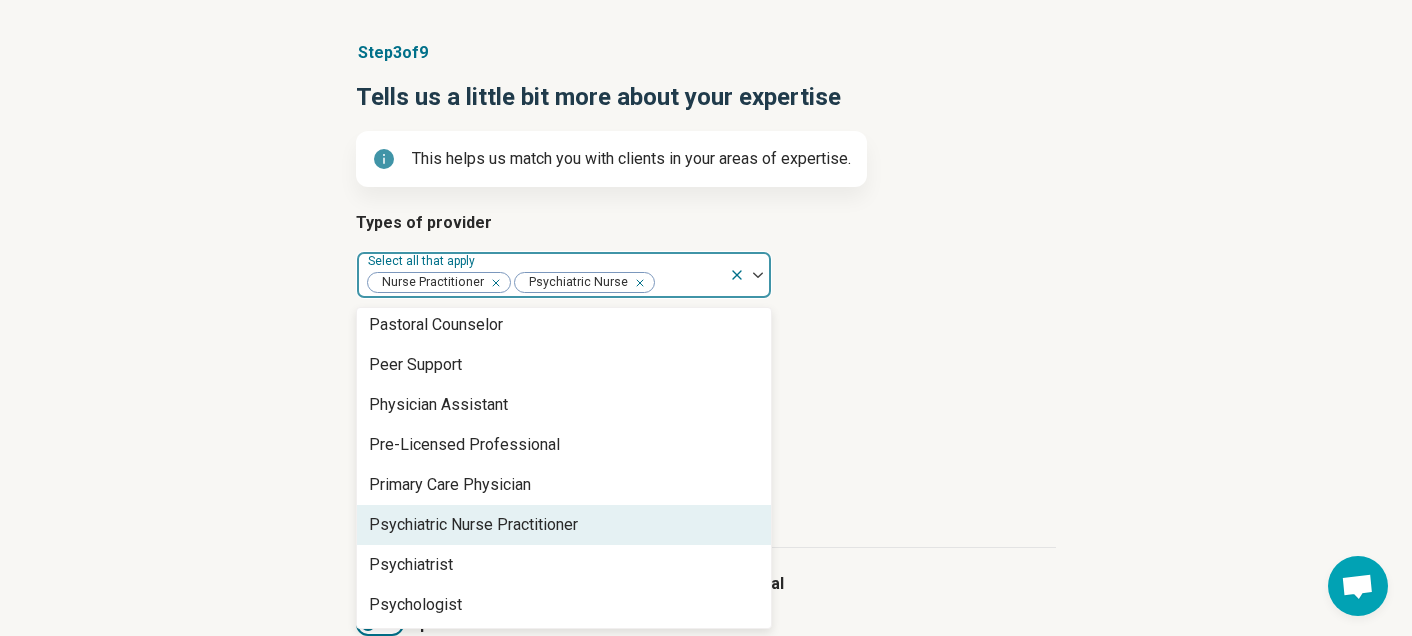 click on "Psychiatric Nurse Practitioner" at bounding box center [473, 525] 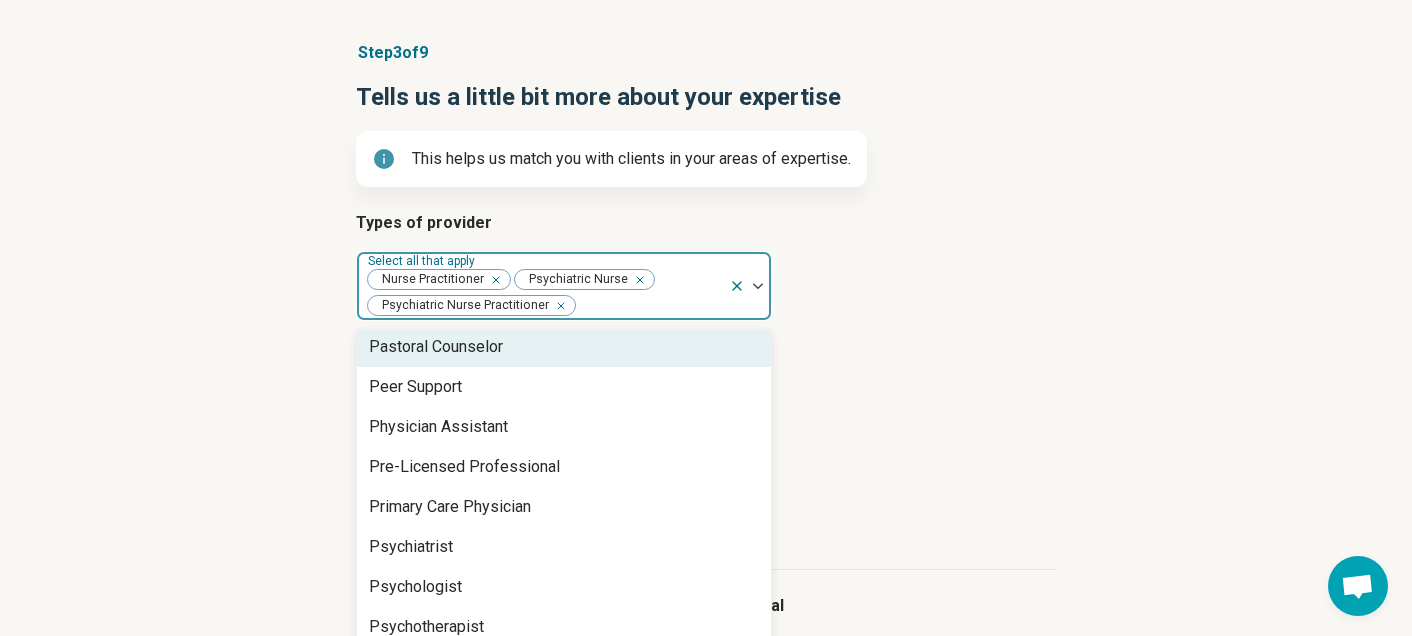 click 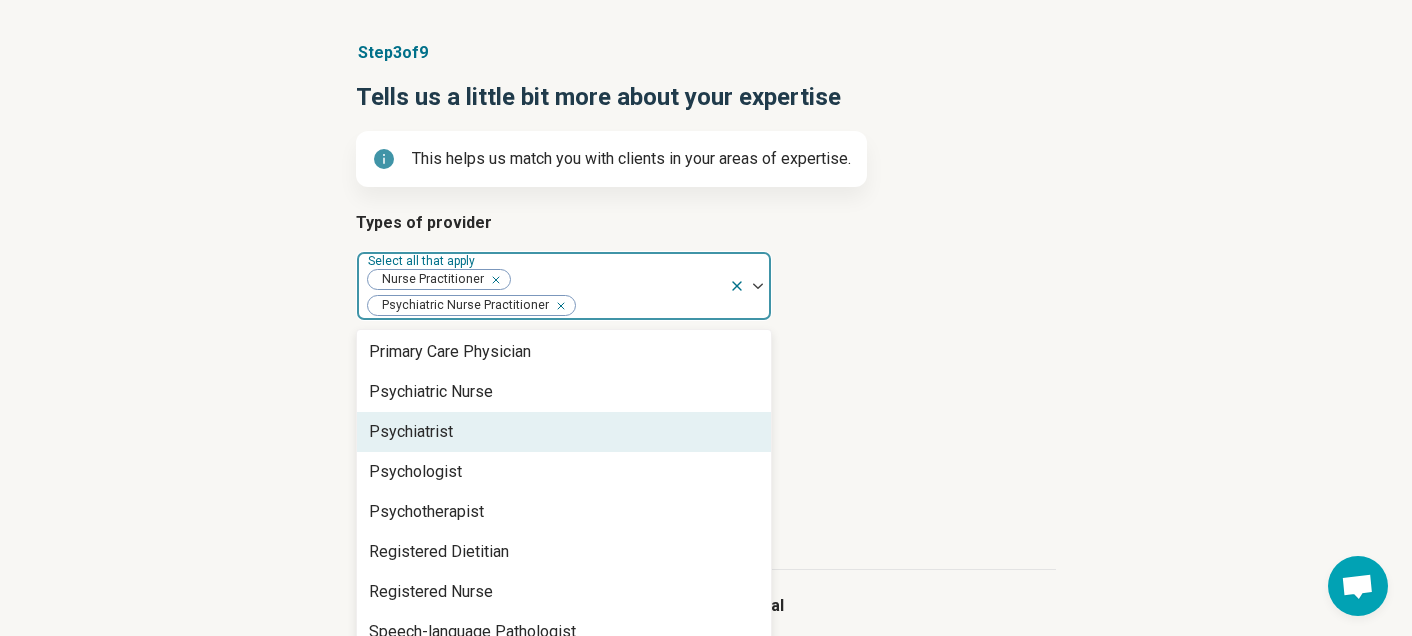 scroll, scrollTop: 2289, scrollLeft: 0, axis: vertical 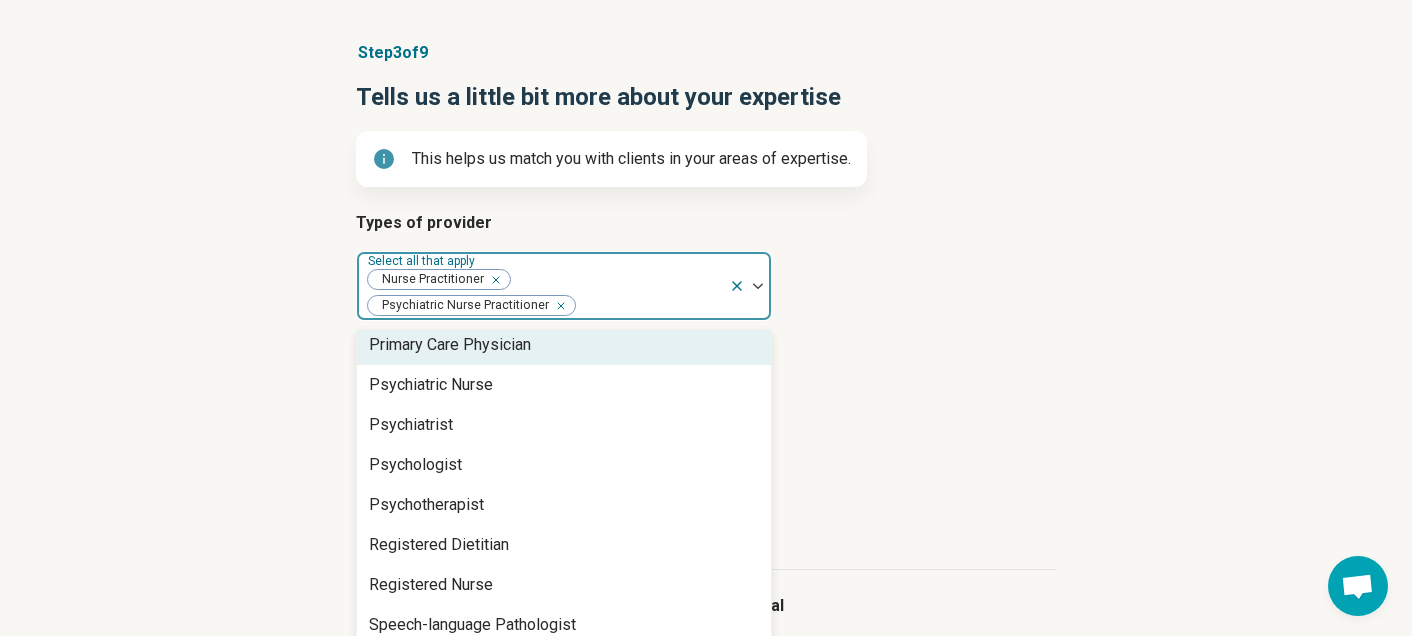click 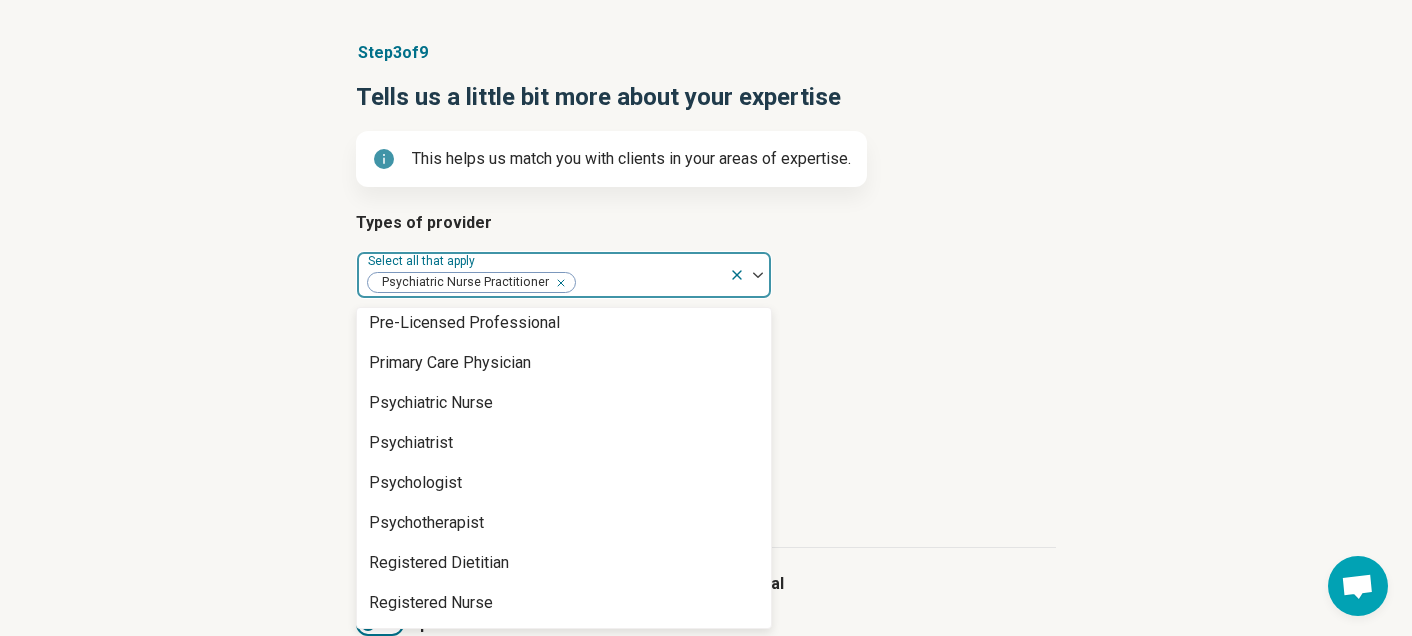scroll, scrollTop: 2329, scrollLeft: 0, axis: vertical 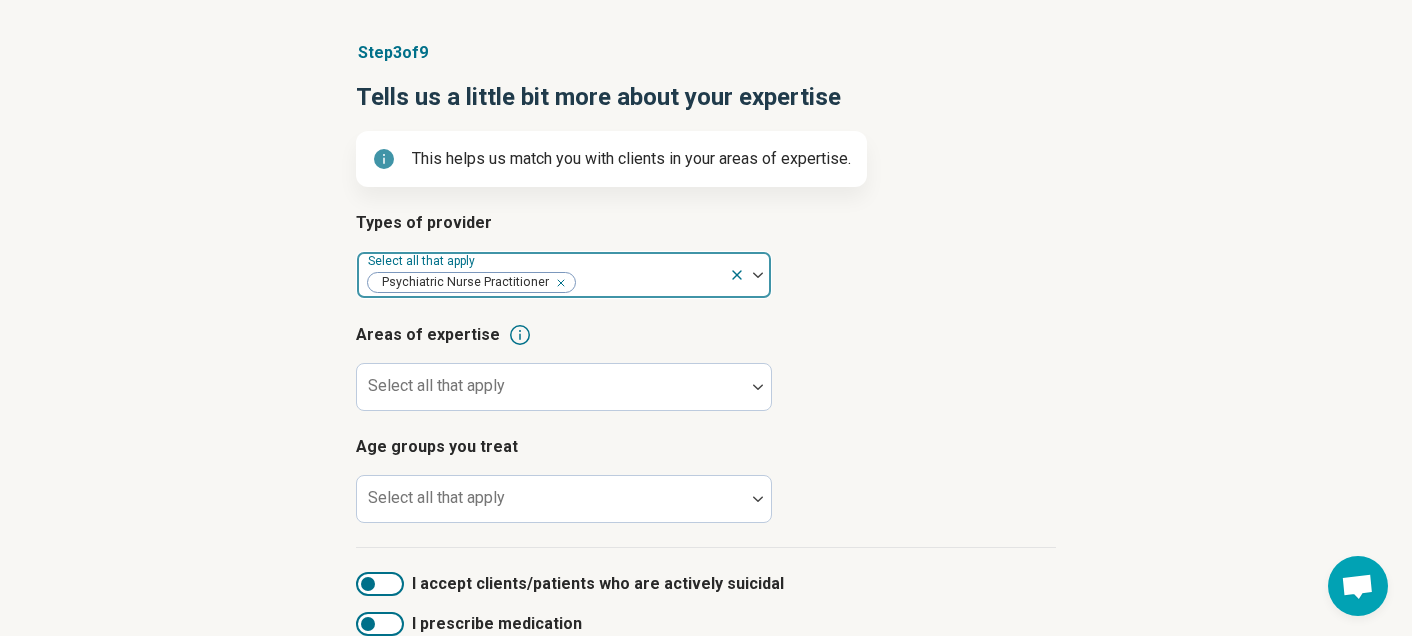 click on "Types of provider Select all that apply Psychiatric Nurse Practitioner Areas of expertise Select all that apply Age groups you treat Select all that apply" at bounding box center [706, 379] 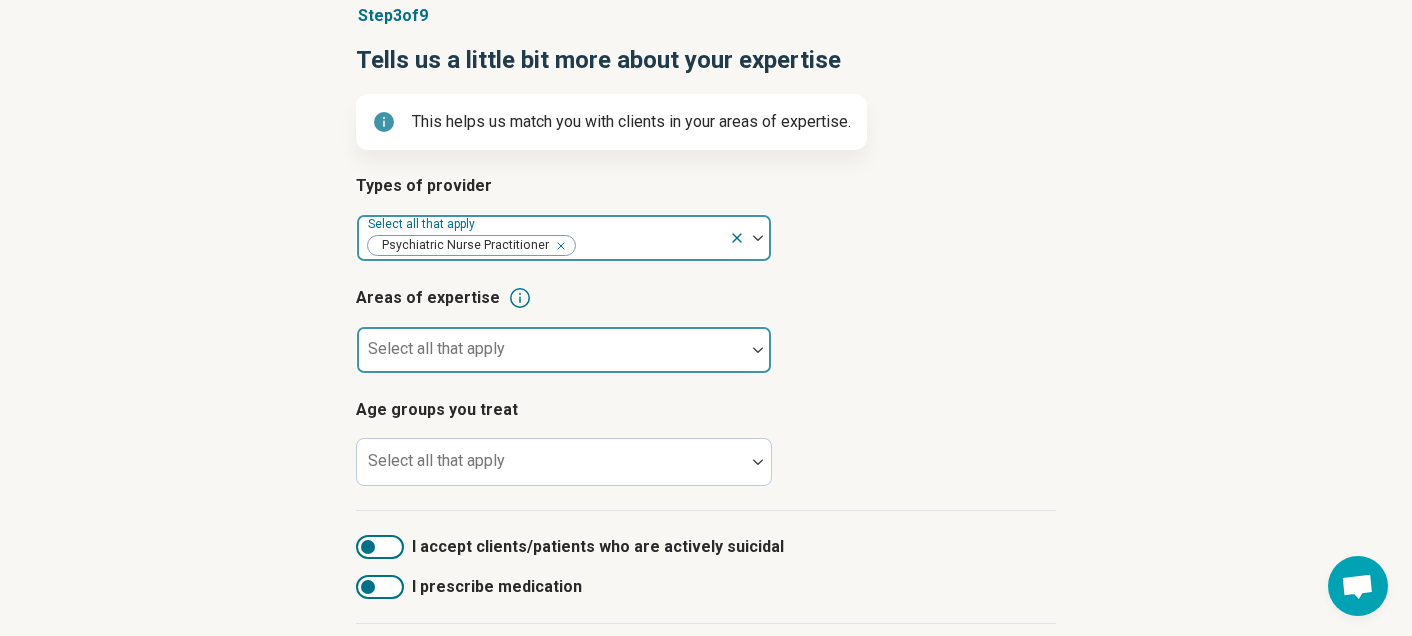 click at bounding box center [551, 358] 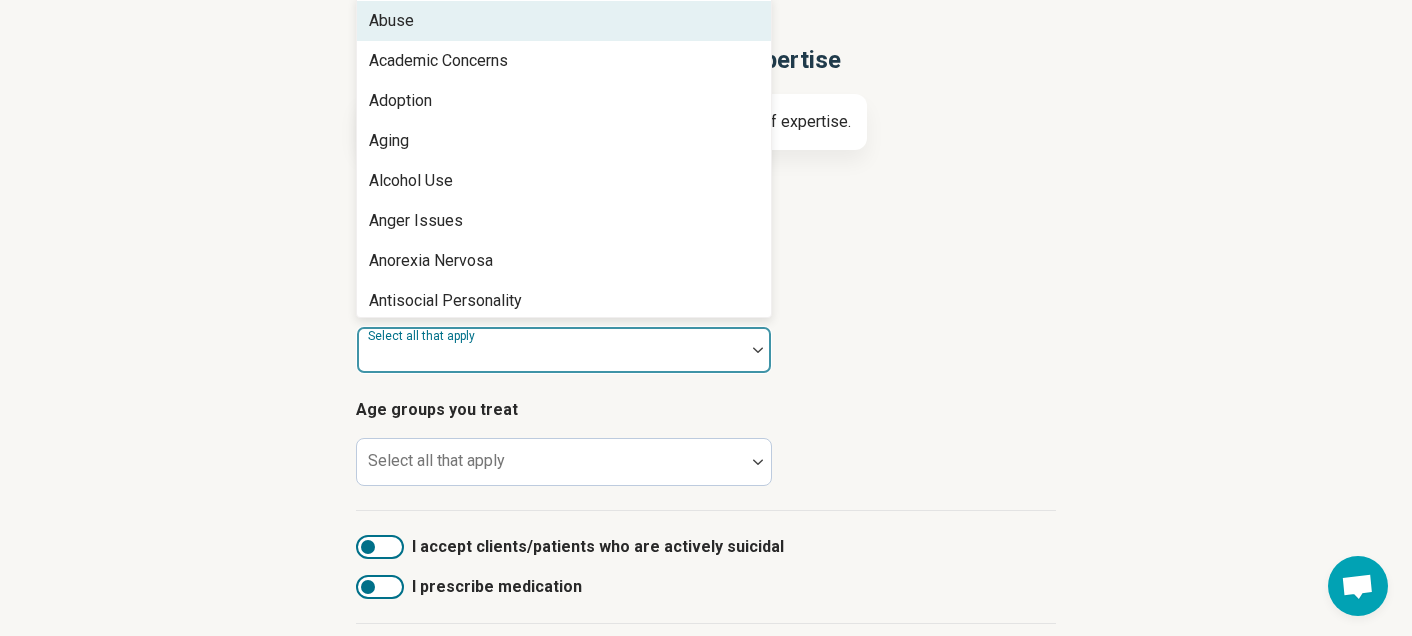scroll, scrollTop: 155, scrollLeft: 0, axis: vertical 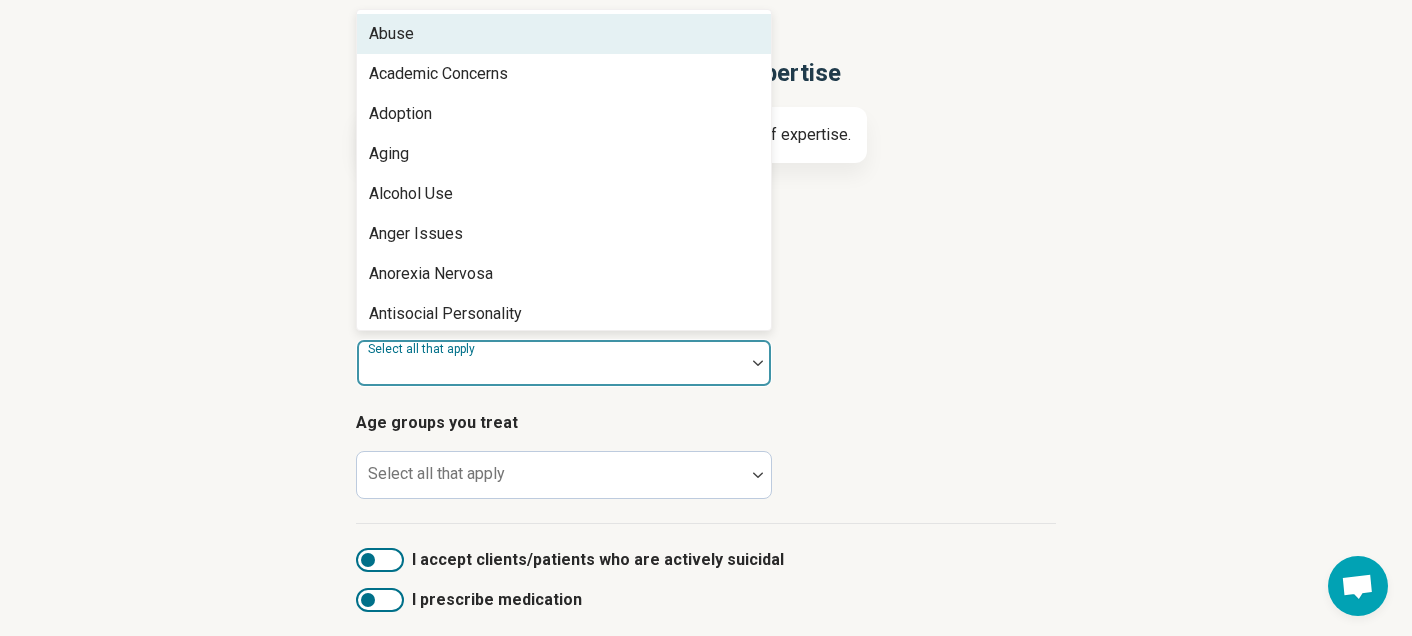 click on "Abuse" at bounding box center [564, 34] 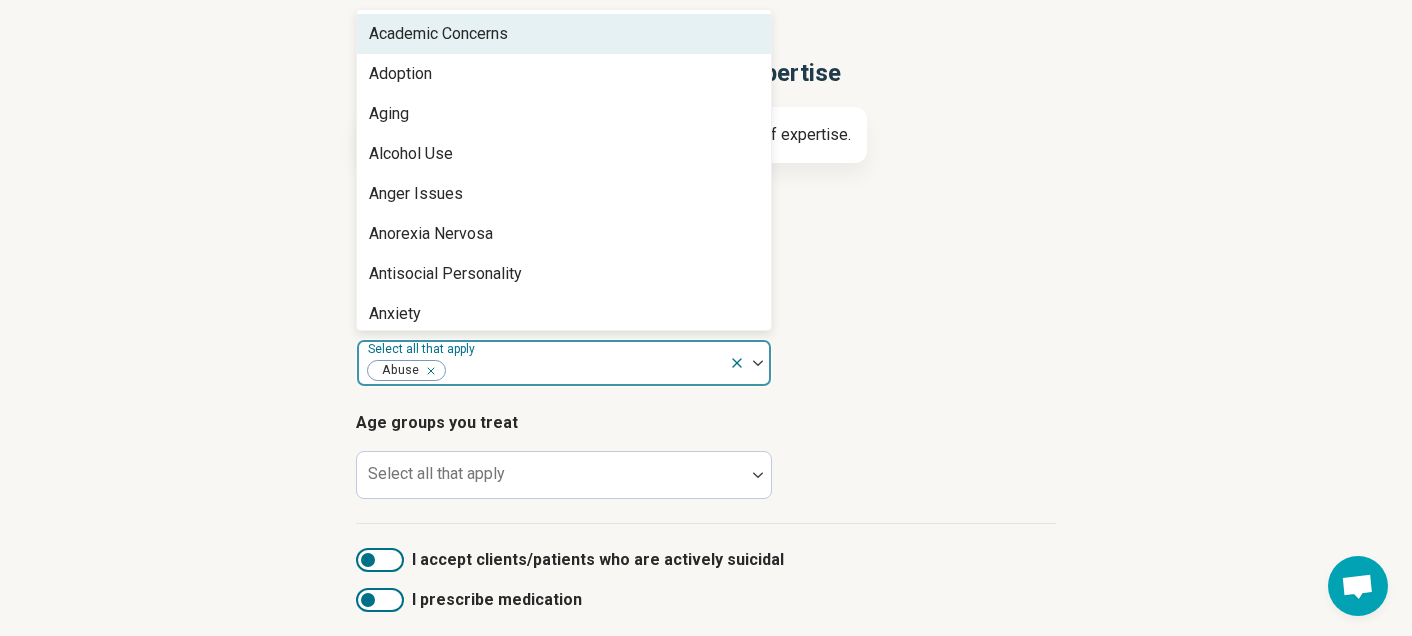 click on "Academic Concerns" at bounding box center (438, 34) 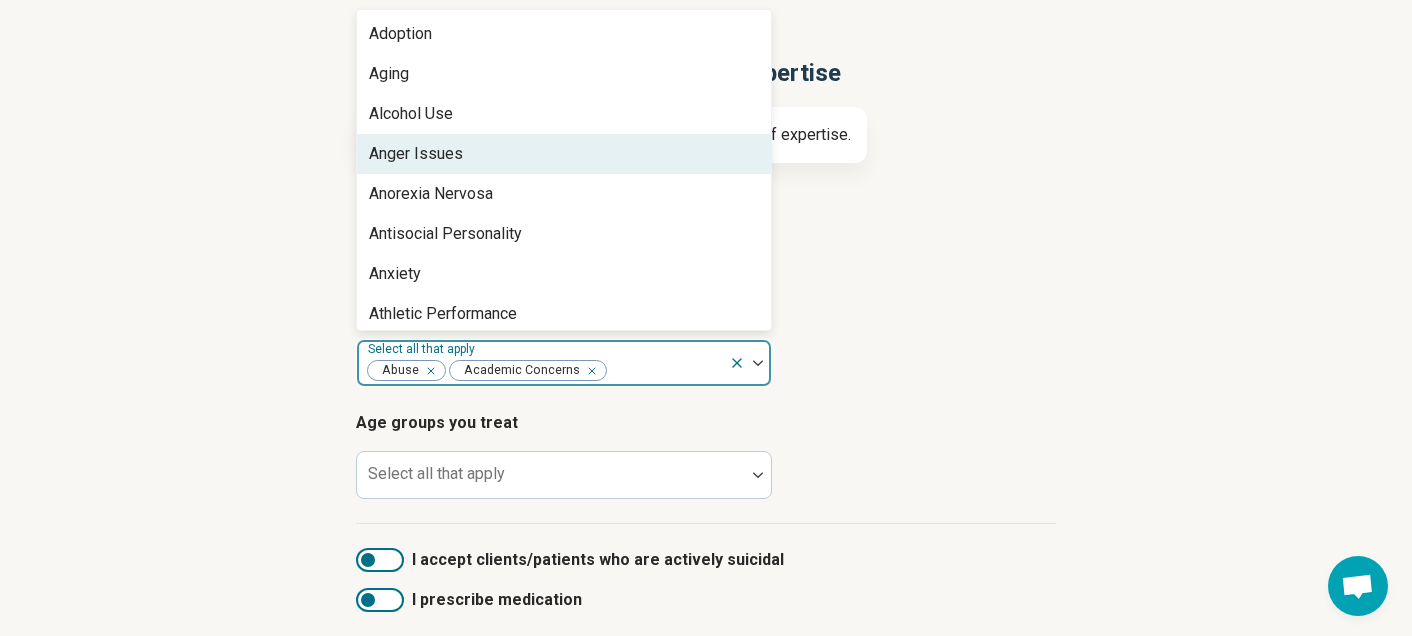 click on "Anger Issues" at bounding box center (564, 154) 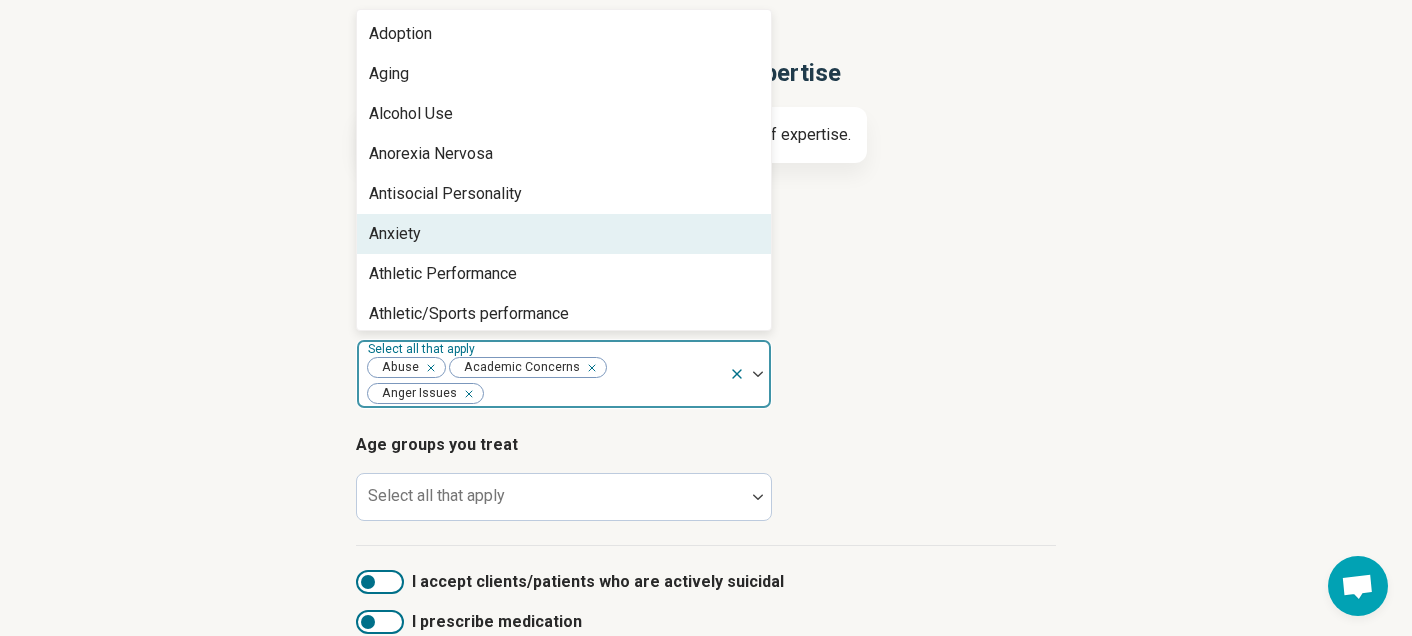click on "Anxiety" at bounding box center (564, 234) 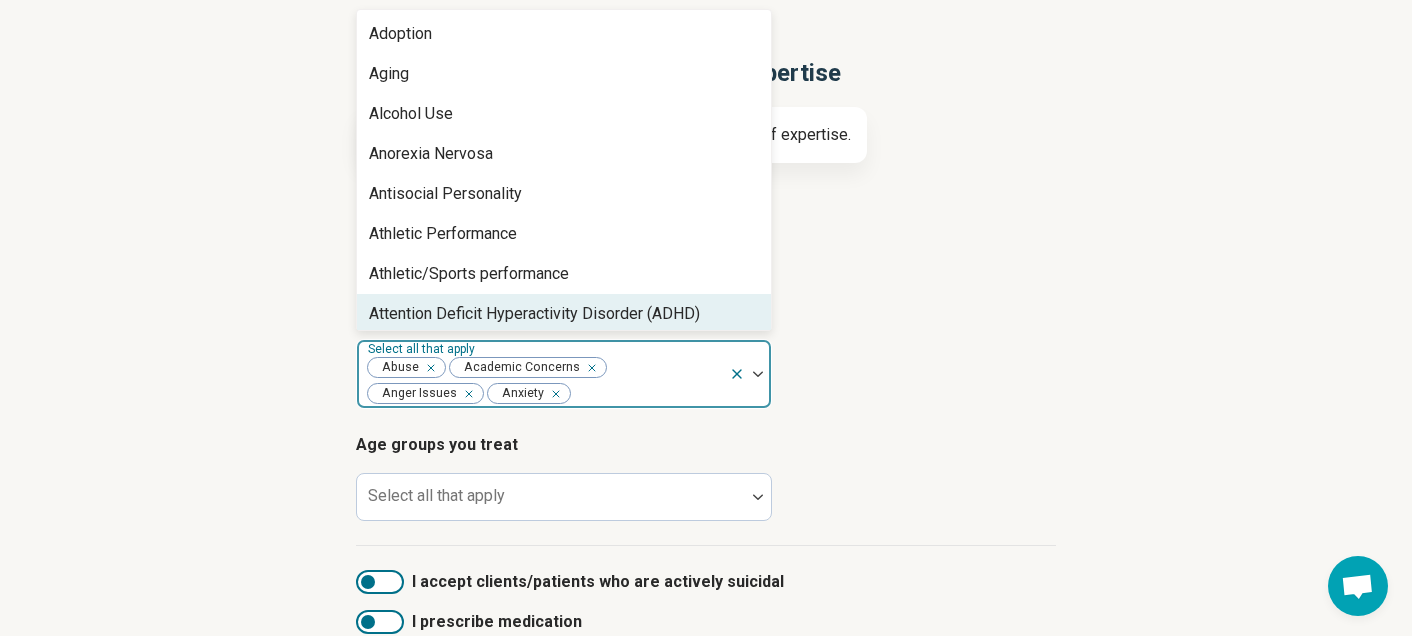 click on "Attention Deficit Hyperactivity Disorder (ADHD)" at bounding box center [534, 314] 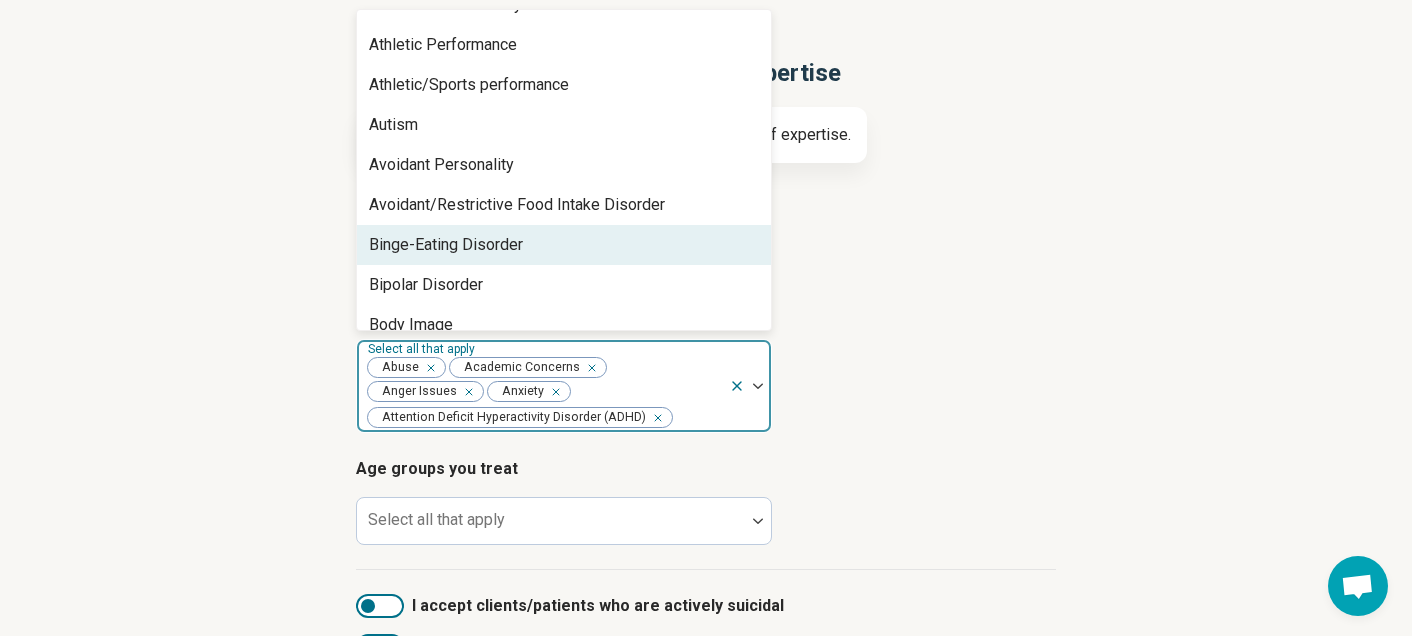 scroll, scrollTop: 195, scrollLeft: 0, axis: vertical 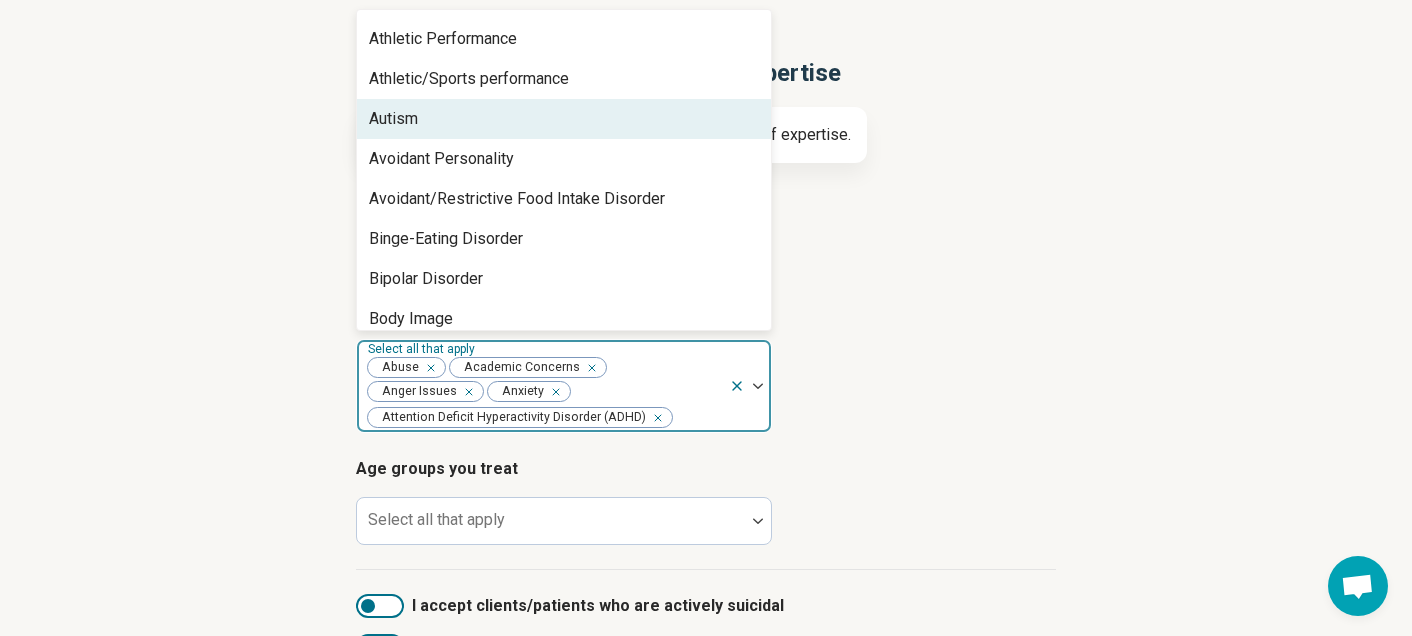 click on "Autism" at bounding box center [393, 119] 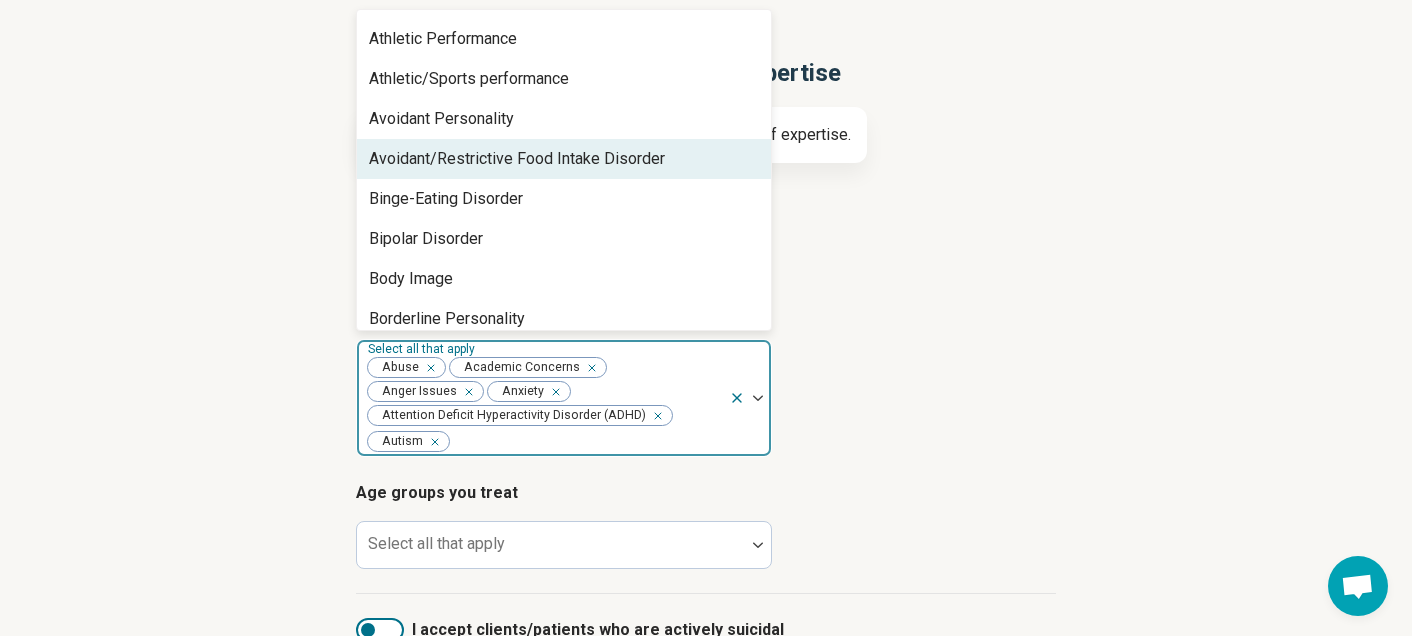 click on "Avoidant/Restrictive Food Intake Disorder" at bounding box center (517, 159) 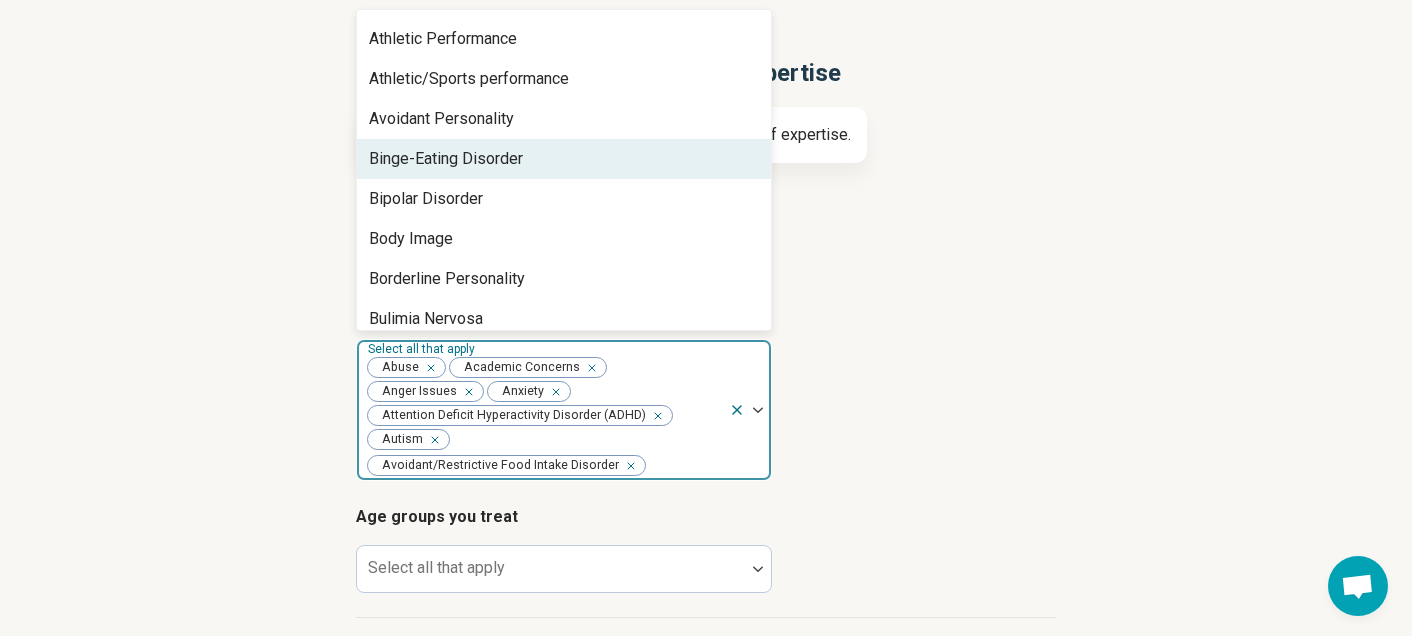 click on "Binge-Eating Disorder" at bounding box center [446, 159] 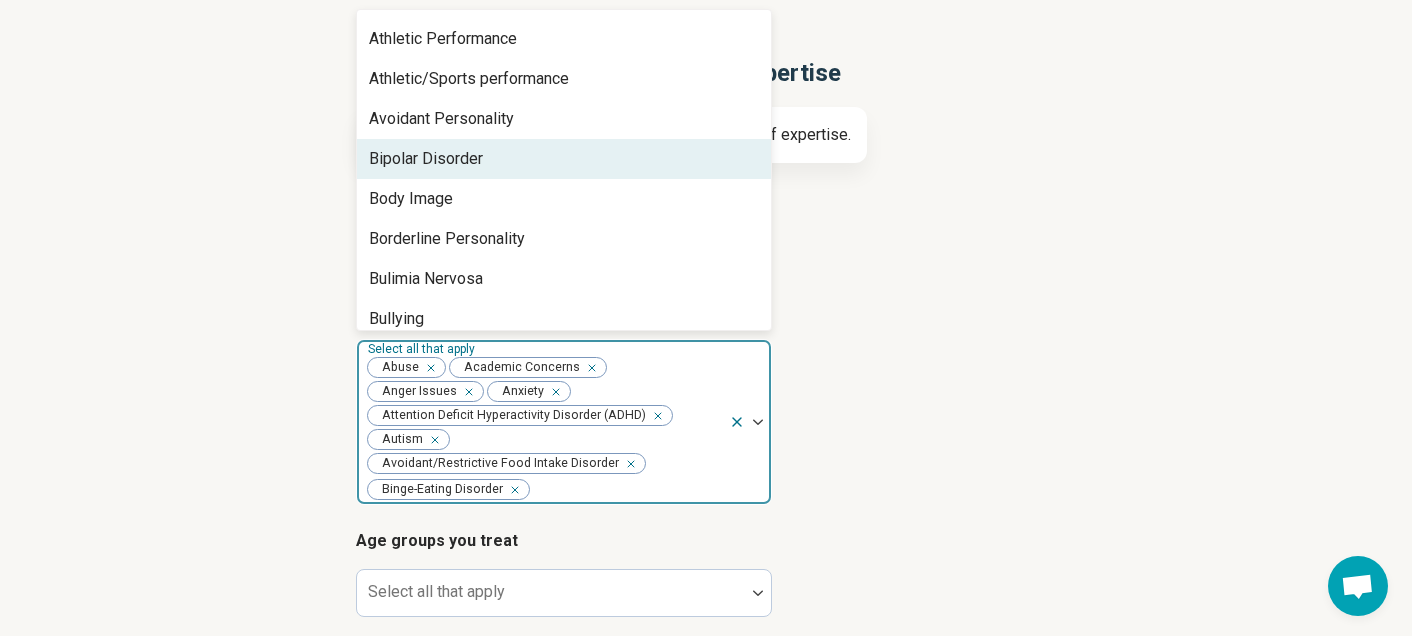 click on "Bipolar Disorder" at bounding box center (426, 159) 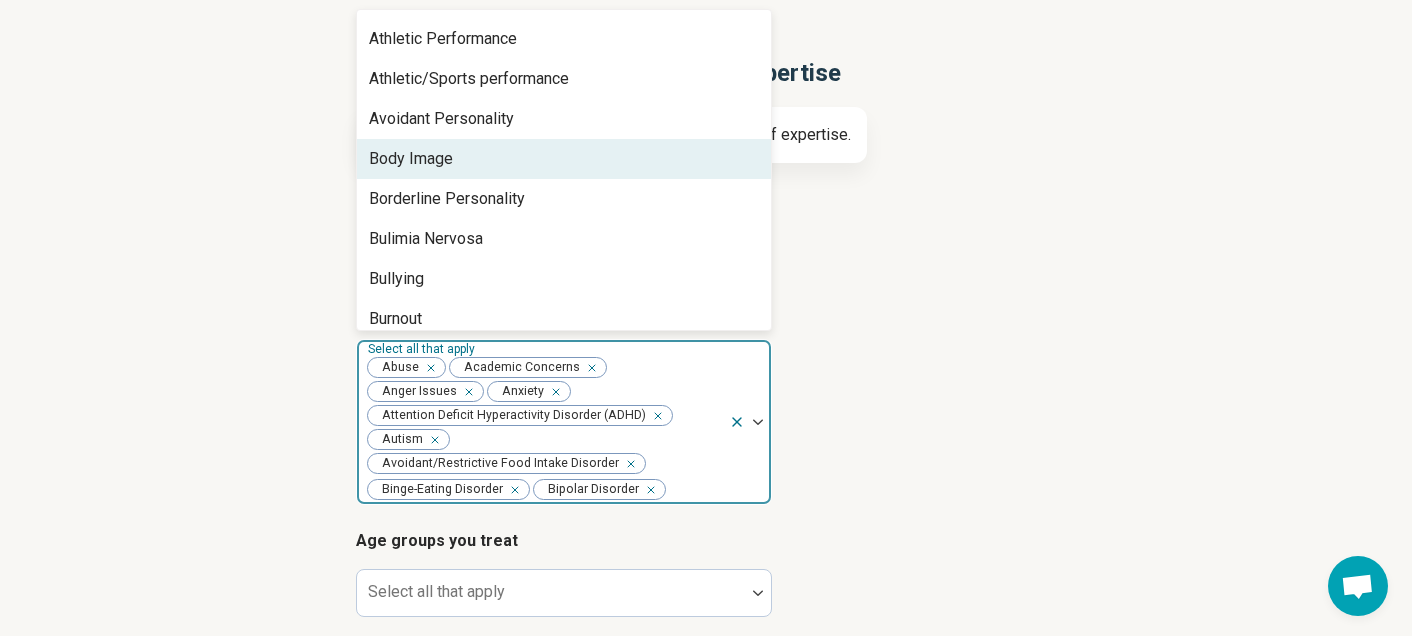 click on "Body Image" at bounding box center (411, 159) 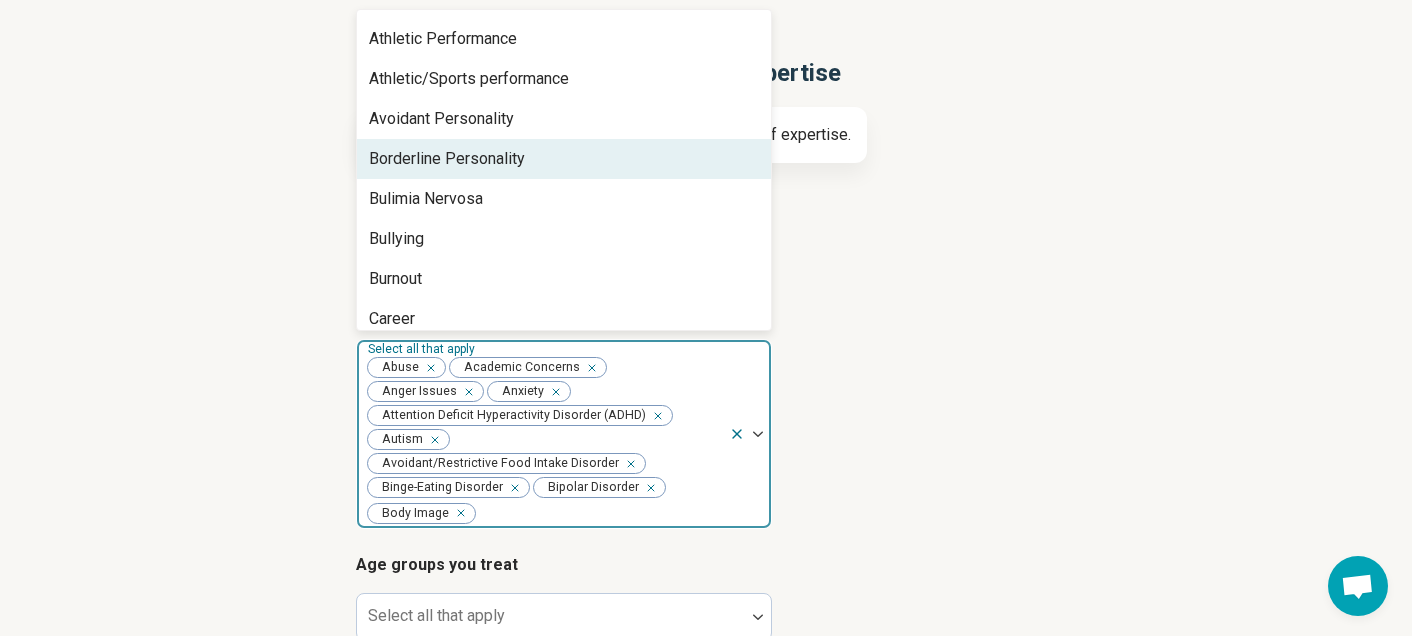 click on "Borderline Personality" at bounding box center [447, 159] 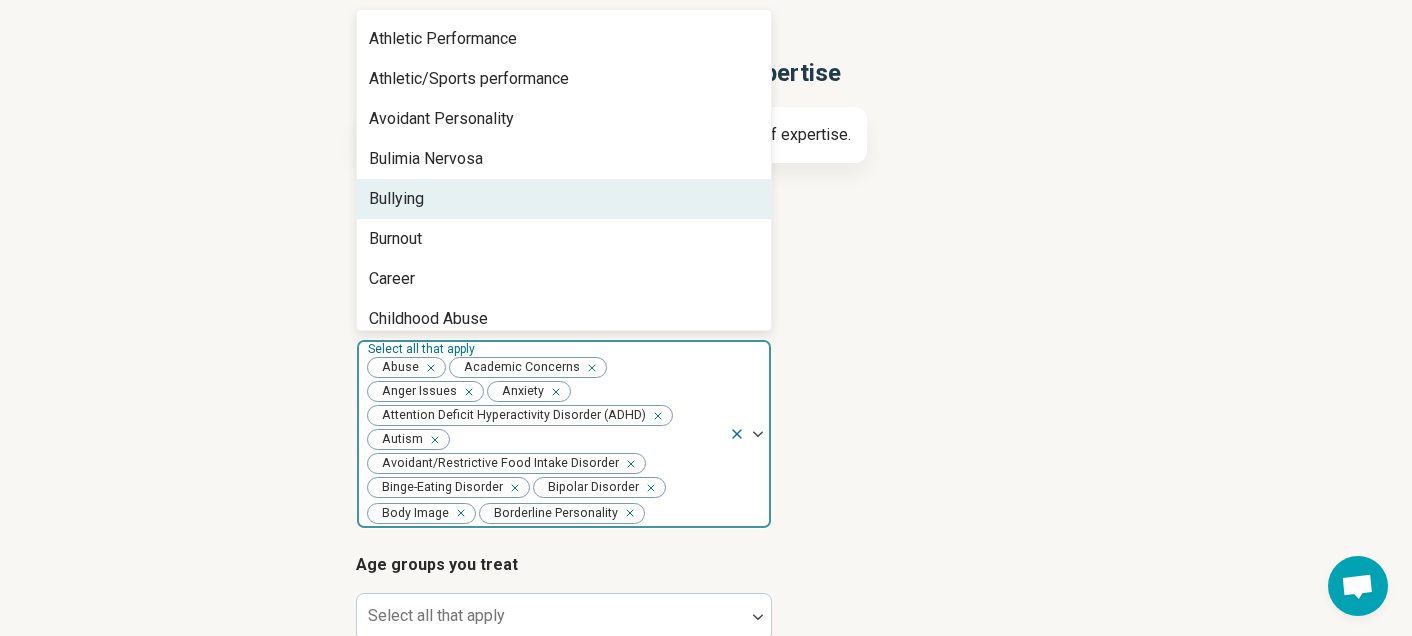 click on "Bullying" at bounding box center (396, 199) 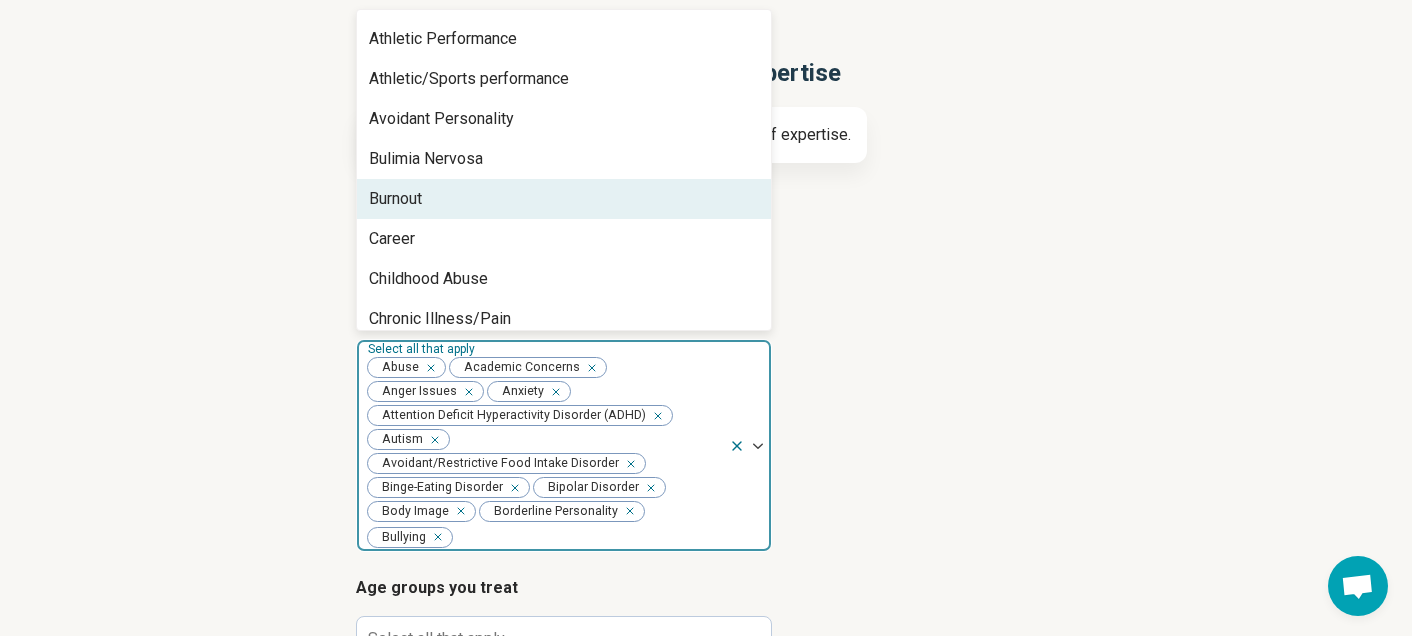 click on "Burnout" at bounding box center (395, 199) 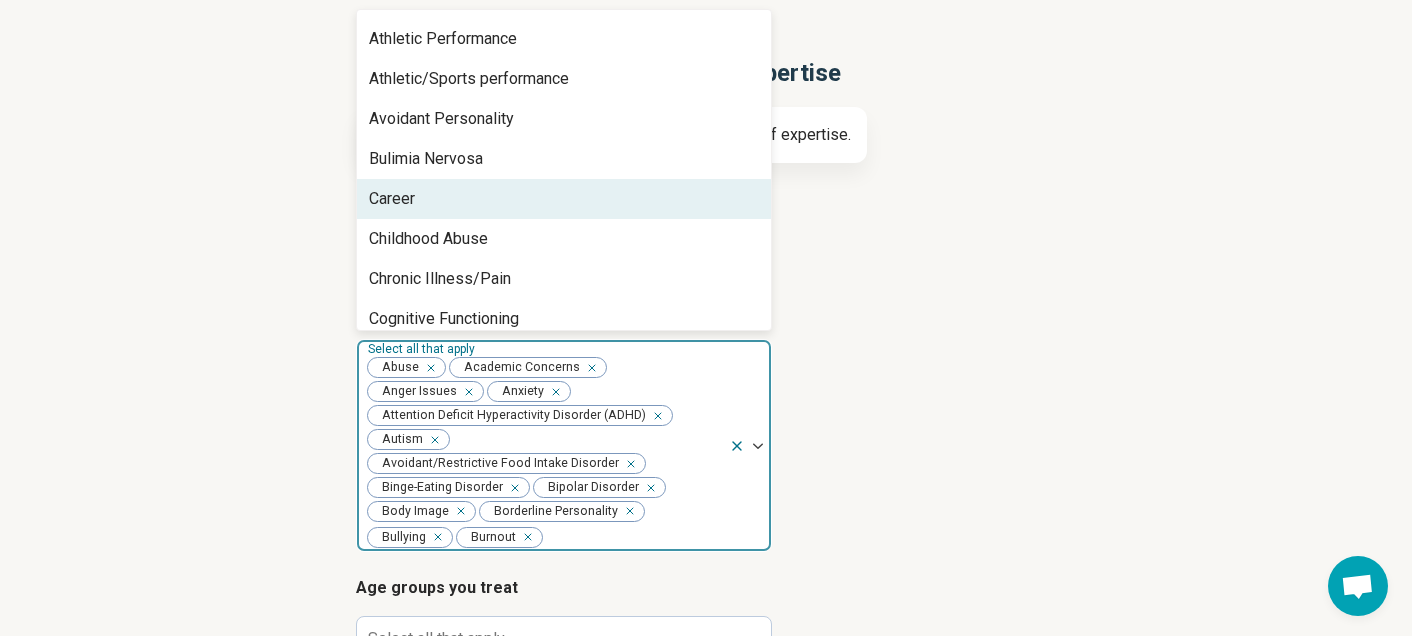 click on "Career" at bounding box center [392, 199] 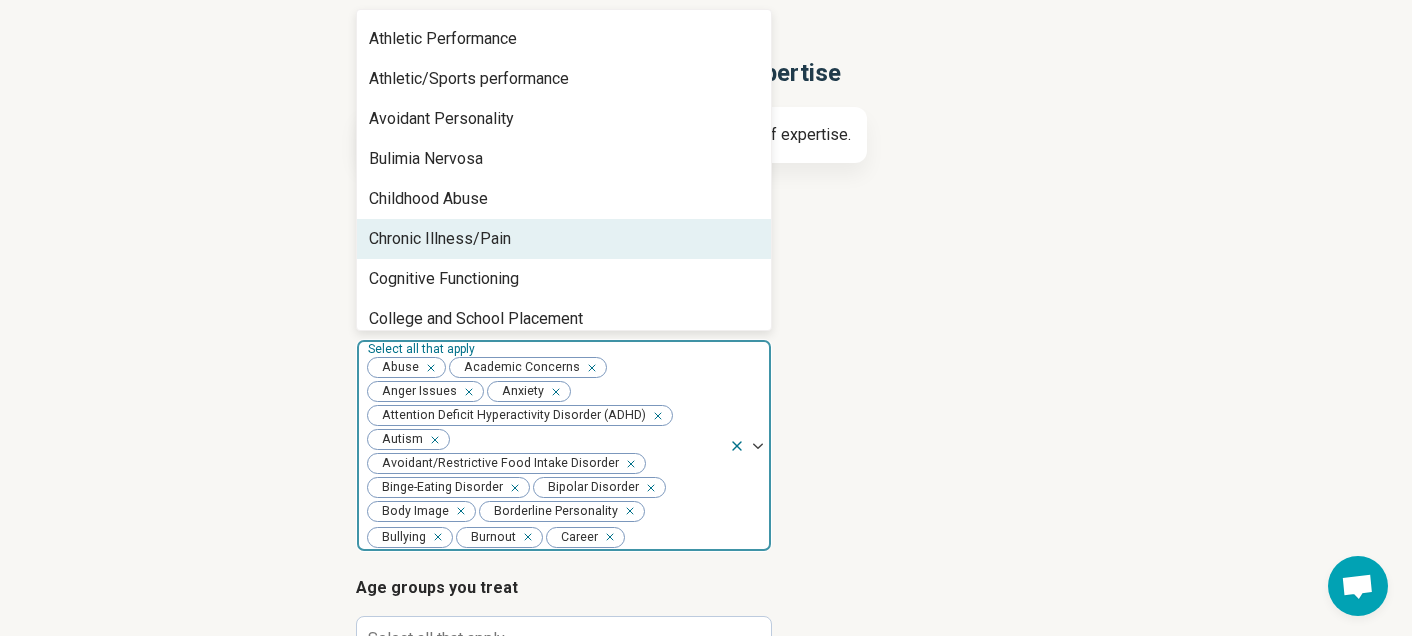 click on "Chronic Illness/Pain" at bounding box center [440, 239] 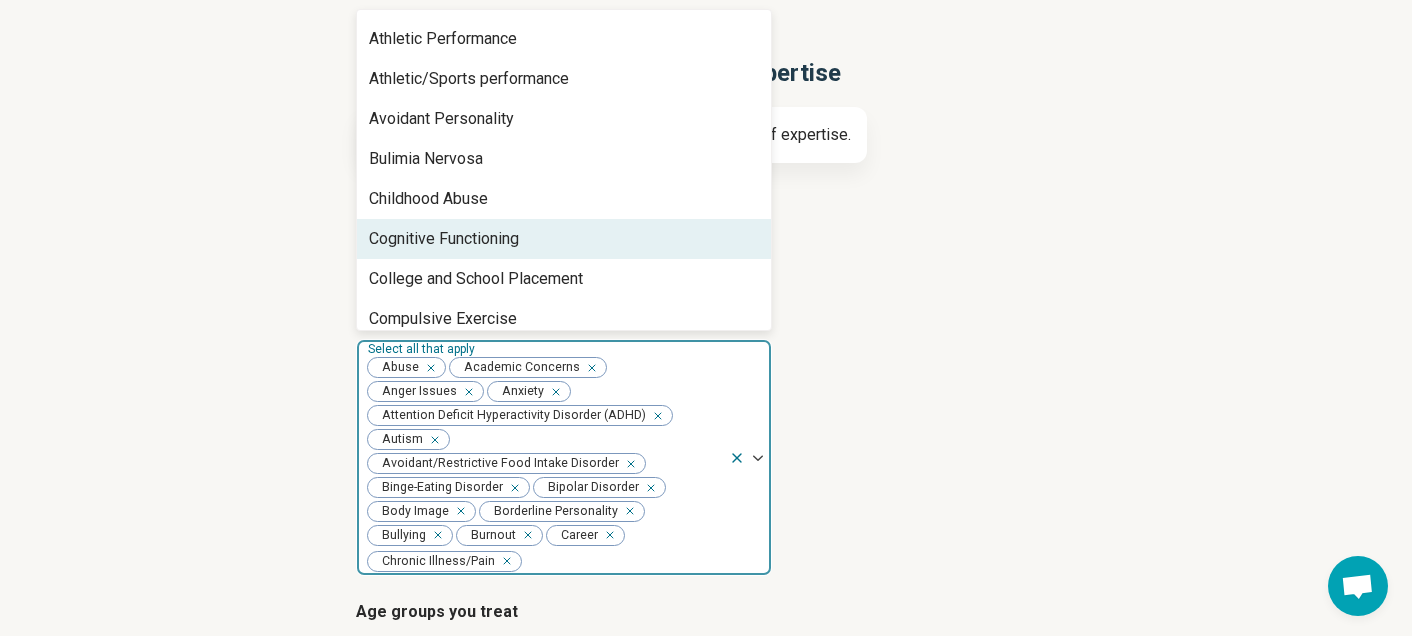 click on "Cognitive Functioning" at bounding box center [444, 239] 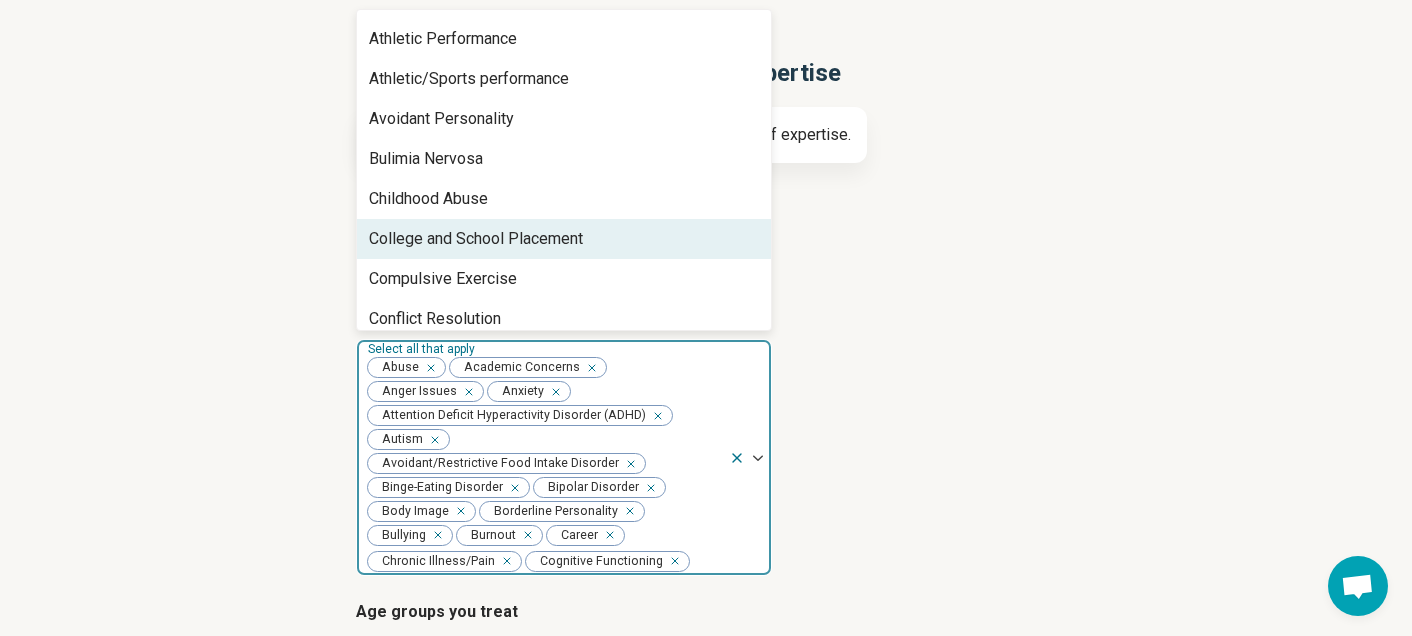 click on "College and School Placement" at bounding box center [476, 239] 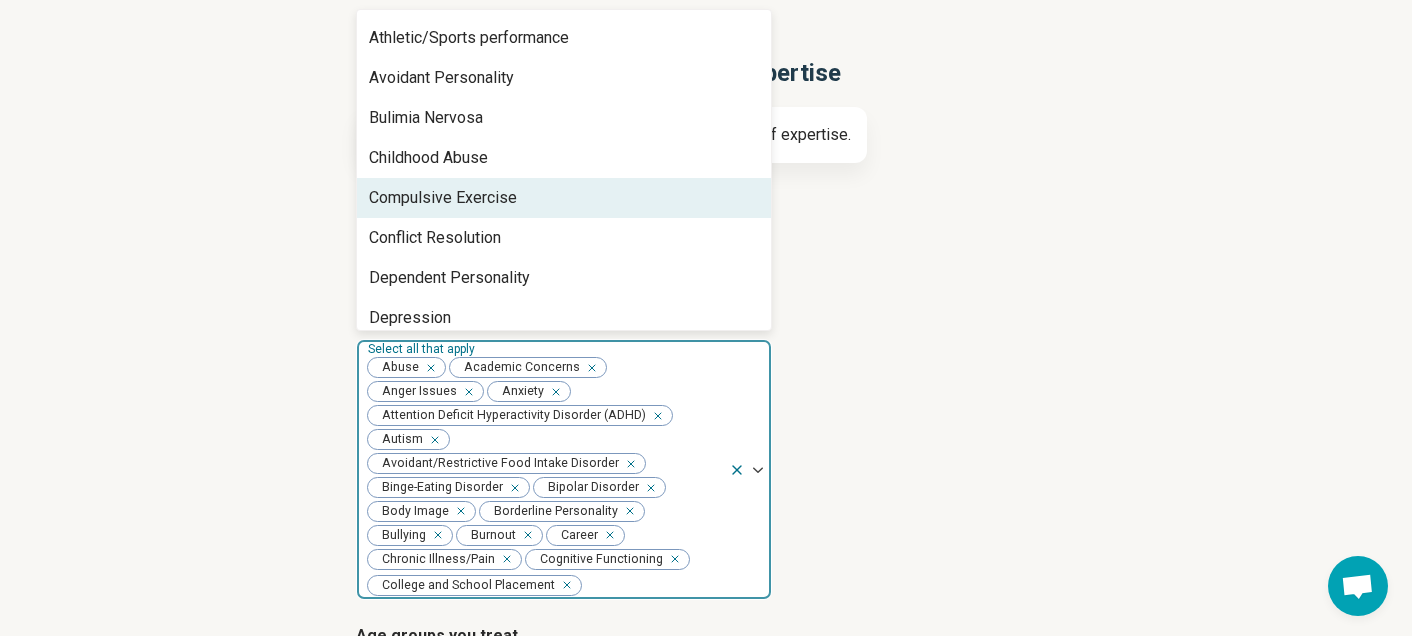 scroll, scrollTop: 246, scrollLeft: 0, axis: vertical 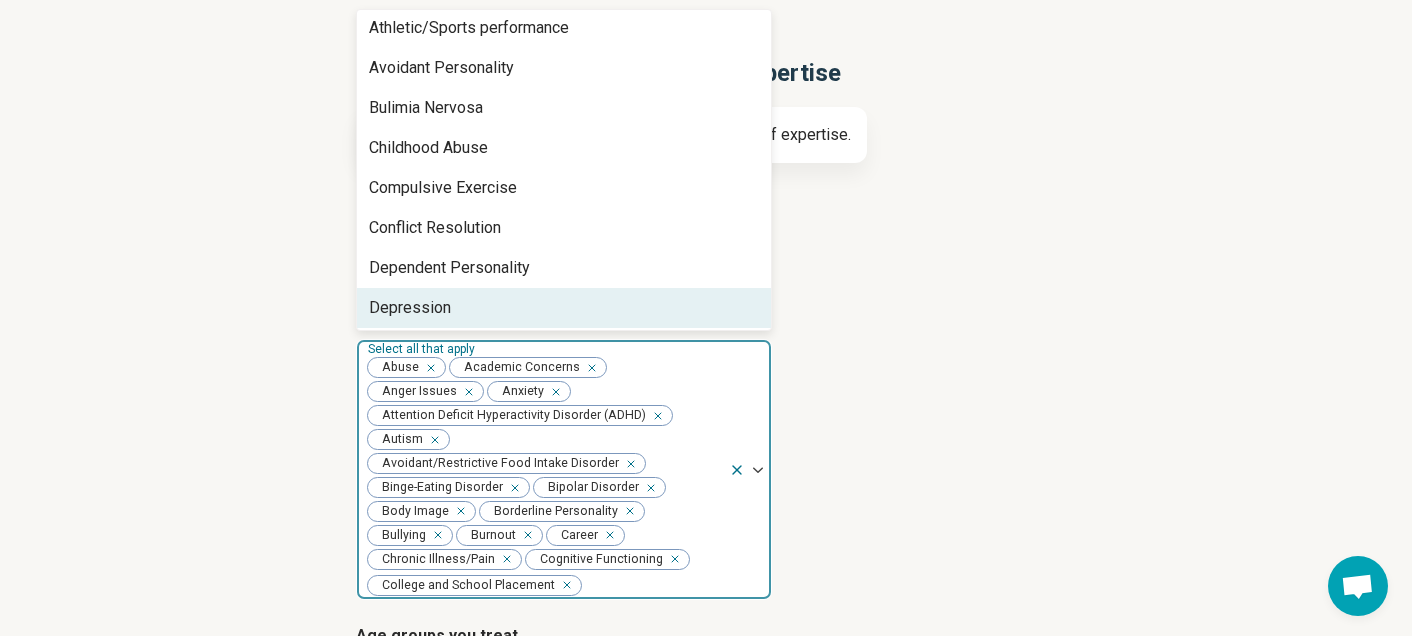 click on "Depression" at bounding box center [564, 308] 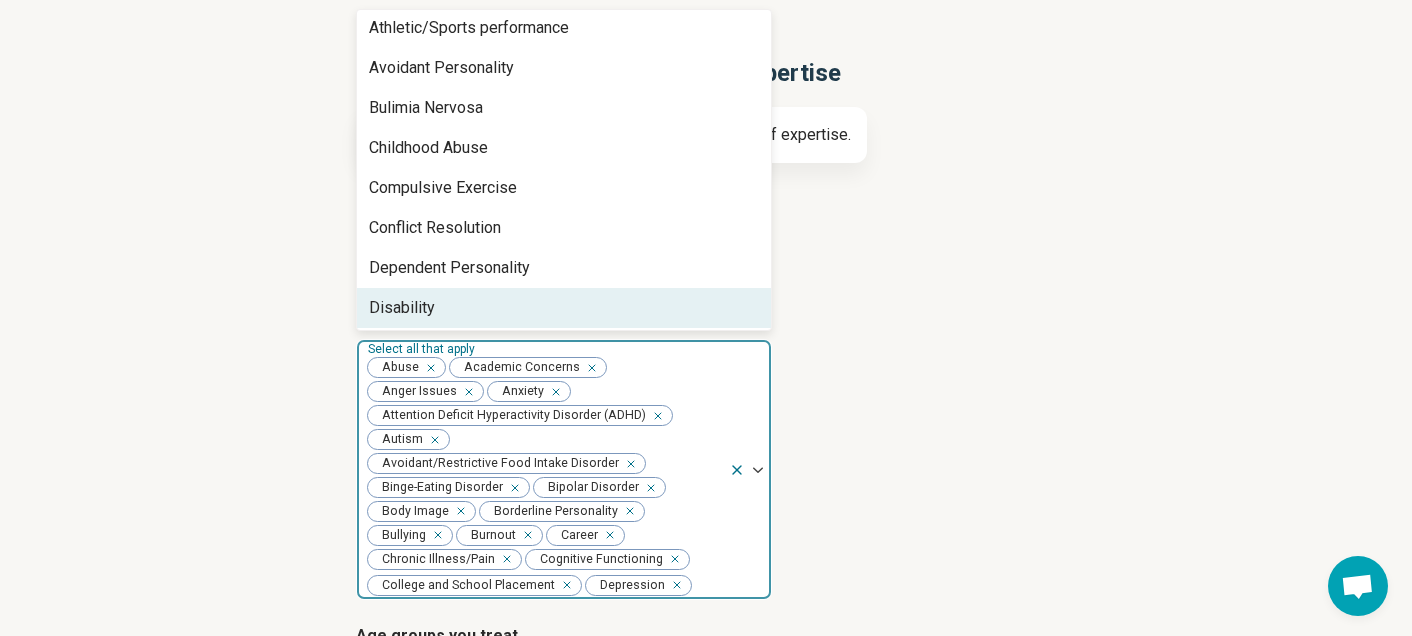 click on "Step [NUMBER] of [NUMBER] Tells us a little bit more about your expertise This helps us match you with clients in your areas of expertise. Types of provider Select all that apply Psychiatric Nurse Practitioner Areas of expertise option Depression, selected. Disability, [NUMBER] of [NUMBER]. [NUMBER] results available. Use Up and Down to choose options, press Enter to select the currently focused option, press Escape to exit the menu, press Tab to select the option and exit the menu. Select all that apply Abuse Academic Concerns Anger Issues Anxiety Attention Deficit Hyperactivity Disorder (ADHD) Autism Avoidant/Restrictive Food Intake Disorder Binge-Eating Disorder Bipolar Disorder Body Image Borderline Personality Bullying Burnout Career Chronic Illness/Pain Cognitive Functioning College and School Placement Depression Adoption Aging Anorexia Nervosa Antisocial Personality Athletic Performance Athletic/Sports performance Avoidant Personality Bulimia Nervosa Childhood Abuse Compulsive Exercise Conflict Resolution Disability" at bounding box center [706, 477] 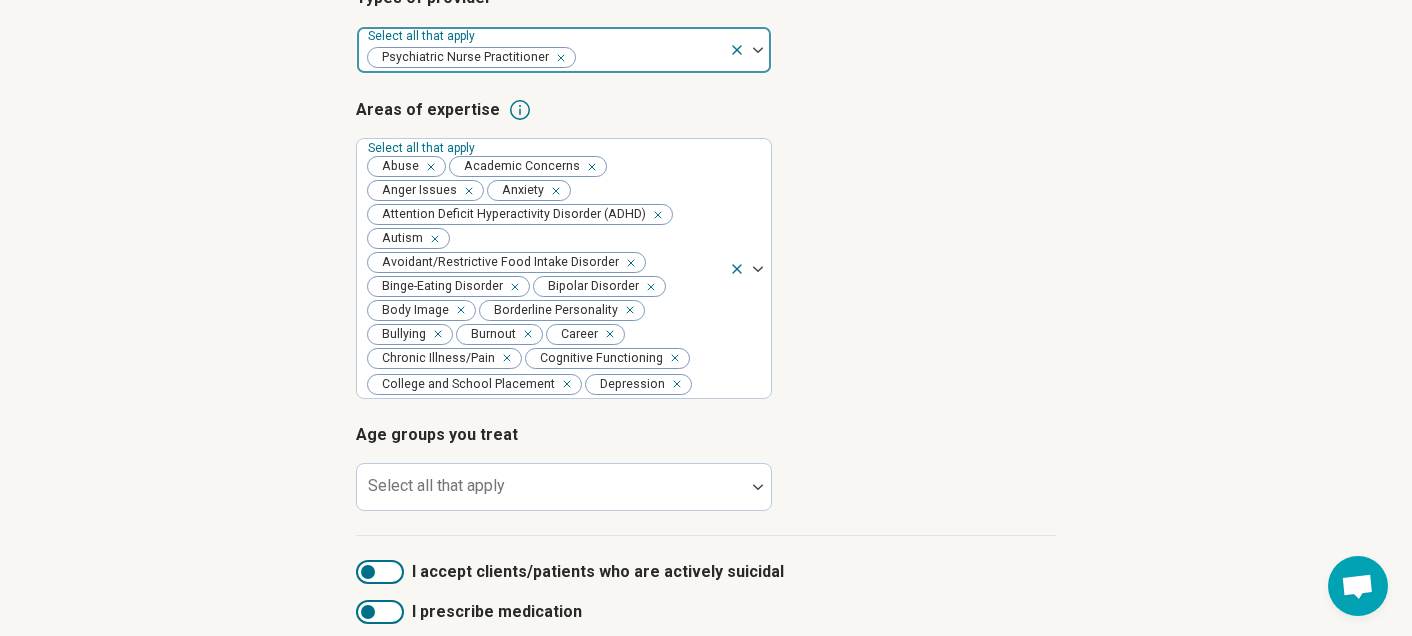 scroll, scrollTop: 341, scrollLeft: 0, axis: vertical 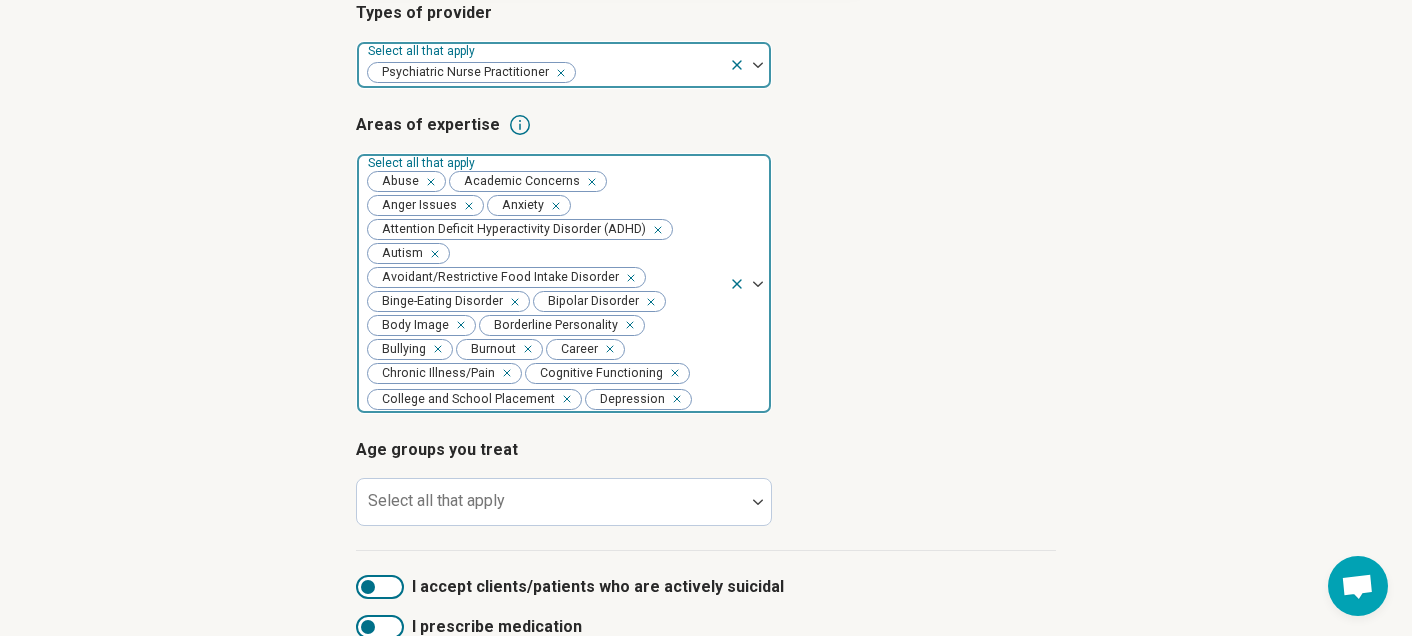 click on "Abuse Academic Concerns Anger Issues Anxiety Attention Deficit Hyperactivity Disorder (ADHD) Autism Avoidant/Restrictive Food Intake Disorder Binge-Eating Disorder Bipolar Disorder Body Image Borderline Personality Bullying Burnout Career Chronic Illness/Pain Cognitive Functioning College and School Placement Depression" at bounding box center [543, 284] 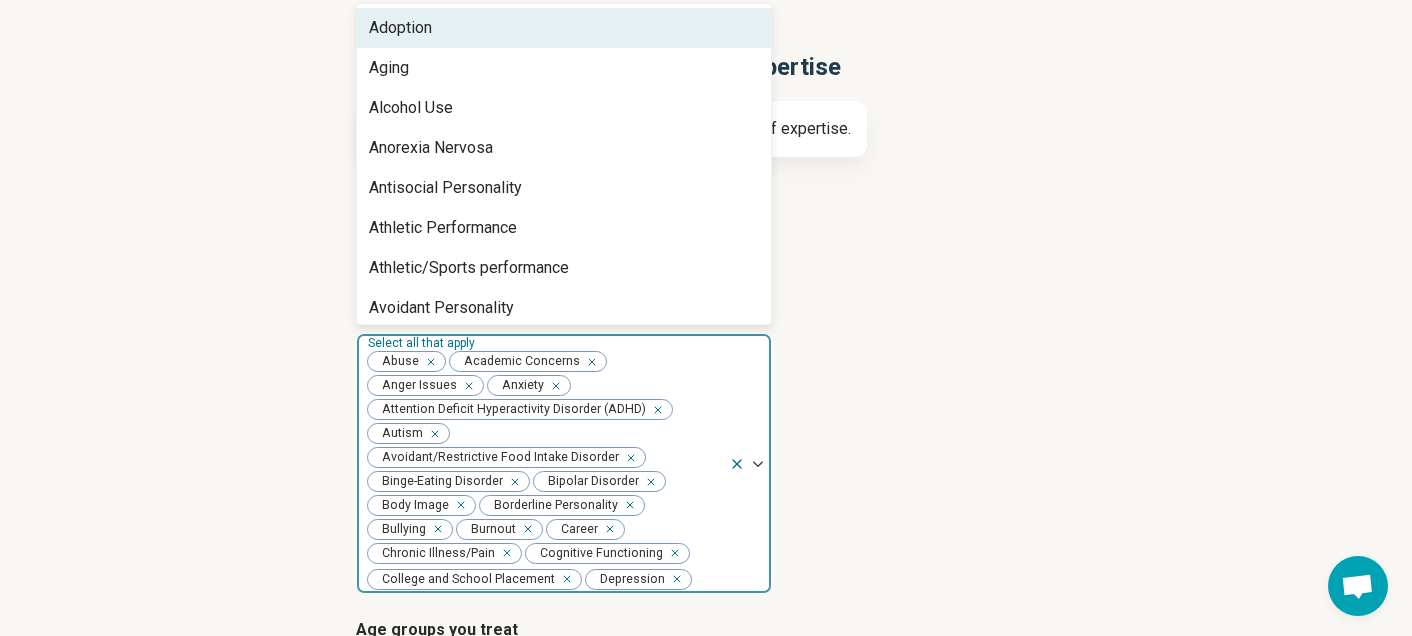 scroll, scrollTop: 155, scrollLeft: 0, axis: vertical 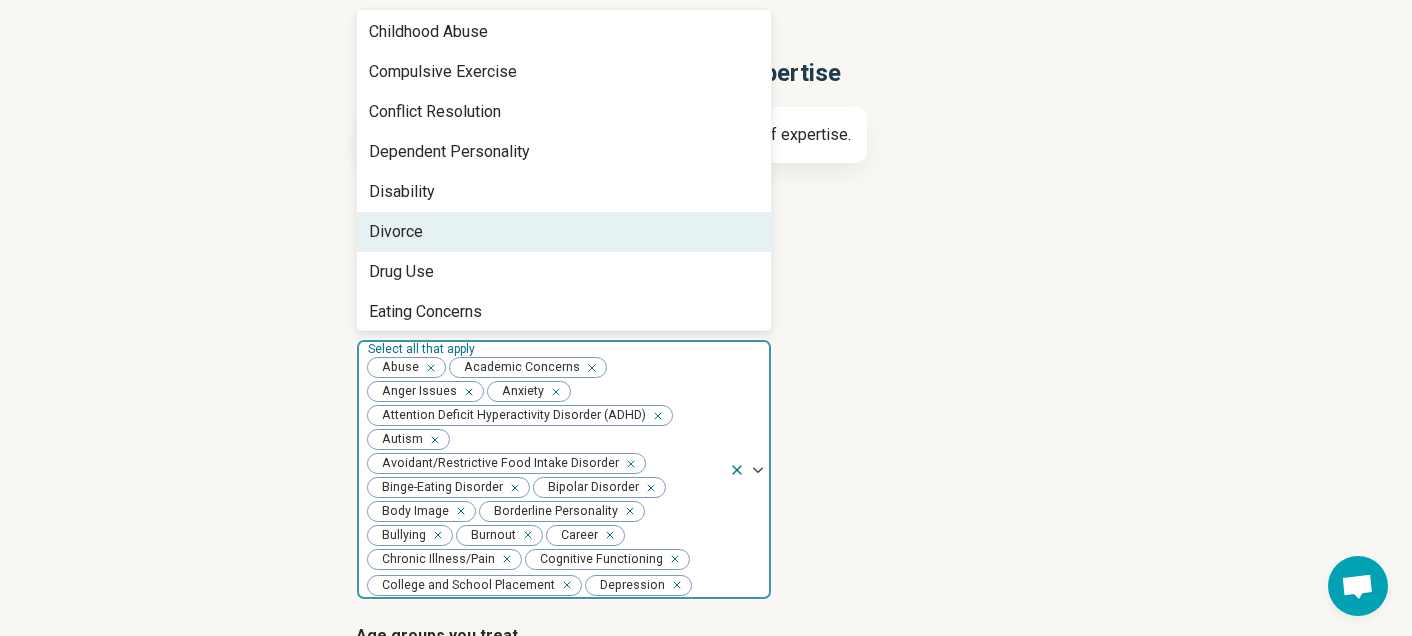 click on "Divorce" at bounding box center [564, 232] 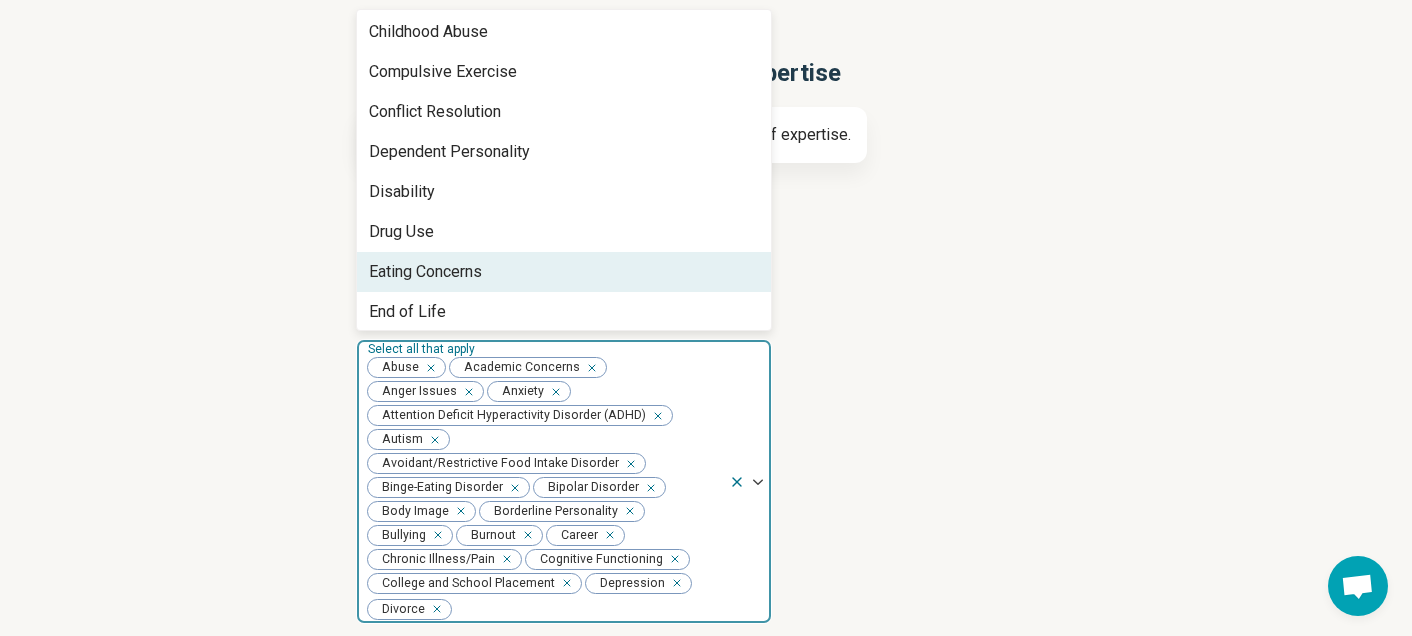 click on "Eating Concerns" at bounding box center [564, 272] 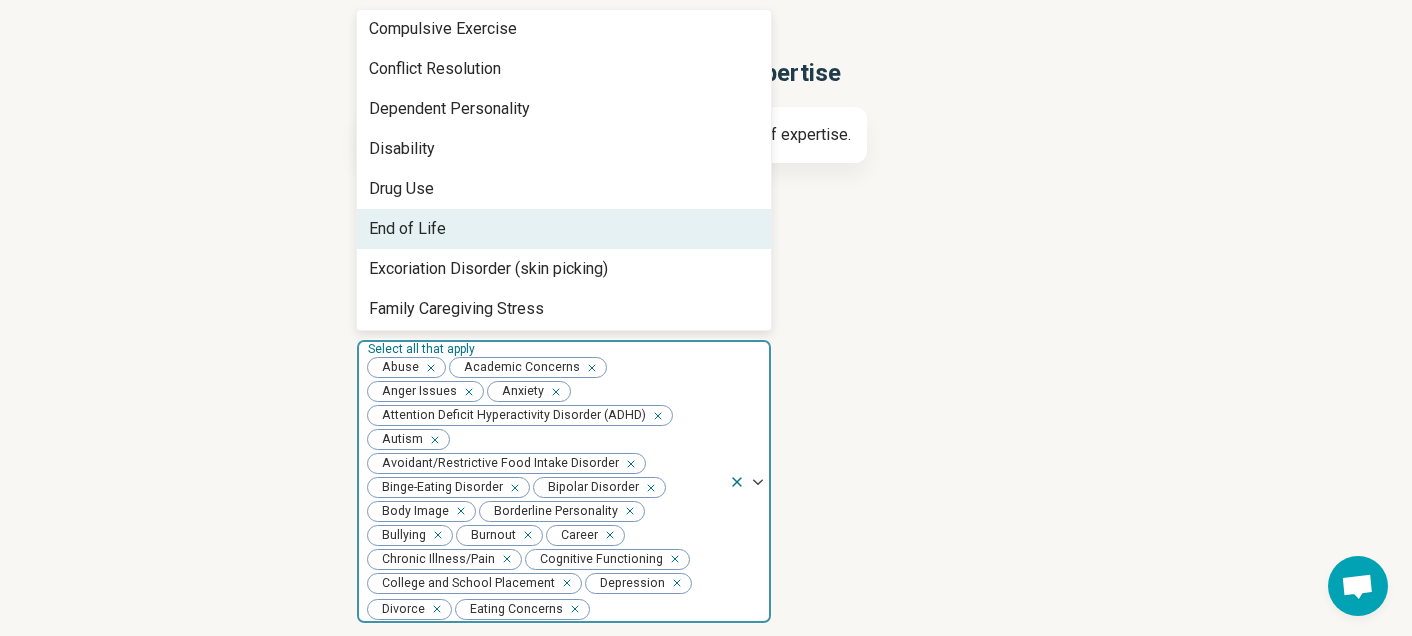 scroll, scrollTop: 415, scrollLeft: 0, axis: vertical 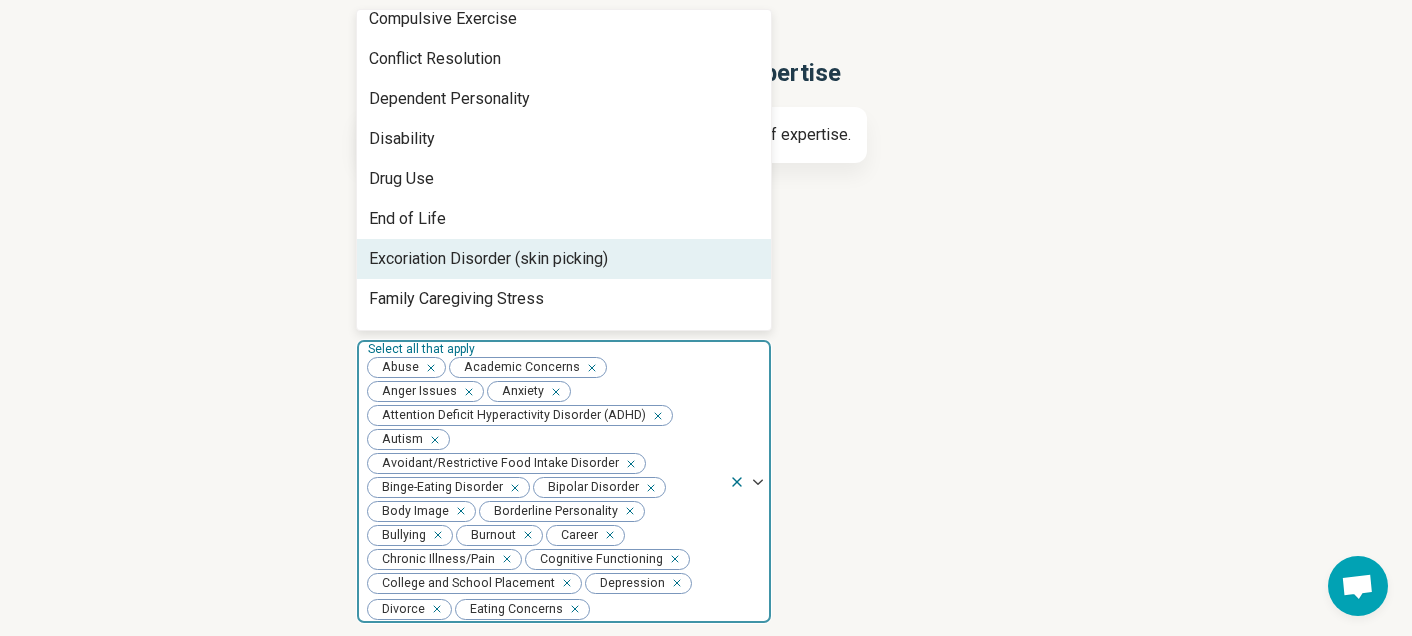 click on "Excoriation Disorder (skin picking)" at bounding box center (488, 259) 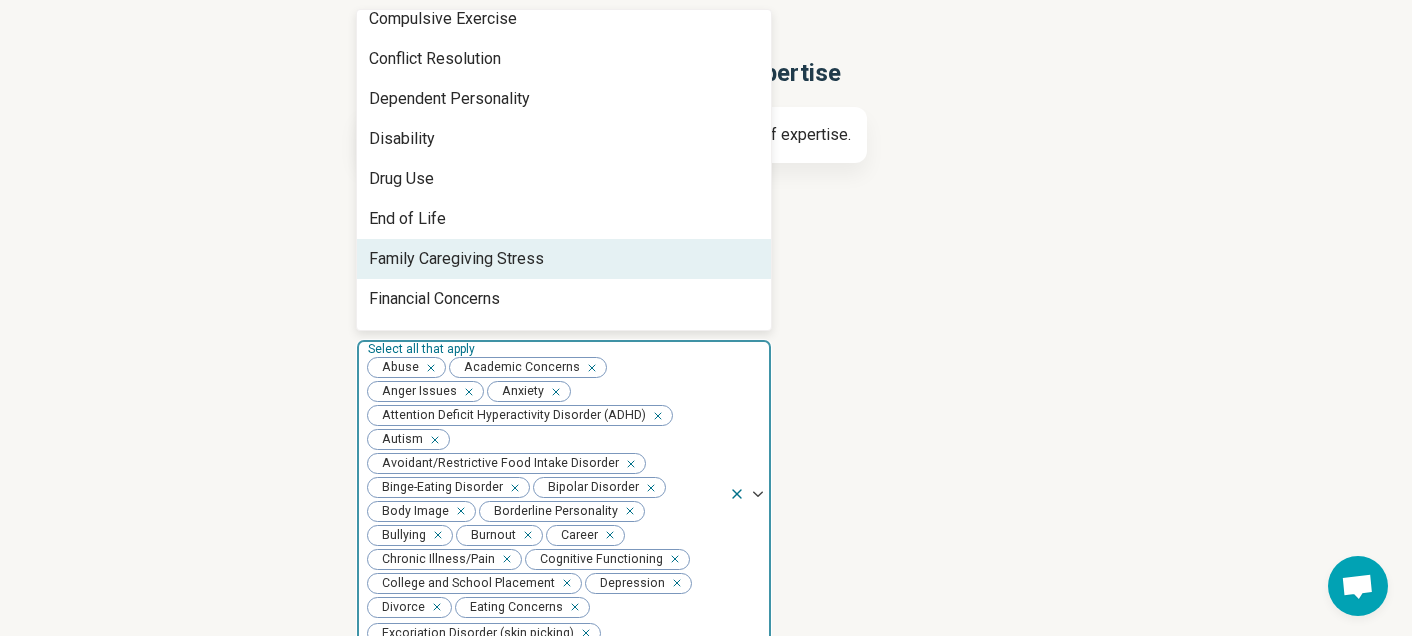 click on "Family Caregiving Stress" at bounding box center [456, 259] 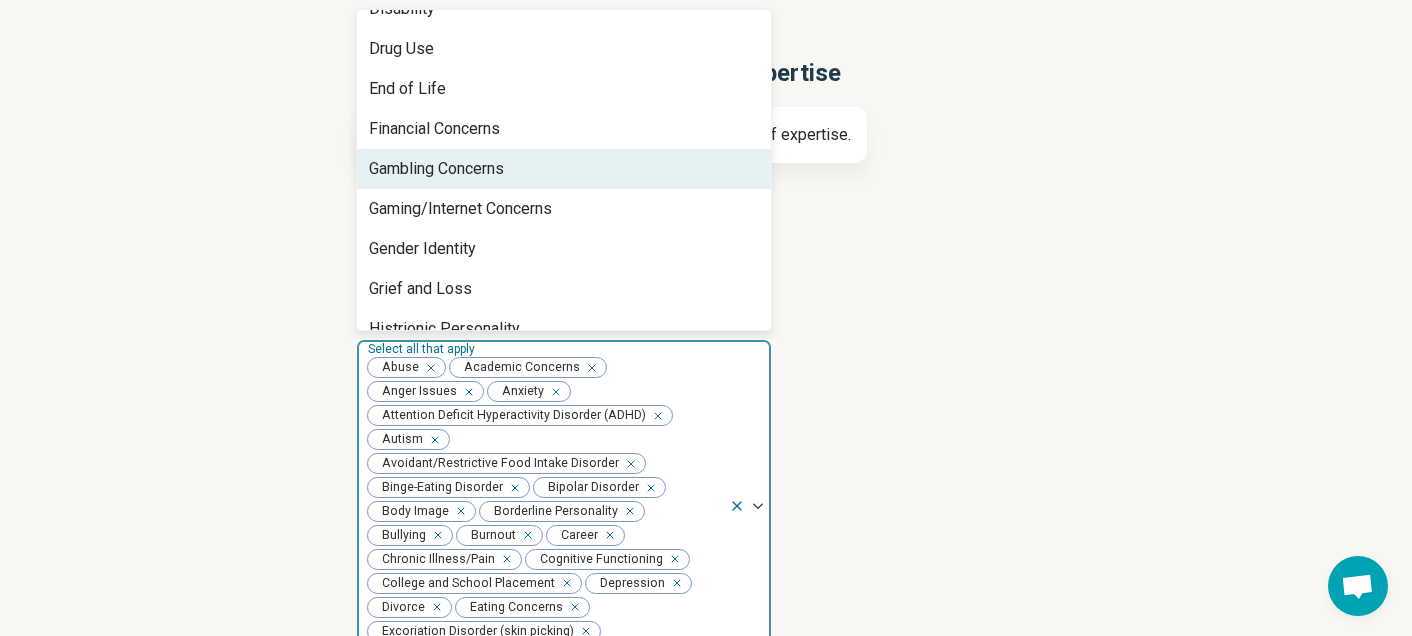 scroll, scrollTop: 558, scrollLeft: 0, axis: vertical 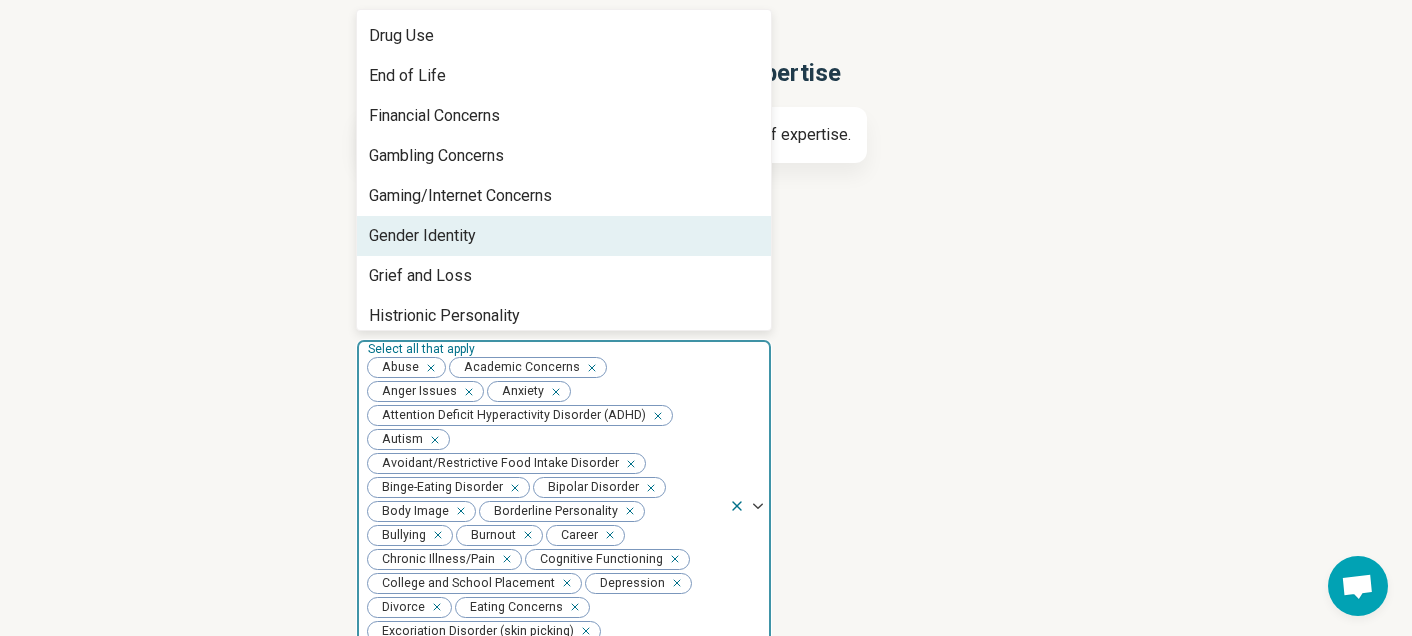 click on "Gender Identity" at bounding box center (564, 236) 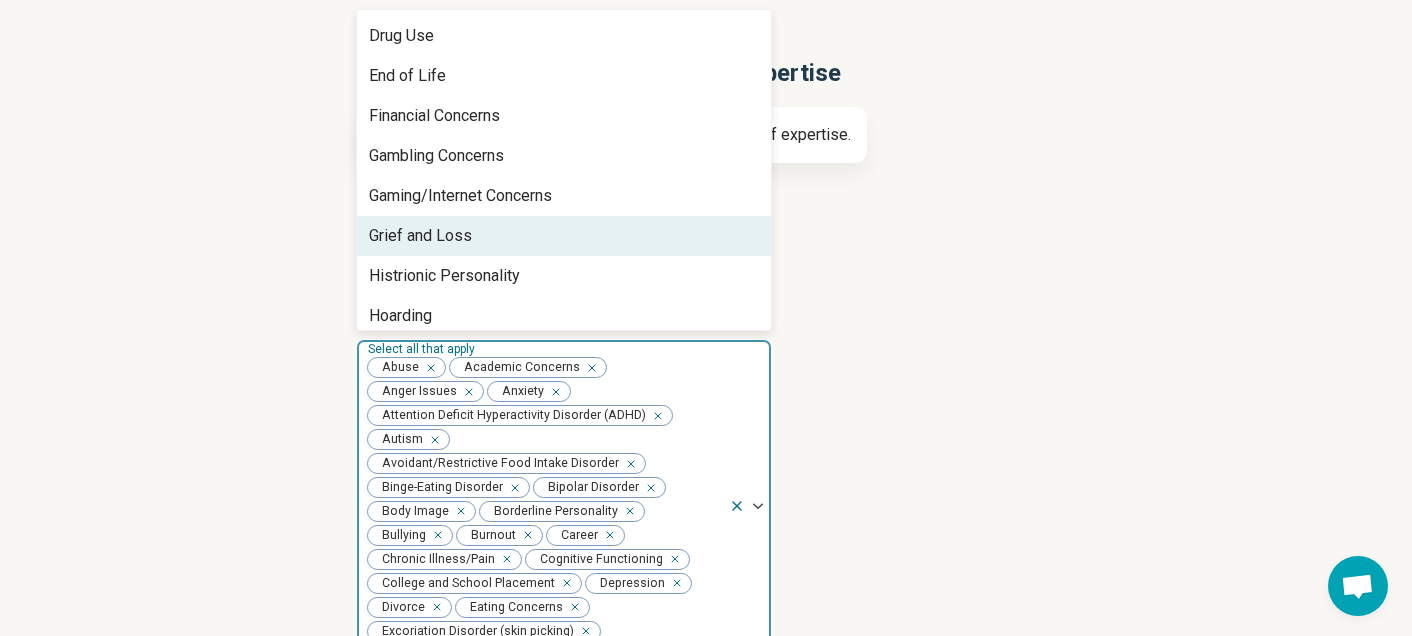 click on "Grief and Loss" at bounding box center [564, 236] 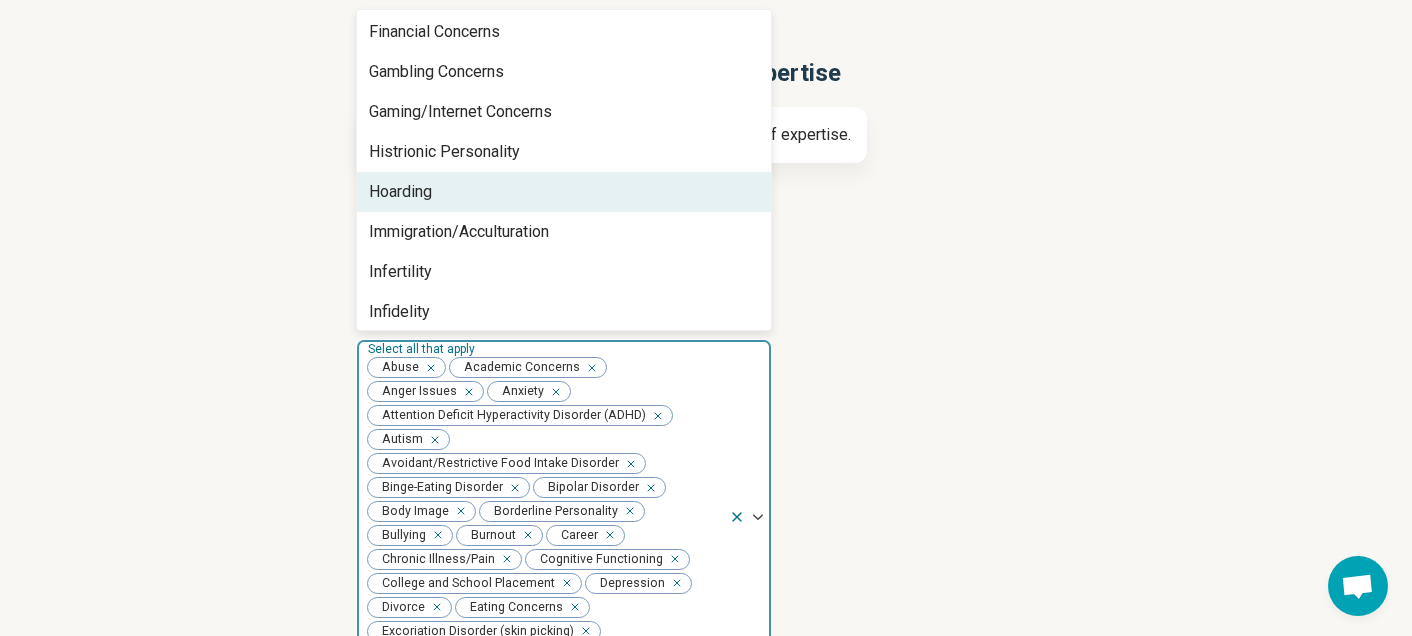 scroll, scrollTop: 664, scrollLeft: 0, axis: vertical 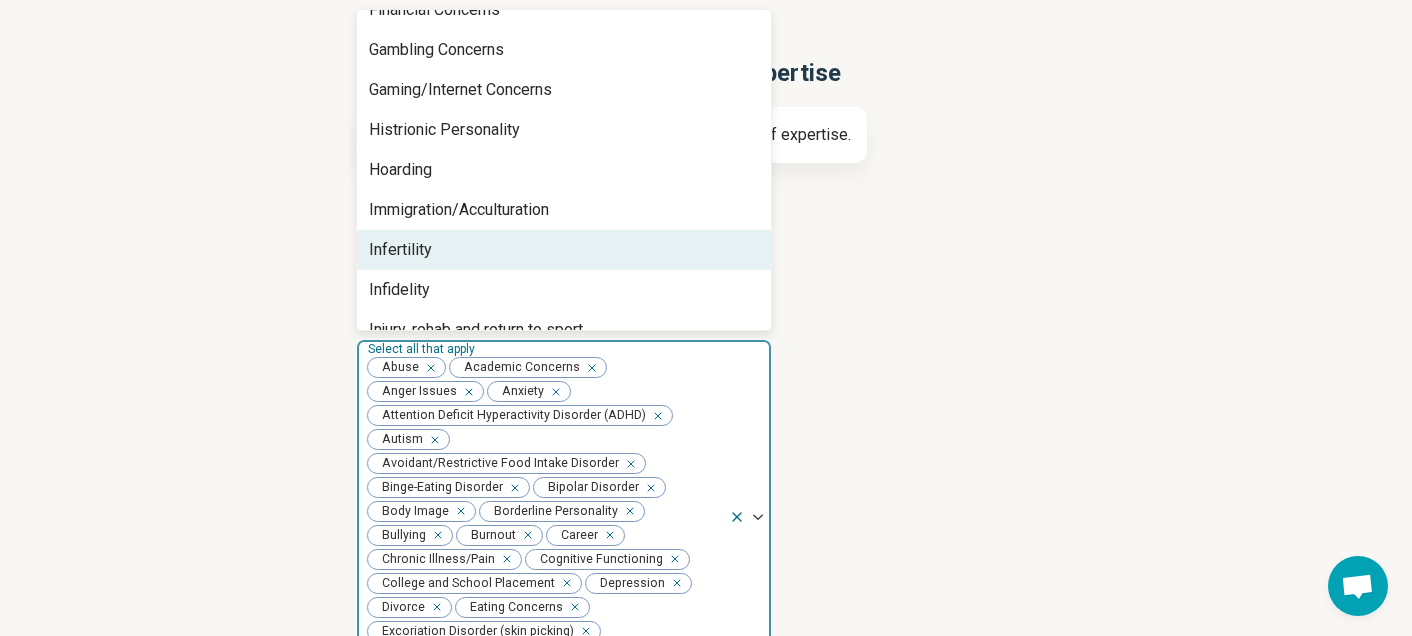 click on "Infertility" at bounding box center [564, 250] 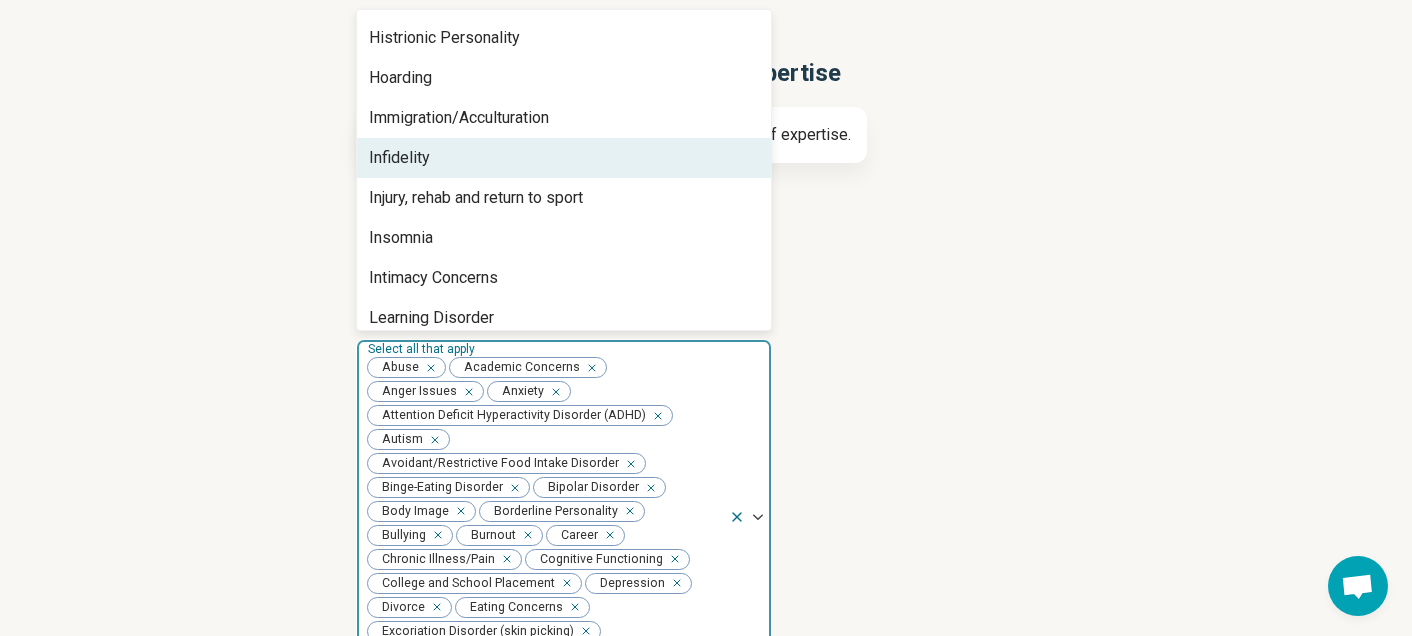scroll, scrollTop: 799, scrollLeft: 0, axis: vertical 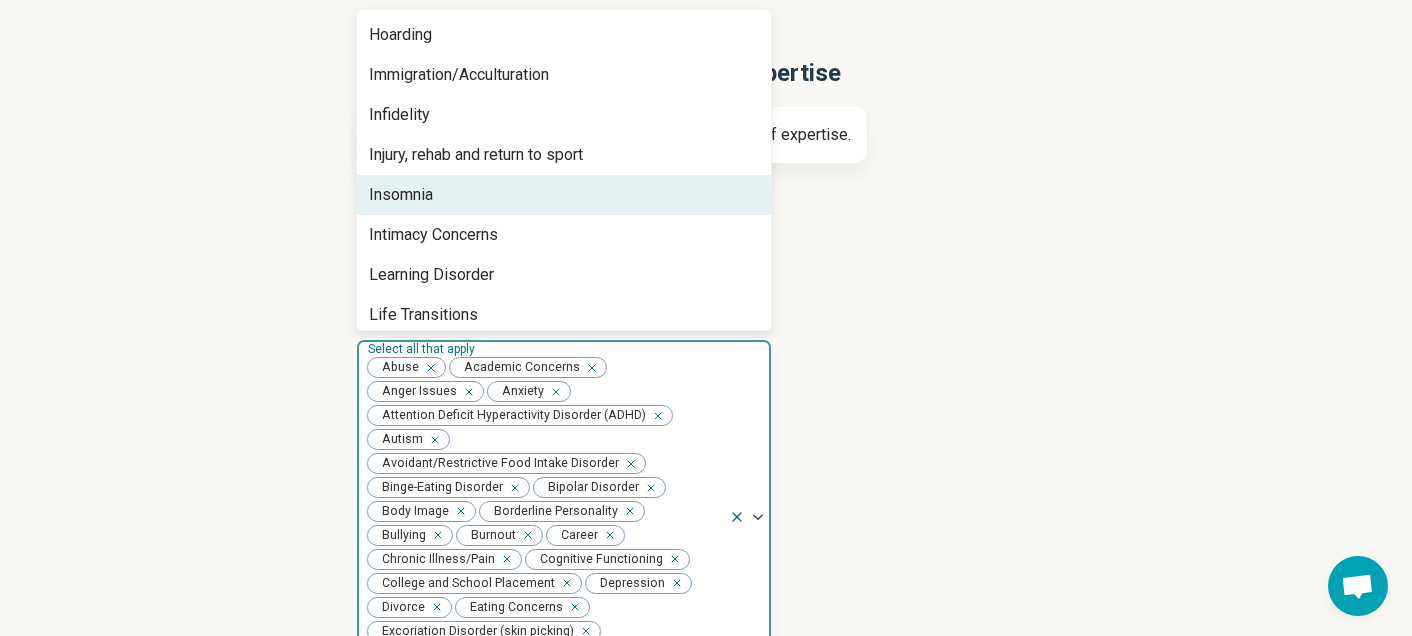 click on "Insomnia" at bounding box center [564, 195] 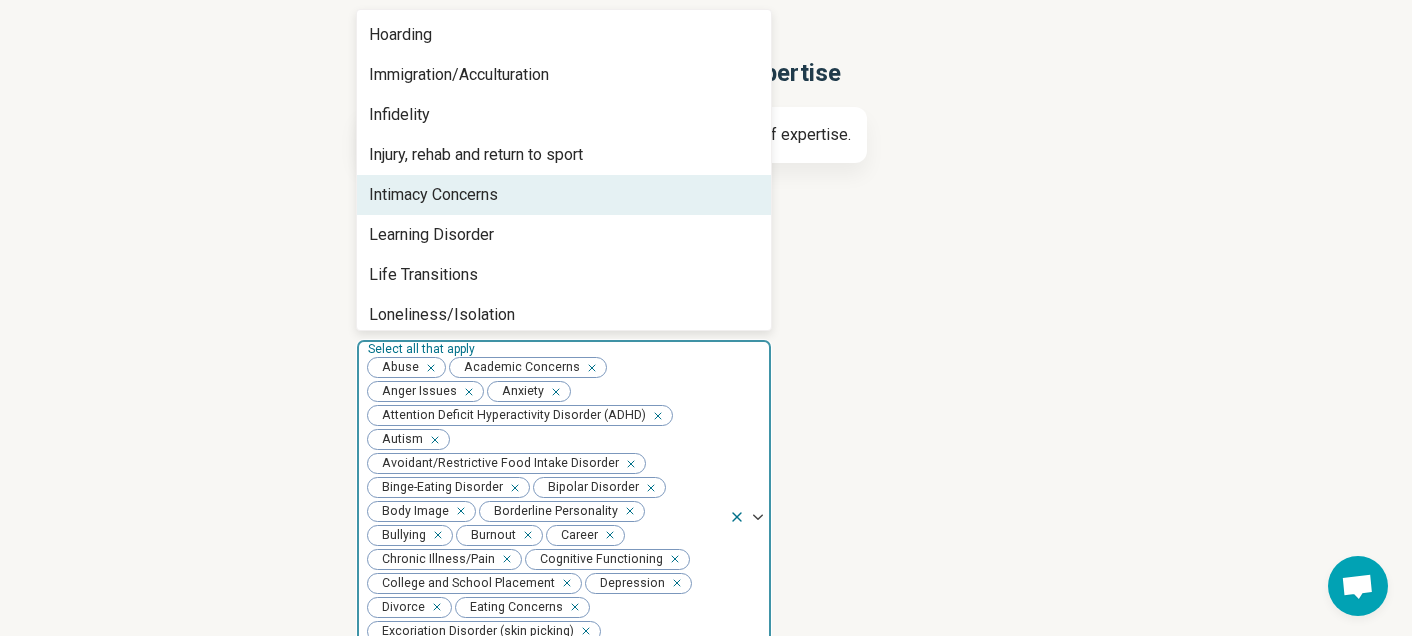 click on "Intimacy Concerns" at bounding box center (433, 195) 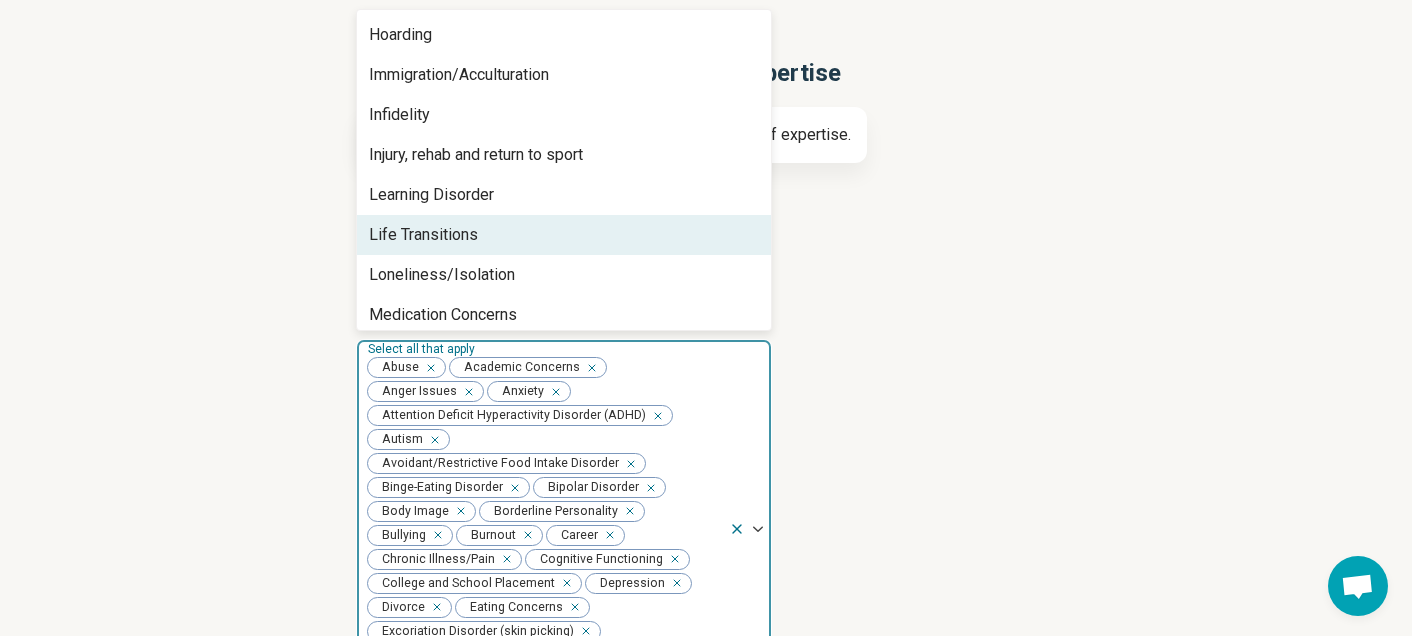 click on "Life Transitions" at bounding box center [564, 235] 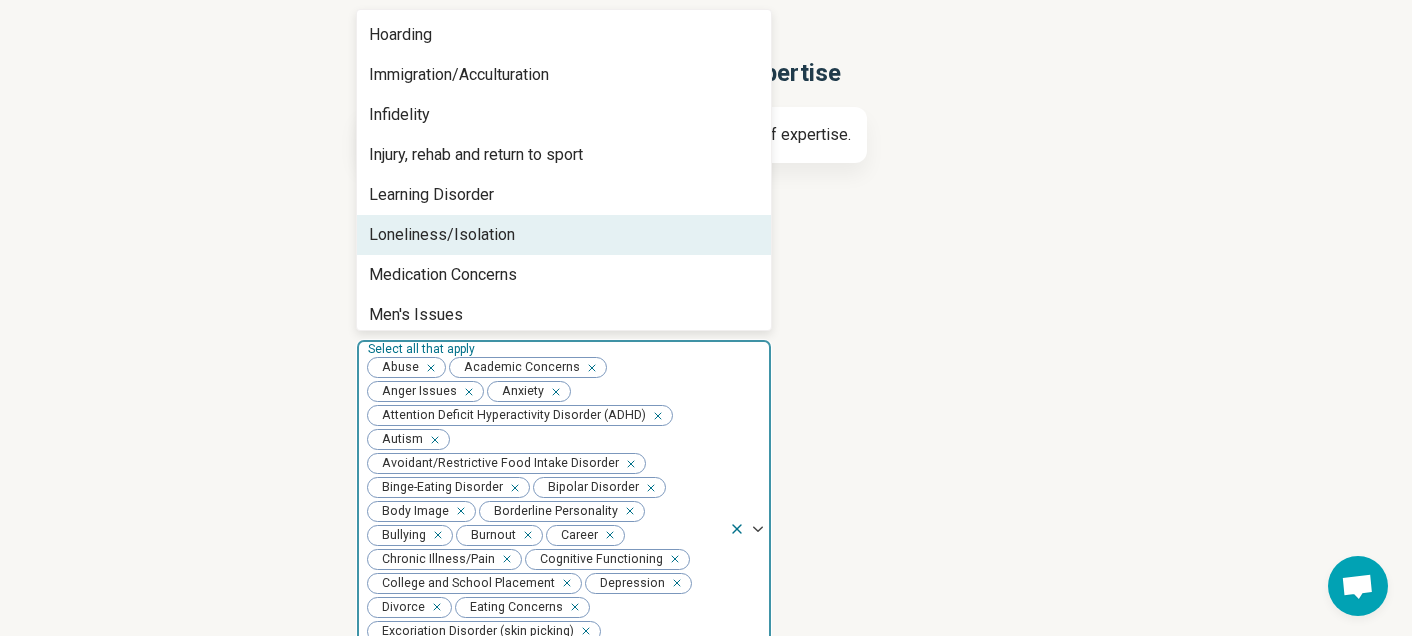 click on "Loneliness/Isolation" at bounding box center [442, 235] 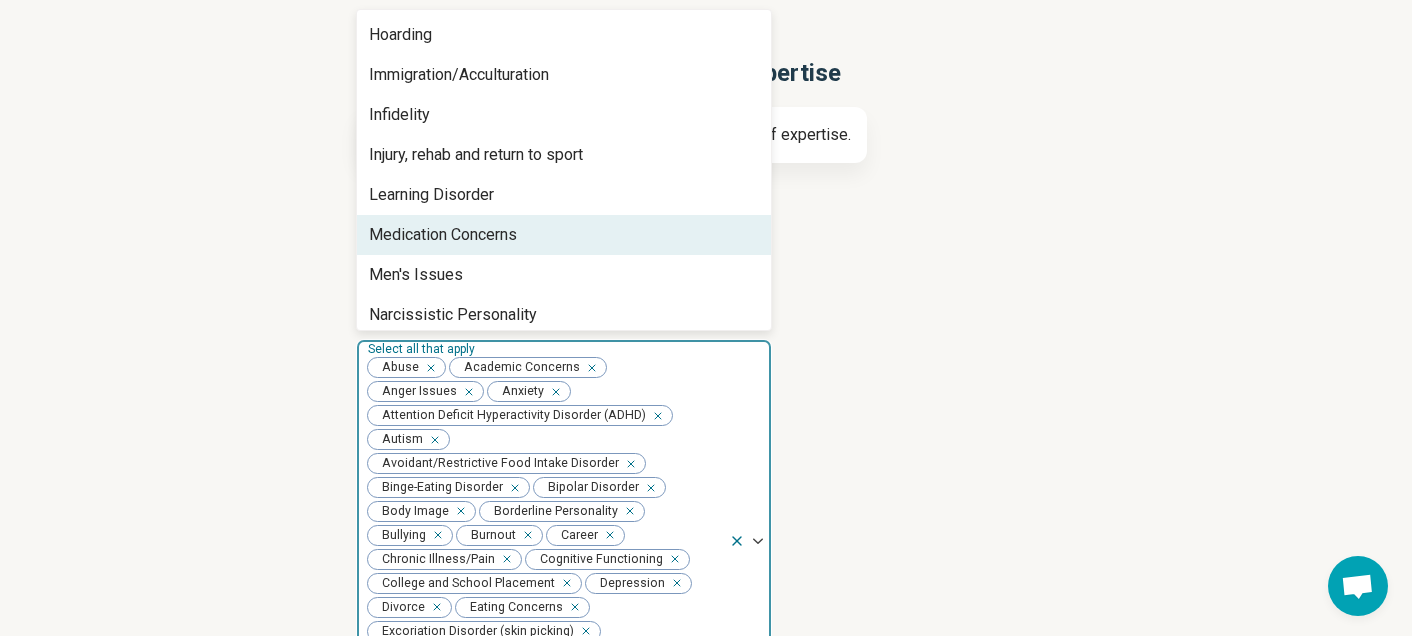 click on "Medication Concerns" at bounding box center [443, 235] 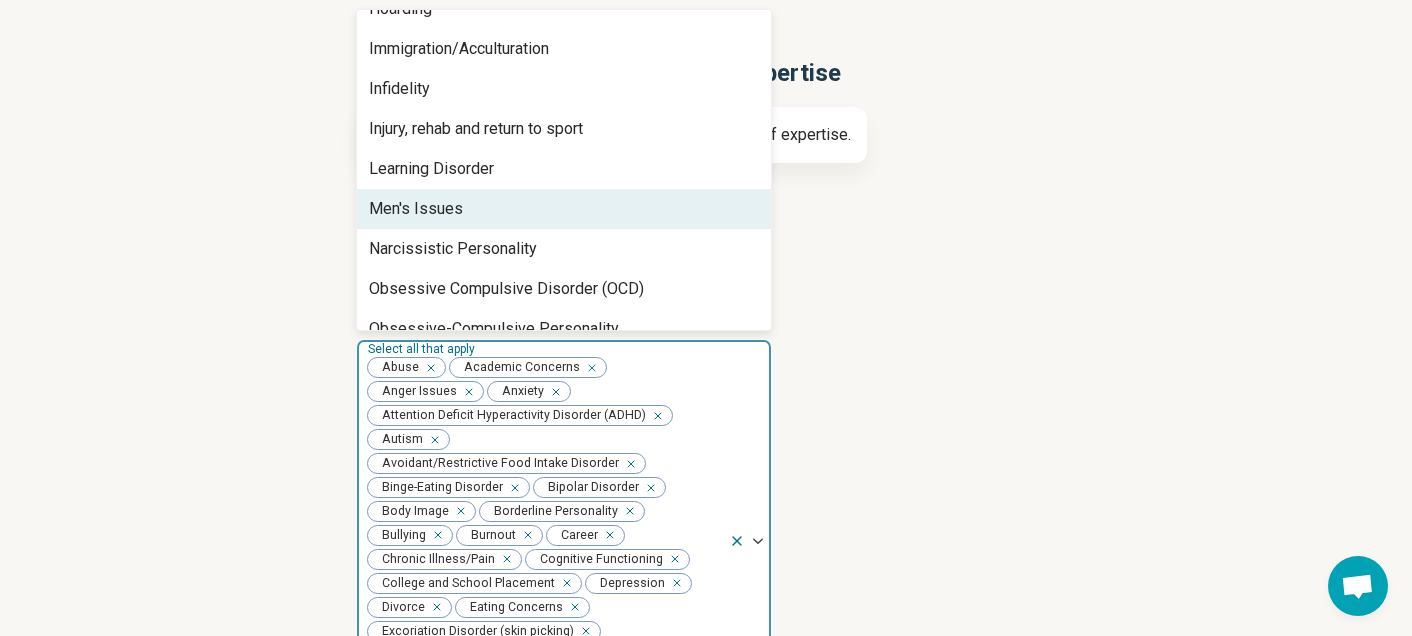 scroll, scrollTop: 832, scrollLeft: 0, axis: vertical 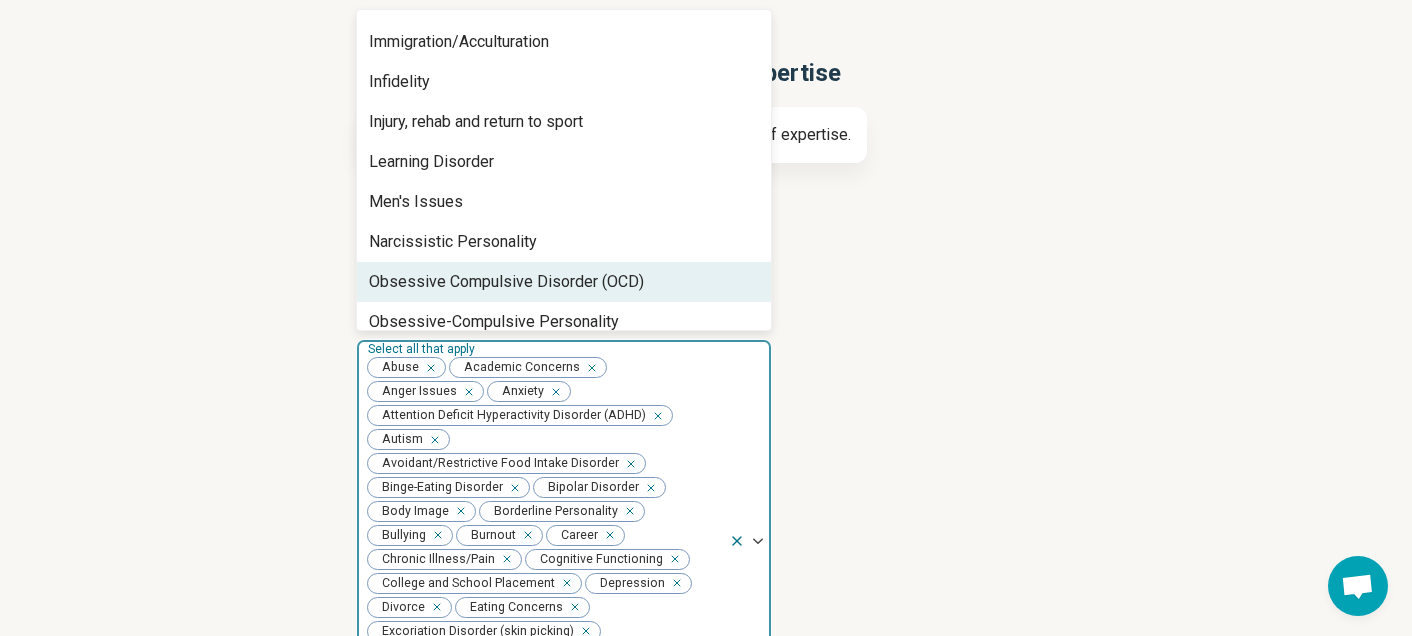click on "Obsessive Compulsive Disorder (OCD)" at bounding box center [506, 282] 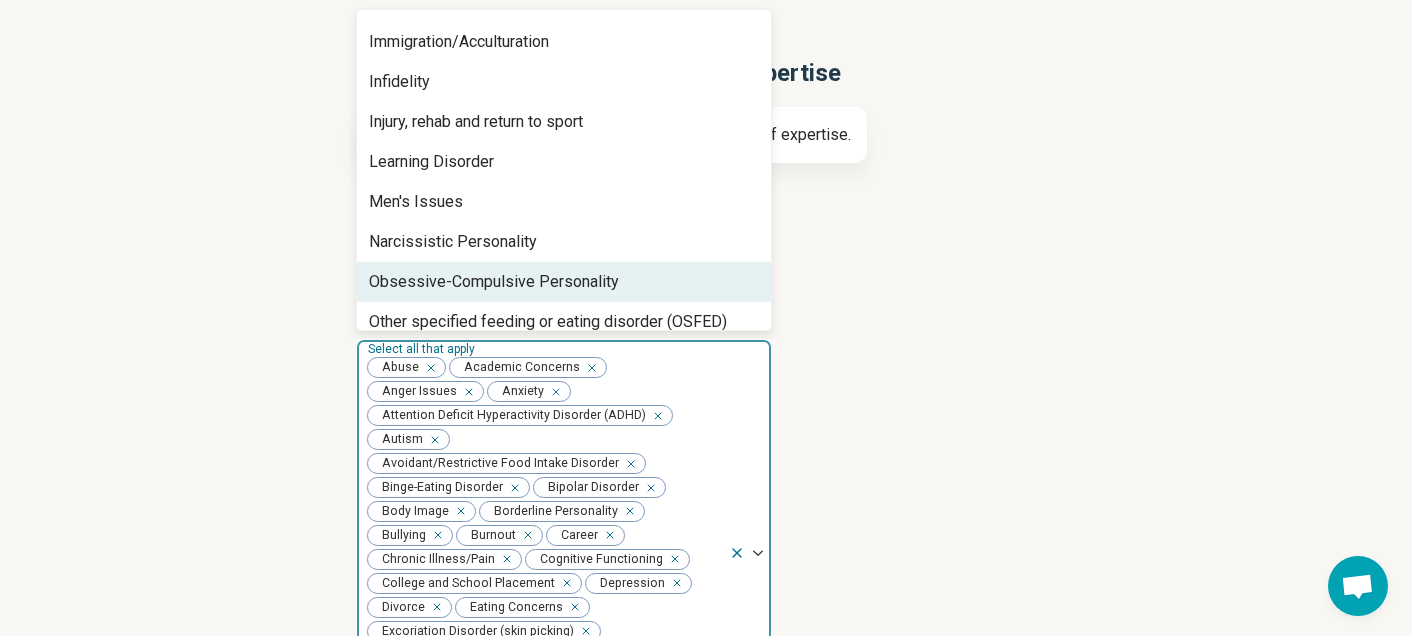 click on "Obsessive-Compulsive Personality" at bounding box center [494, 282] 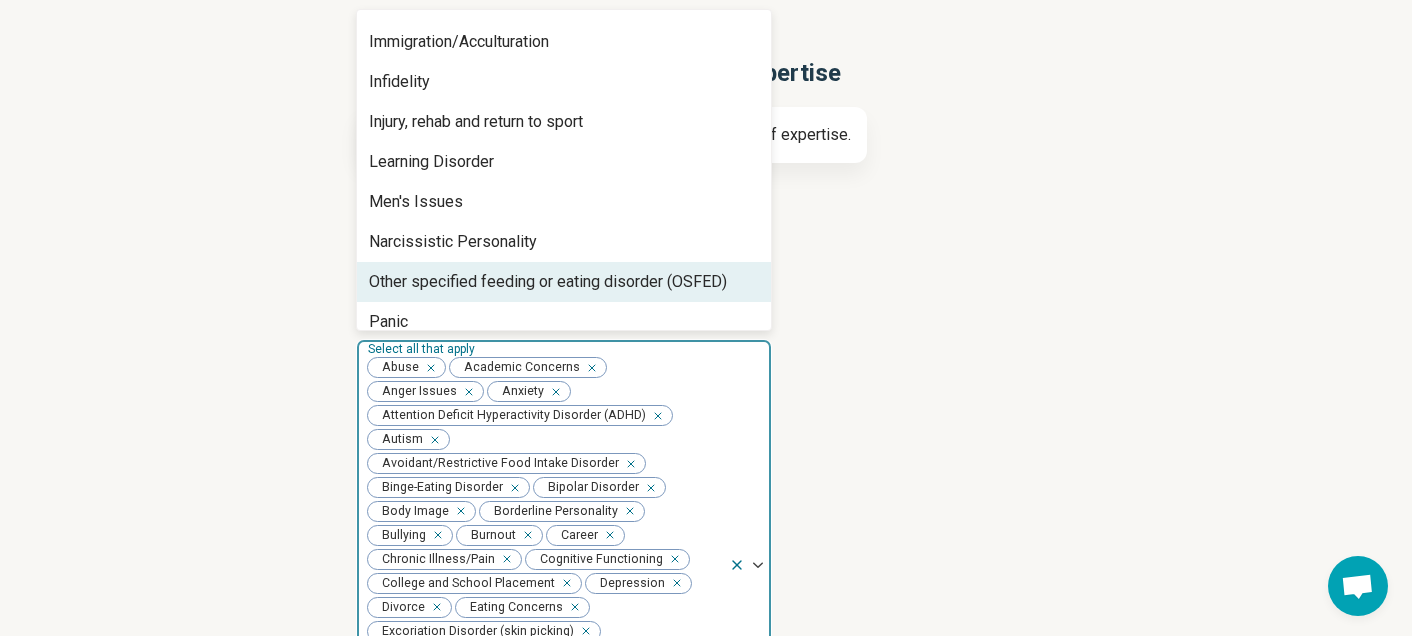 click on "Other specified feeding or eating disorder (OSFED)" at bounding box center (548, 282) 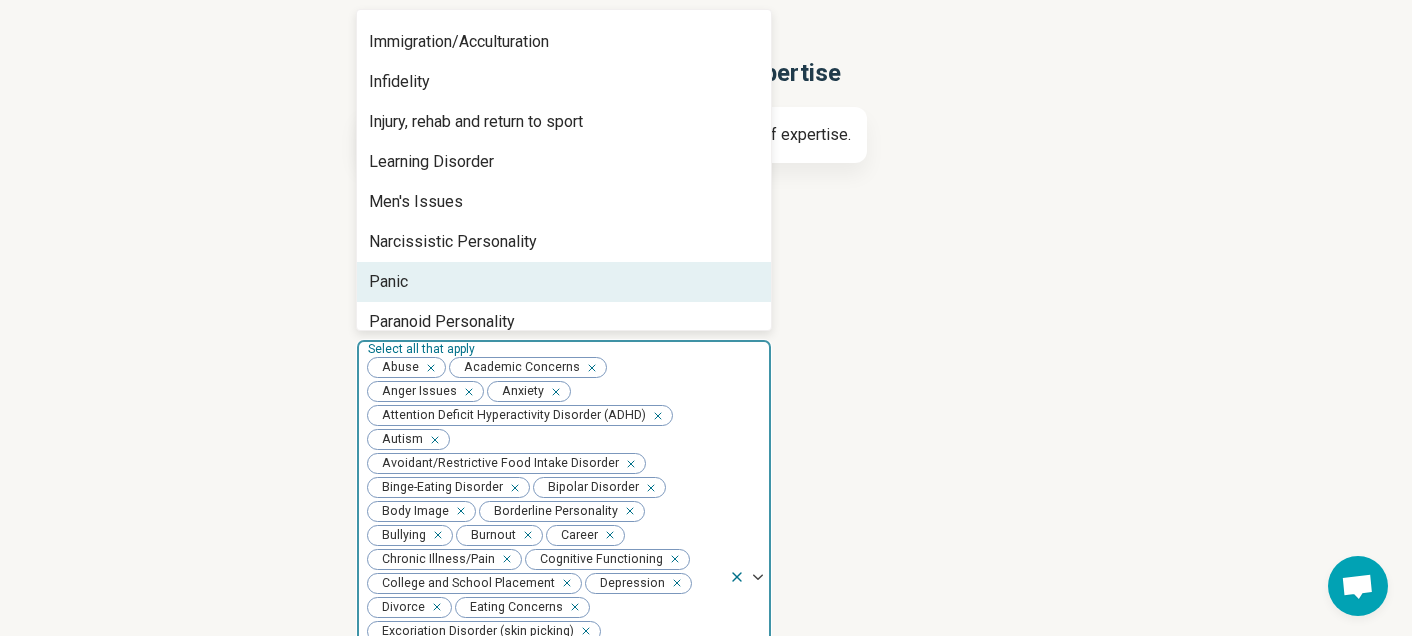 click on "Panic" at bounding box center (564, 282) 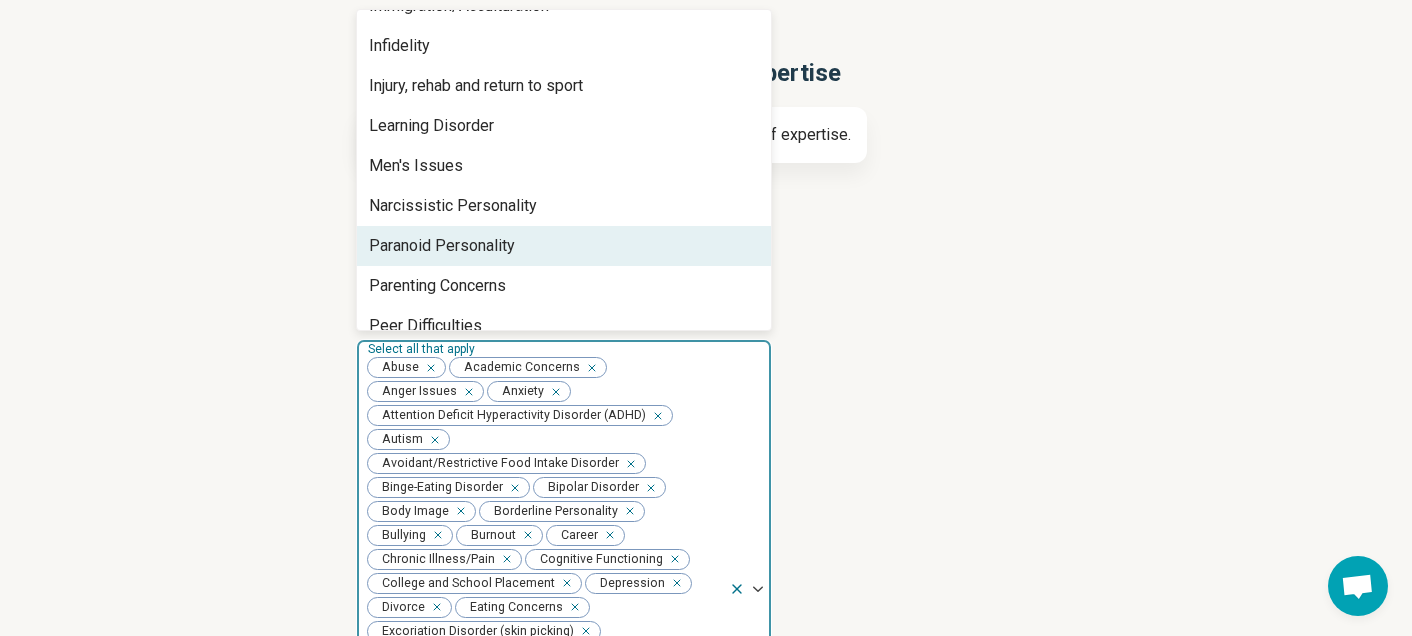 scroll, scrollTop: 871, scrollLeft: 0, axis: vertical 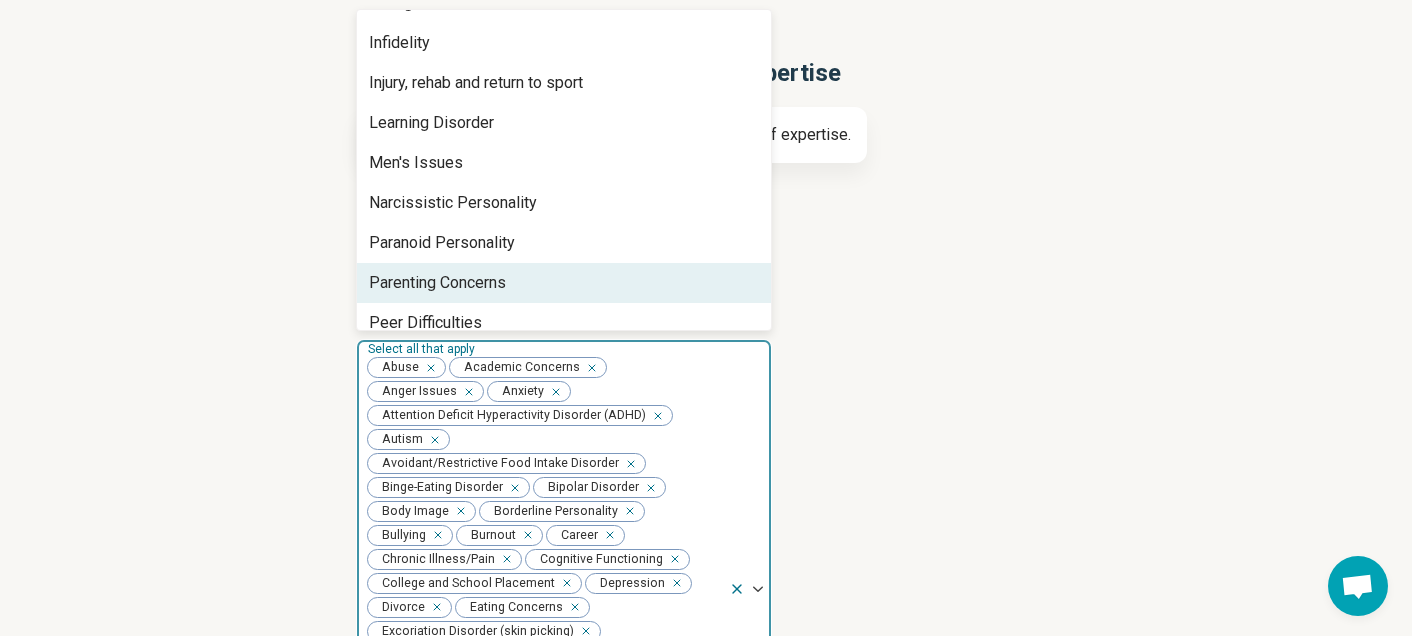 click on "Parenting Concerns" at bounding box center [437, 283] 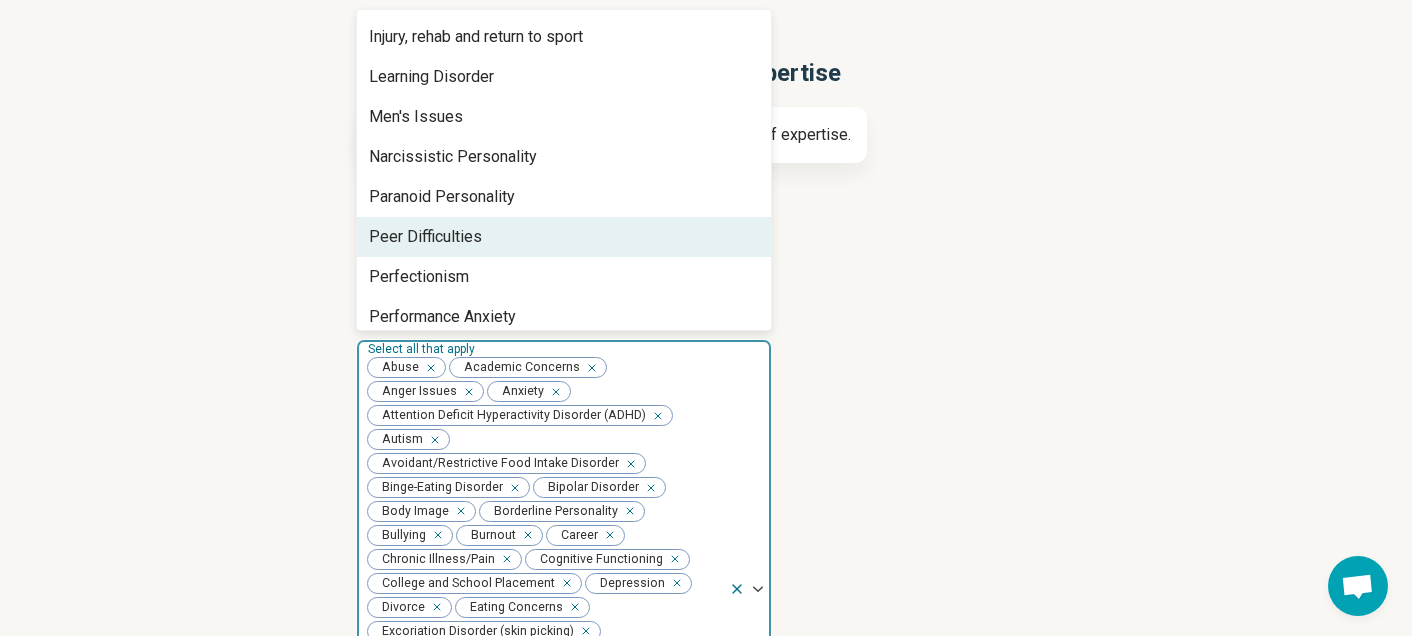 scroll, scrollTop: 925, scrollLeft: 0, axis: vertical 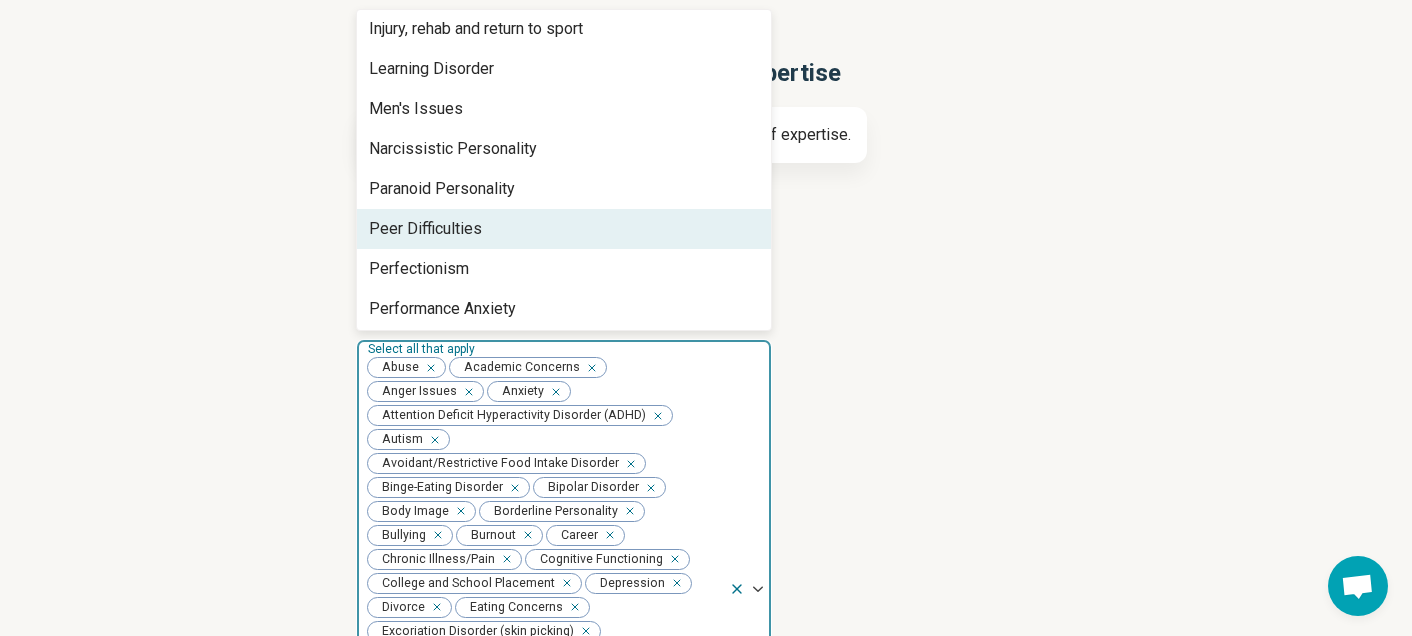 click on "Peer Difficulties" at bounding box center (425, 229) 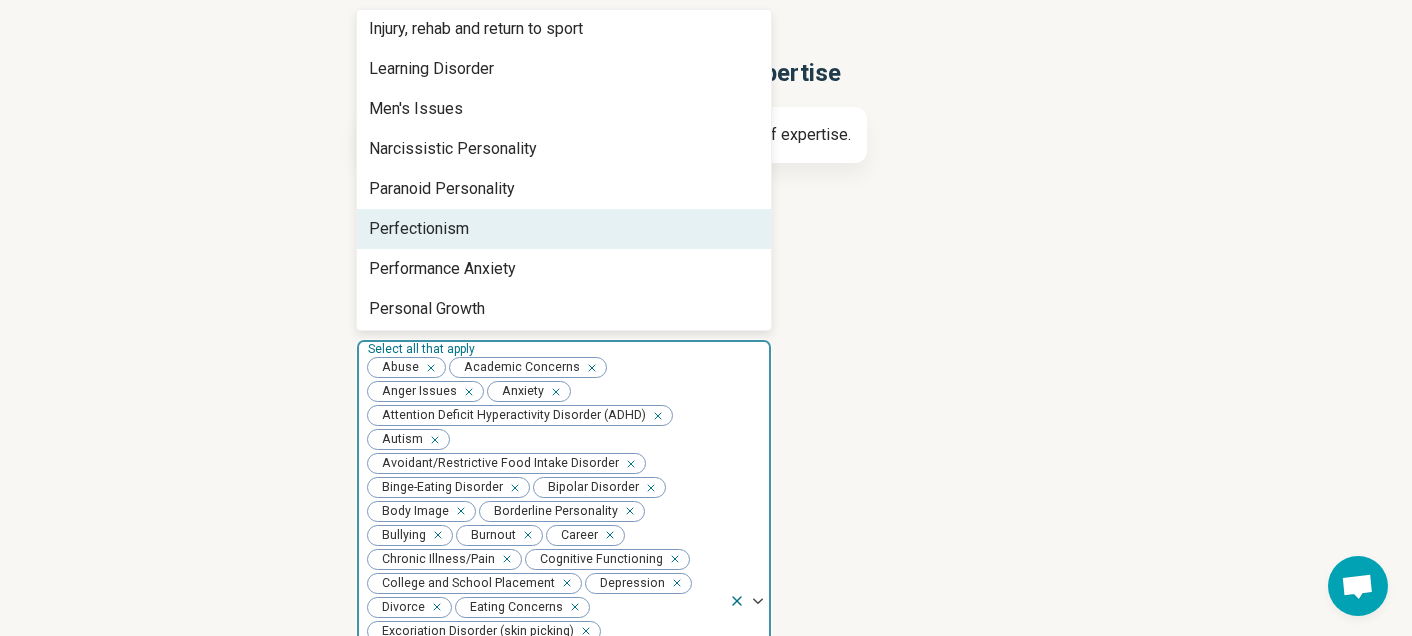 click on "Perfectionism" at bounding box center [564, 229] 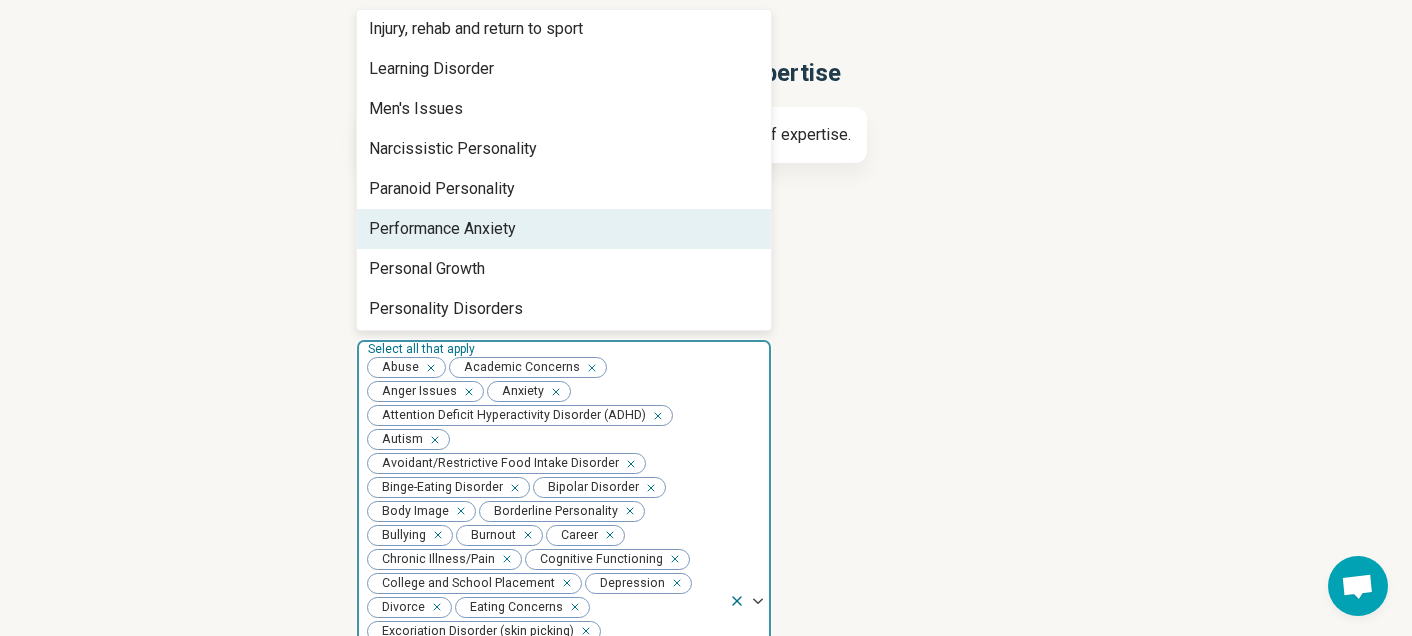 click on "Performance Anxiety" at bounding box center (442, 229) 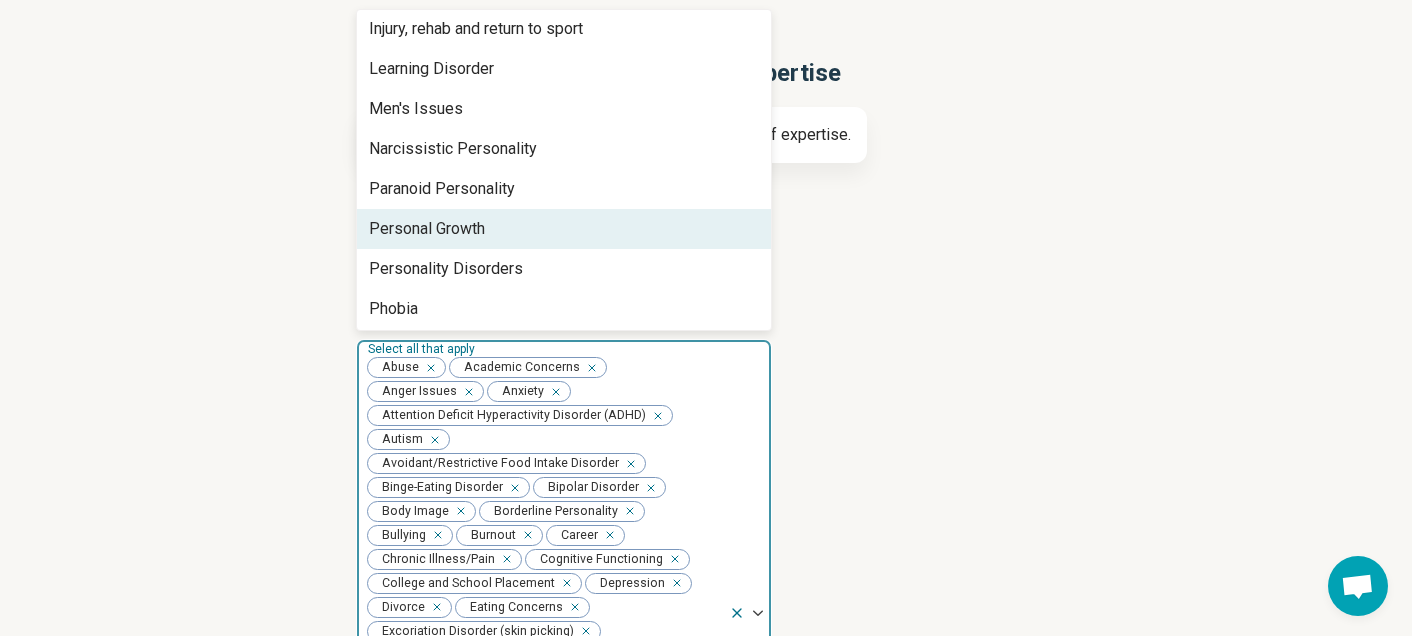 click on "Personal Growth" at bounding box center [427, 229] 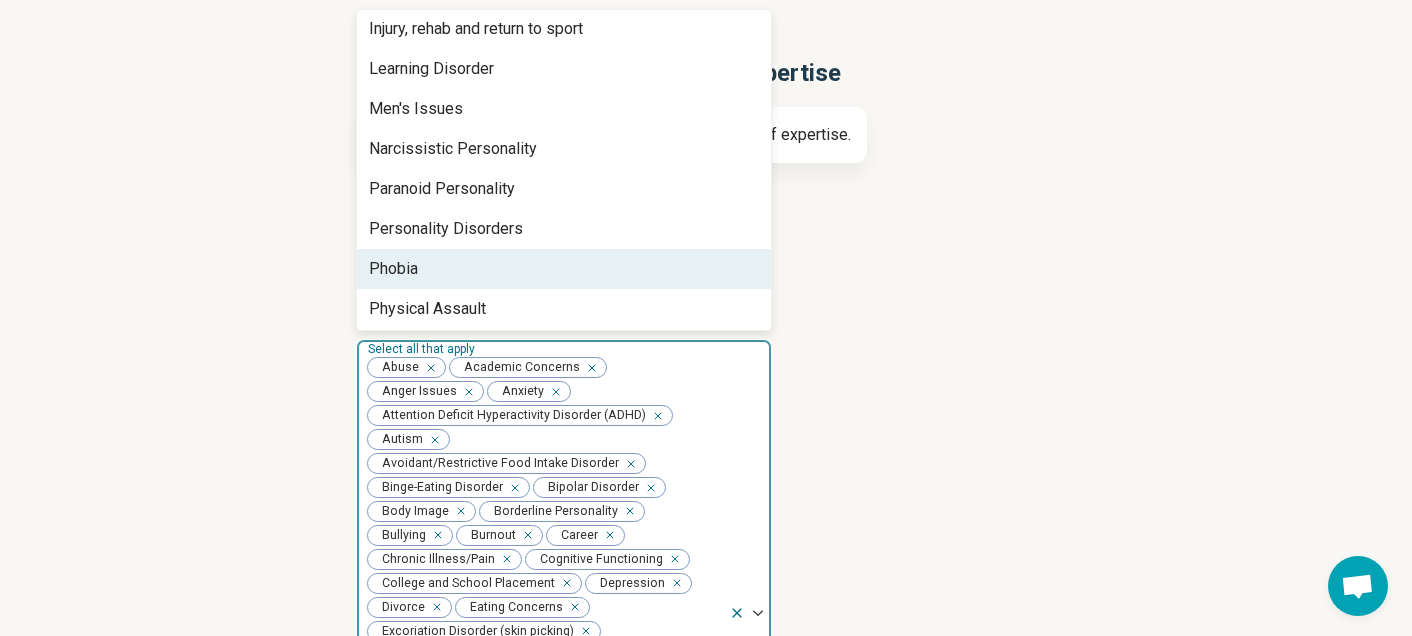 click on "Phobia" at bounding box center [564, 269] 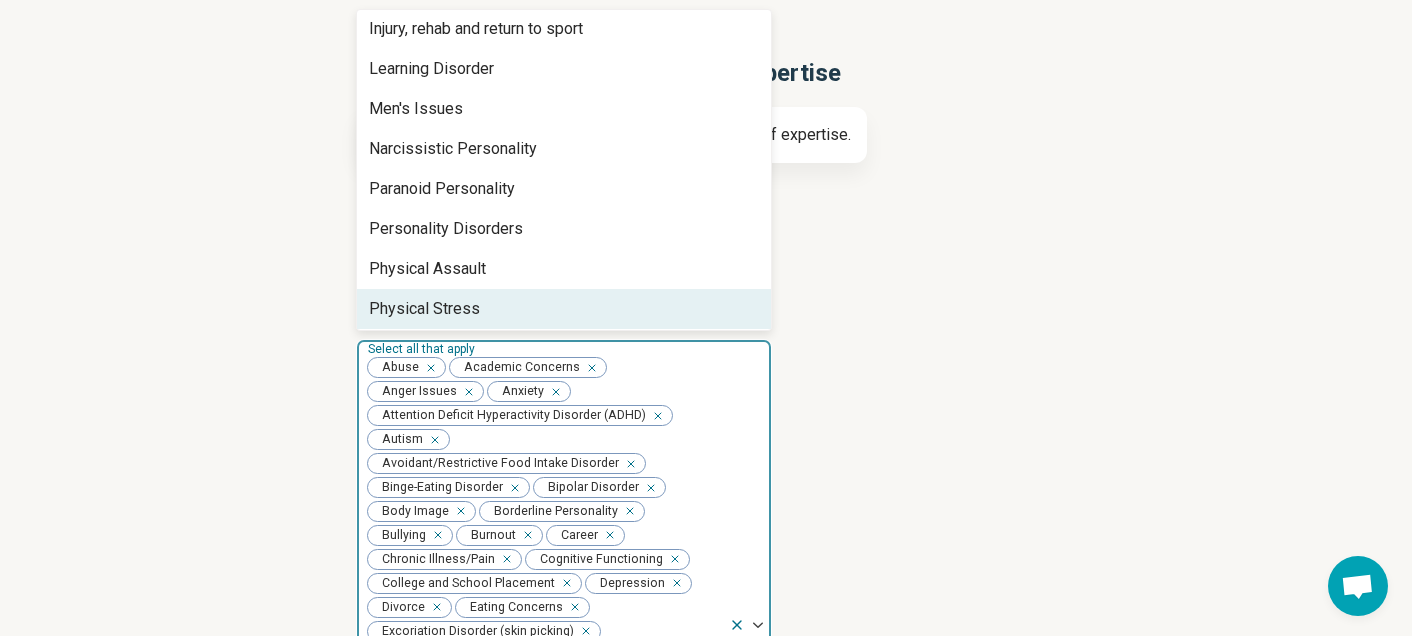 click on "Physical Stress" at bounding box center (424, 309) 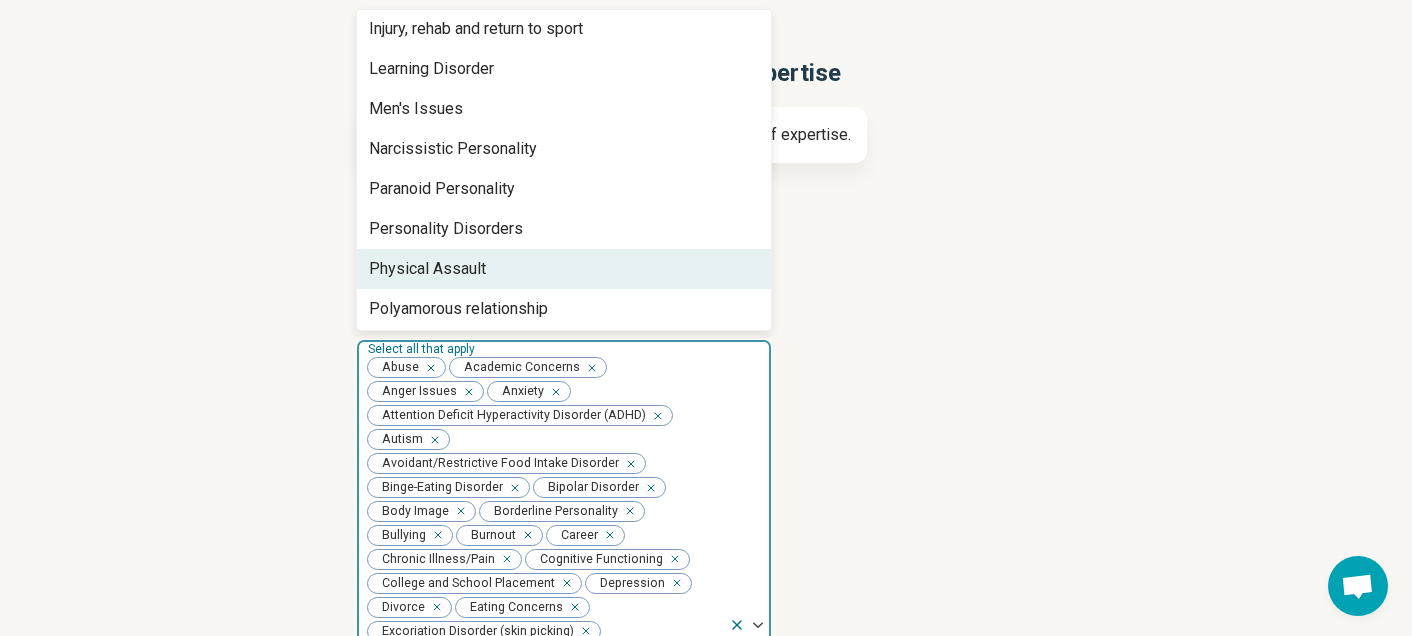 click on "Physical Assault" at bounding box center (427, 269) 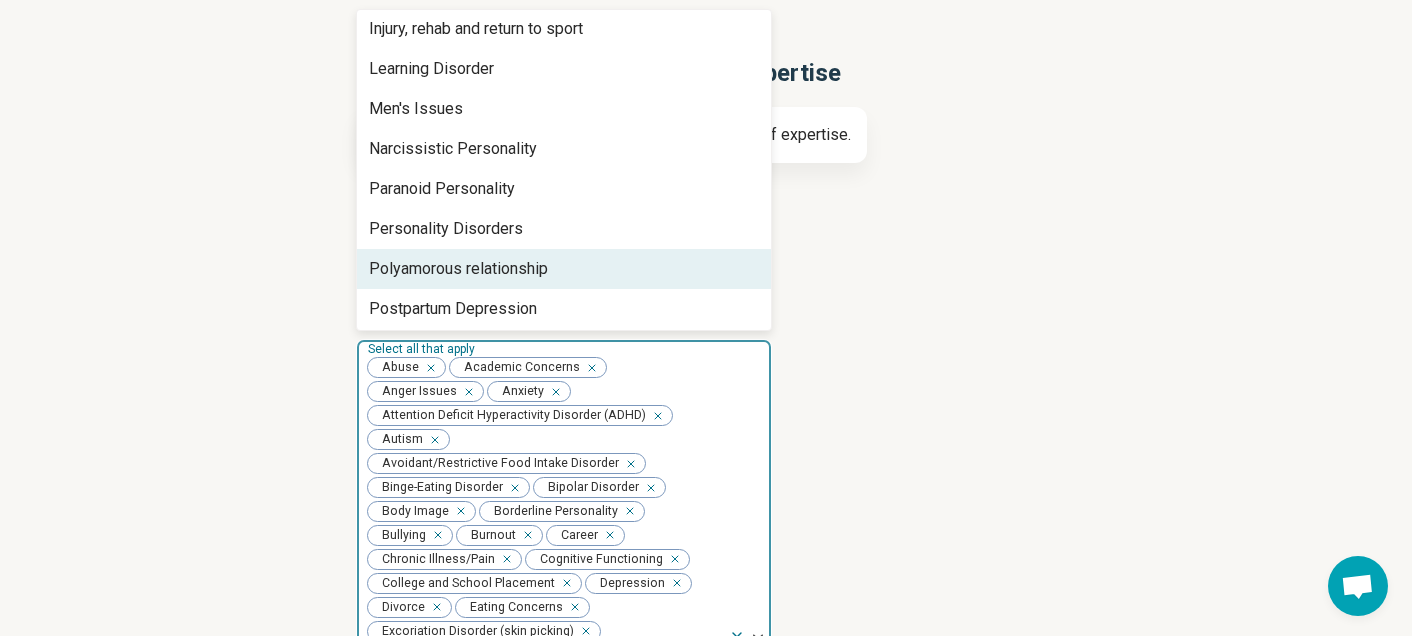 click on "Polyamorous relationship" at bounding box center [458, 269] 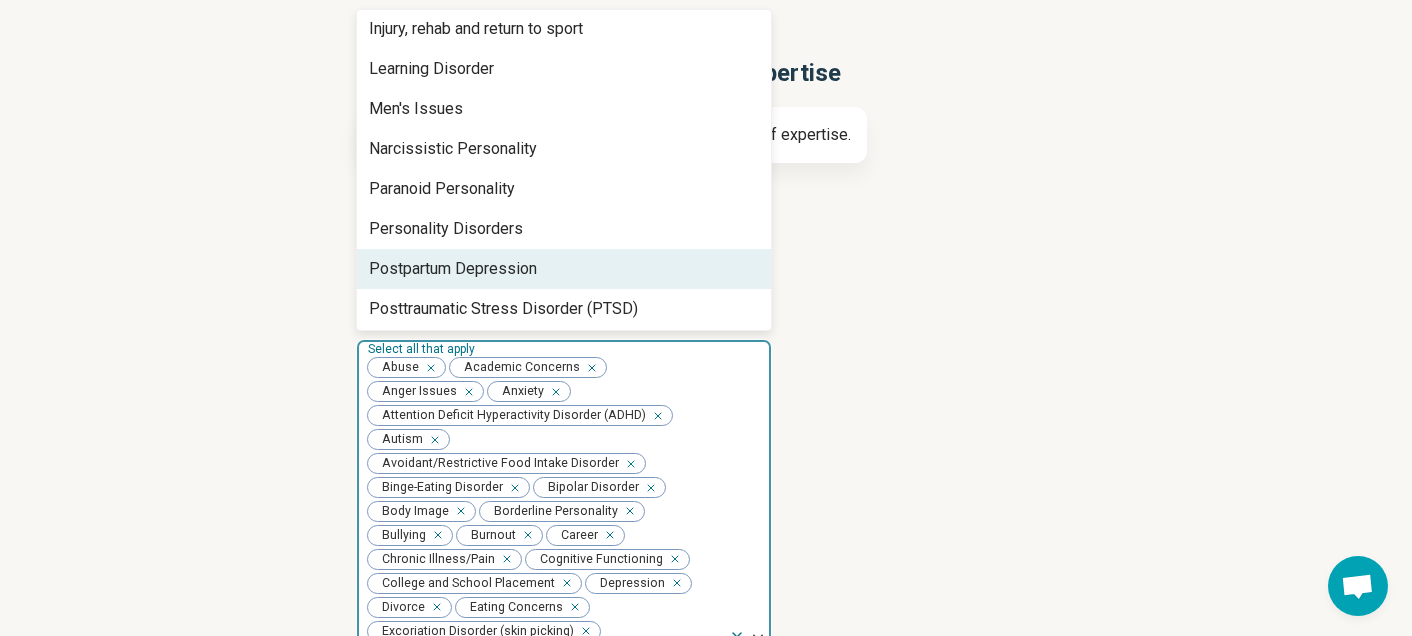 click on "Postpartum Depression" at bounding box center [453, 269] 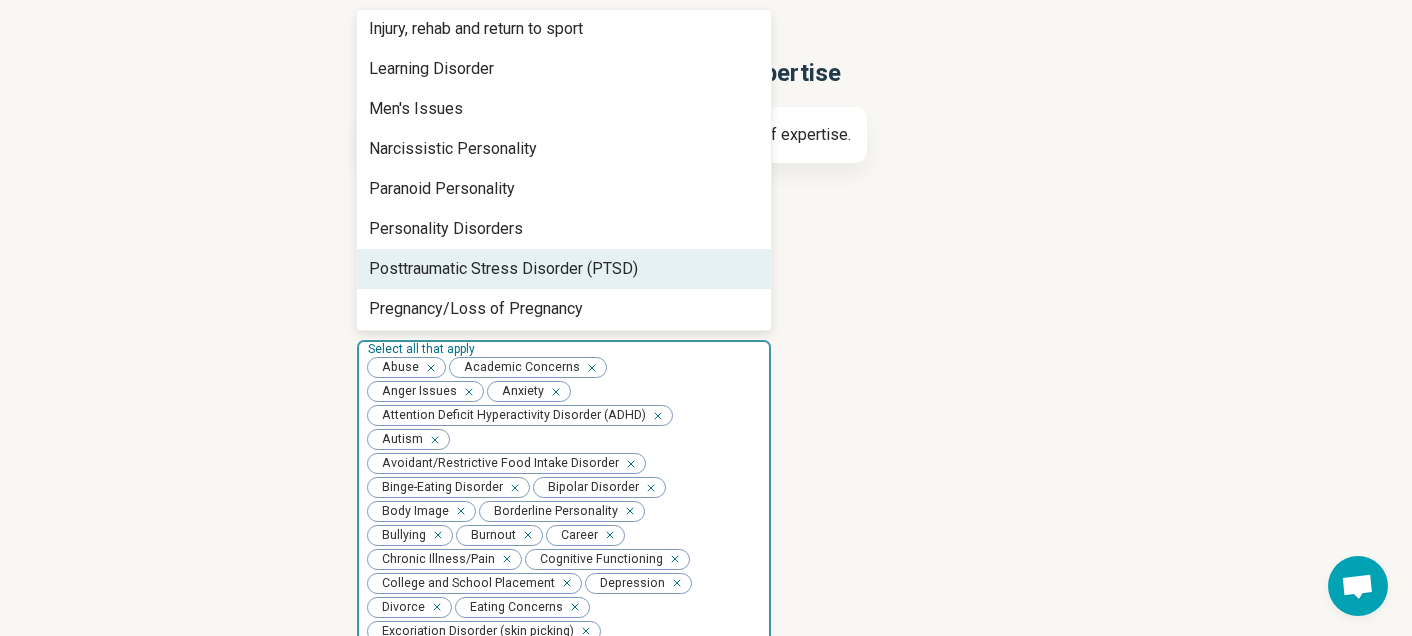 click on "Posttraumatic Stress Disorder (PTSD)" at bounding box center [503, 269] 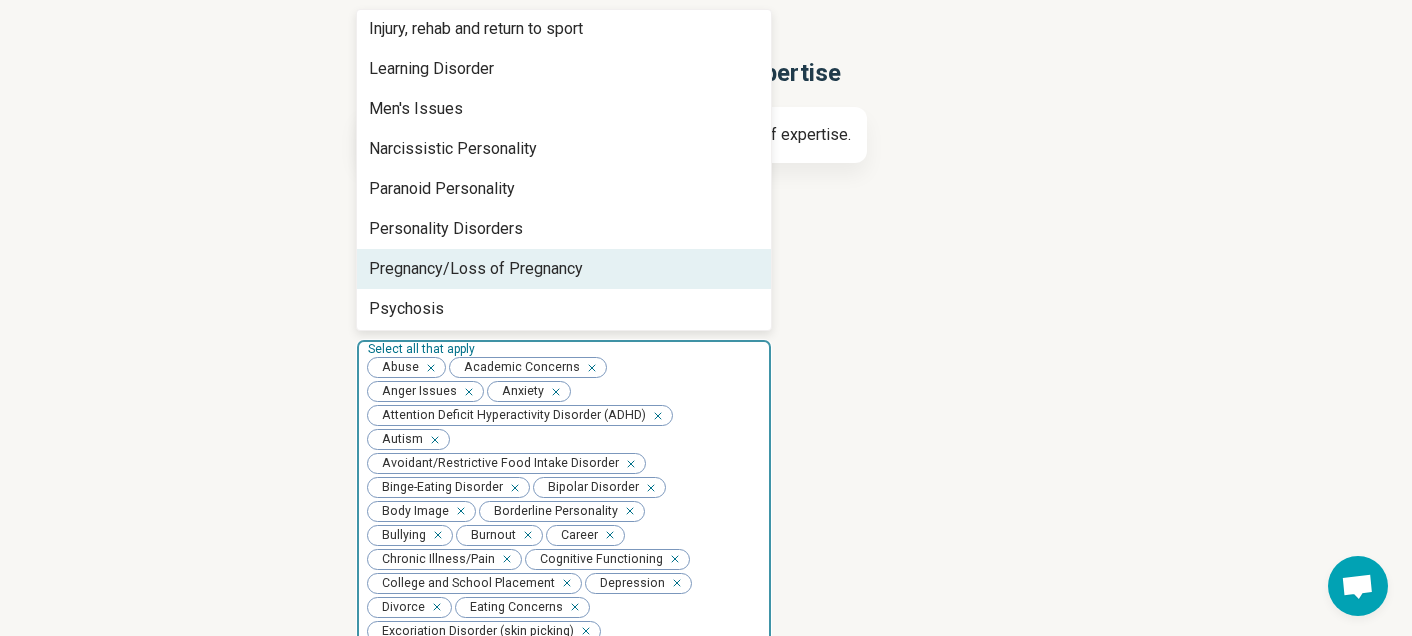 click on "Pregnancy/Loss of Pregnancy" at bounding box center (476, 269) 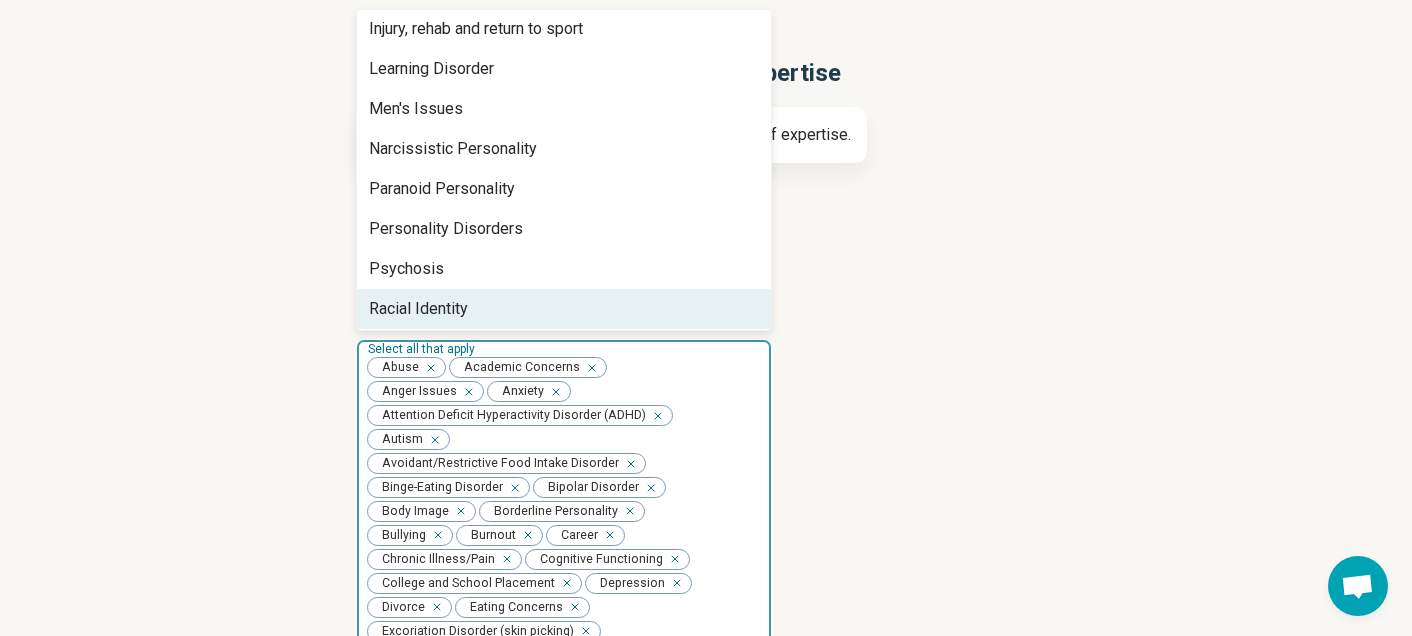 click on "Racial Identity" at bounding box center (564, 309) 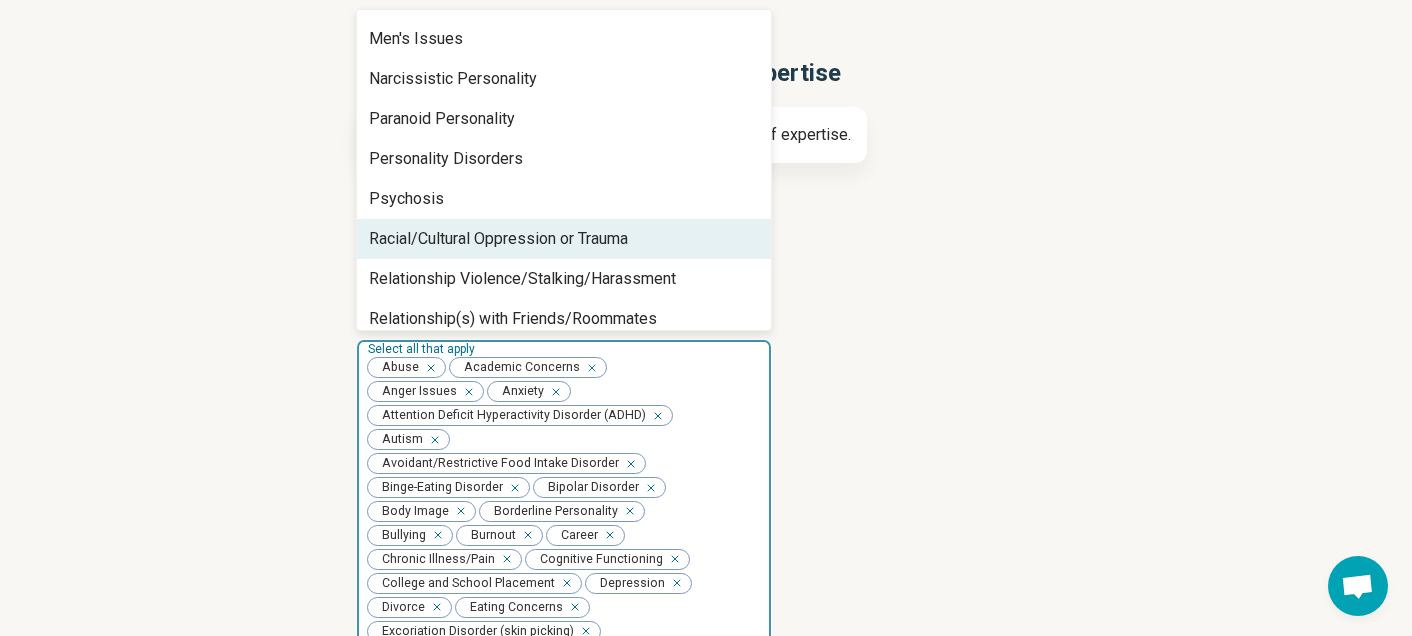 scroll, scrollTop: 1006, scrollLeft: 0, axis: vertical 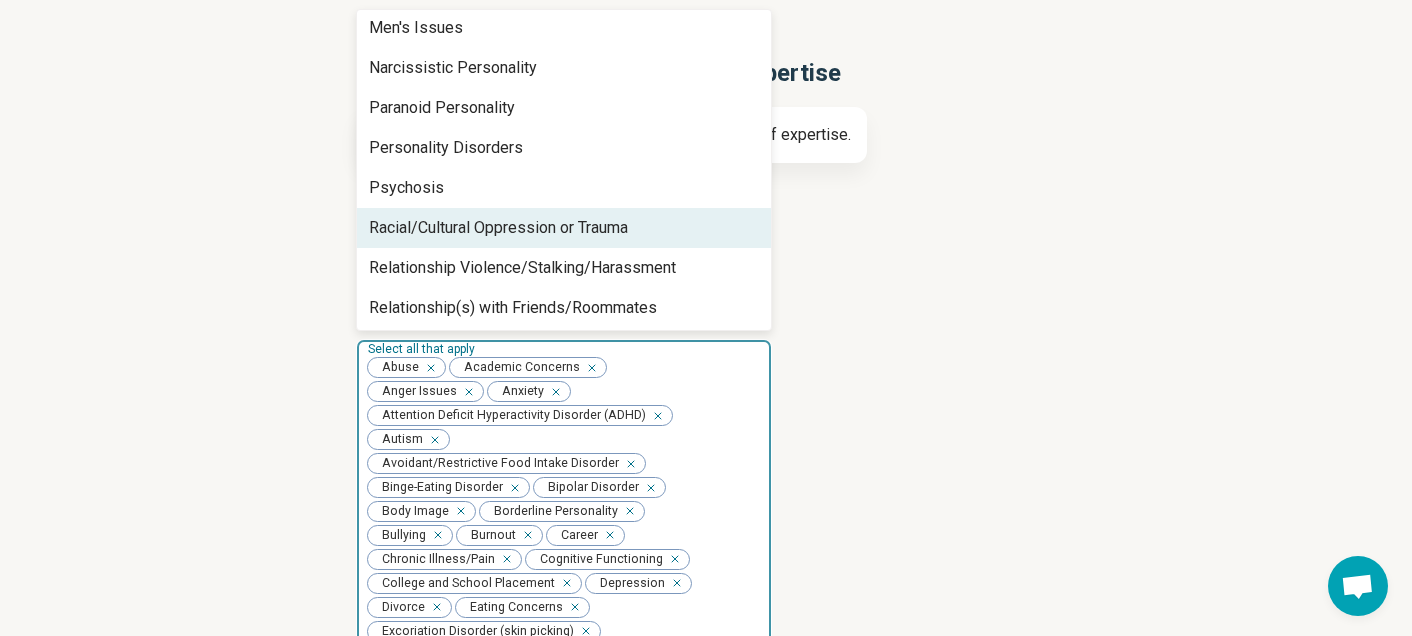 click on "Racial/Cultural Oppression or Trauma" at bounding box center [564, 228] 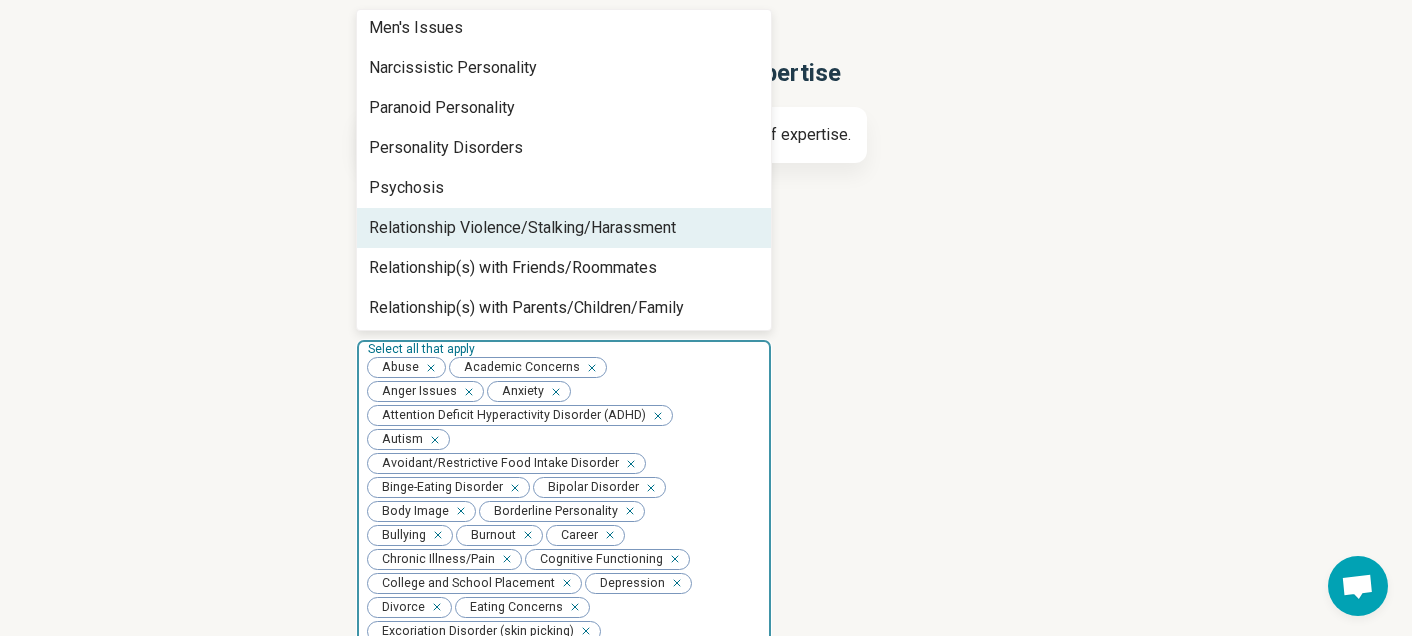 click on "Relationship Violence/Stalking/Harassment" at bounding box center (522, 228) 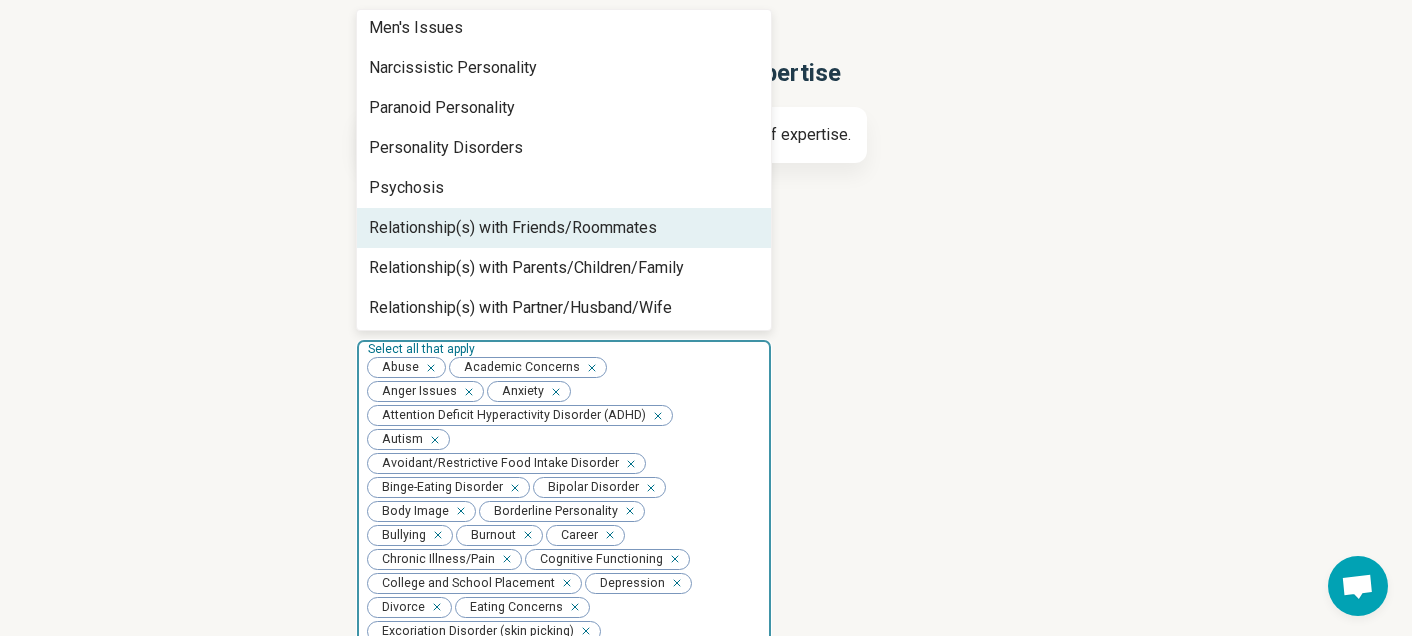 click on "Relationship(s) with Friends/Roommates" at bounding box center [513, 228] 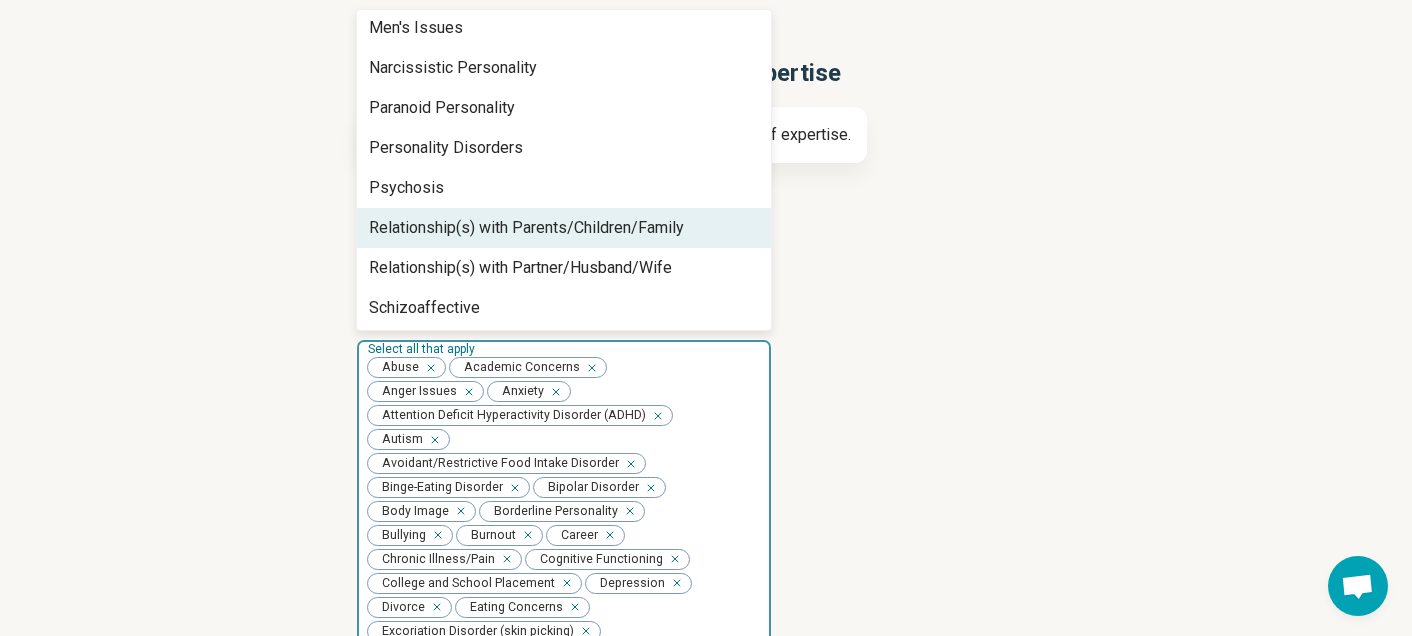 click on "Relationship(s) with Parents/Children/Family" at bounding box center (526, 228) 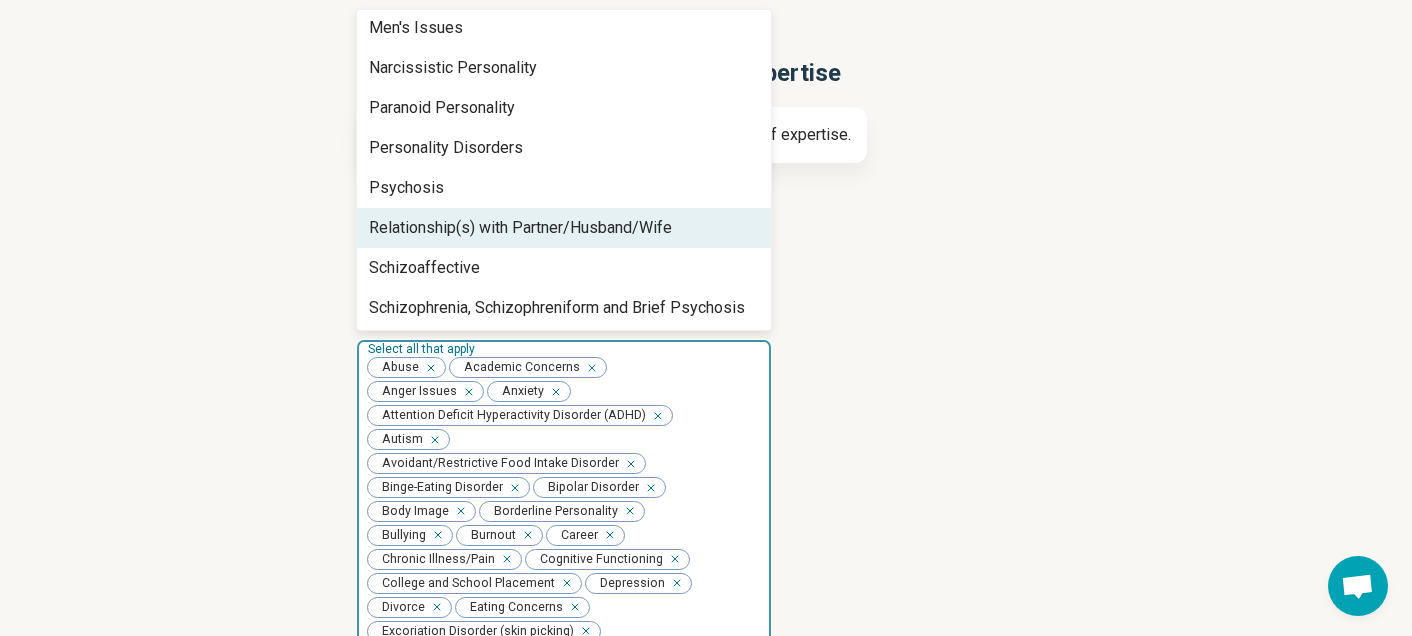 click on "Relationship(s) with Partner/Husband/Wife" at bounding box center [520, 228] 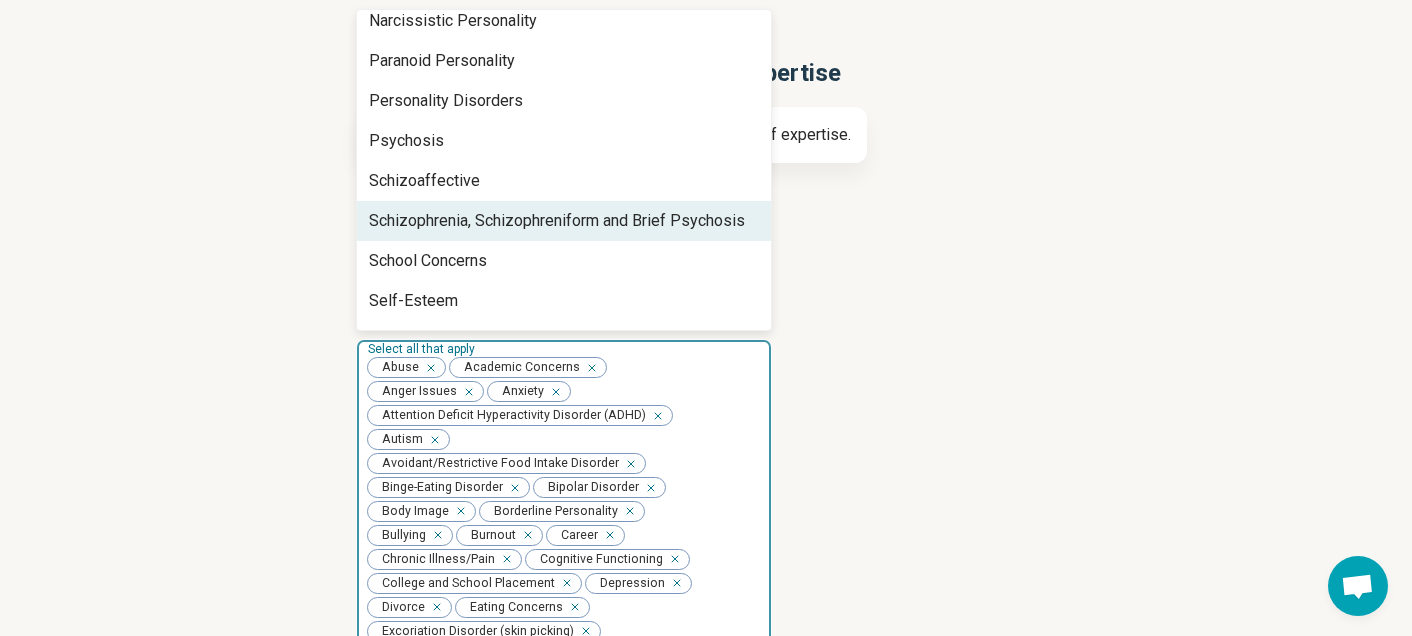 scroll, scrollTop: 1061, scrollLeft: 0, axis: vertical 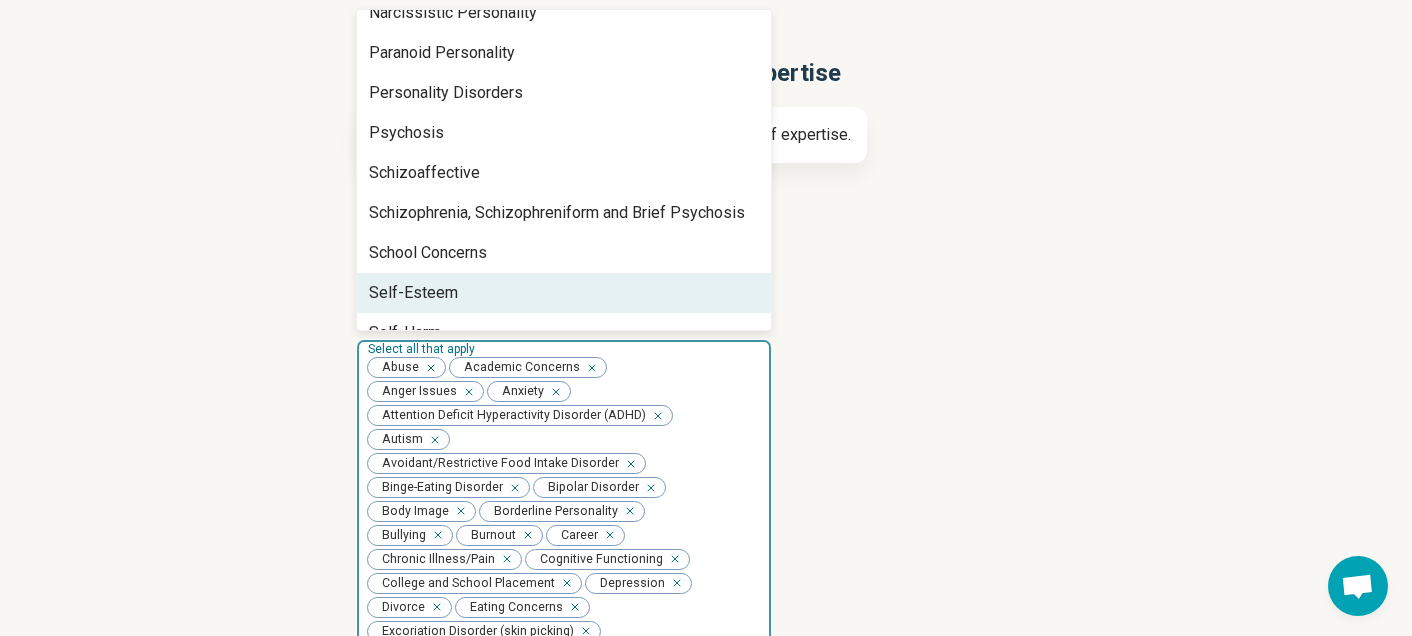 click on "Self-Esteem" at bounding box center (564, 293) 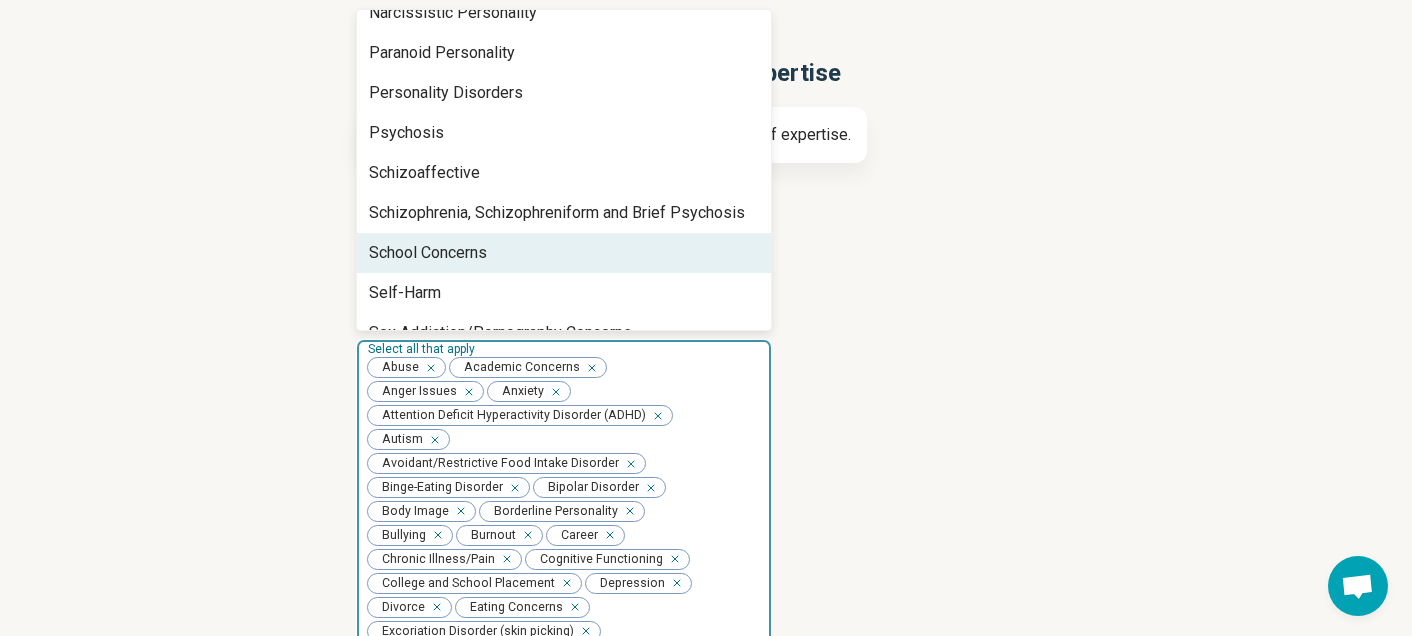 click on "School Concerns" at bounding box center [428, 253] 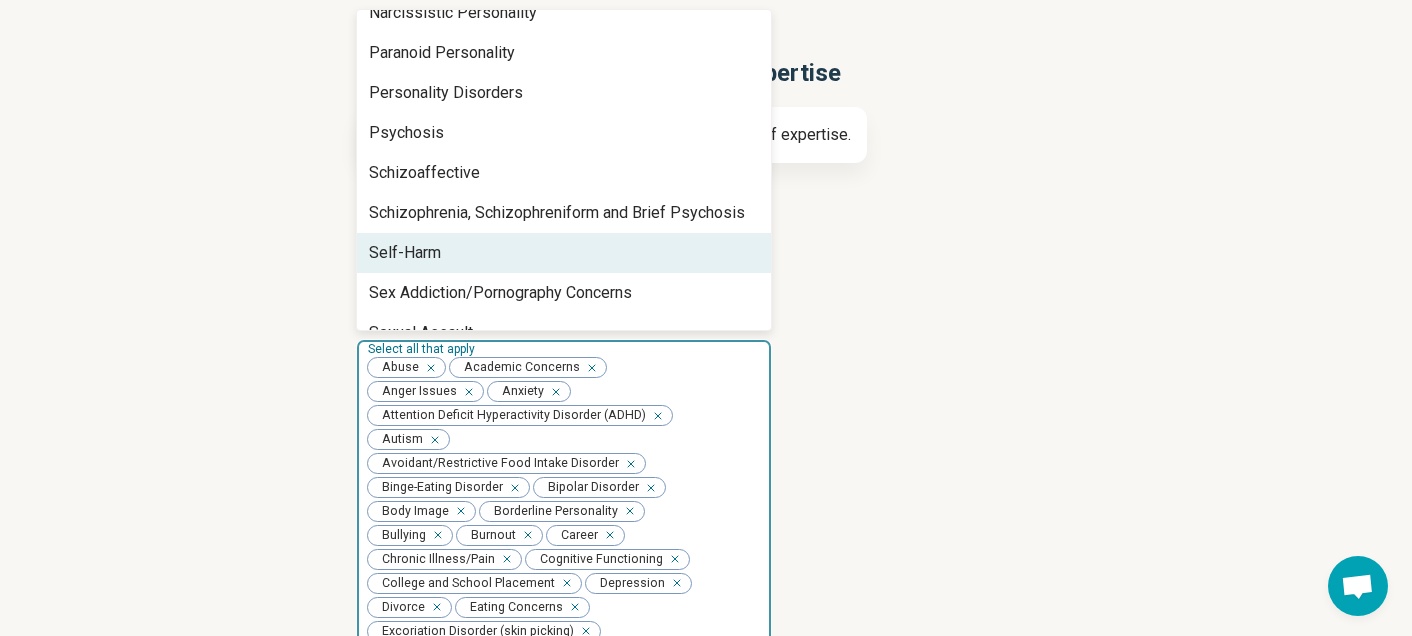 click on "Self-Harm" at bounding box center [564, 253] 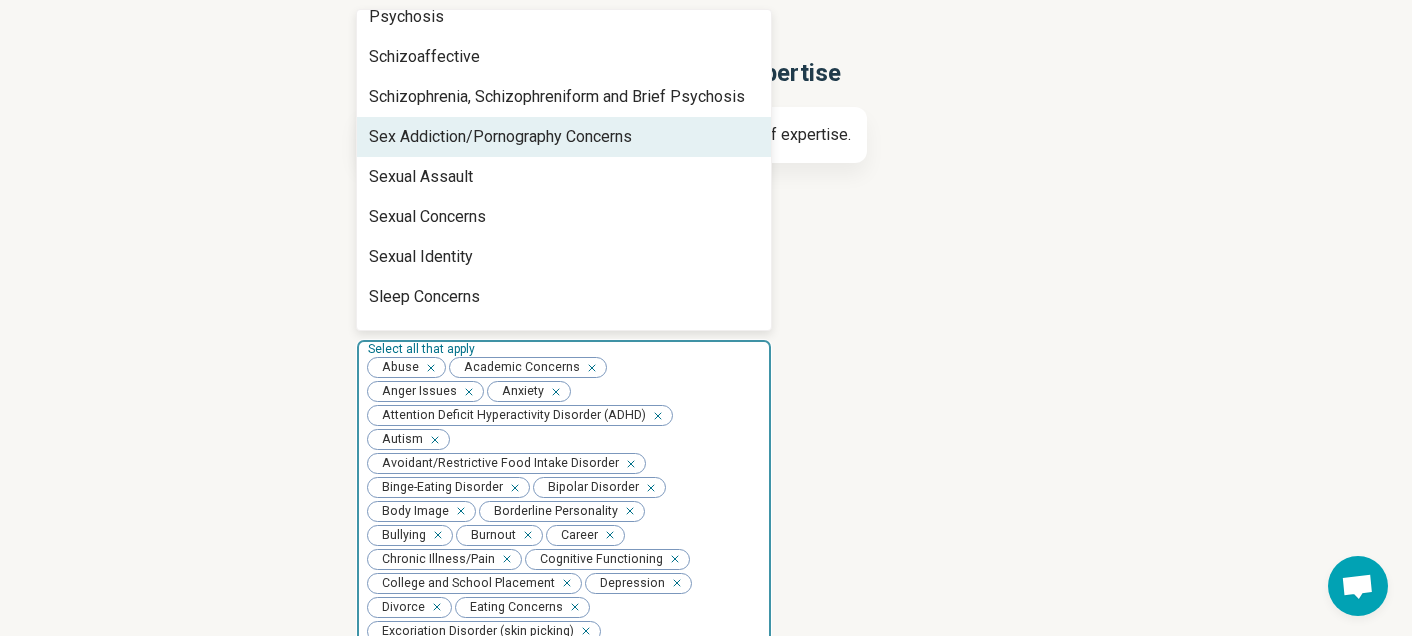 scroll, scrollTop: 1179, scrollLeft: 0, axis: vertical 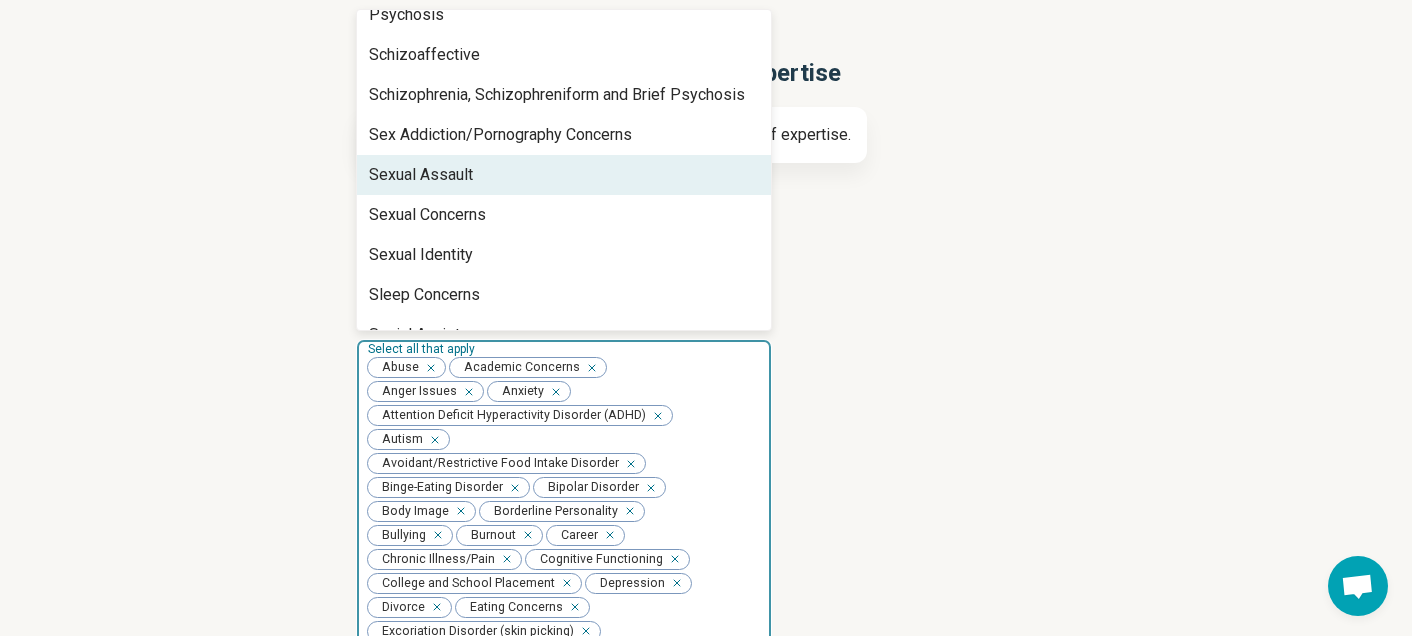 click on "Sexual Assault" at bounding box center [564, 175] 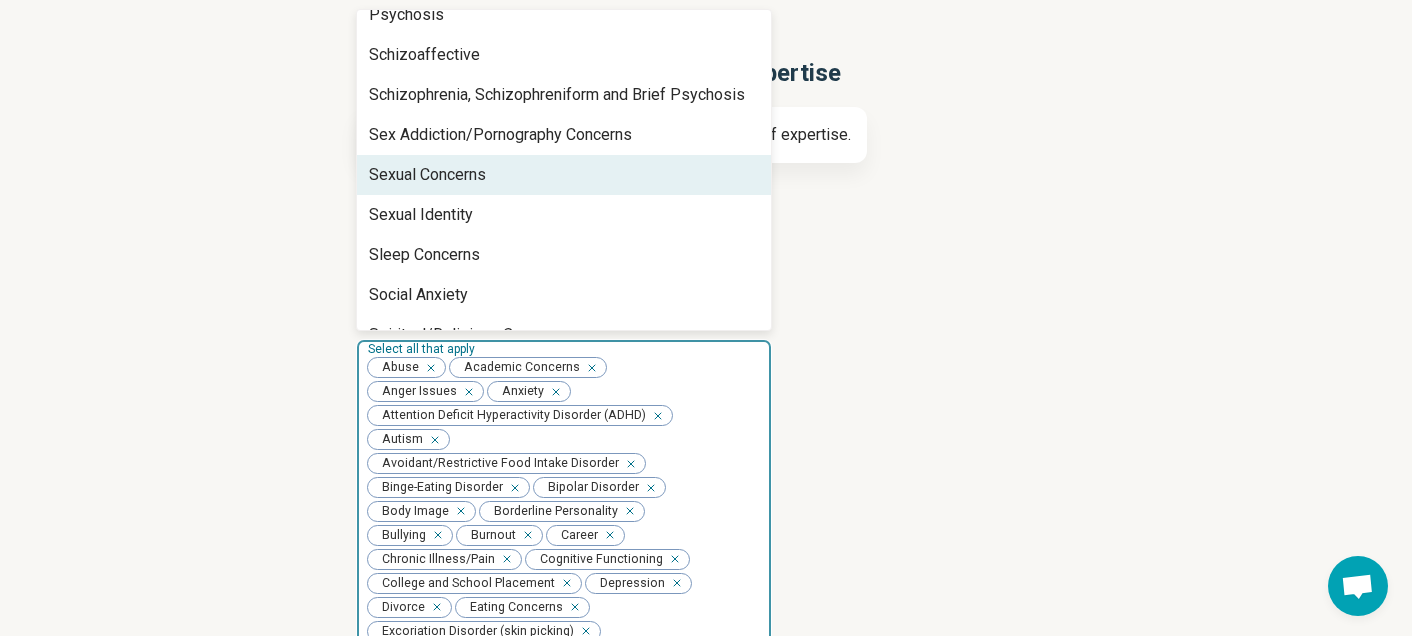 click on "Sexual Concerns" at bounding box center (427, 175) 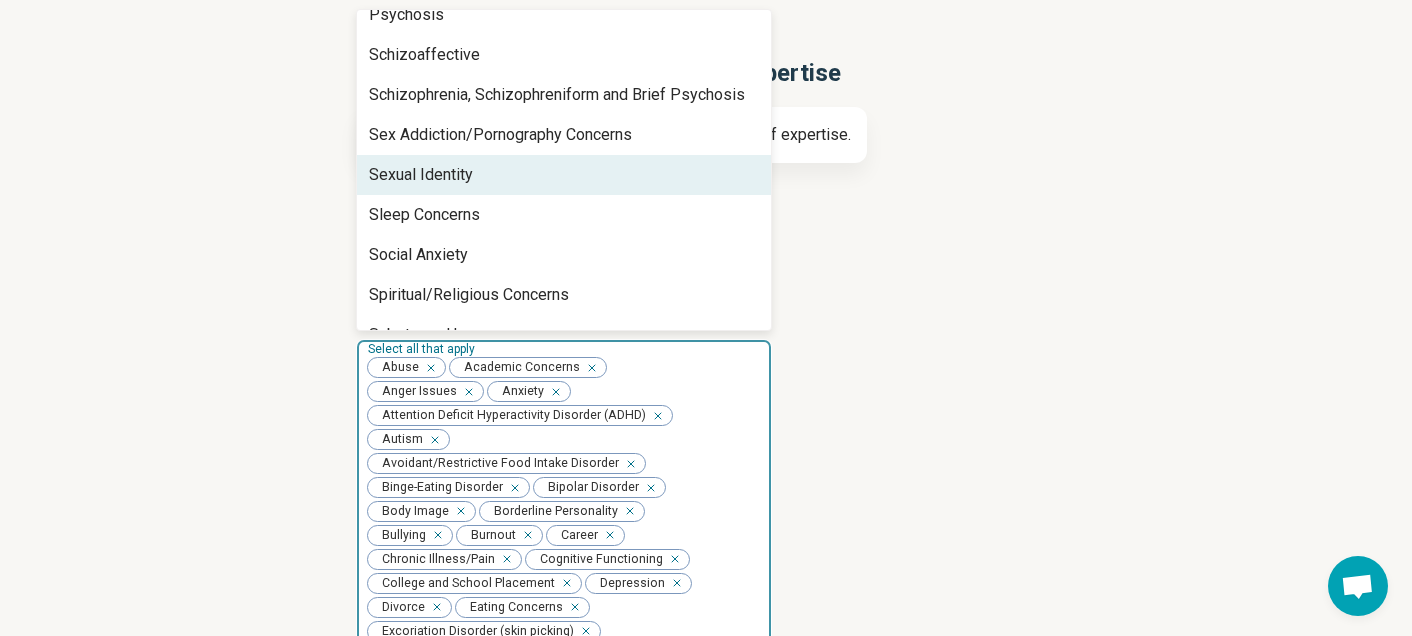 click on "Sexual Identity" at bounding box center (564, 175) 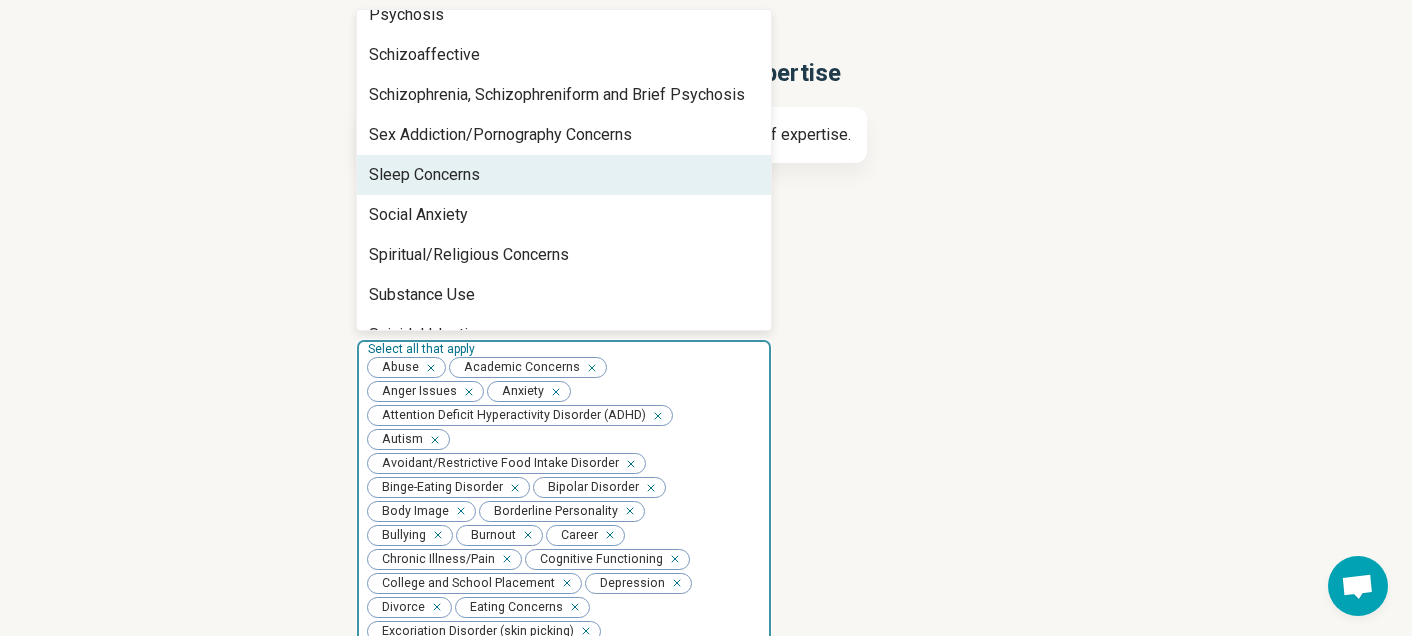 click on "Sleep Concerns" at bounding box center [564, 175] 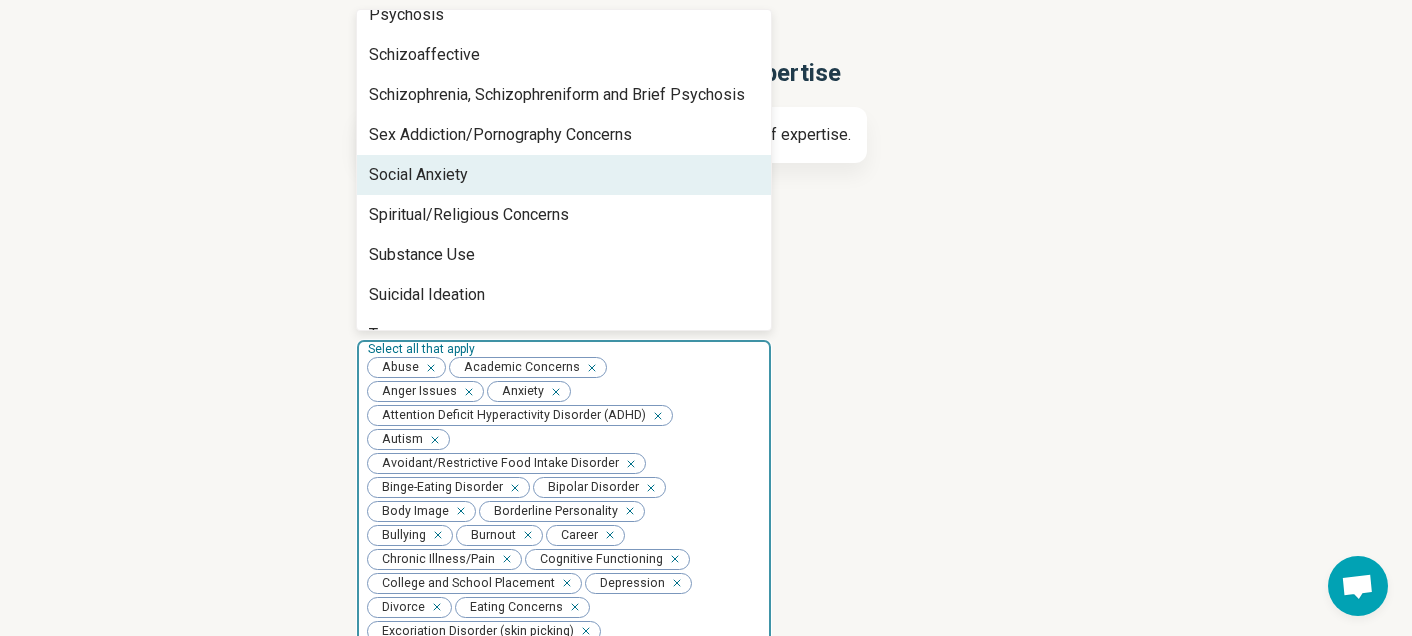 click on "Social Anxiety" at bounding box center [564, 175] 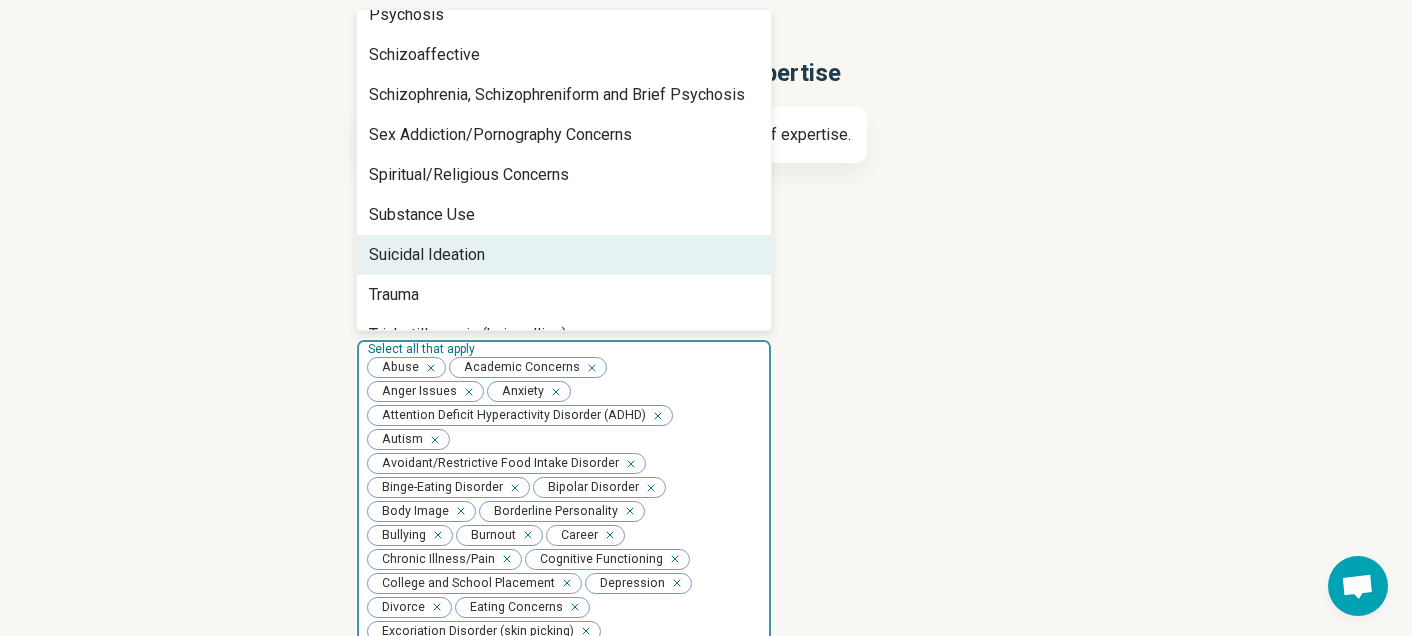 click on "Suicidal Ideation" at bounding box center (564, 255) 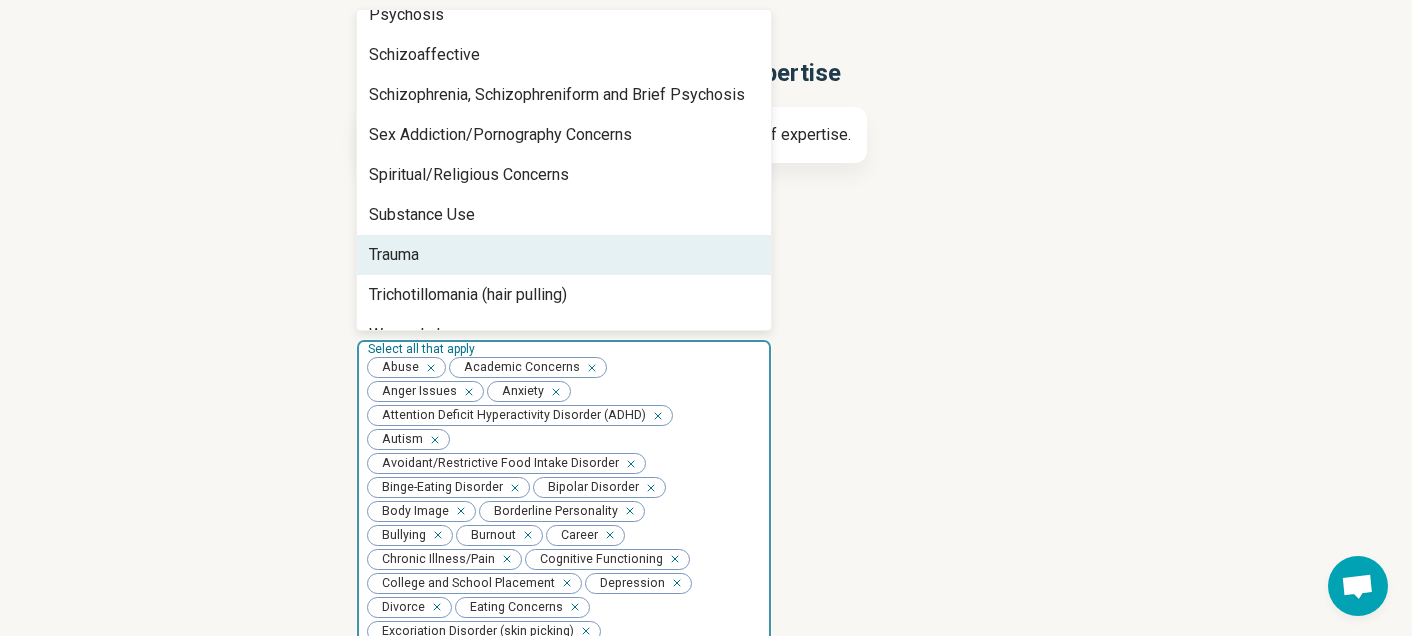 click on "Trauma" at bounding box center [564, 255] 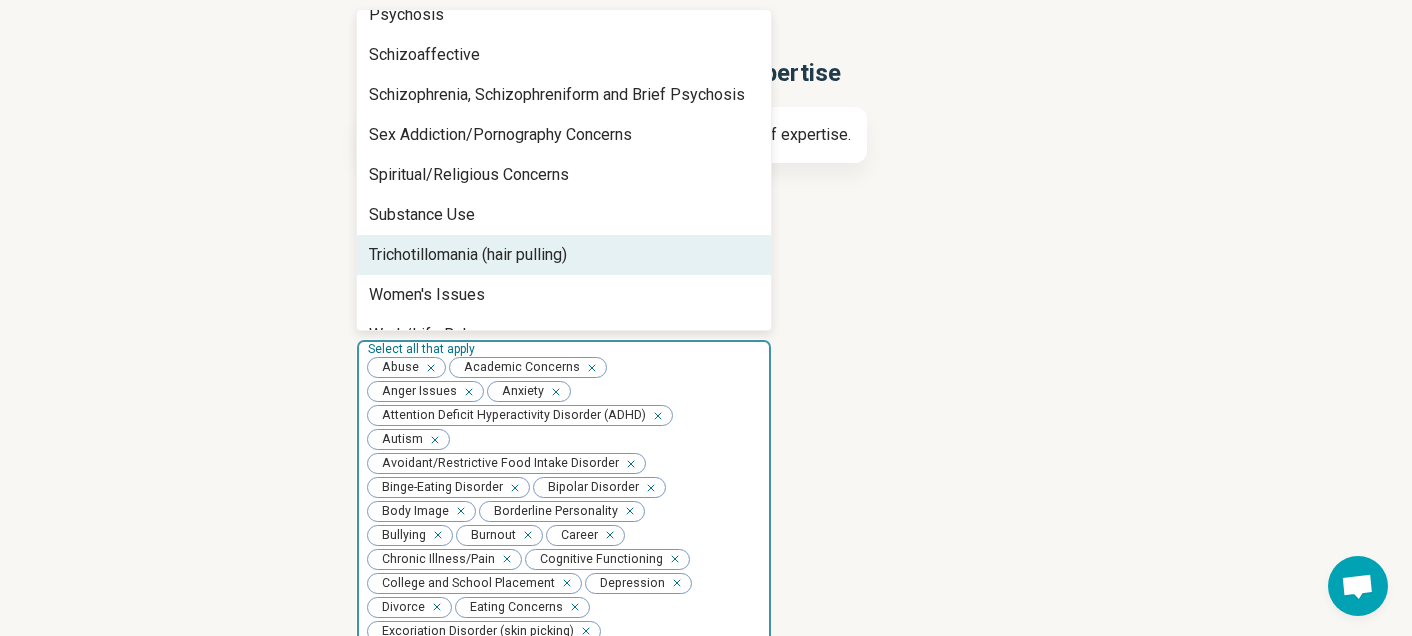 click on "Trichotillomania (hair pulling)" at bounding box center (468, 255) 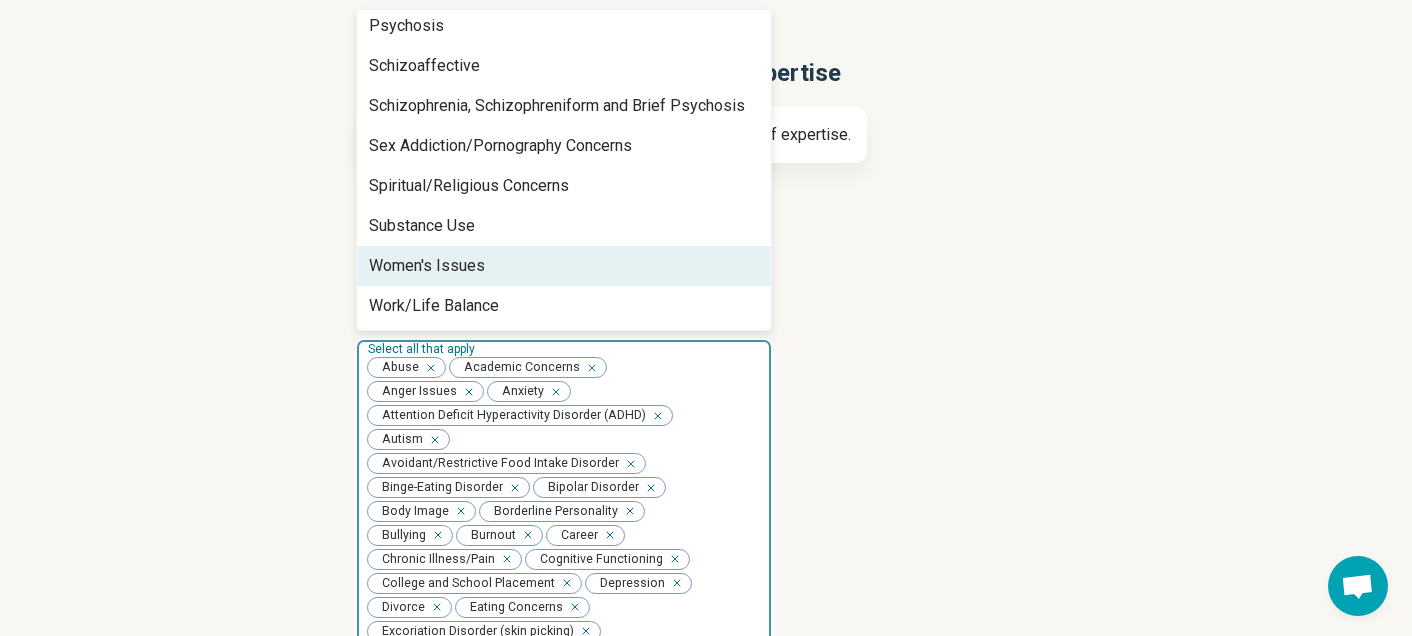 click on "Women's Issues" at bounding box center [427, 266] 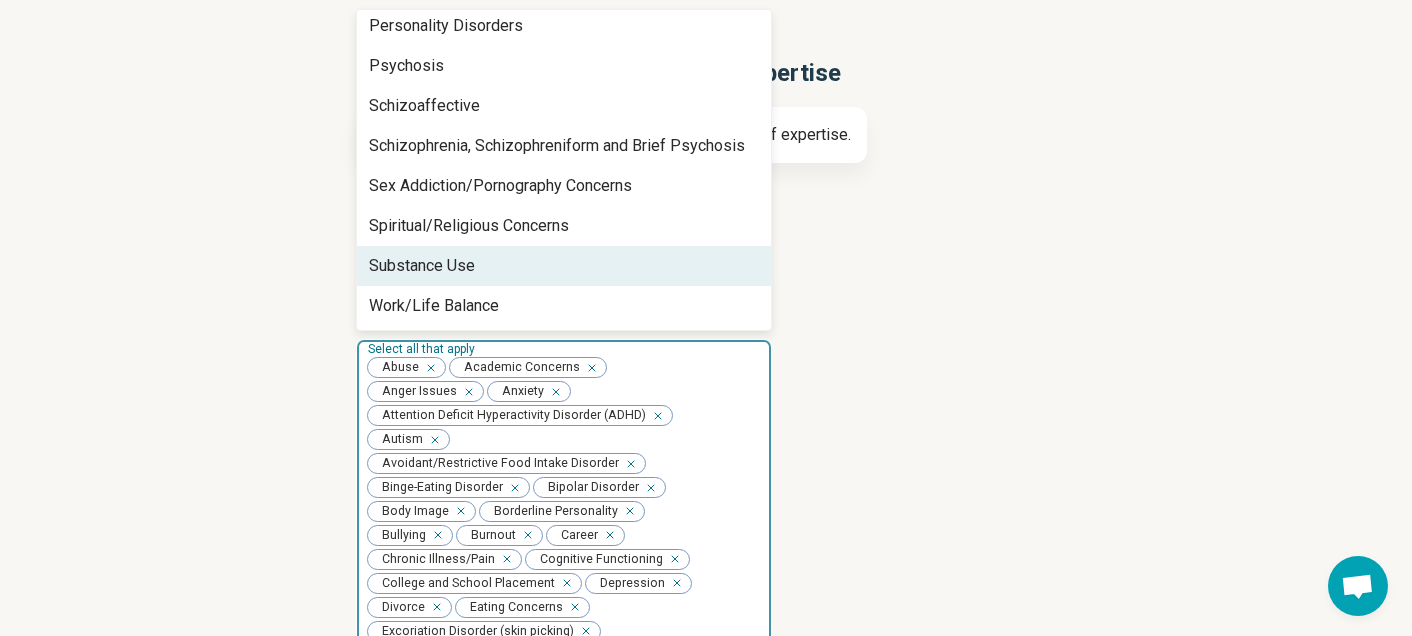 scroll, scrollTop: 1128, scrollLeft: 0, axis: vertical 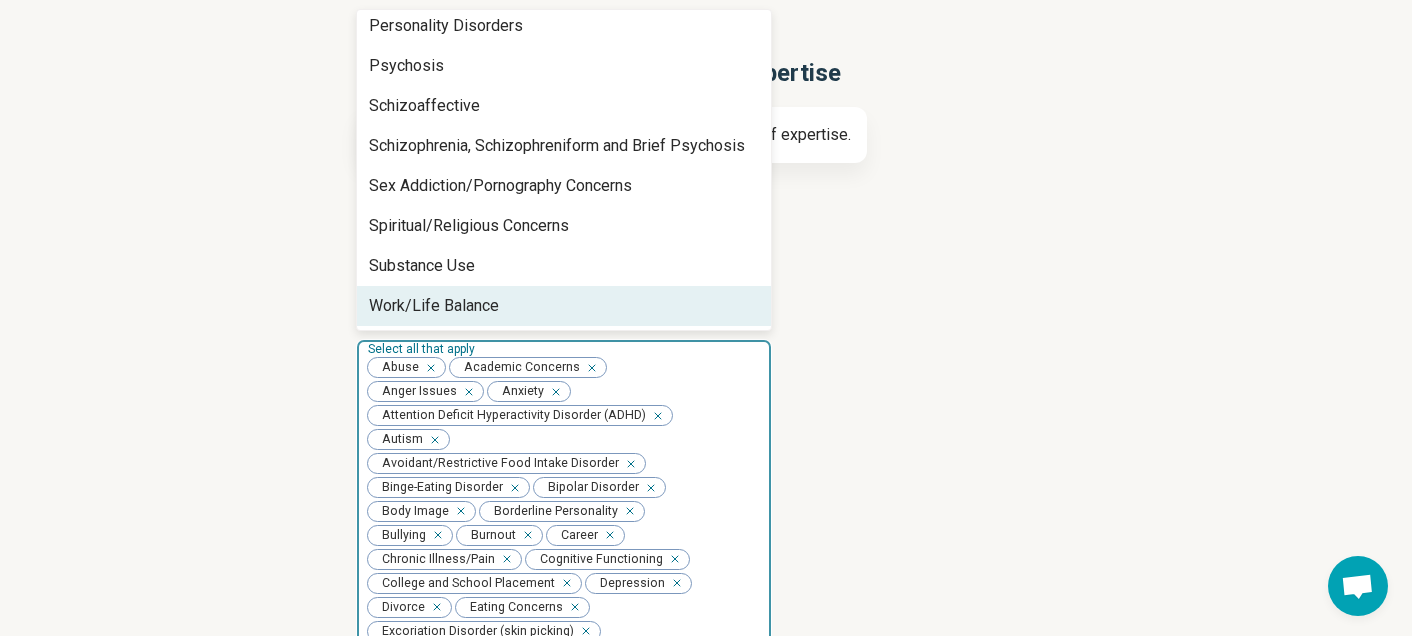click on "Work/Life Balance" at bounding box center (564, 306) 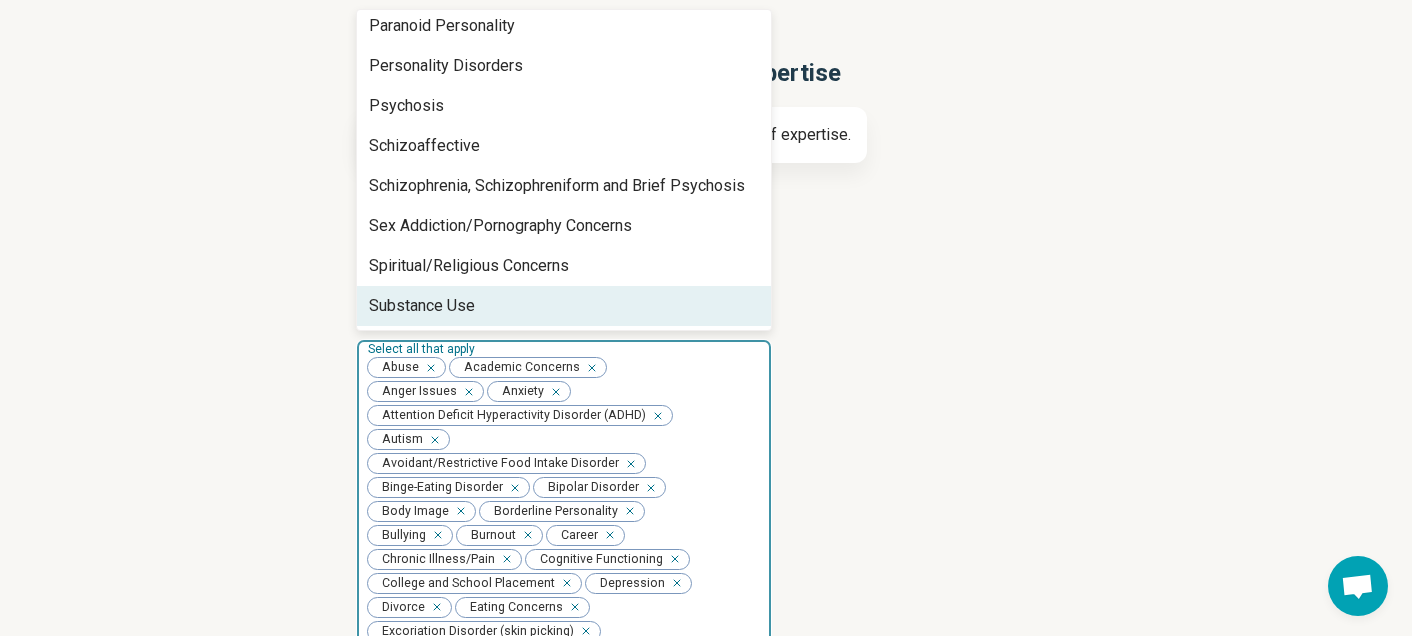 scroll, scrollTop: 1088, scrollLeft: 0, axis: vertical 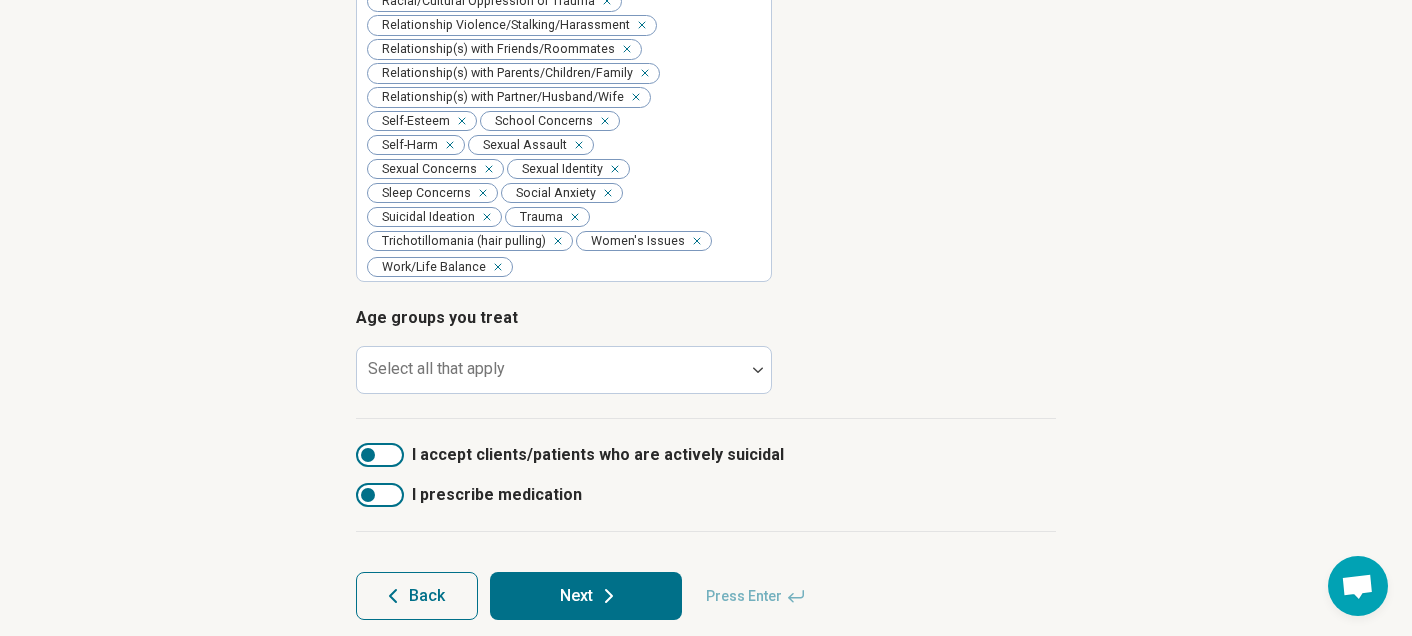 click on "Types of provider Select all that apply Psychiatric Nurse Practitioner Areas of expertise Select all that apply Abuse Academic Concerns Anger Issues Anxiety Attention Deficit Hyperactivity Disorder (ADHD) Autism Avoidant/Restrictive Food Intake Disorder Binge-Eating Disorder Bipolar Disorder Body Image Borderline Personality Bullying Burnout Career Chronic Illness/Pain Cognitive Functioning College and School Placement Depression Divorce Eating Concerns Excoriation Disorder (skin picking) Family Caregiving Stress Gender Identity Grief and Loss Infertility Insomnia Intimacy Concerns Life Transitions Loneliness/Isolation Medication Concerns Obsessive Compulsive Disorder (OCD) Obsessive-Compulsive Personality Other specified feeding or eating disorder (OSFED) Panic Parenting Concerns Peer Difficulties Perfectionism Performance Anxiety Personal Growth Phobia Physical Stress Physical Assault Polyamorous relationship Postpartum Depression Posttraumatic Stress Disorder (PTSD) Pregnancy/Loss of Pregnancy Self-Esteem" at bounding box center [706, -204] 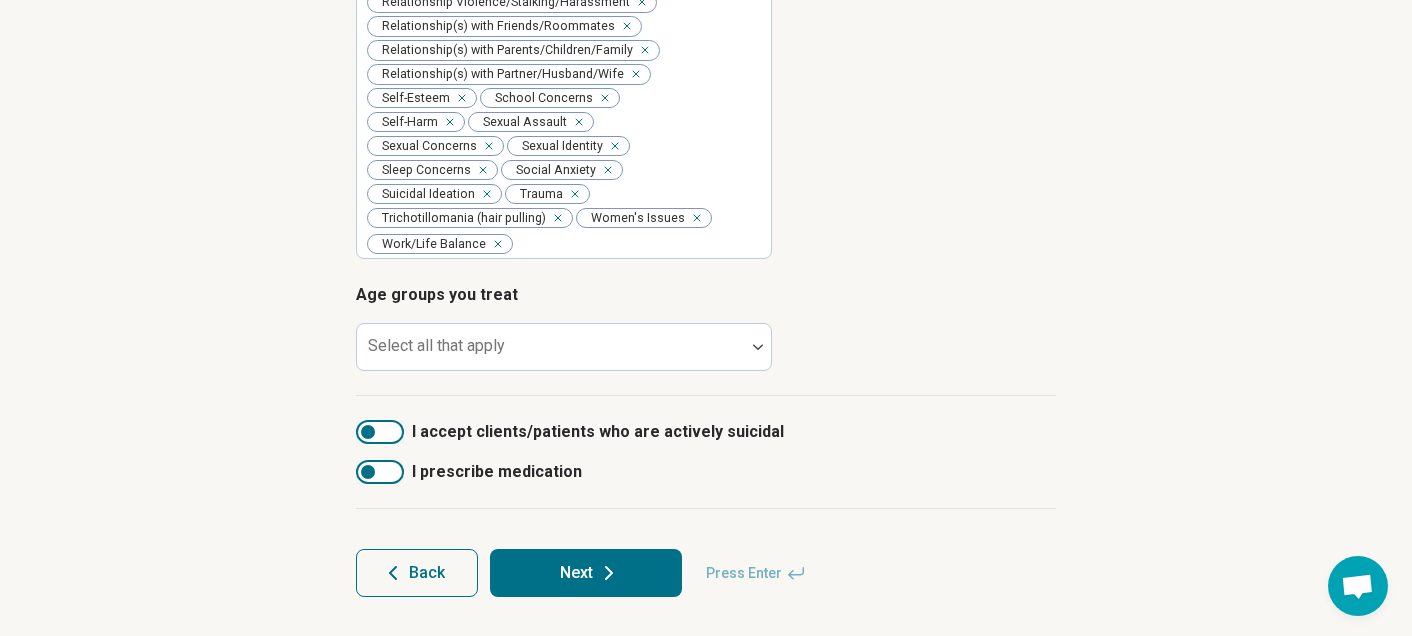 scroll, scrollTop: 1198, scrollLeft: 0, axis: vertical 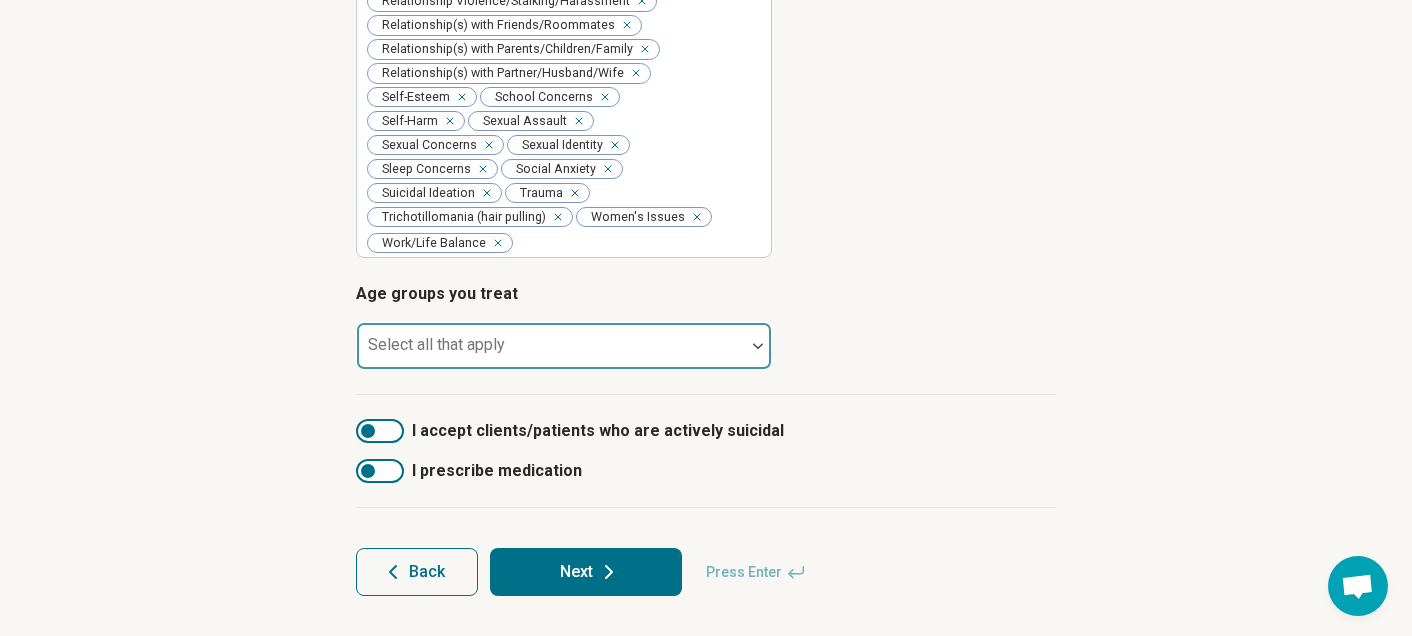 click at bounding box center (551, 354) 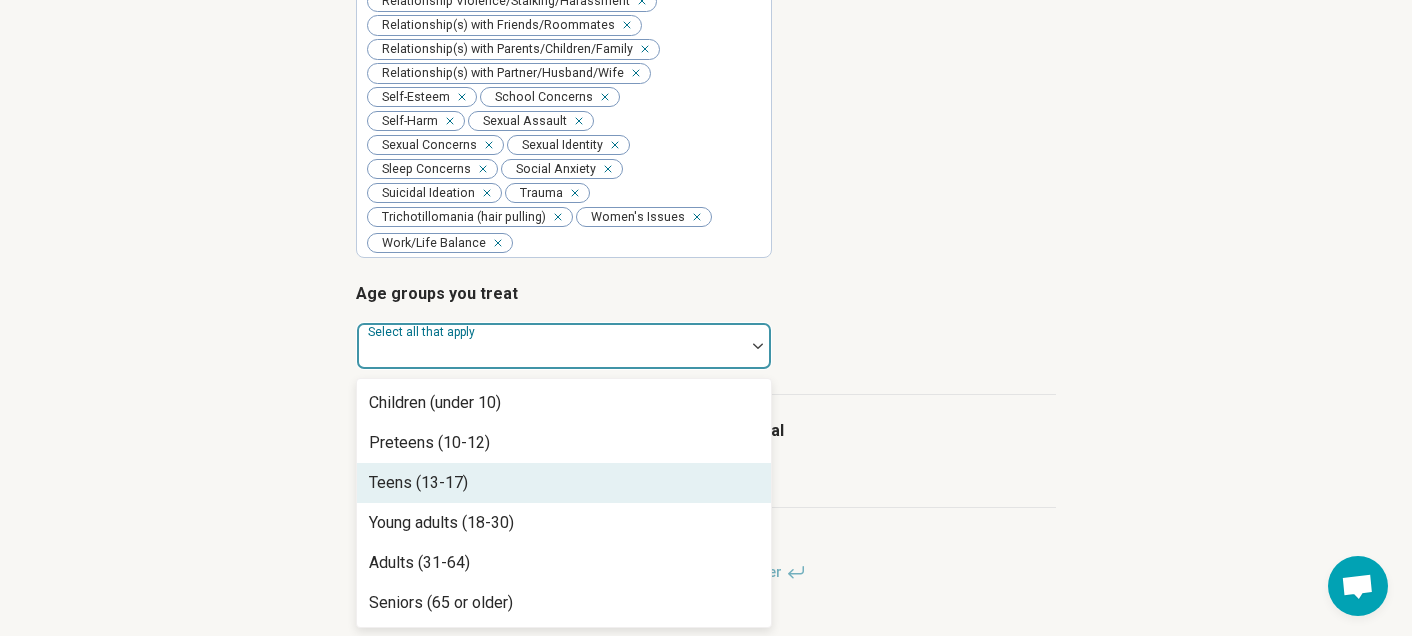 click on "Teens (13-17)" at bounding box center (564, 483) 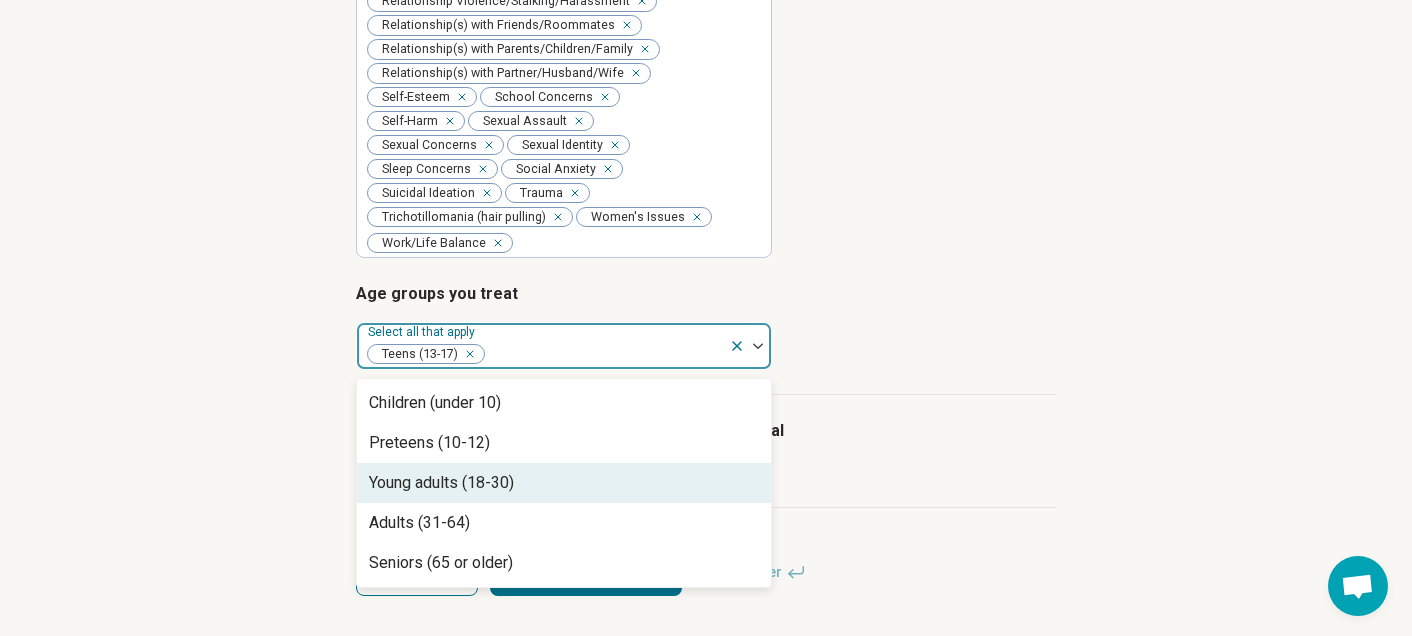 click on "Young adults (18-30)" at bounding box center (441, 483) 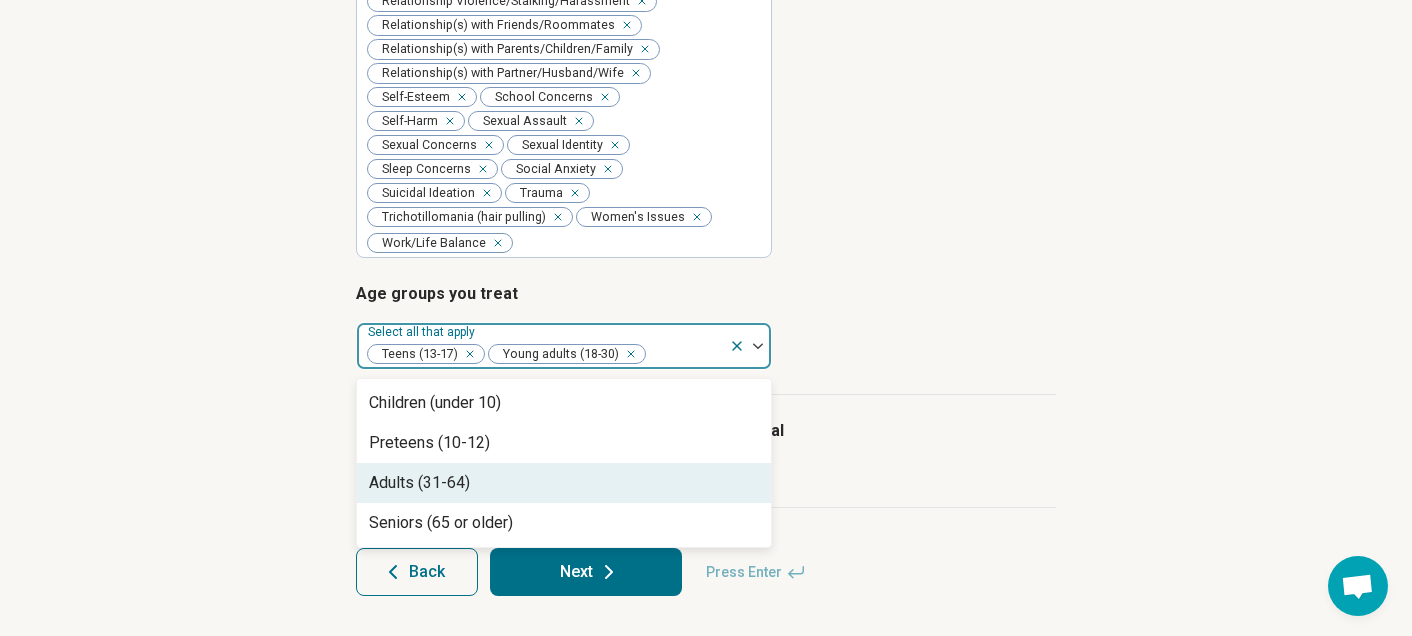 click on "Adults (31-64)" at bounding box center (419, 483) 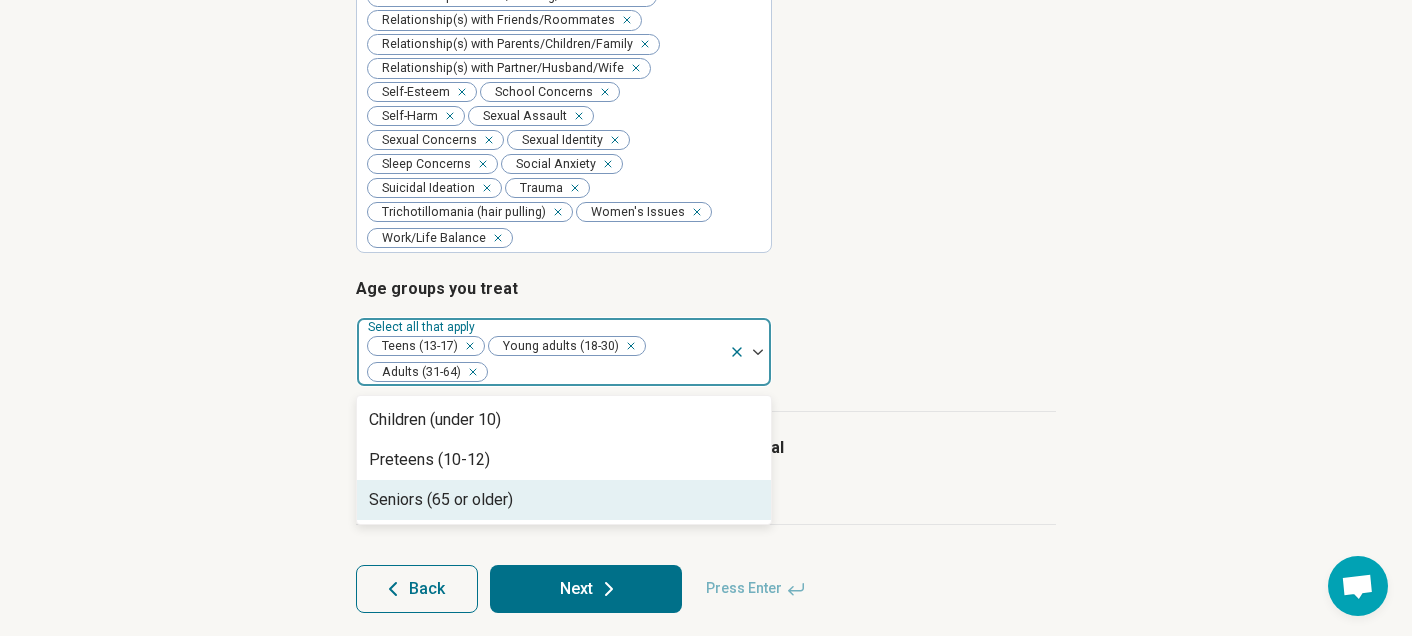 click on "Next" at bounding box center [586, 589] 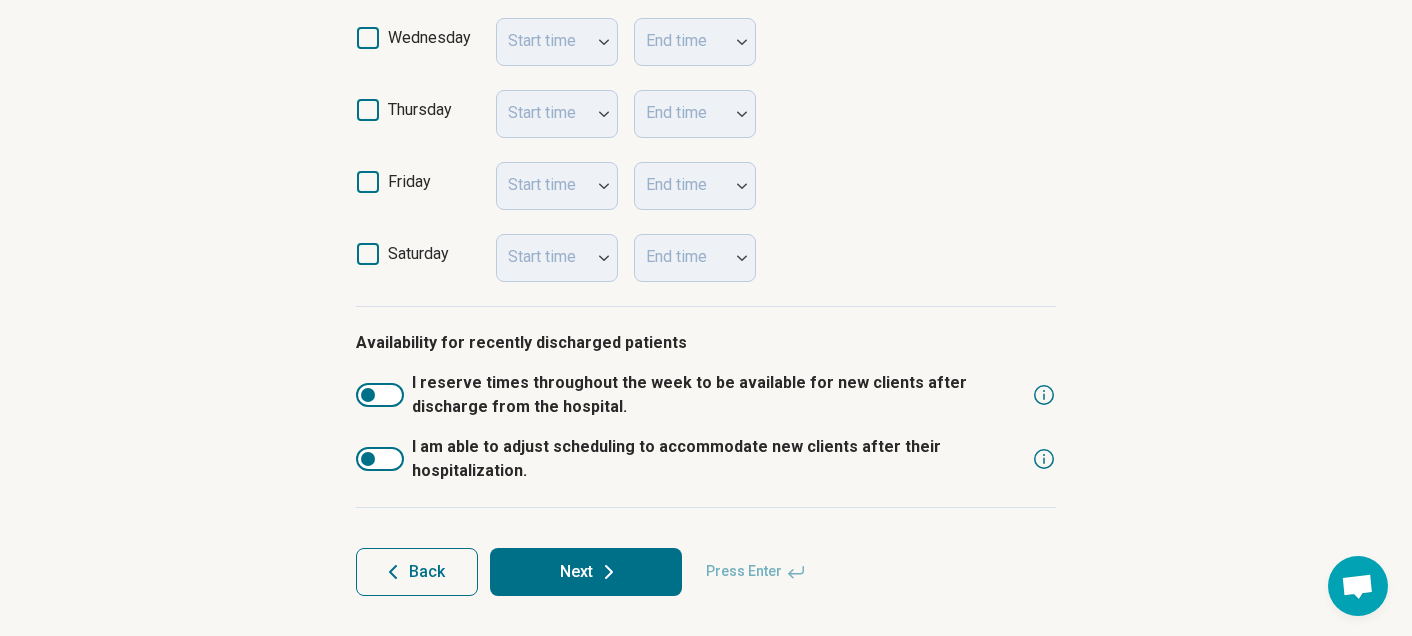 scroll, scrollTop: 759, scrollLeft: 0, axis: vertical 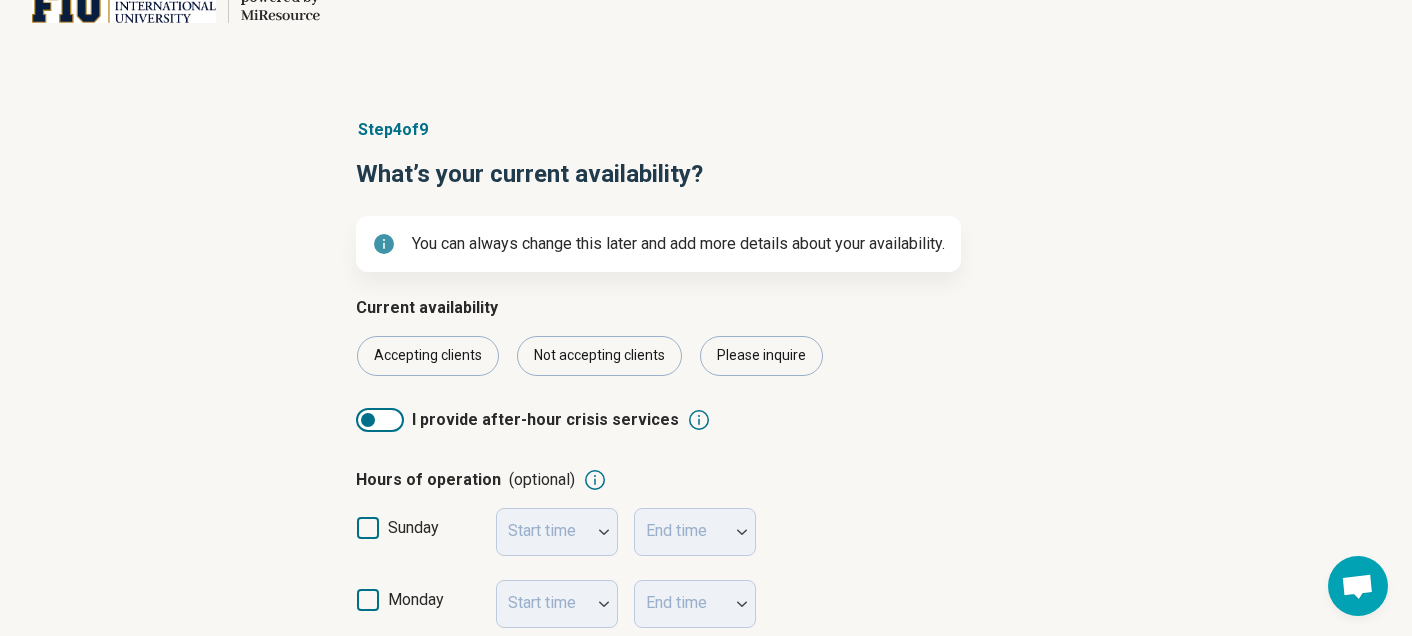 click 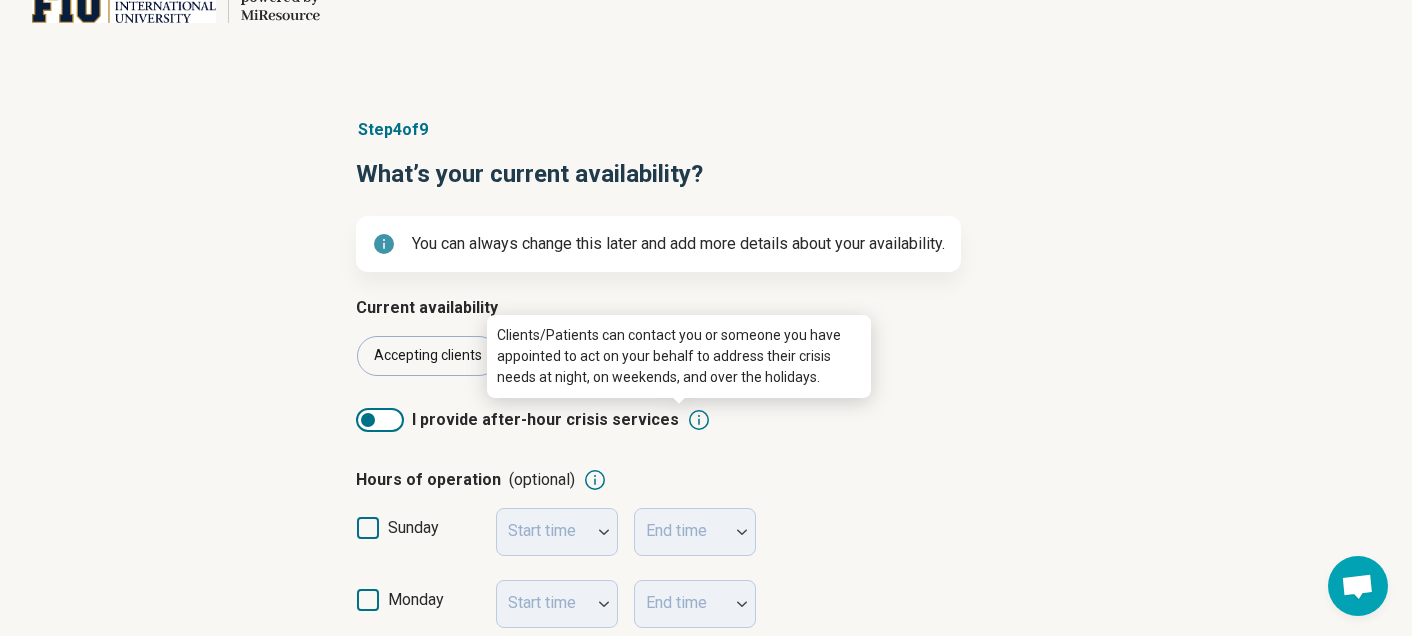 click on "Hours of operation (optional) sunday Start time End time monday Start time End time tuesday Start time End time wednesday Start time End time thursday Start time End time friday Start time End time saturday Start time End time" at bounding box center [706, 728] 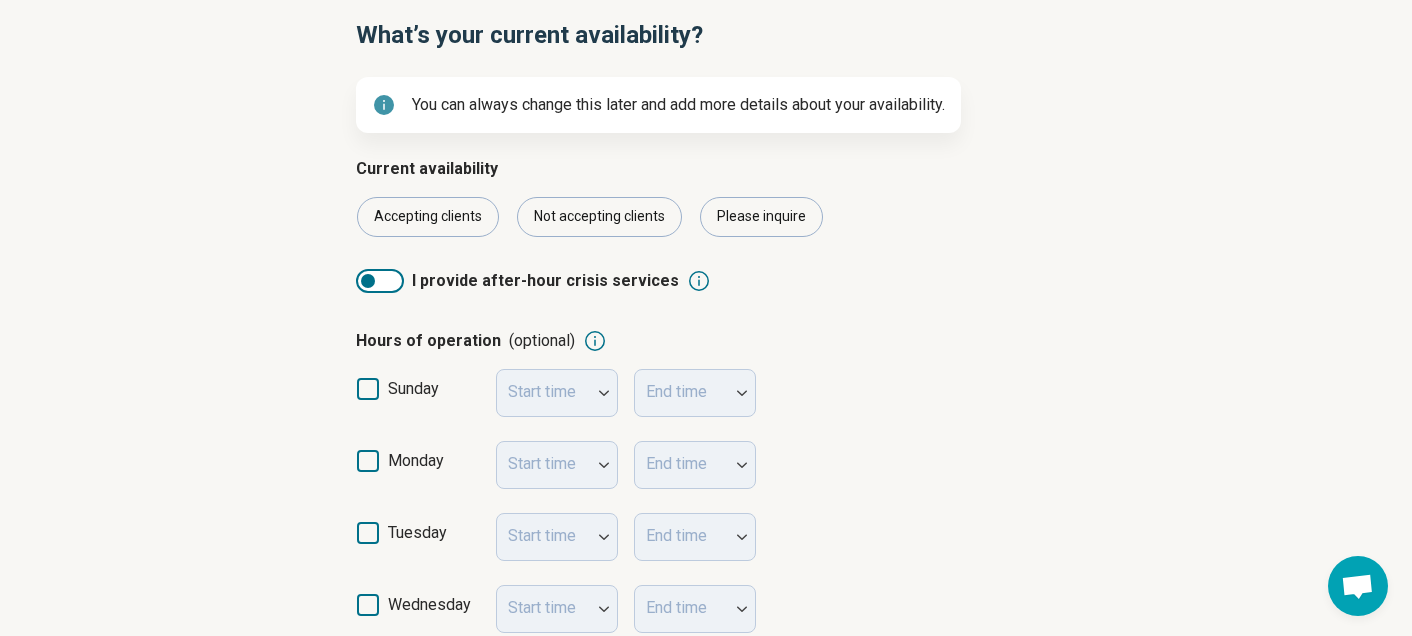 scroll, scrollTop: 215, scrollLeft: 0, axis: vertical 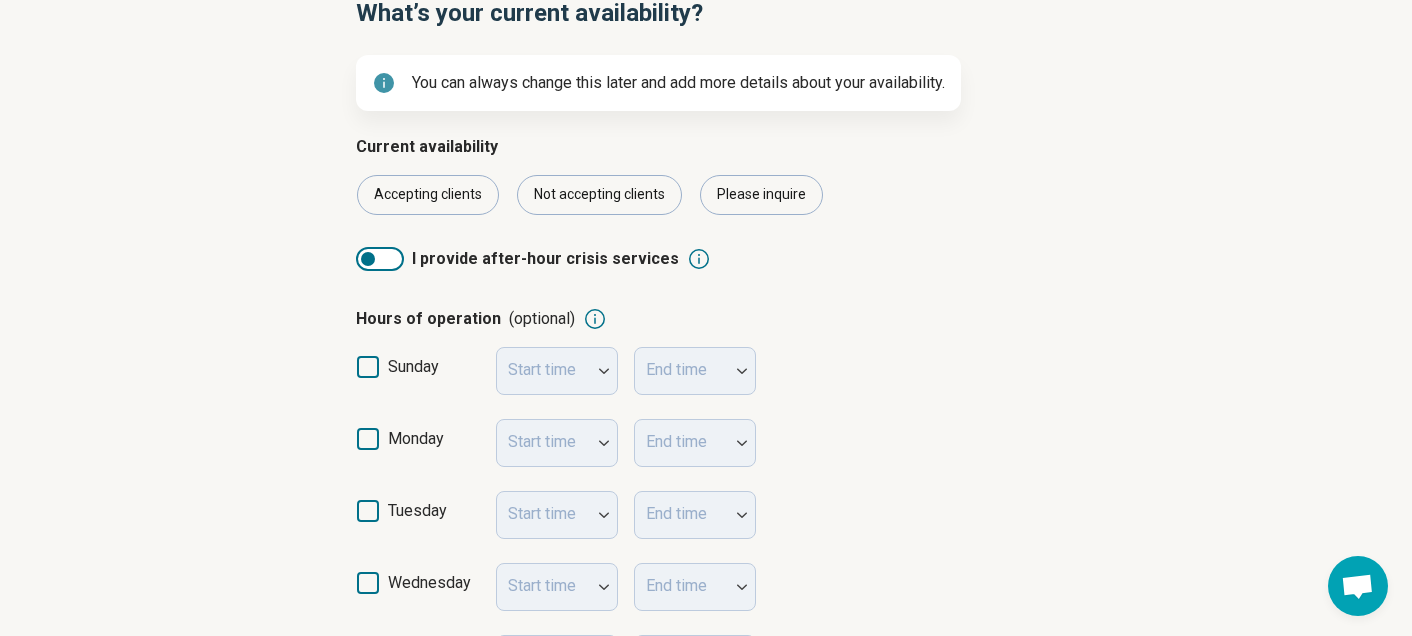 click 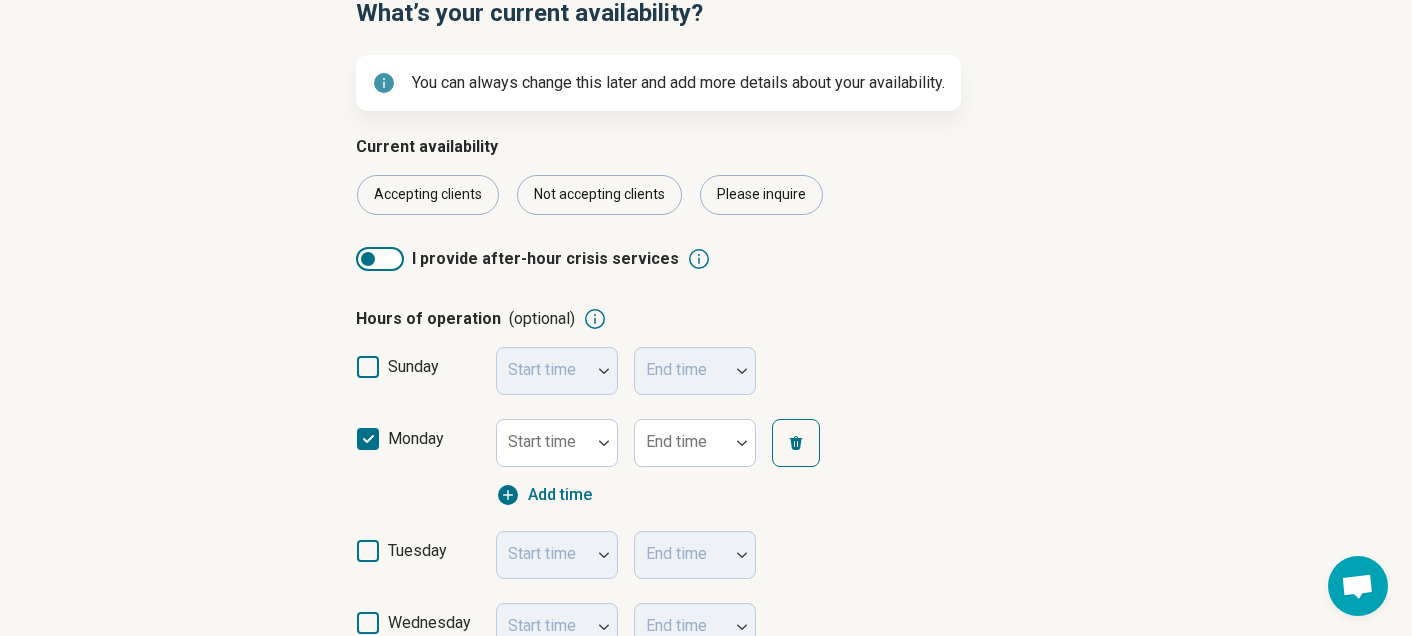 scroll, scrollTop: 10, scrollLeft: 0, axis: vertical 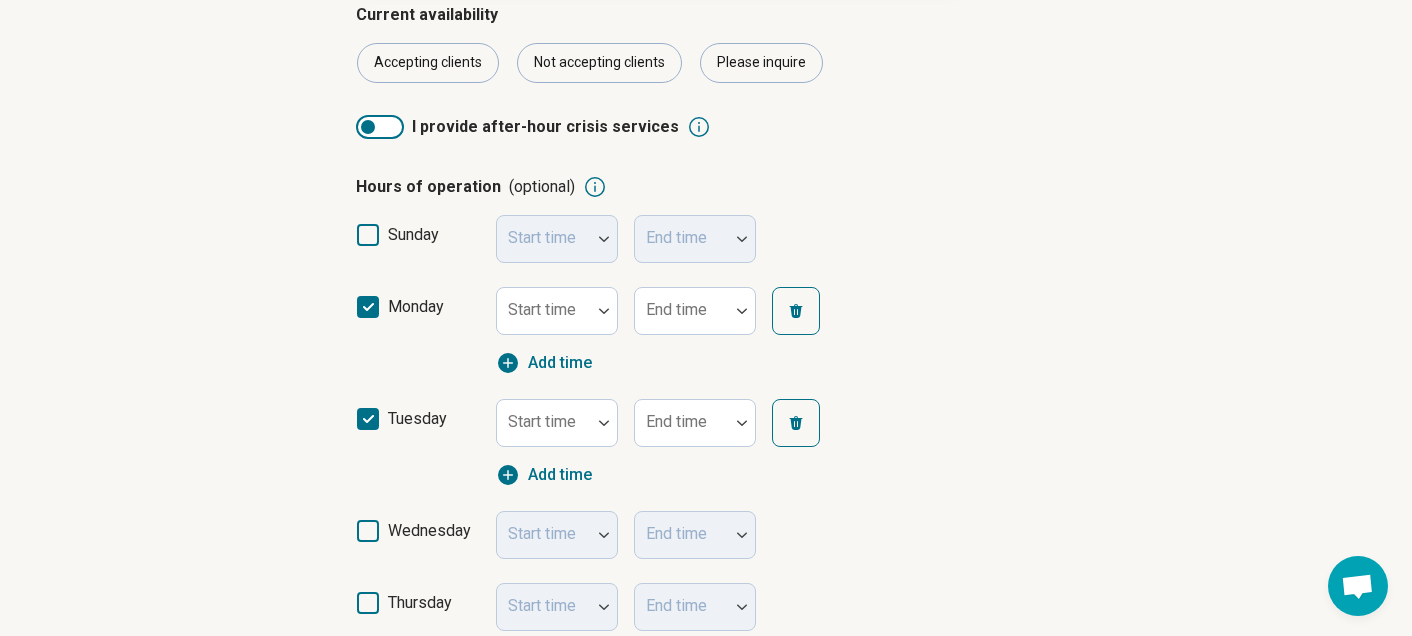click 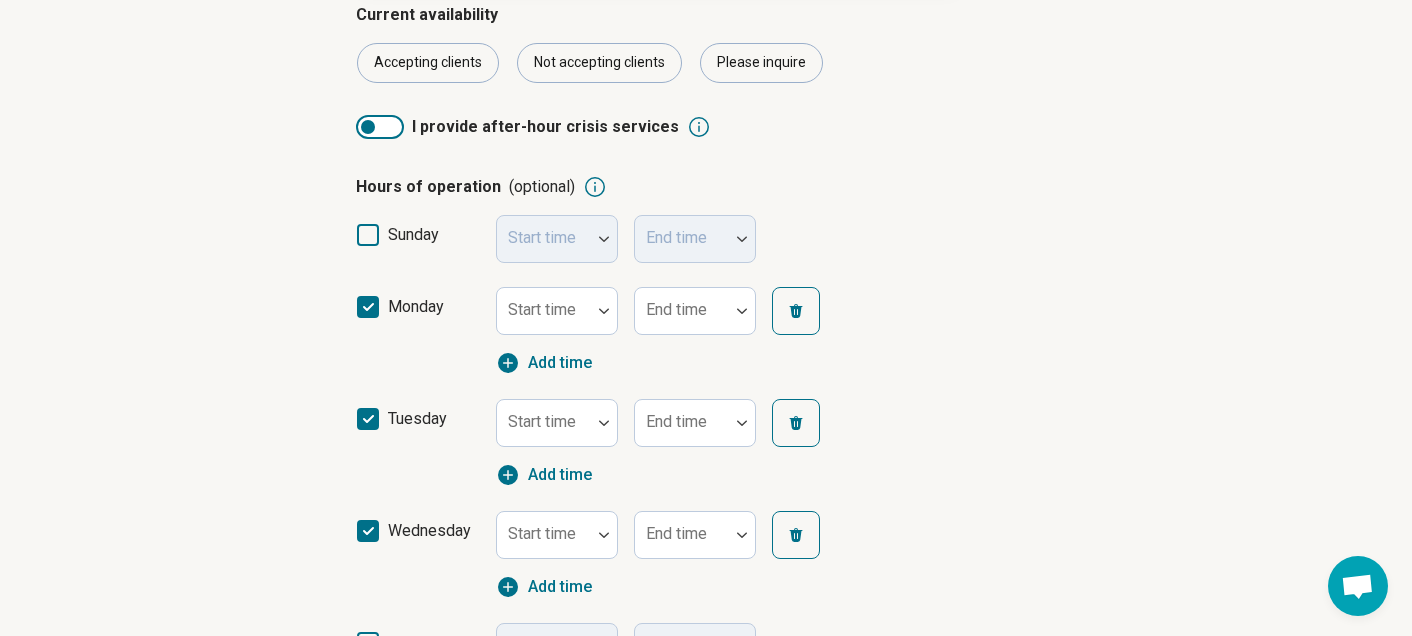 scroll, scrollTop: 10, scrollLeft: 0, axis: vertical 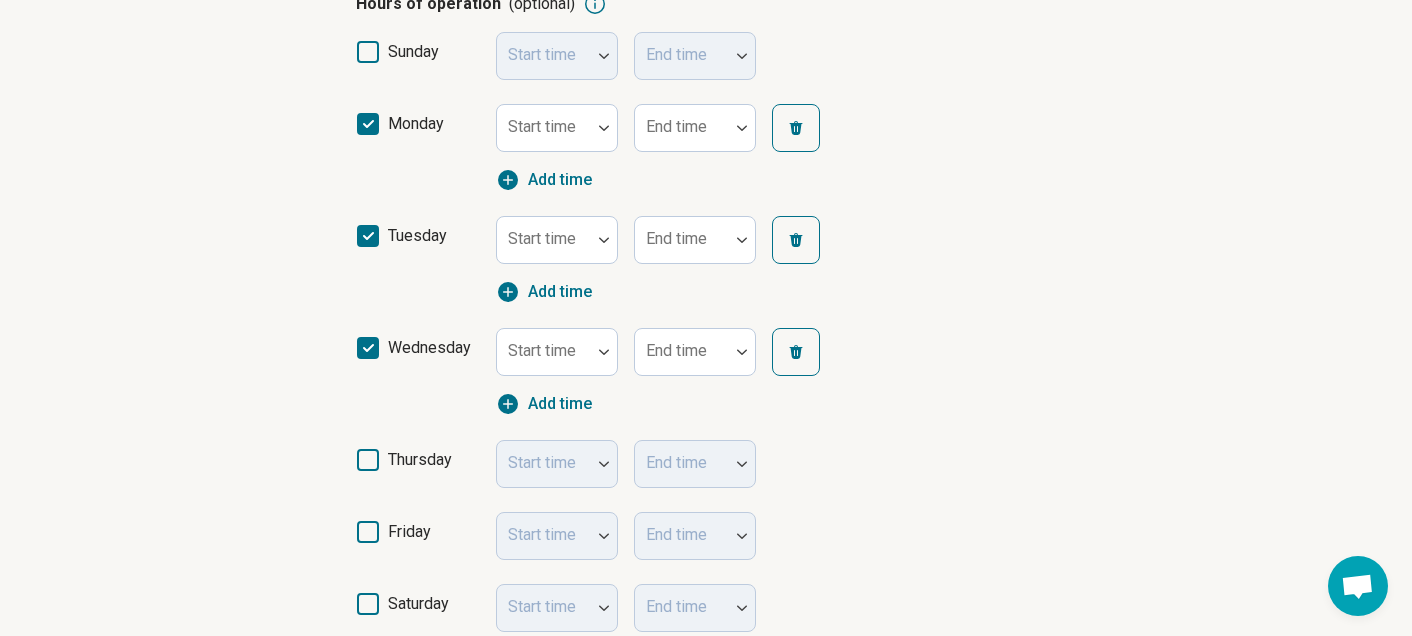 click 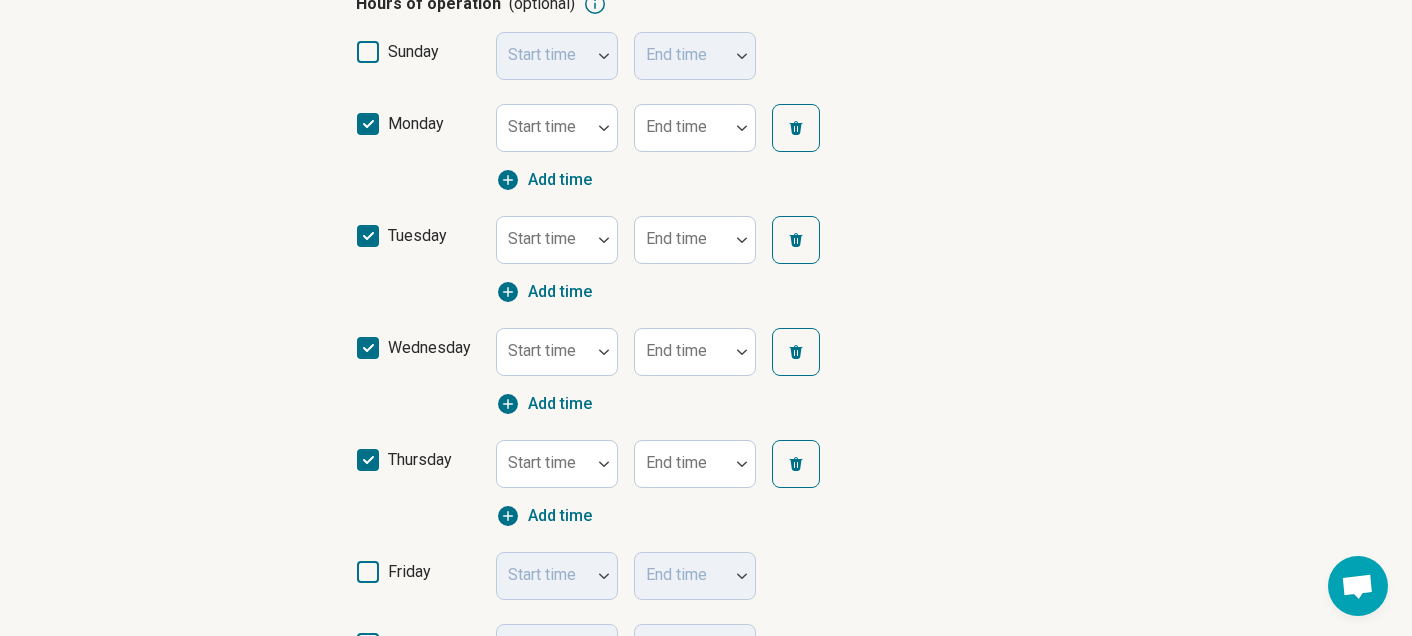 click 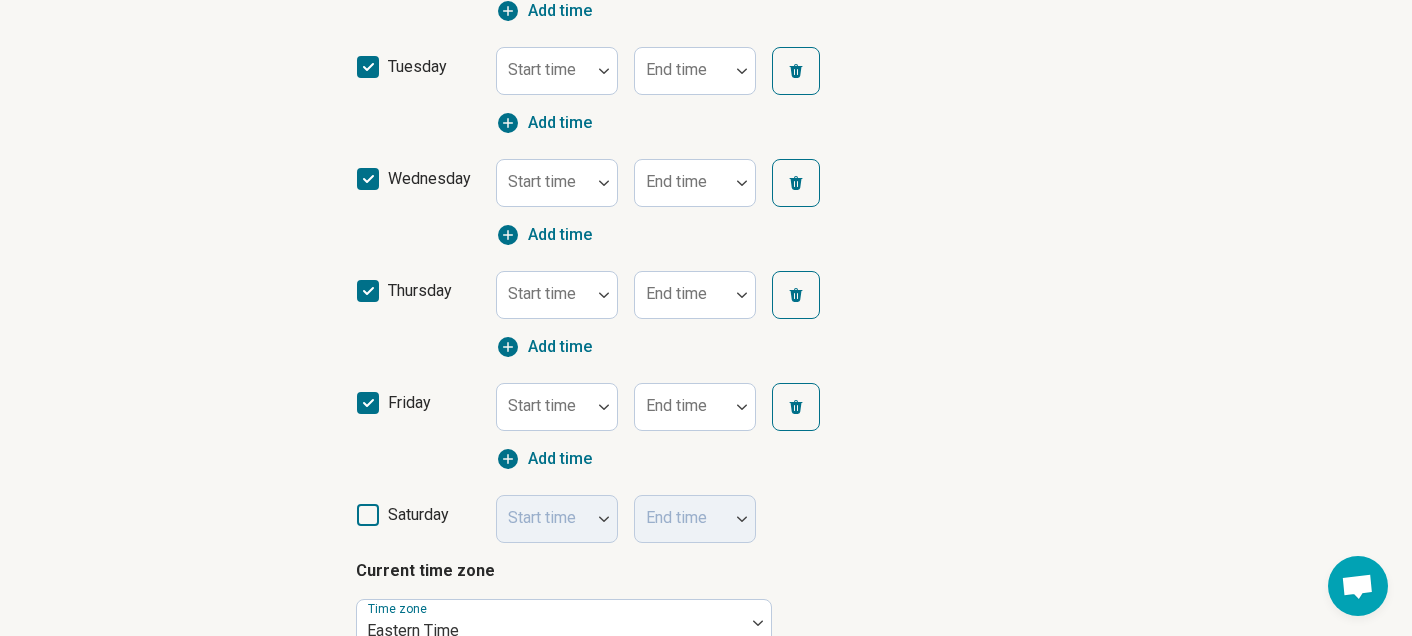 scroll, scrollTop: 504, scrollLeft: 0, axis: vertical 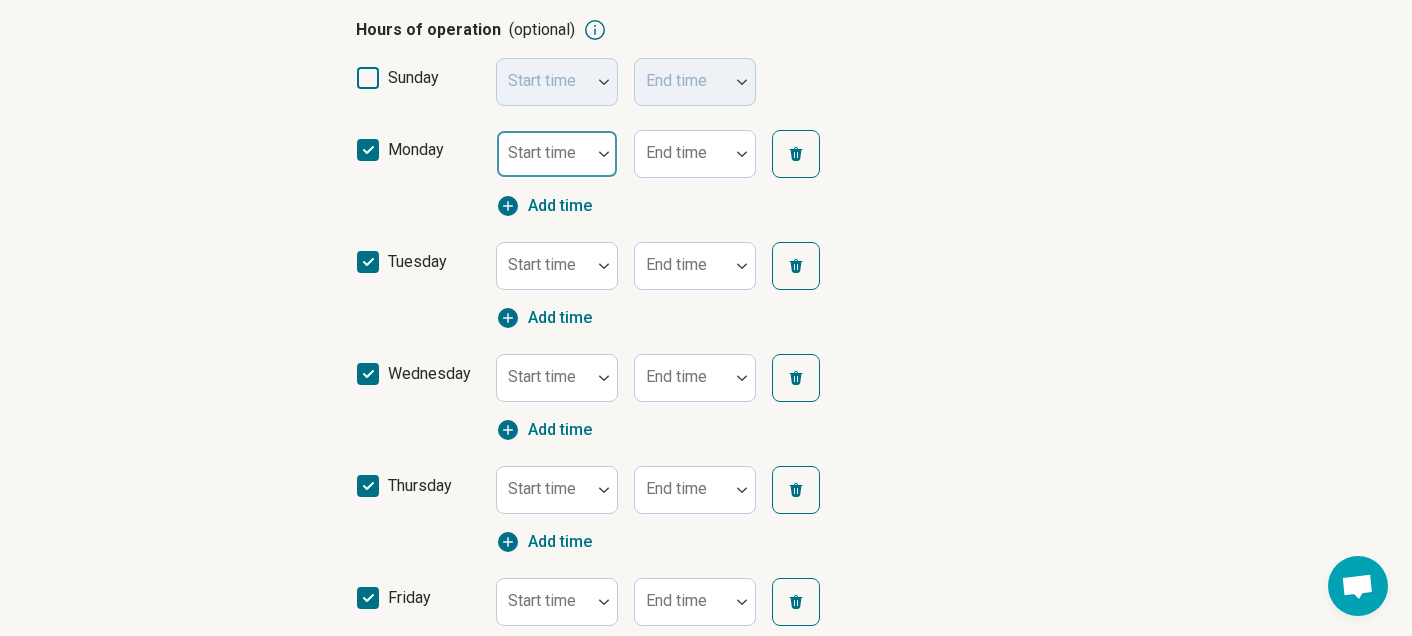 click at bounding box center [544, 162] 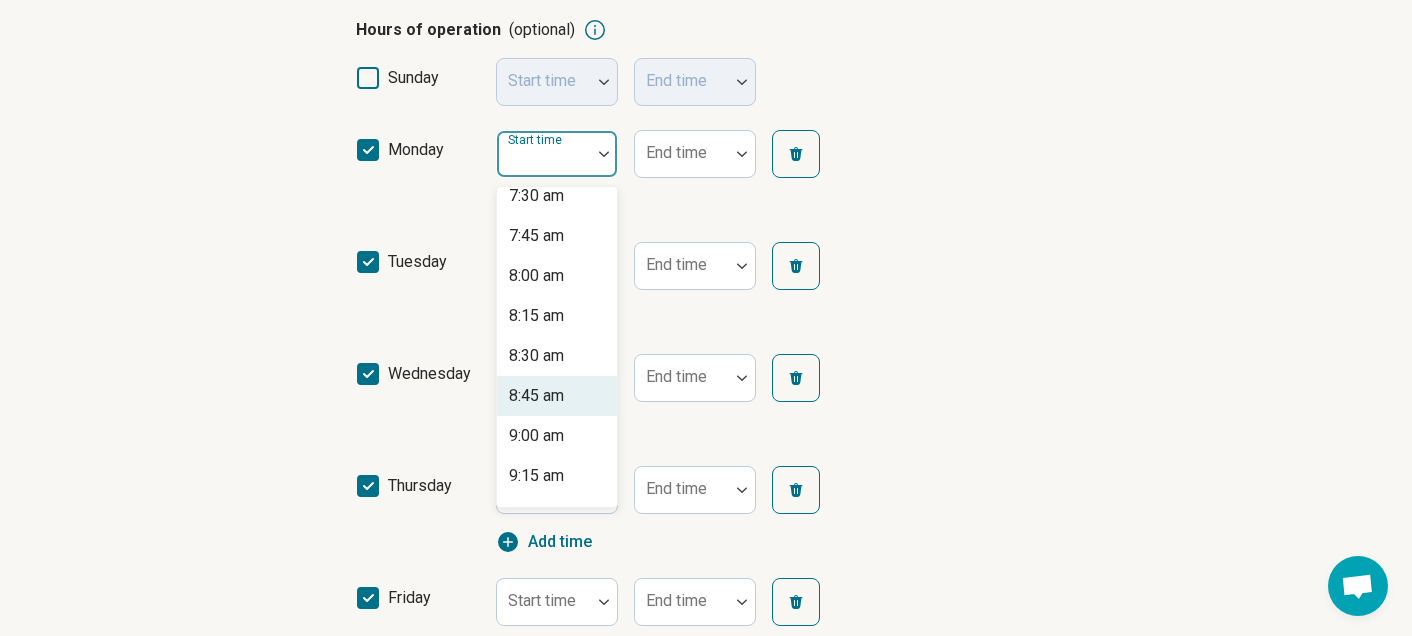 scroll, scrollTop: 1241, scrollLeft: 0, axis: vertical 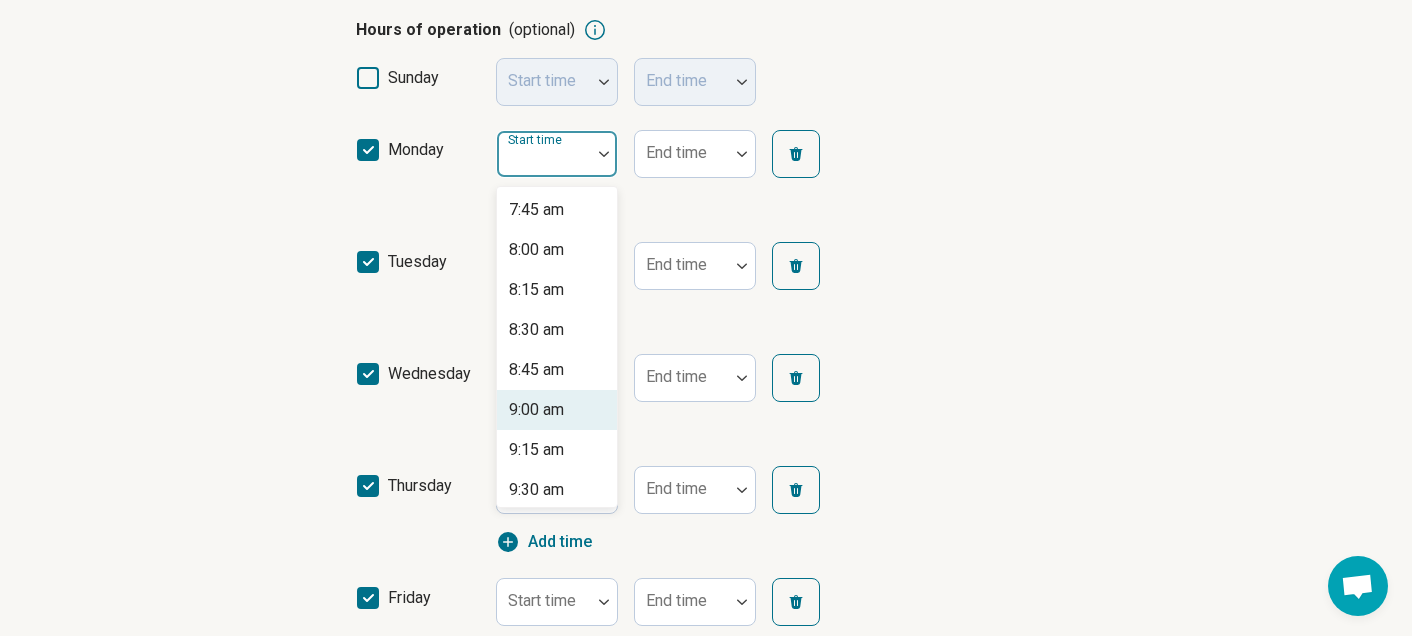 click on "9:00 am" at bounding box center [536, 410] 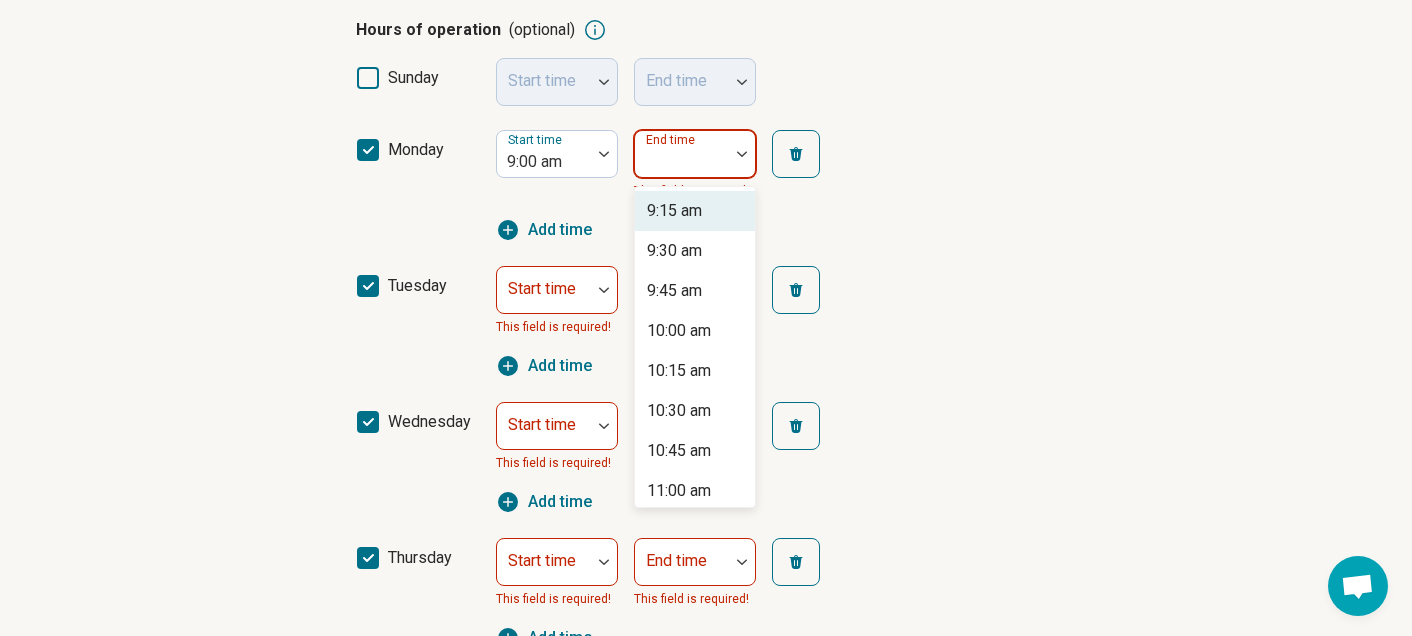 click on "End time" at bounding box center (695, 154) 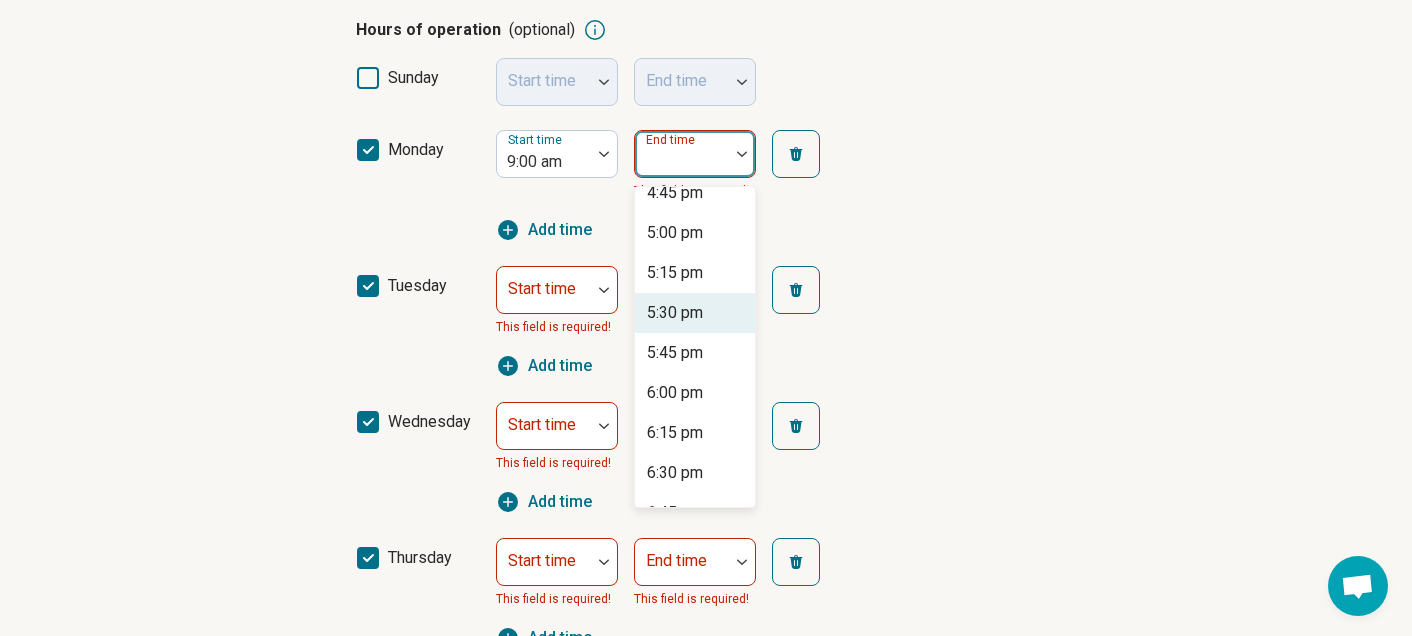 scroll, scrollTop: 1226, scrollLeft: 0, axis: vertical 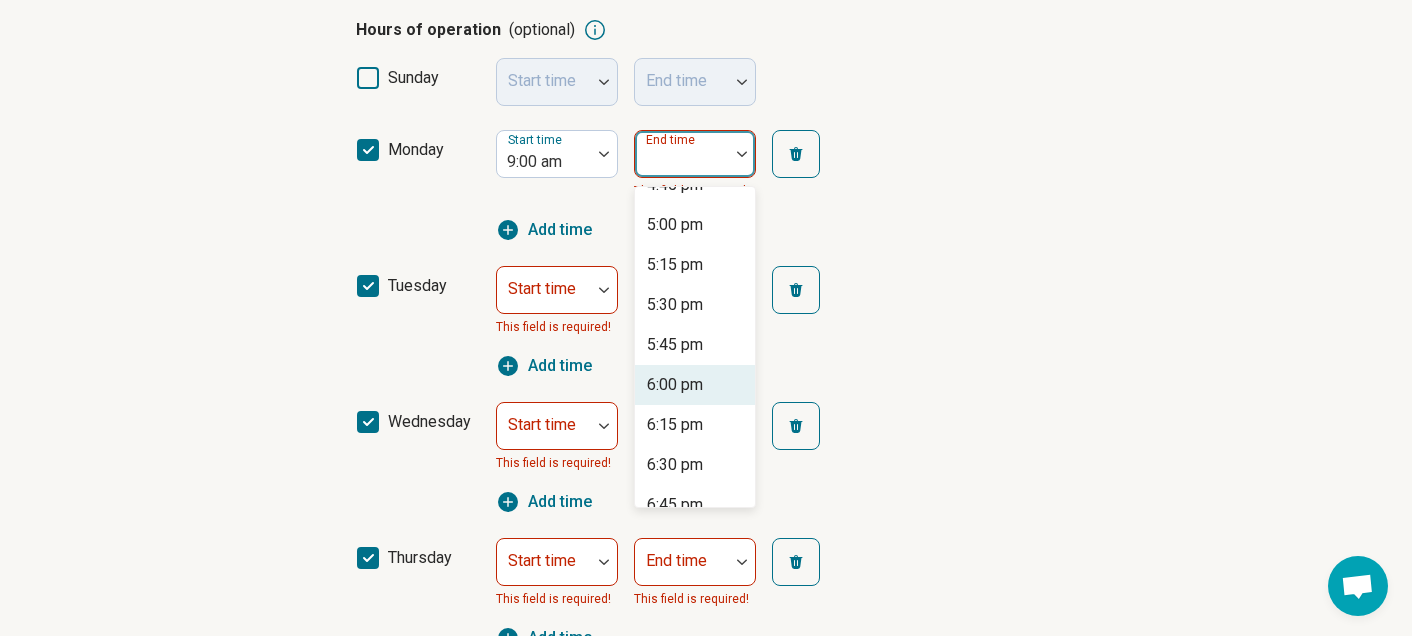 click on "6:00 pm" at bounding box center (675, 385) 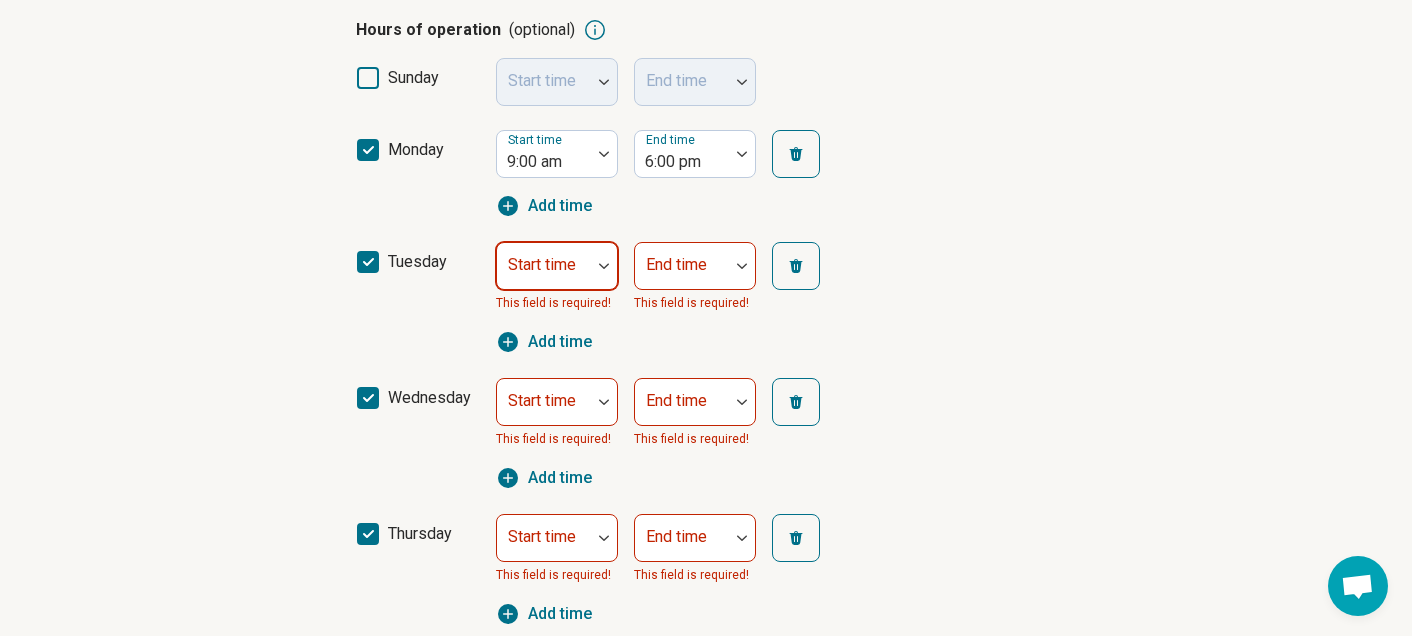 click at bounding box center [544, 266] 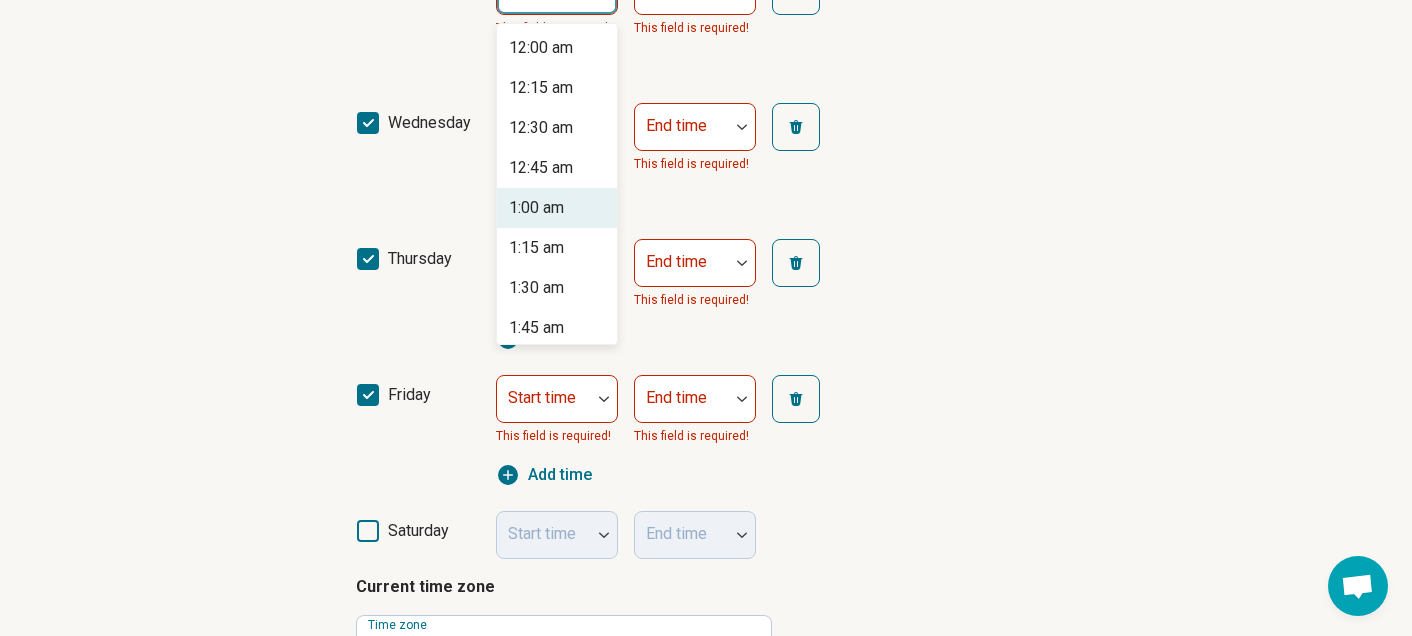 scroll, scrollTop: 793, scrollLeft: 0, axis: vertical 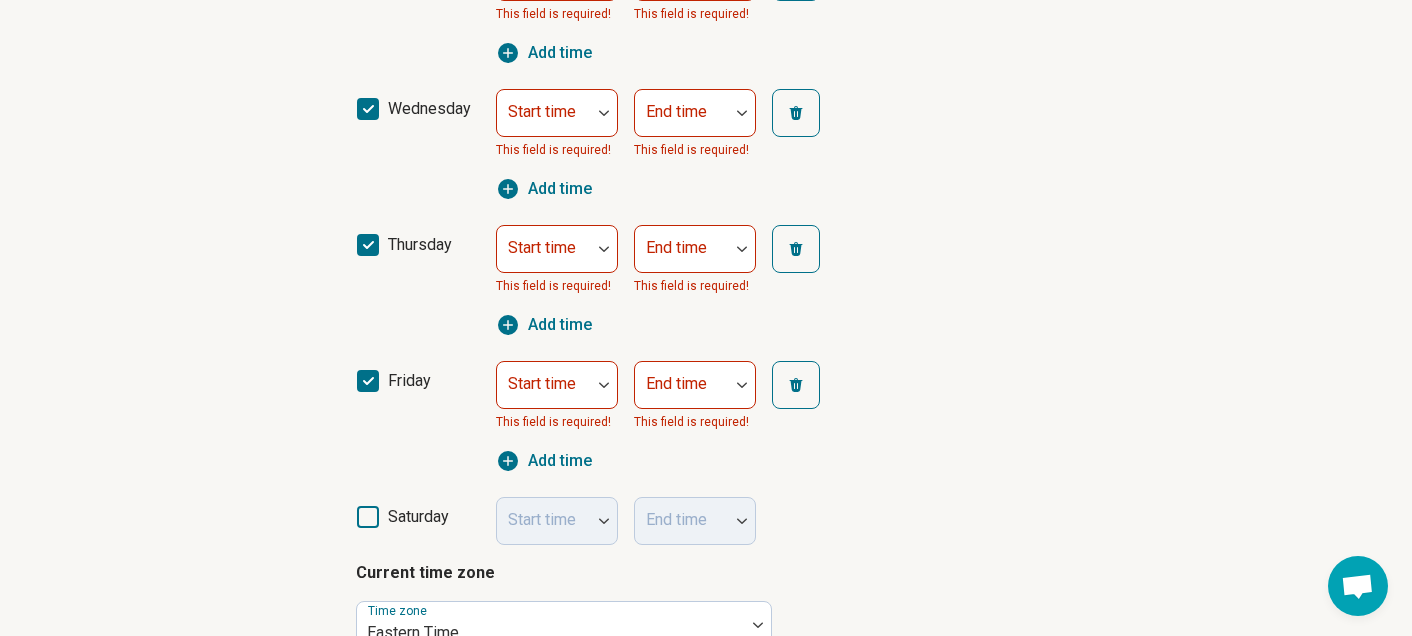 click on "thursday Start time This field is required! End time This field is required! Add time" at bounding box center [706, 281] 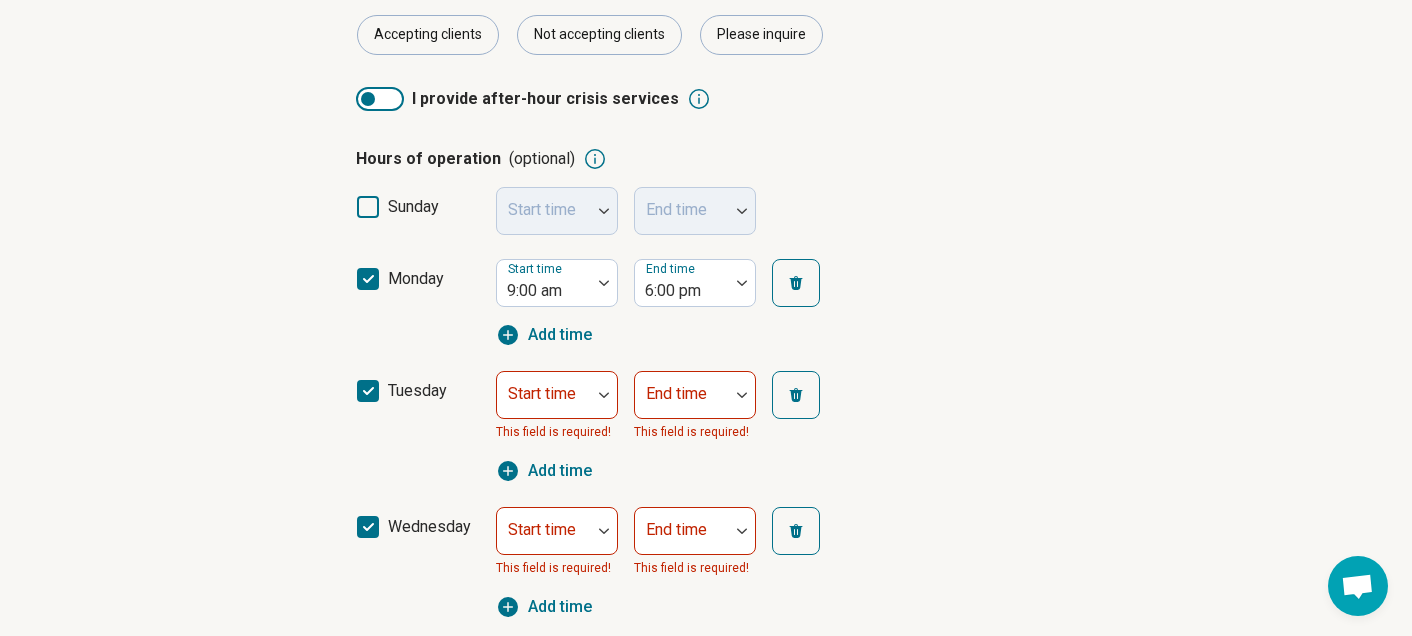 scroll, scrollTop: 342, scrollLeft: 0, axis: vertical 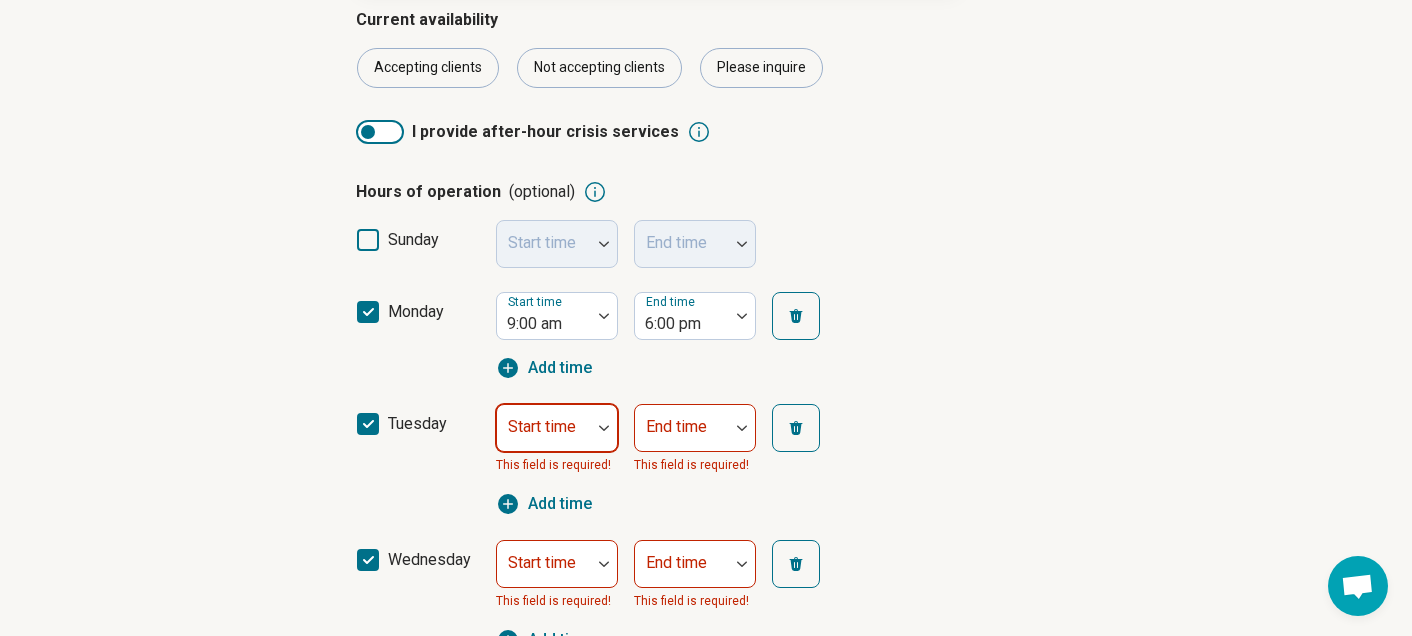 click on "Start time" at bounding box center (557, 428) 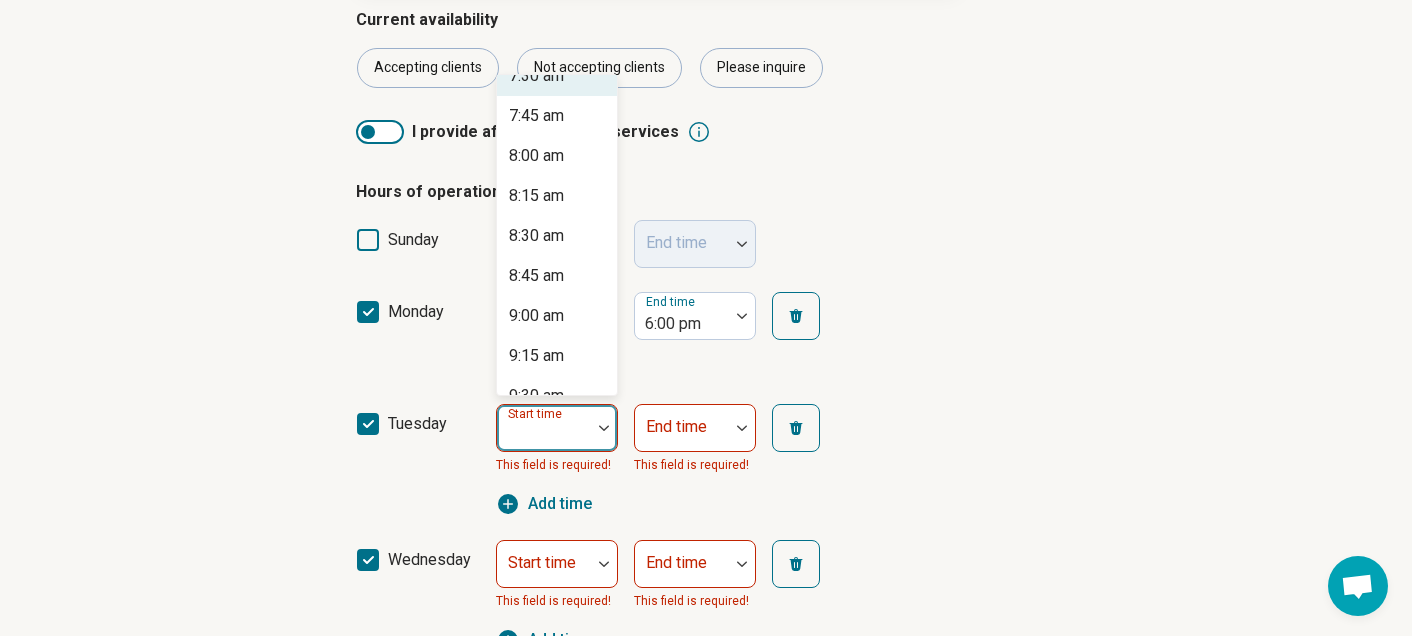 scroll, scrollTop: 1229, scrollLeft: 0, axis: vertical 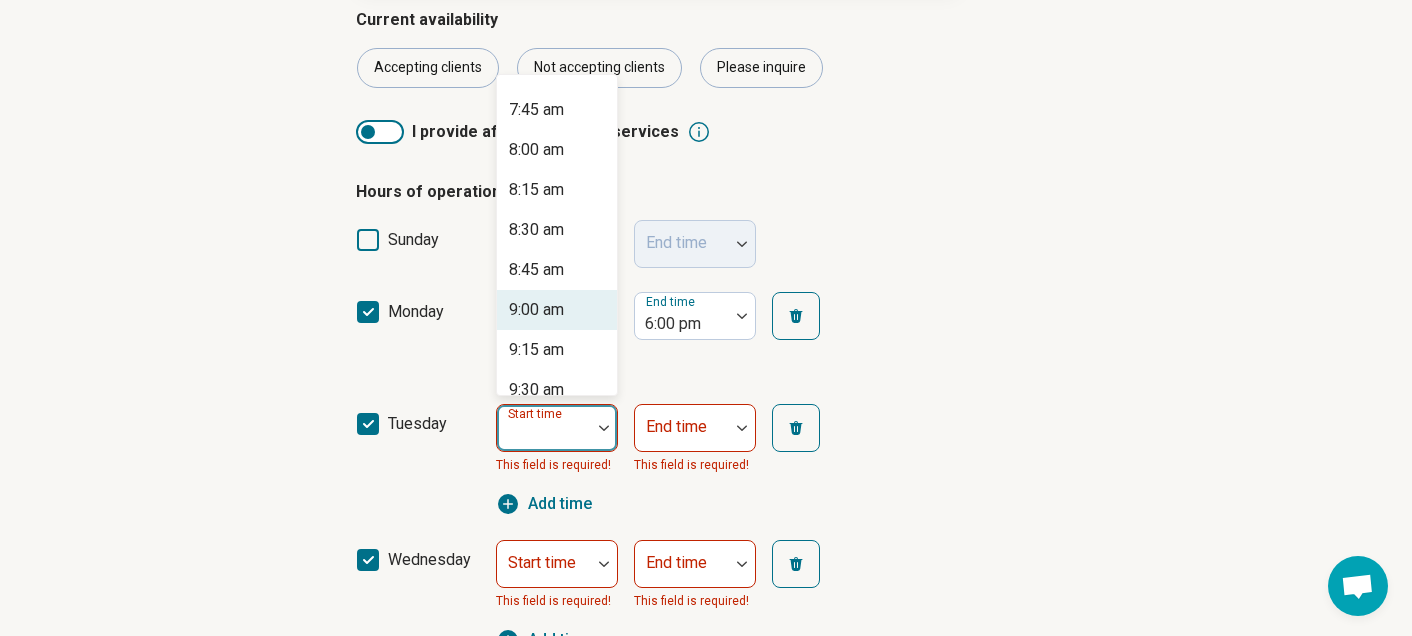 click on "9:00 am" at bounding box center [536, 310] 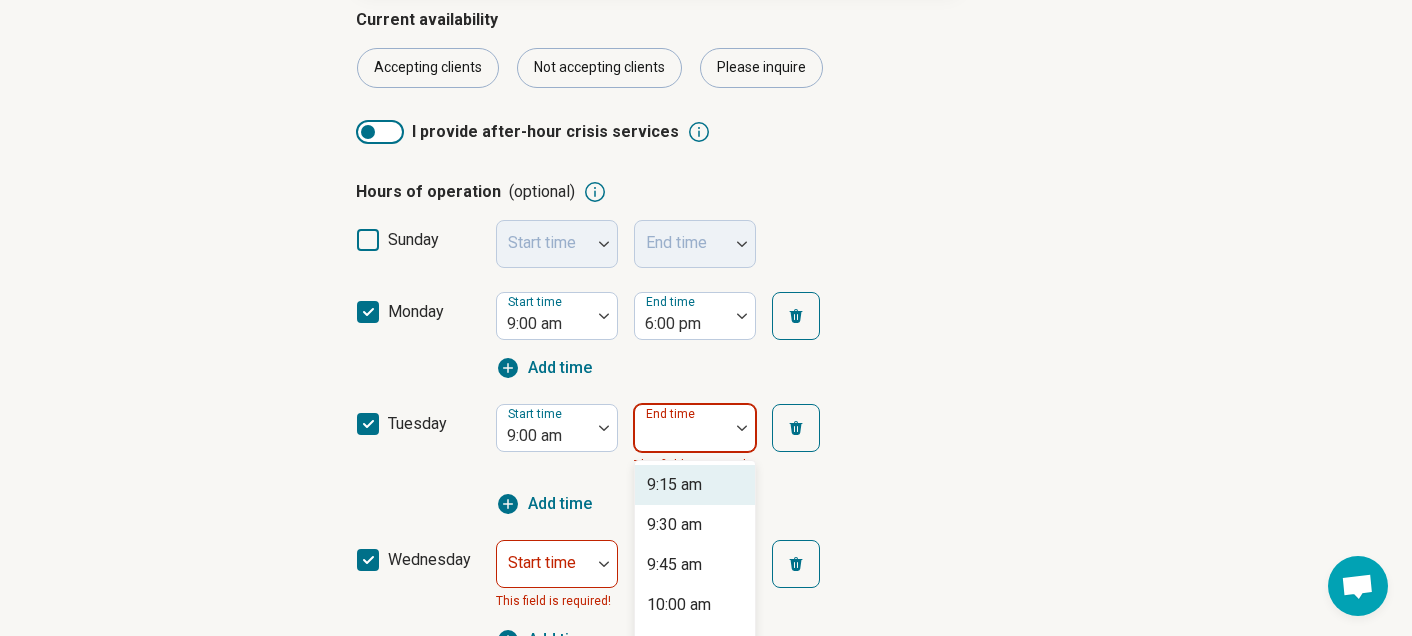 click on "End time" at bounding box center [695, 428] 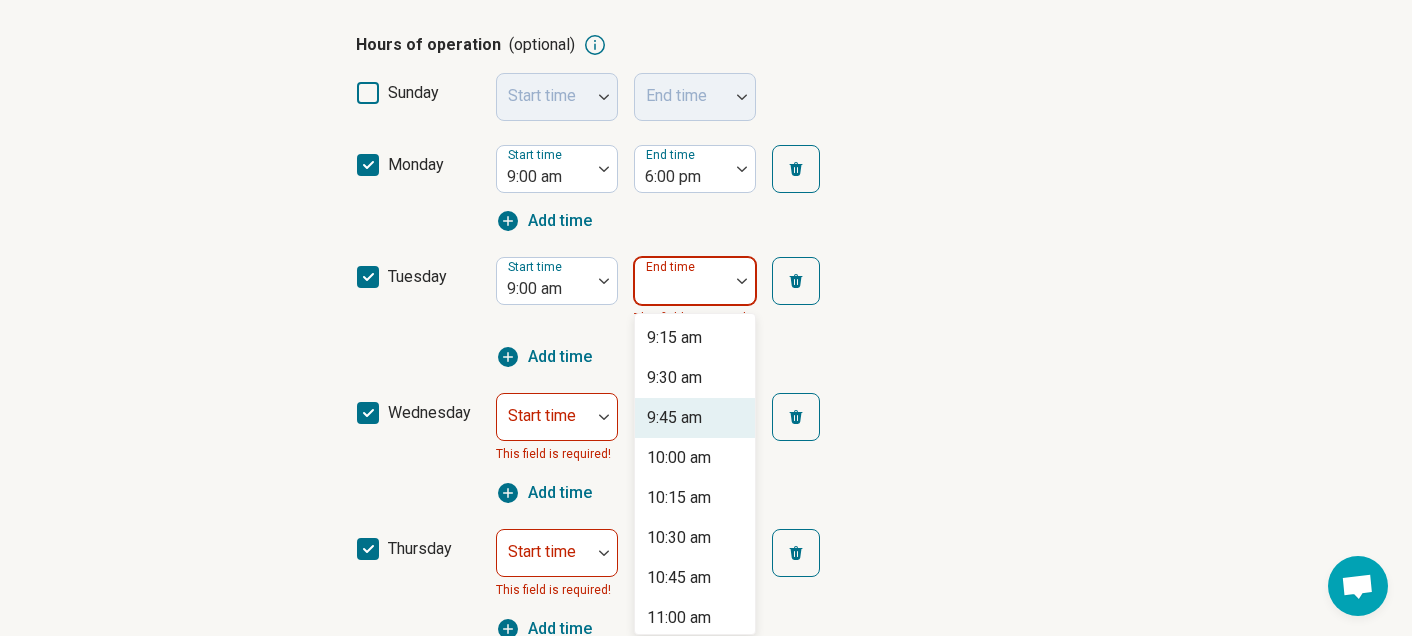 scroll, scrollTop: 495, scrollLeft: 0, axis: vertical 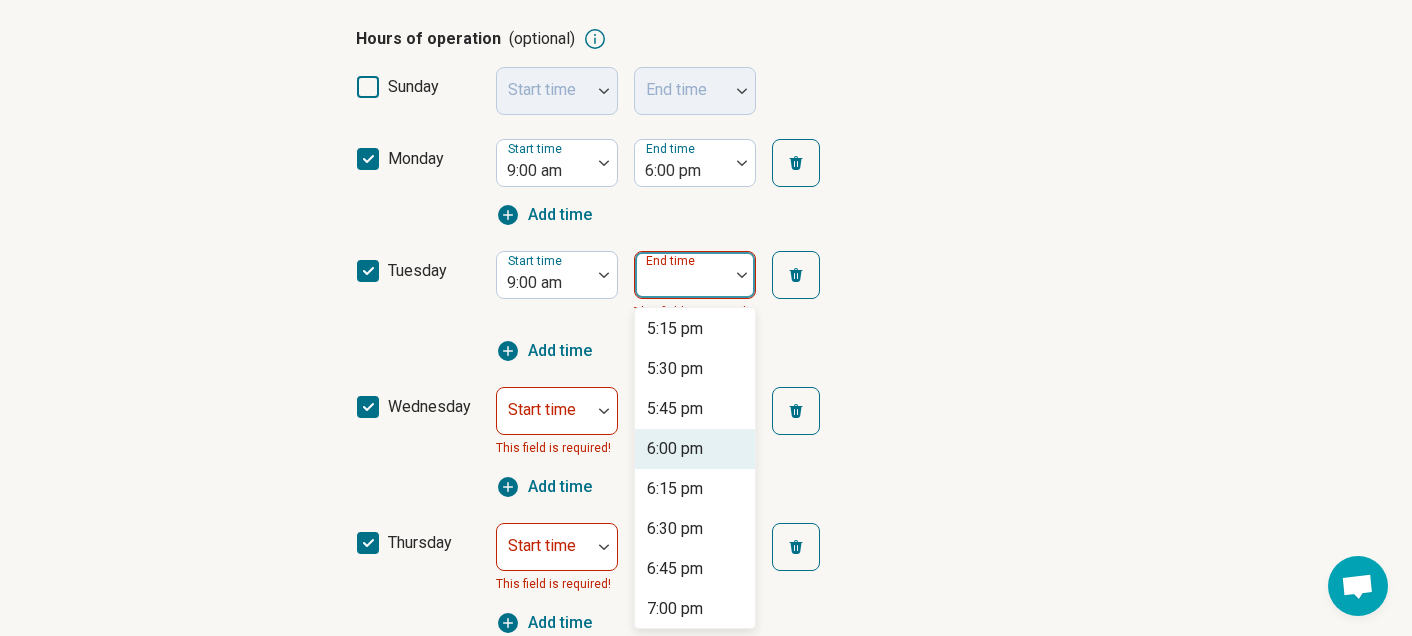 click on "6:00 pm" at bounding box center [675, 449] 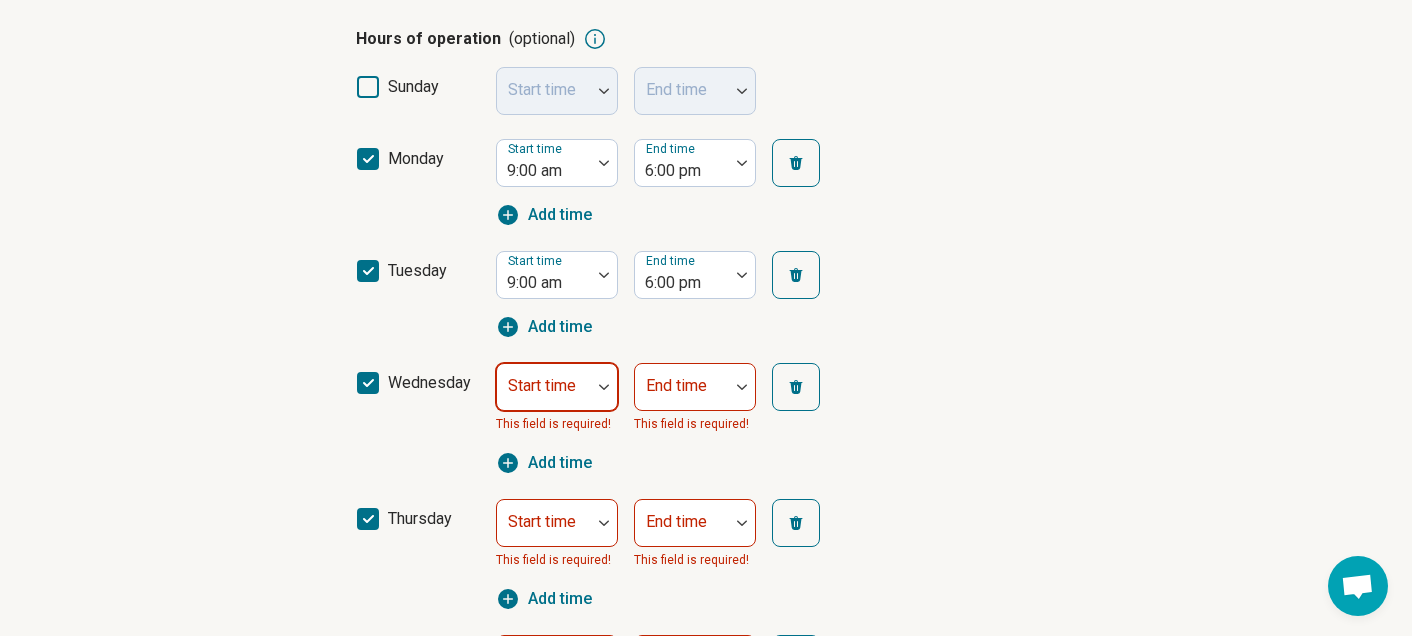 click on "Start time" at bounding box center [557, 387] 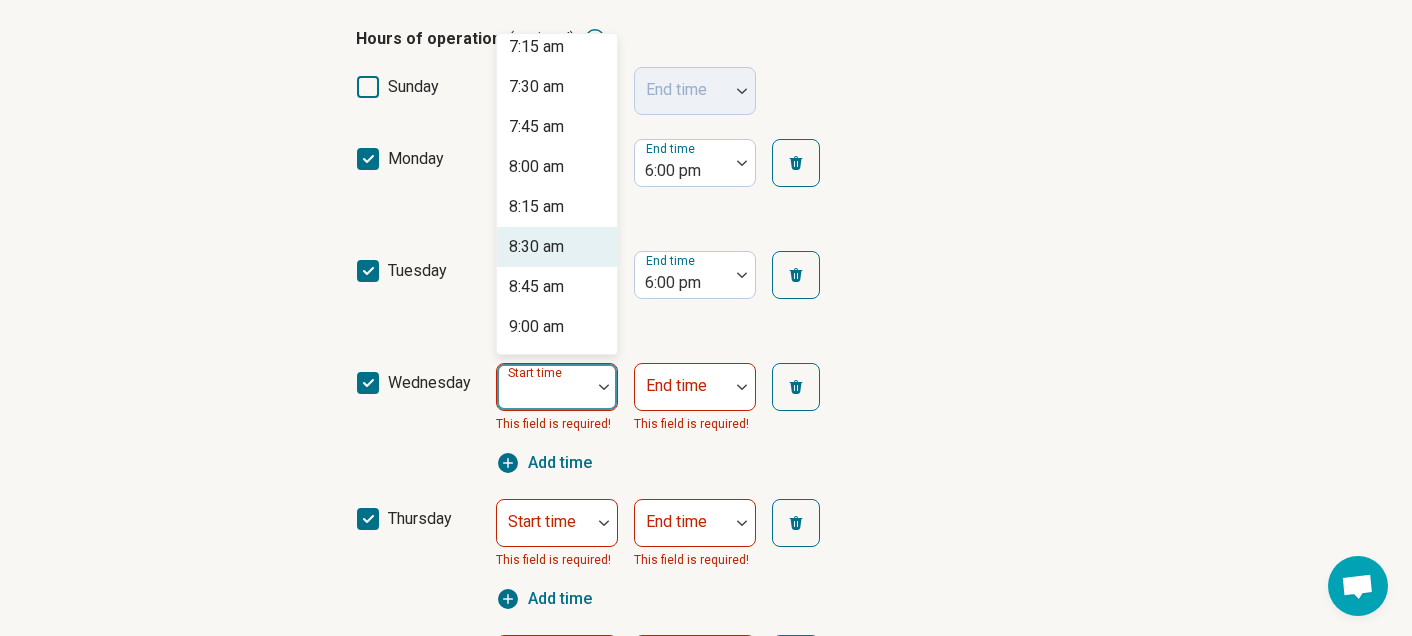 scroll, scrollTop: 1175, scrollLeft: 0, axis: vertical 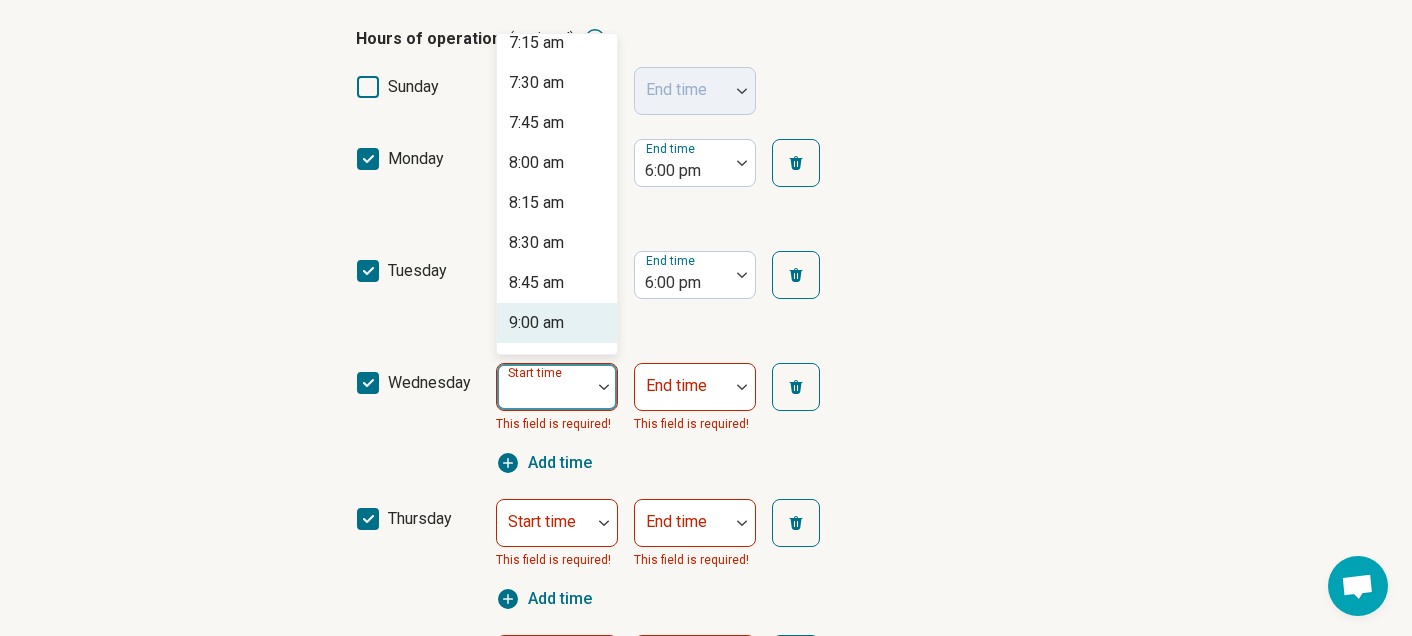 click on "9:00 am" at bounding box center [557, 323] 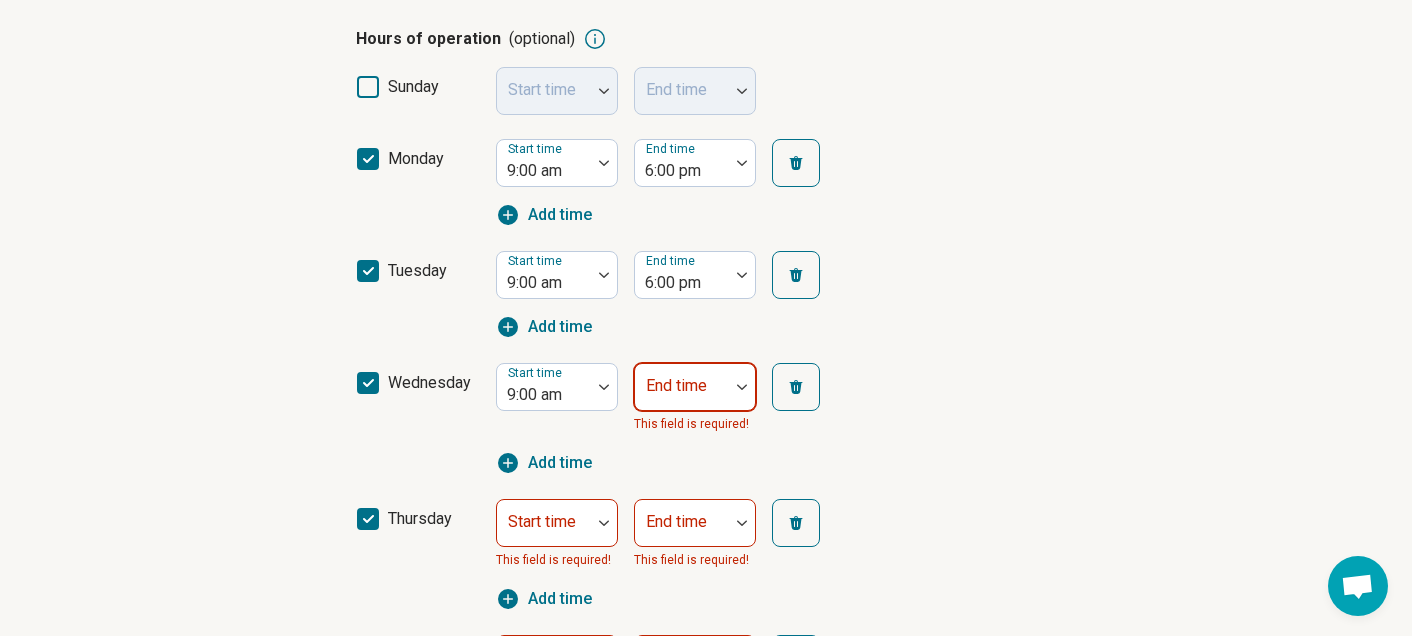 click at bounding box center (682, 395) 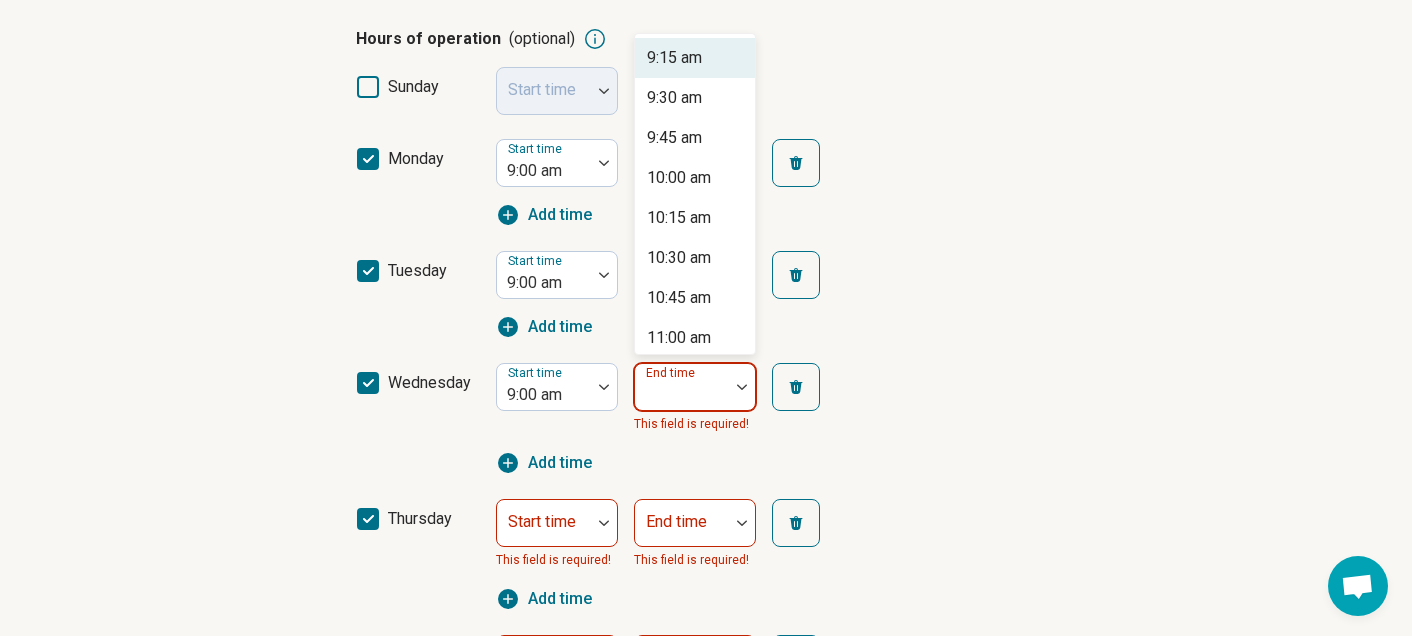 scroll, scrollTop: 607, scrollLeft: 0, axis: vertical 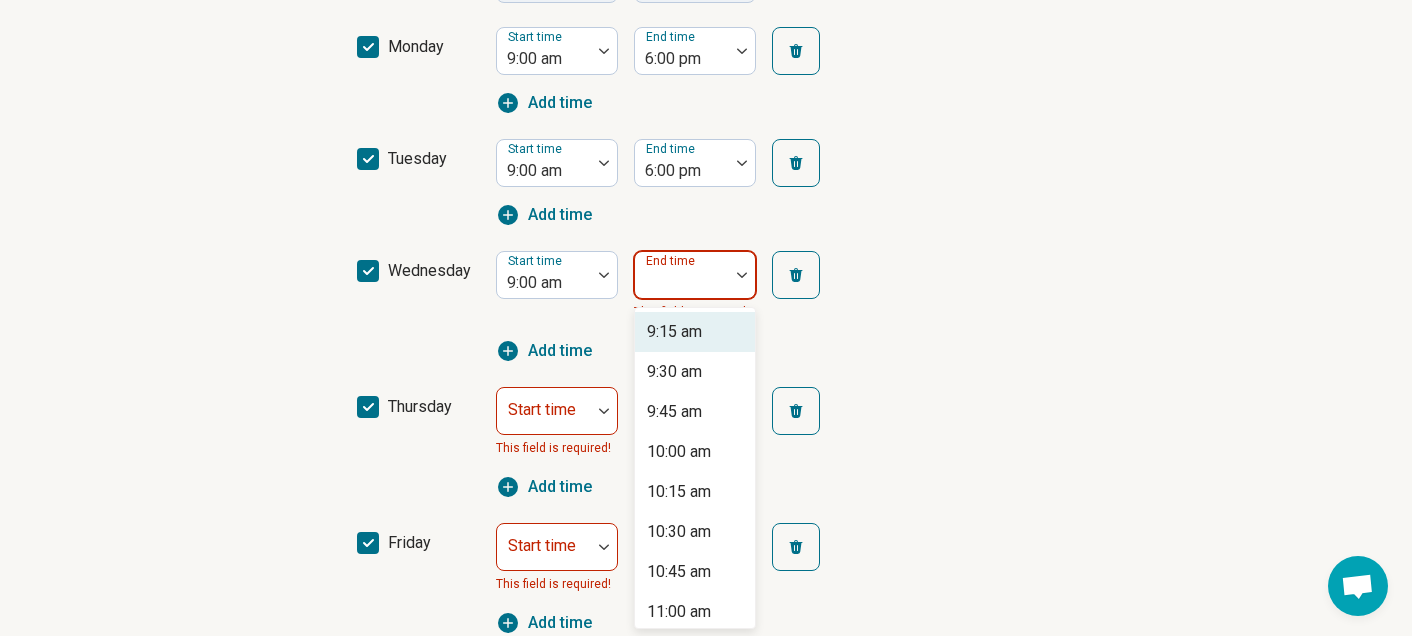 click at bounding box center (682, 283) 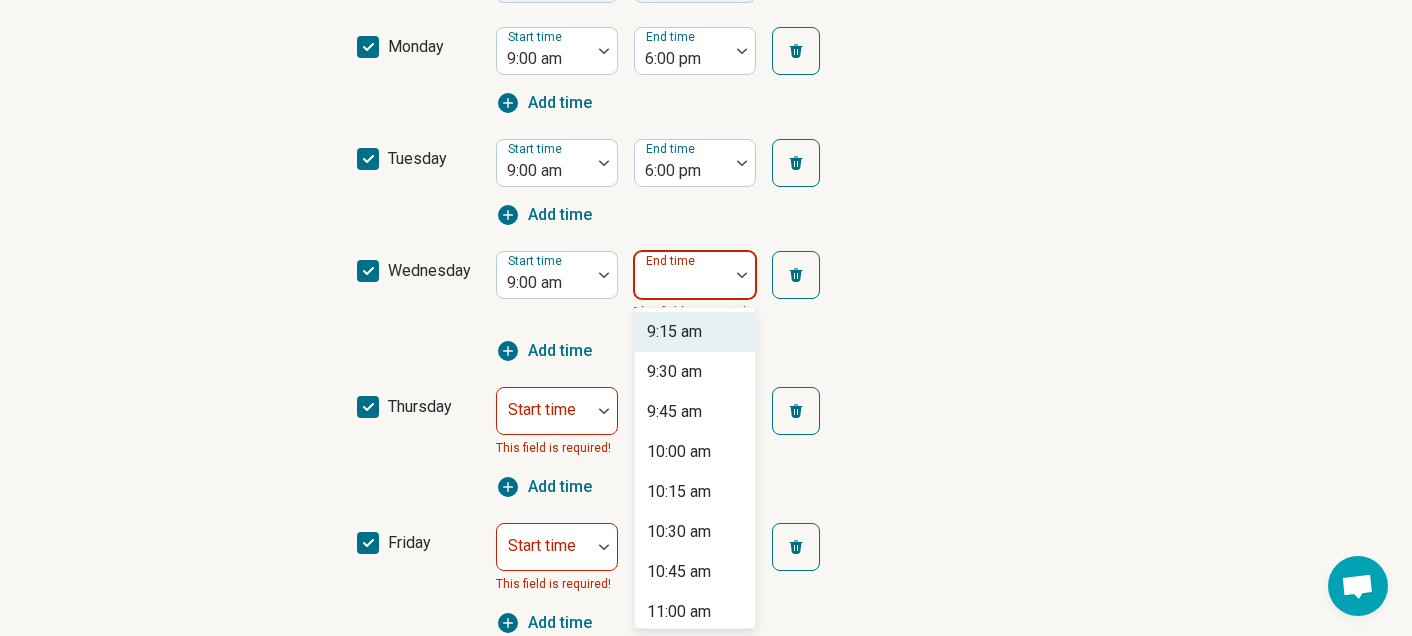 click at bounding box center (682, 283) 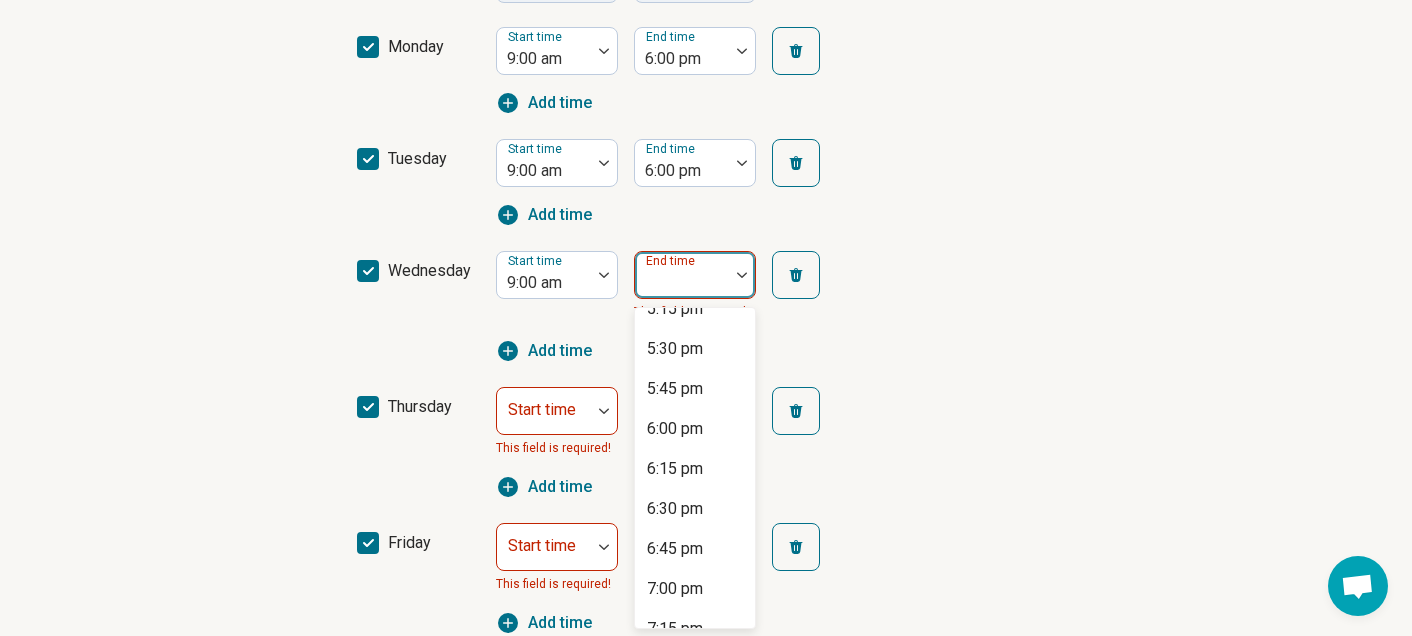 scroll, scrollTop: 1299, scrollLeft: 0, axis: vertical 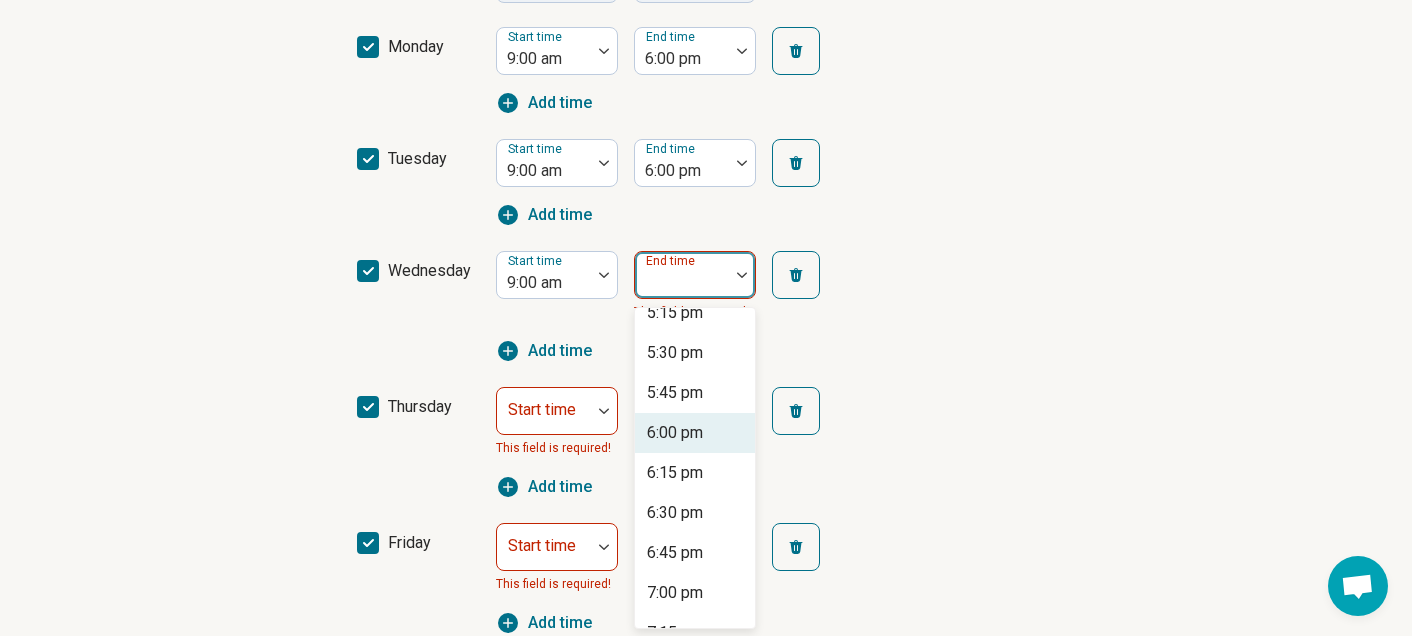 click on "6:00 pm" at bounding box center [695, 433] 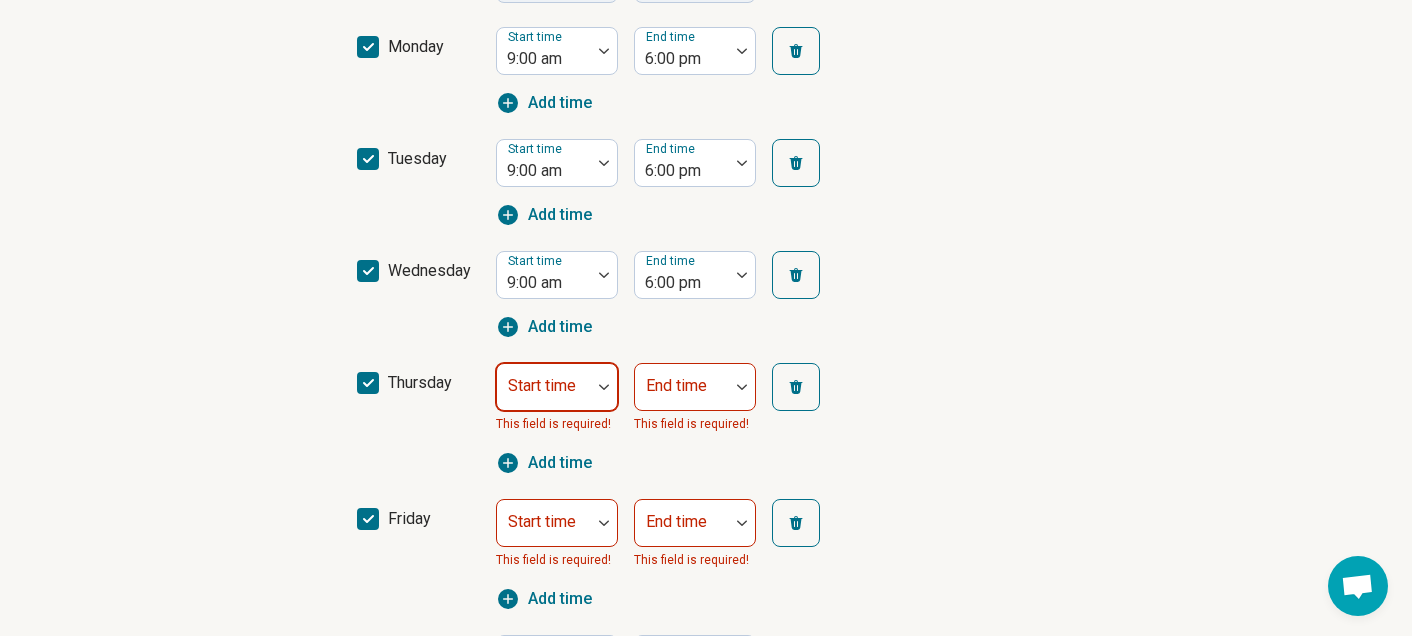click on "Start time" at bounding box center (557, 387) 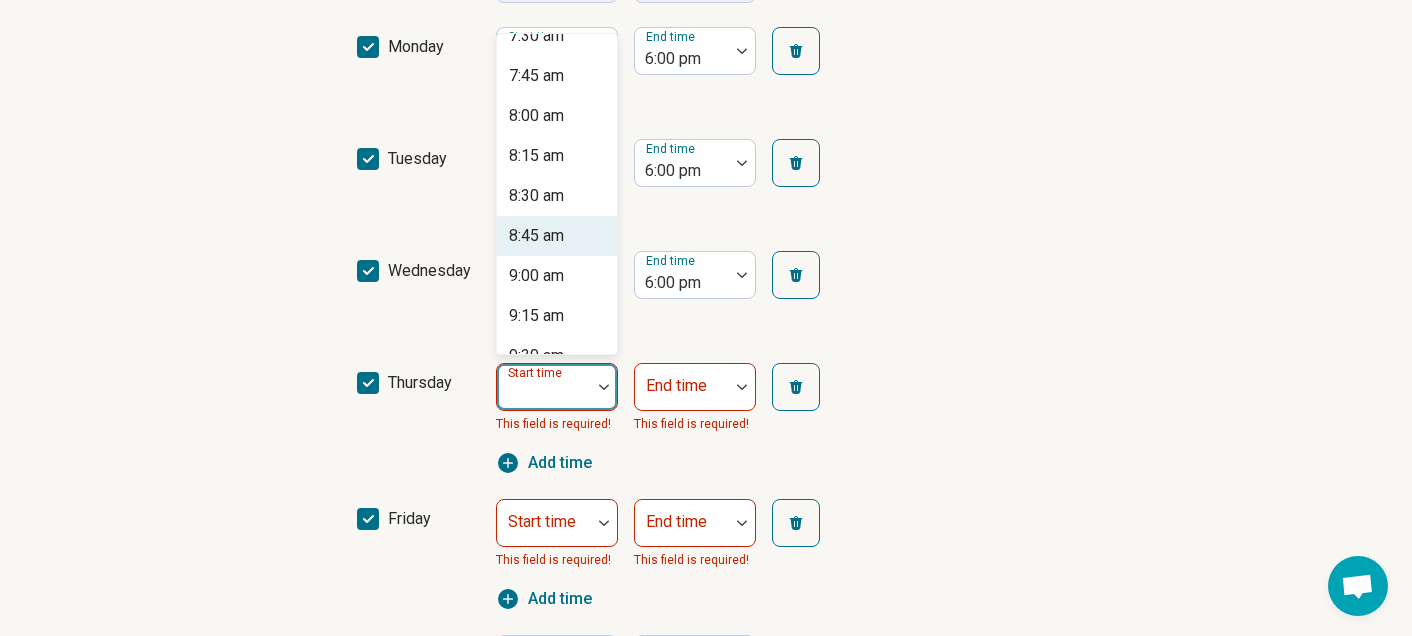 scroll, scrollTop: 1223, scrollLeft: 0, axis: vertical 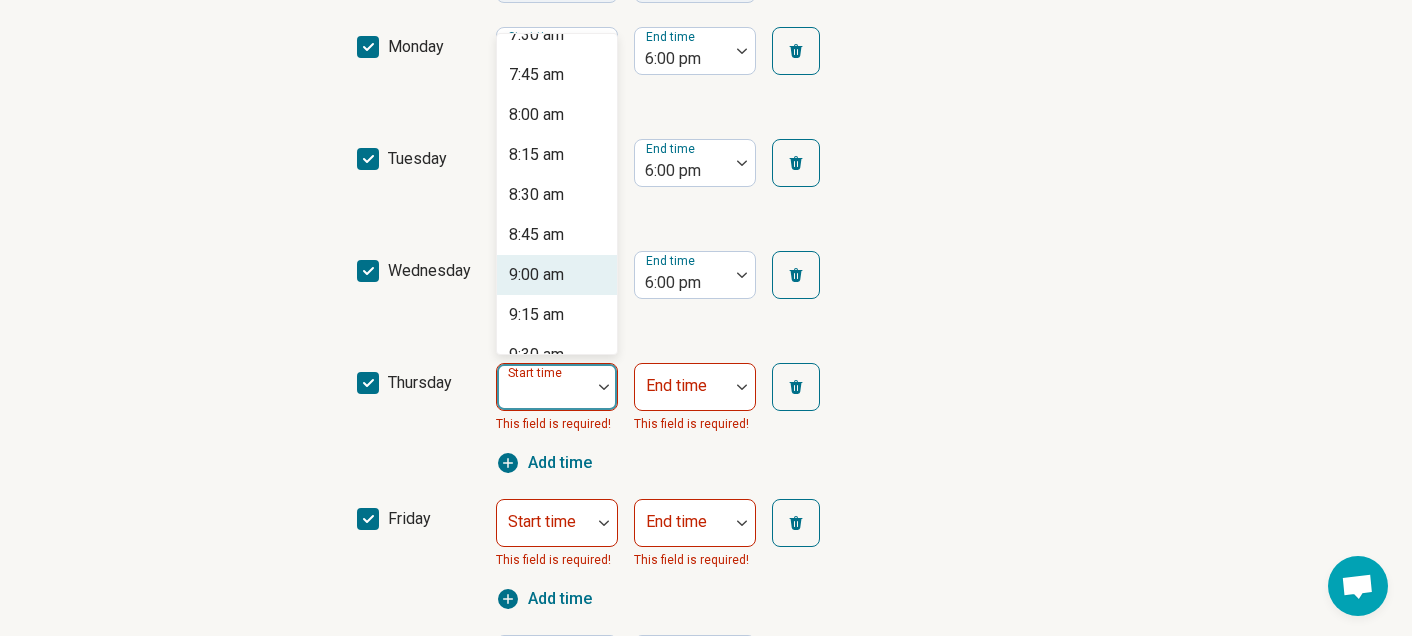 click on "9:00 am" at bounding box center (536, 275) 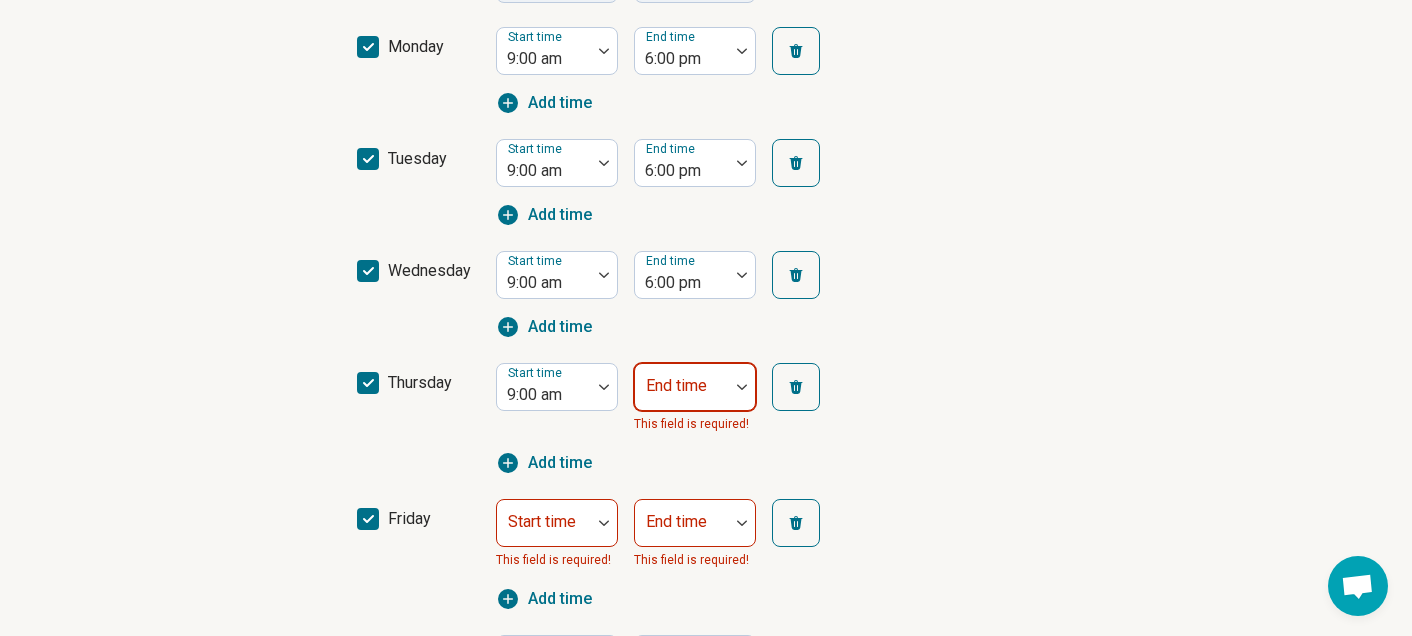 click at bounding box center [682, 395] 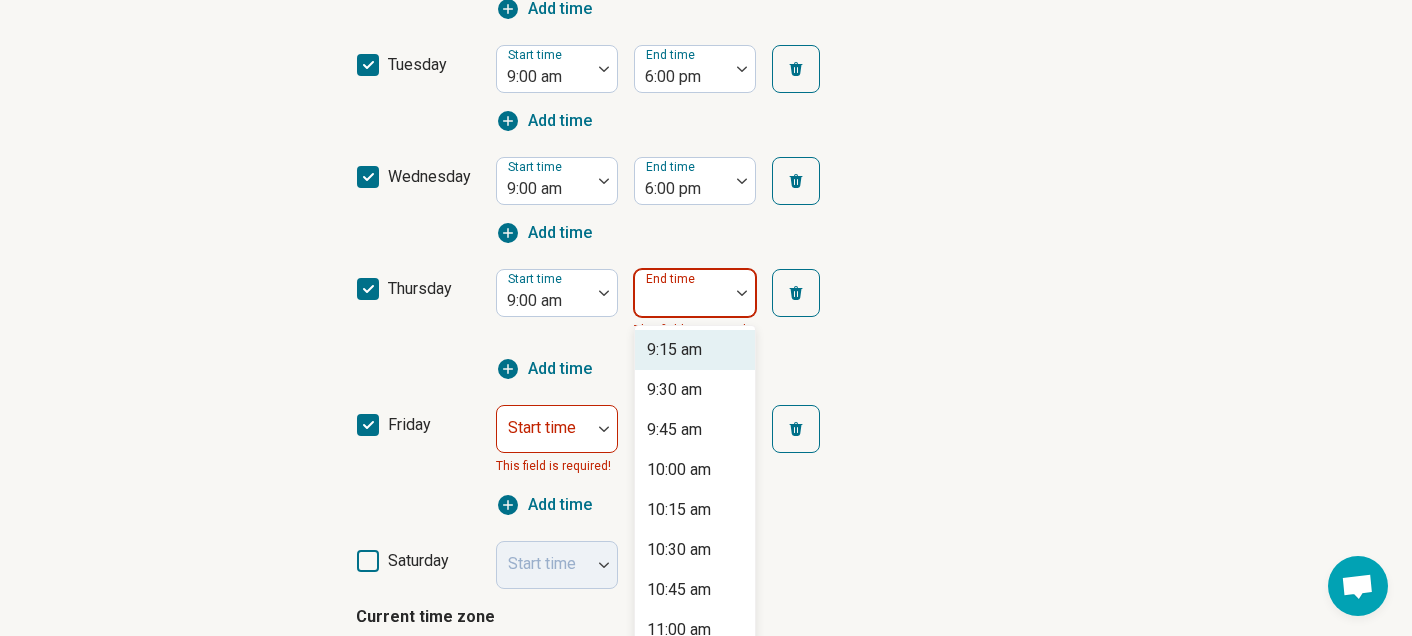 scroll, scrollTop: 719, scrollLeft: 0, axis: vertical 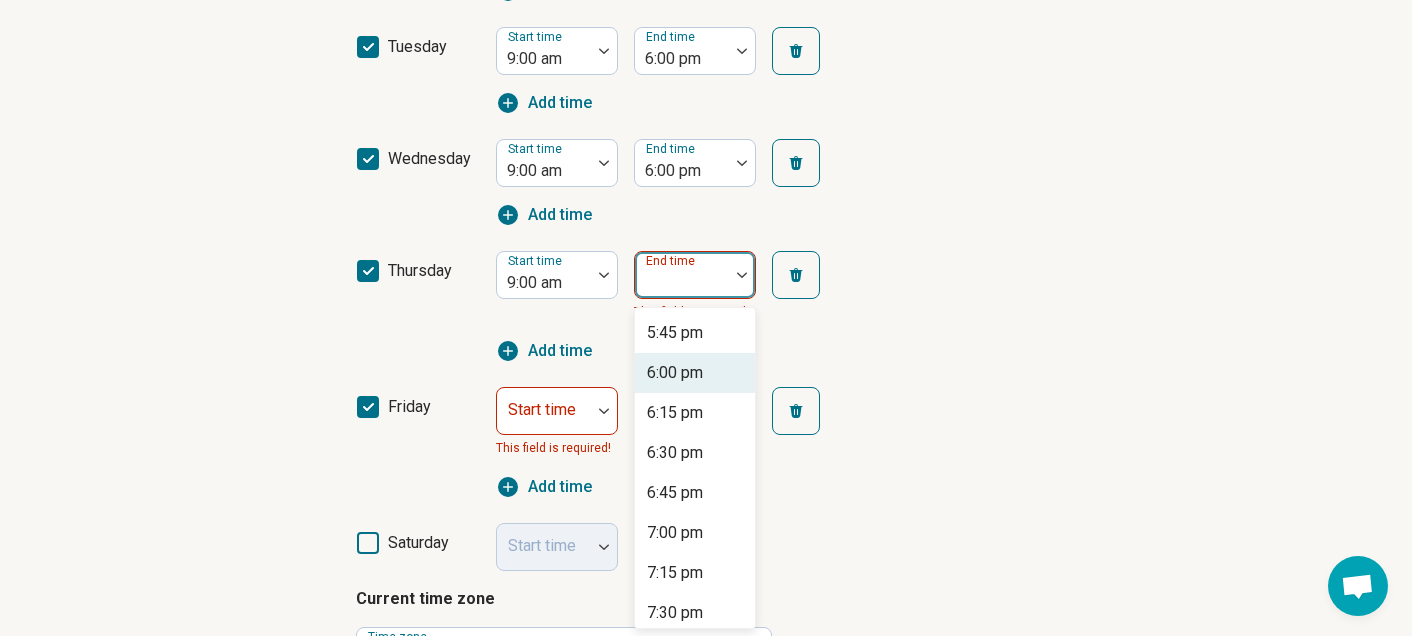 click on "6:00 pm" at bounding box center [695, 373] 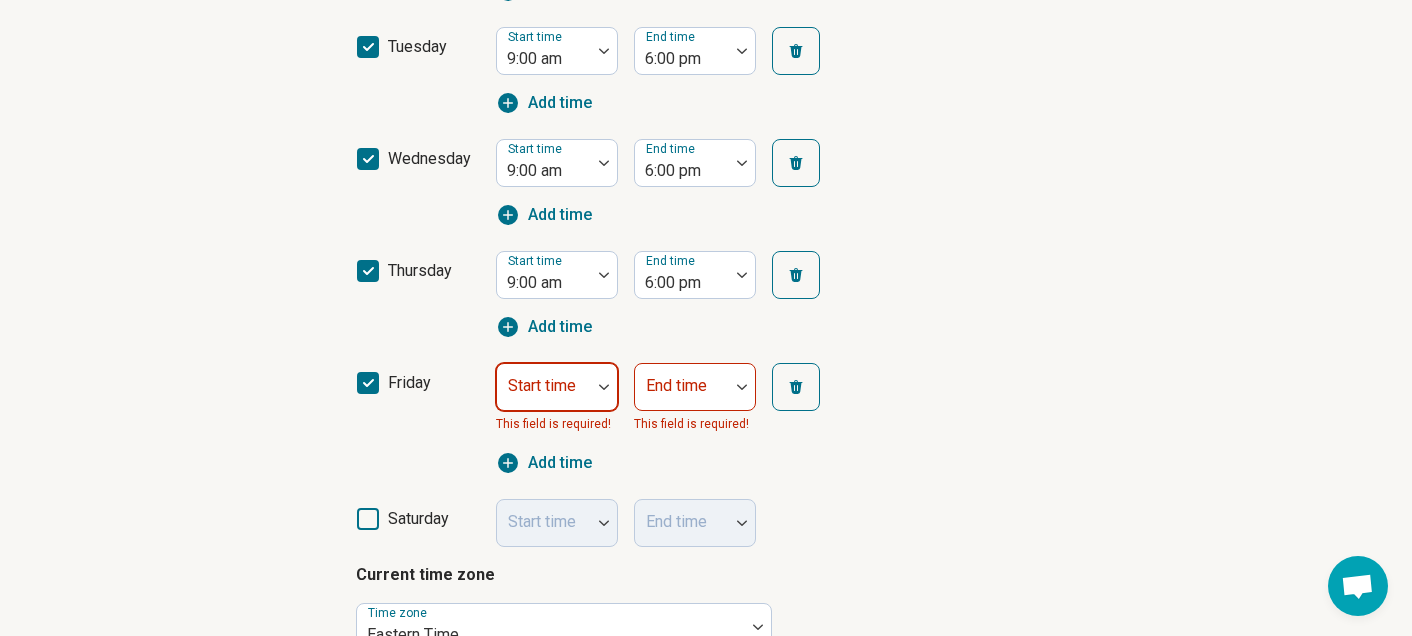 click at bounding box center [544, 395] 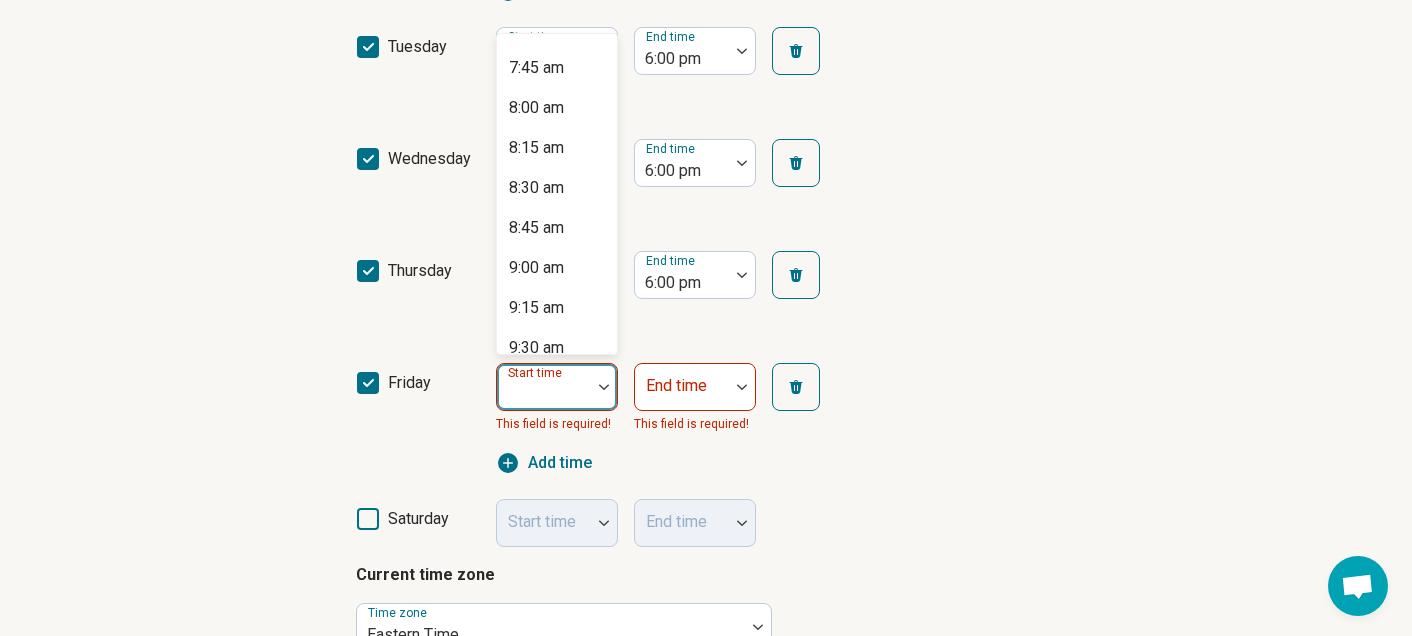 scroll, scrollTop: 1235, scrollLeft: 0, axis: vertical 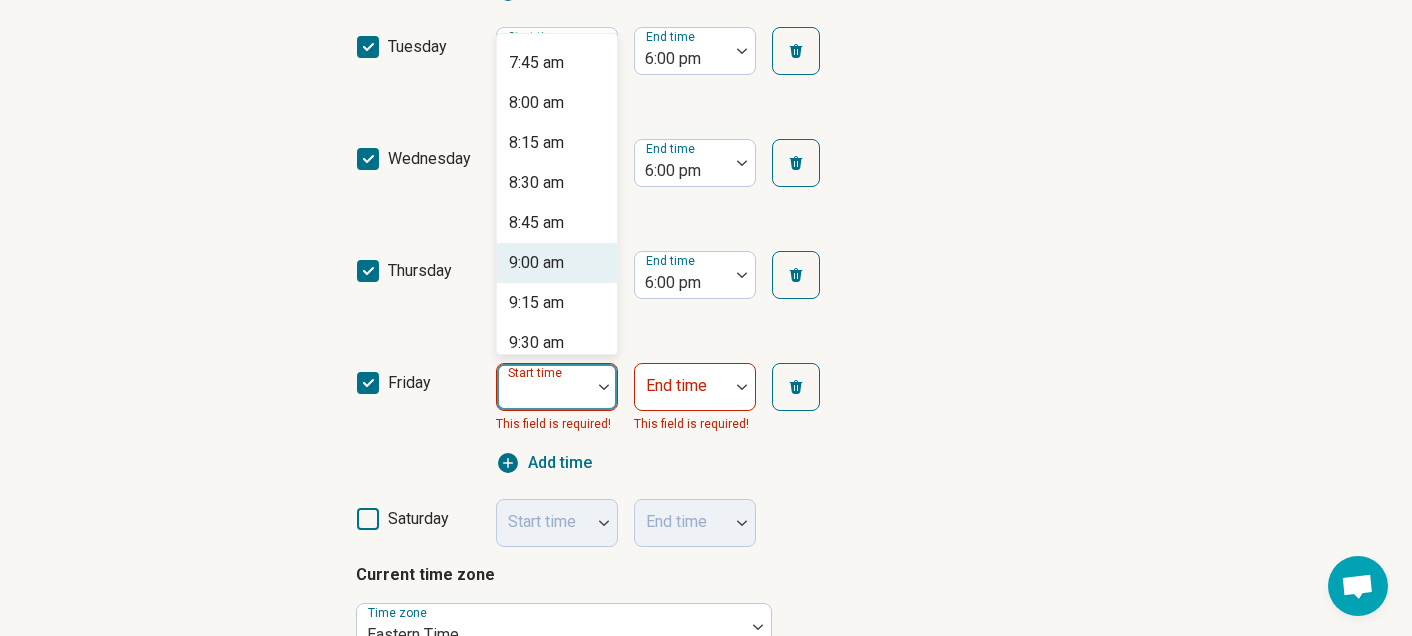 click on "9:00 am" at bounding box center [536, 263] 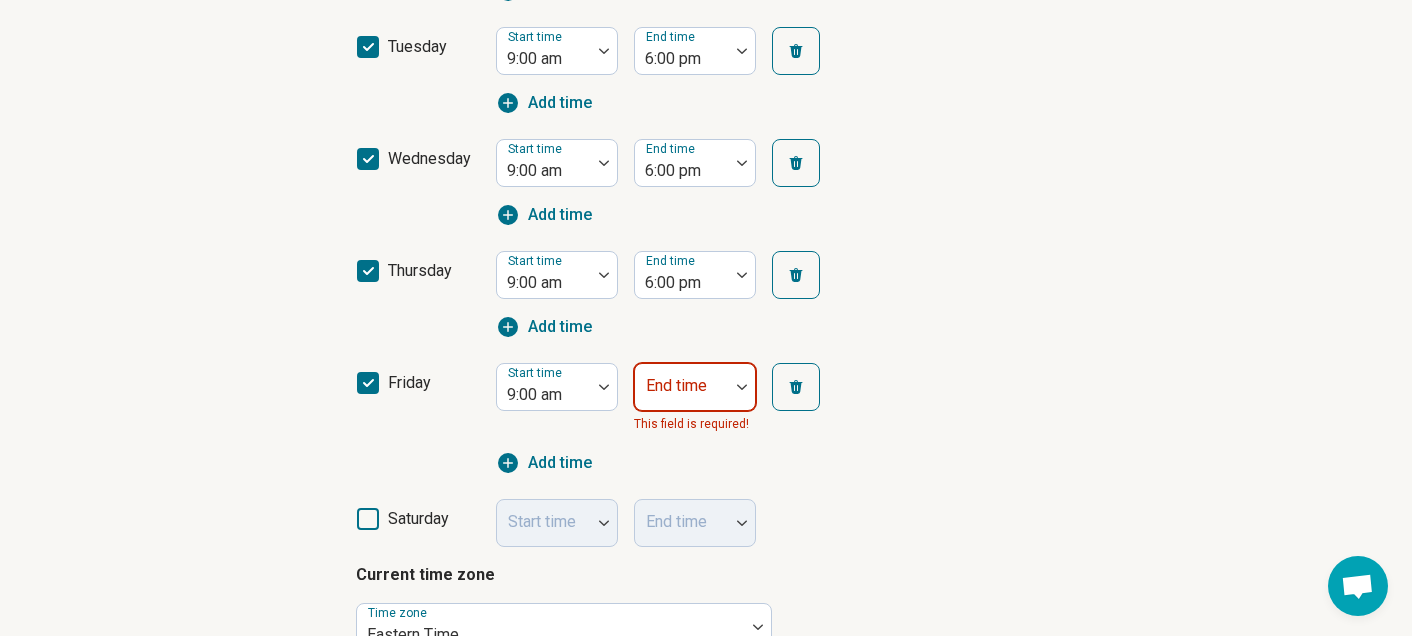 click at bounding box center [682, 387] 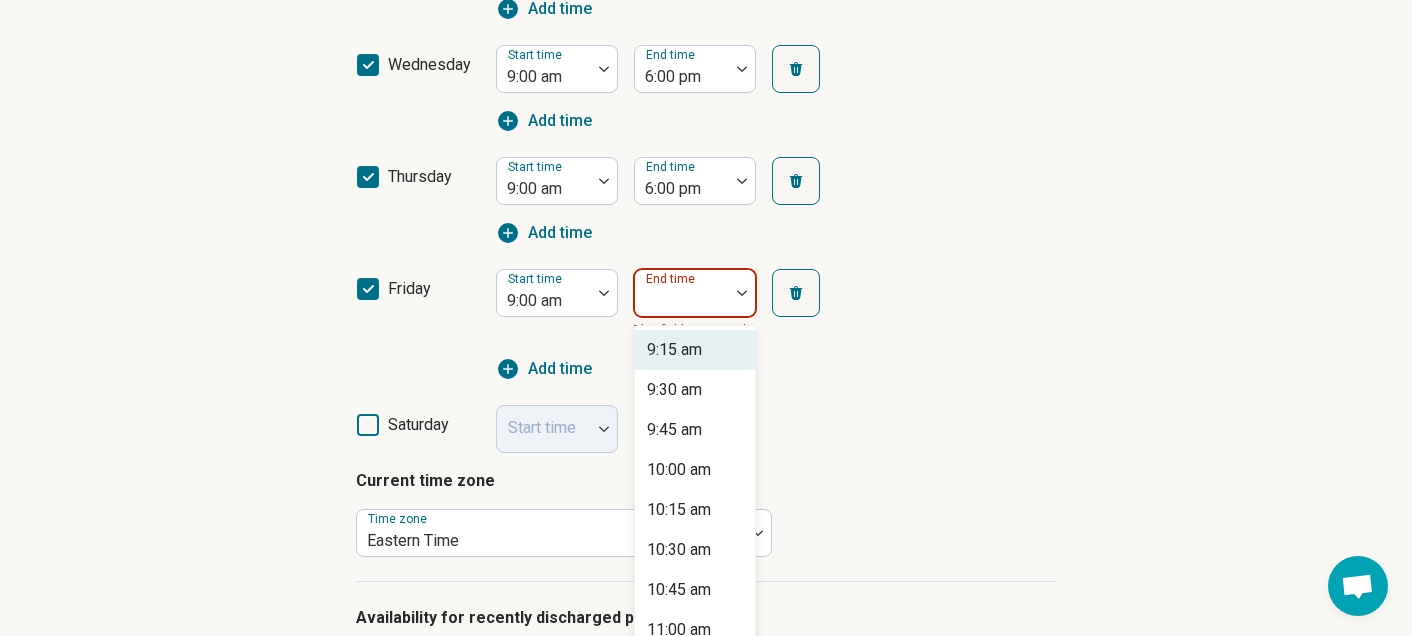 scroll, scrollTop: 831, scrollLeft: 0, axis: vertical 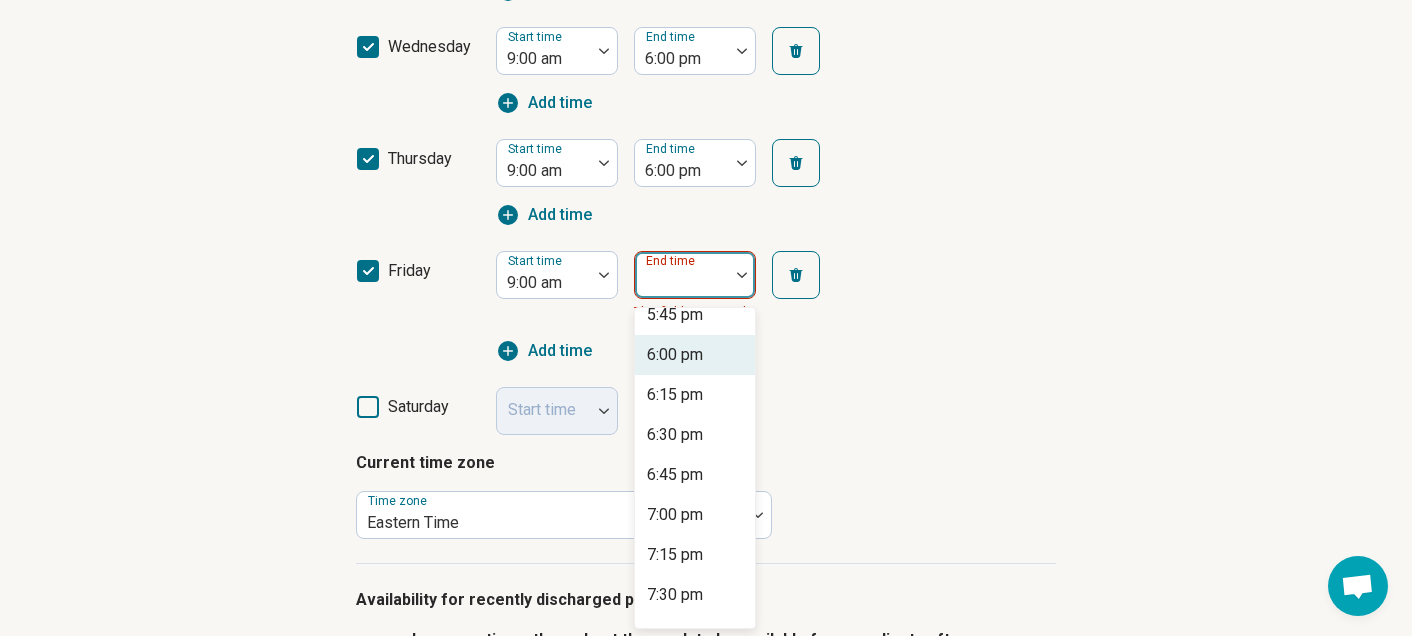 click on "6:00 pm" at bounding box center (675, 355) 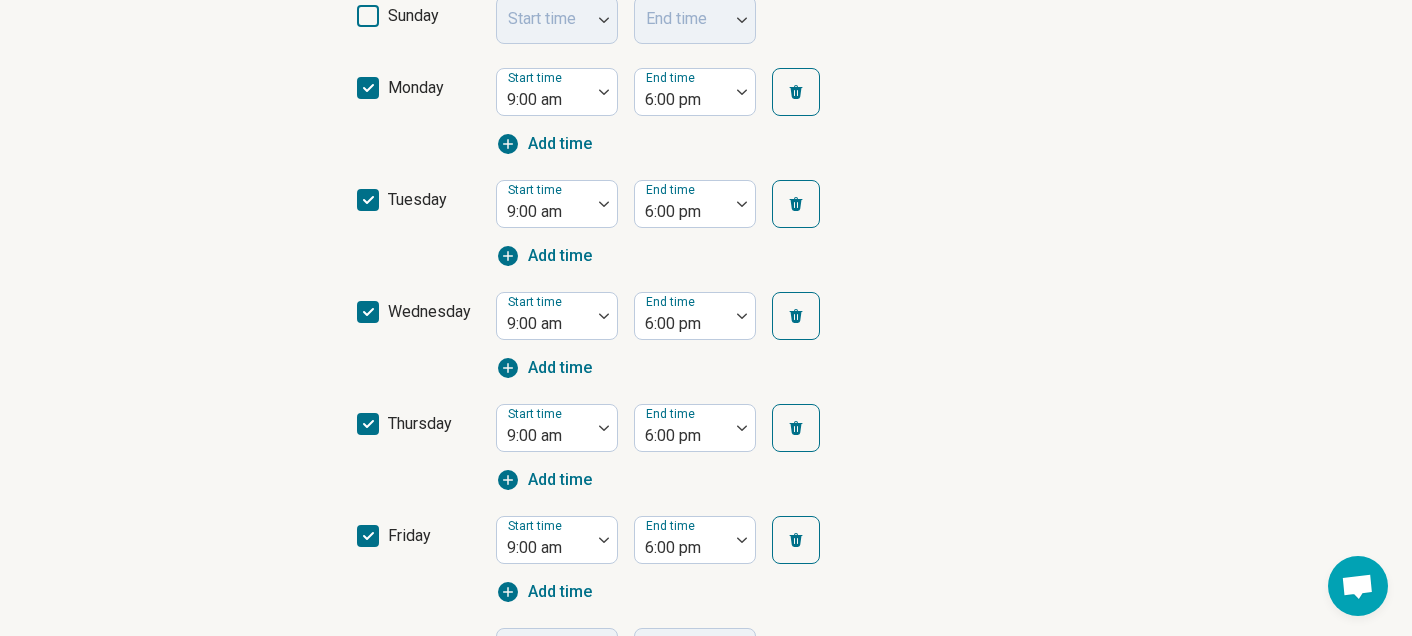 scroll, scrollTop: 568, scrollLeft: 0, axis: vertical 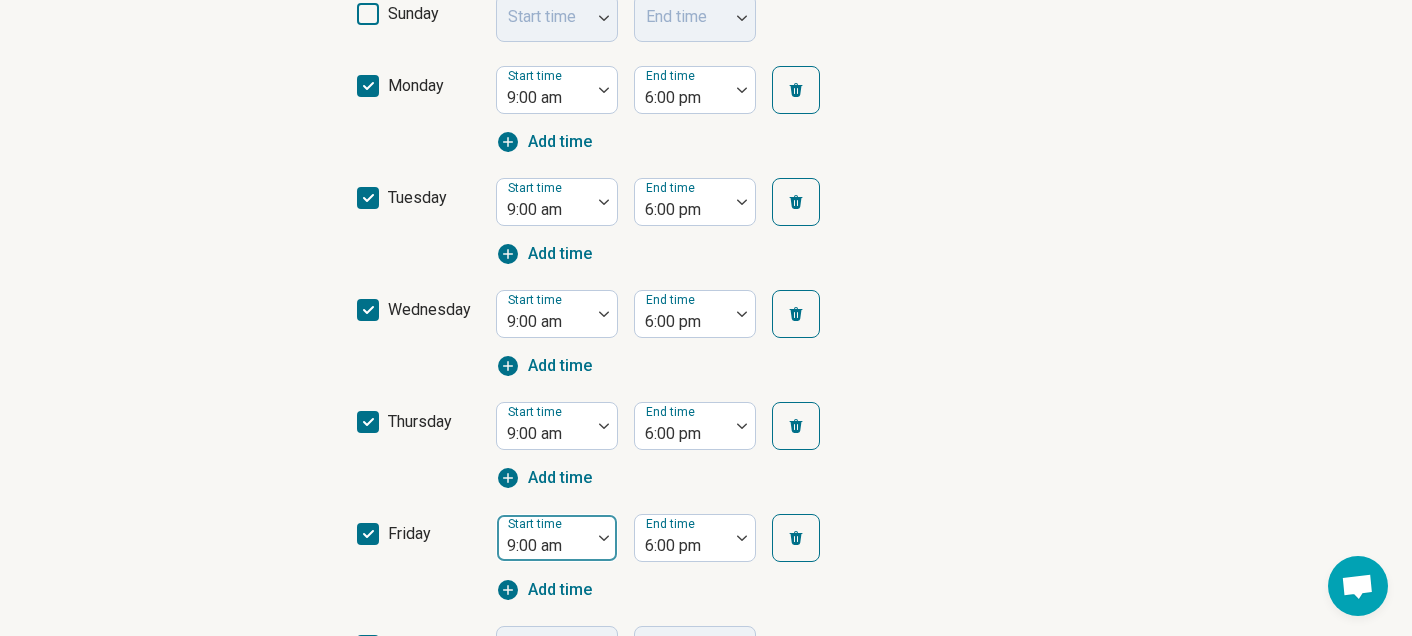 click at bounding box center (544, 546) 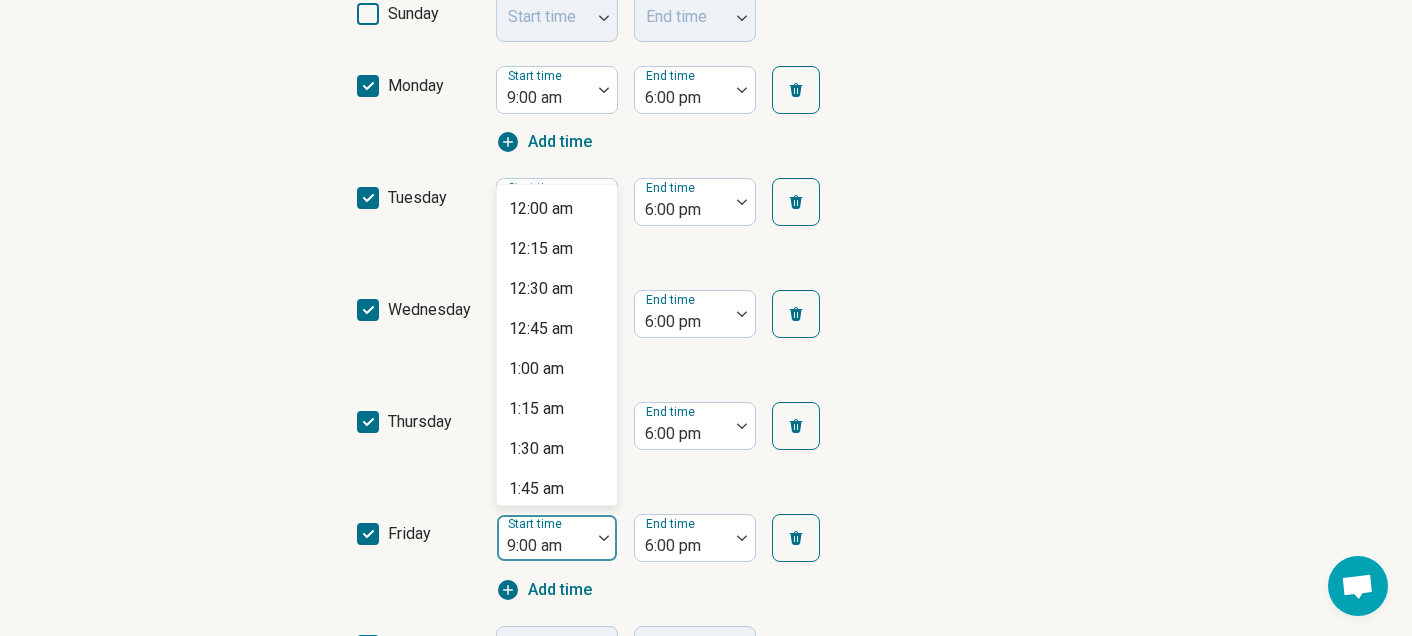 scroll, scrollTop: 1177, scrollLeft: 0, axis: vertical 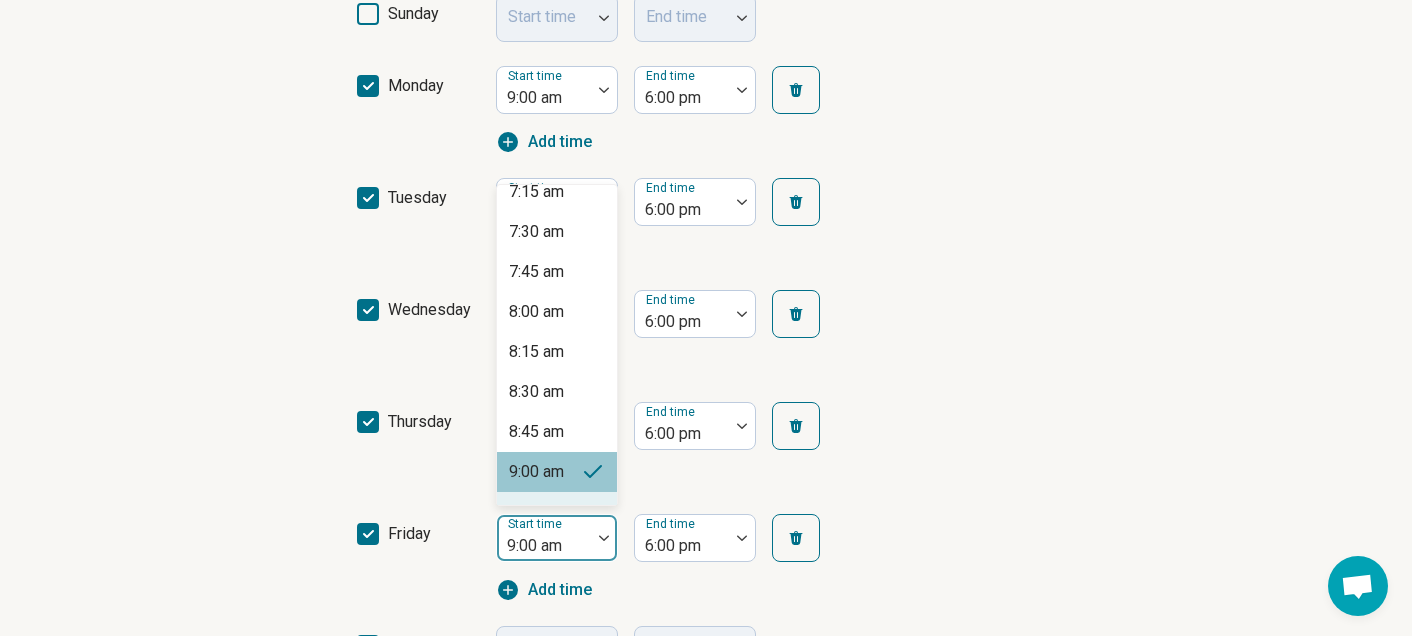 click on "wednesday Start time [TIME] End time [TIME] Add time" at bounding box center (706, 334) 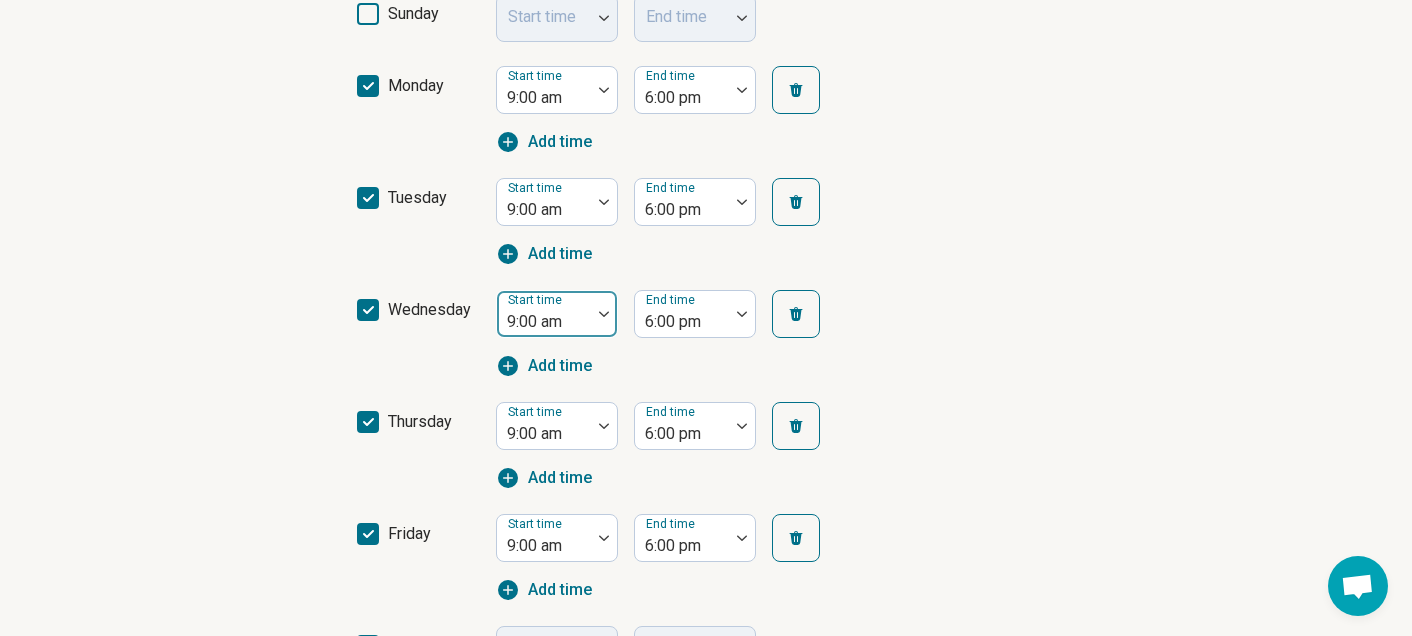 click at bounding box center (544, 322) 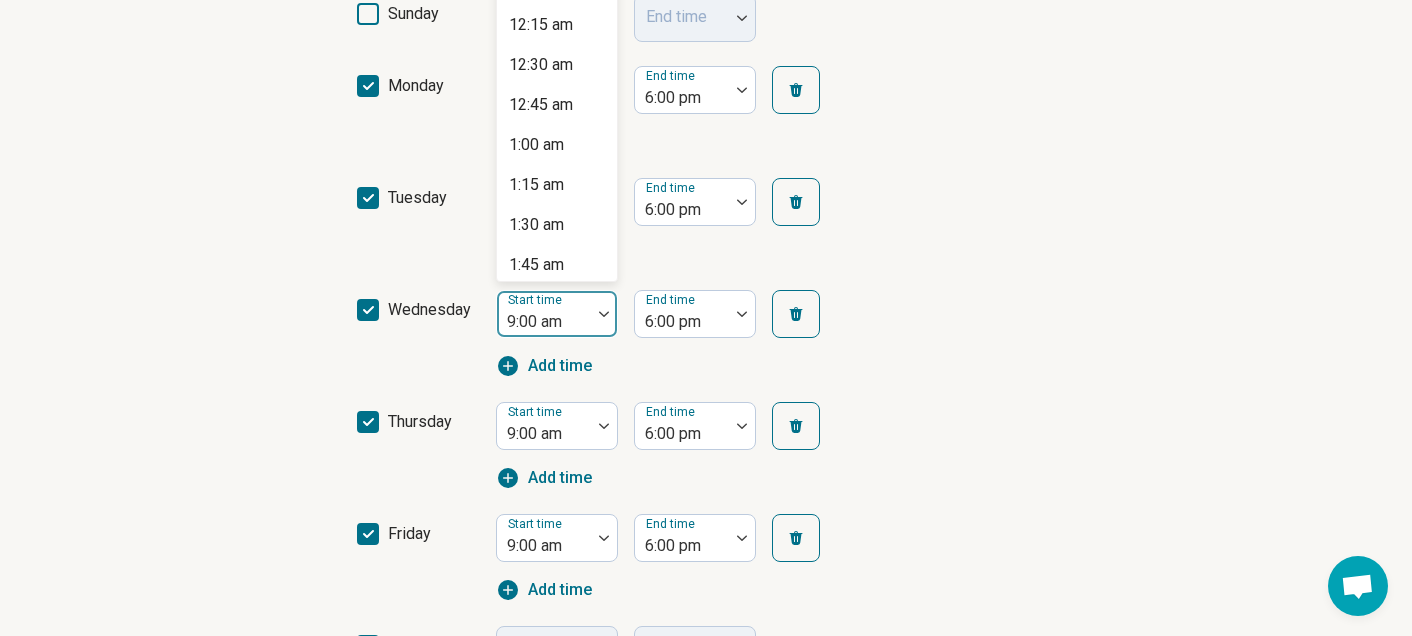 scroll, scrollTop: 1177, scrollLeft: 0, axis: vertical 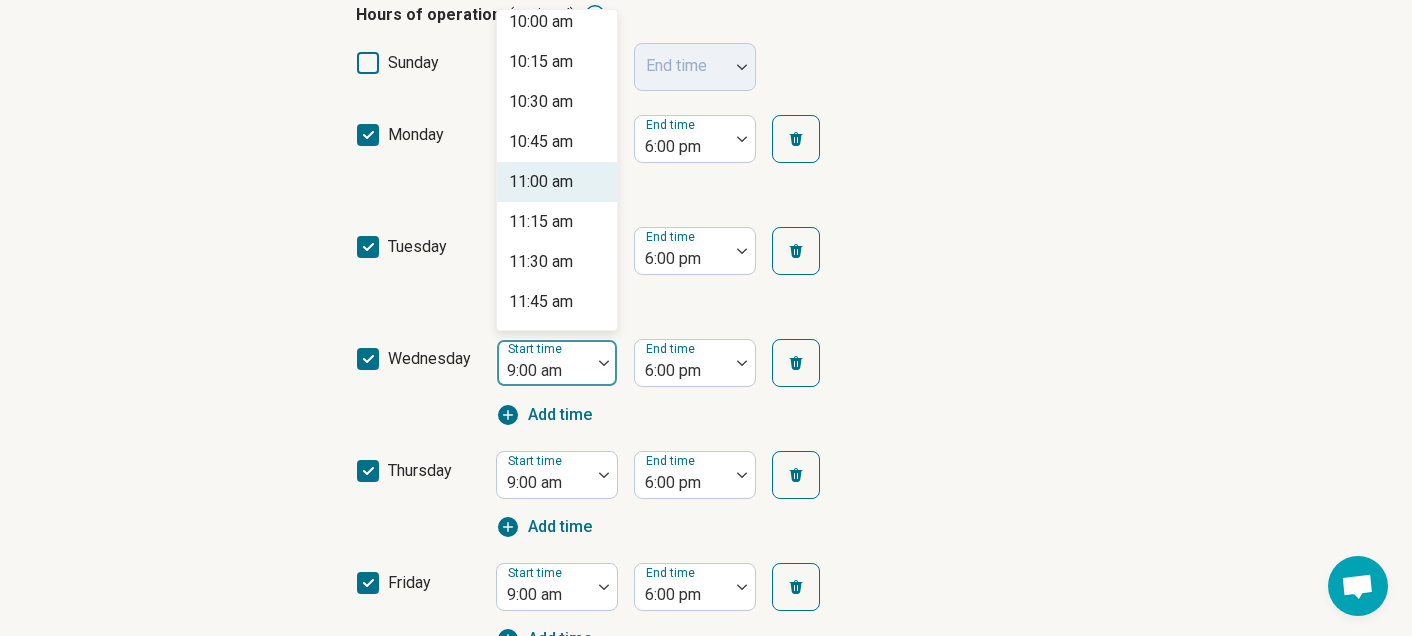 click on "11:00 am" at bounding box center (541, 182) 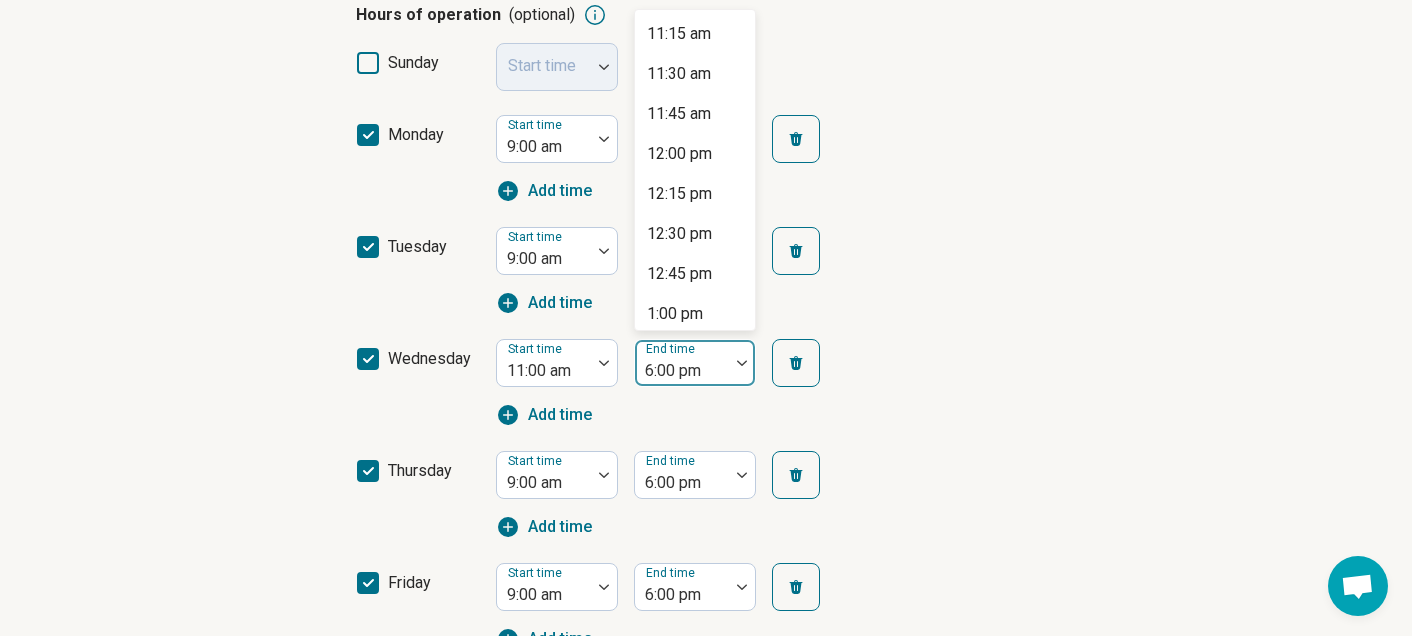 click on "6:00 pm" at bounding box center [682, 363] 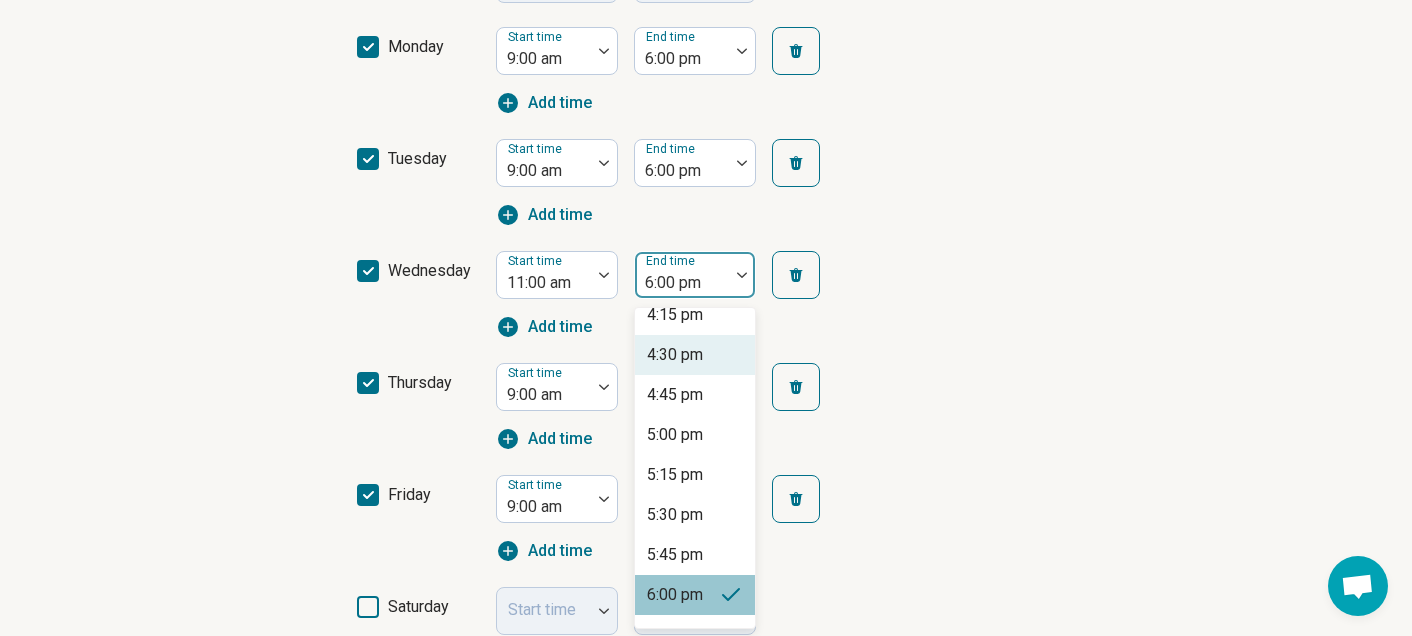 scroll, scrollTop: 607, scrollLeft: 0, axis: vertical 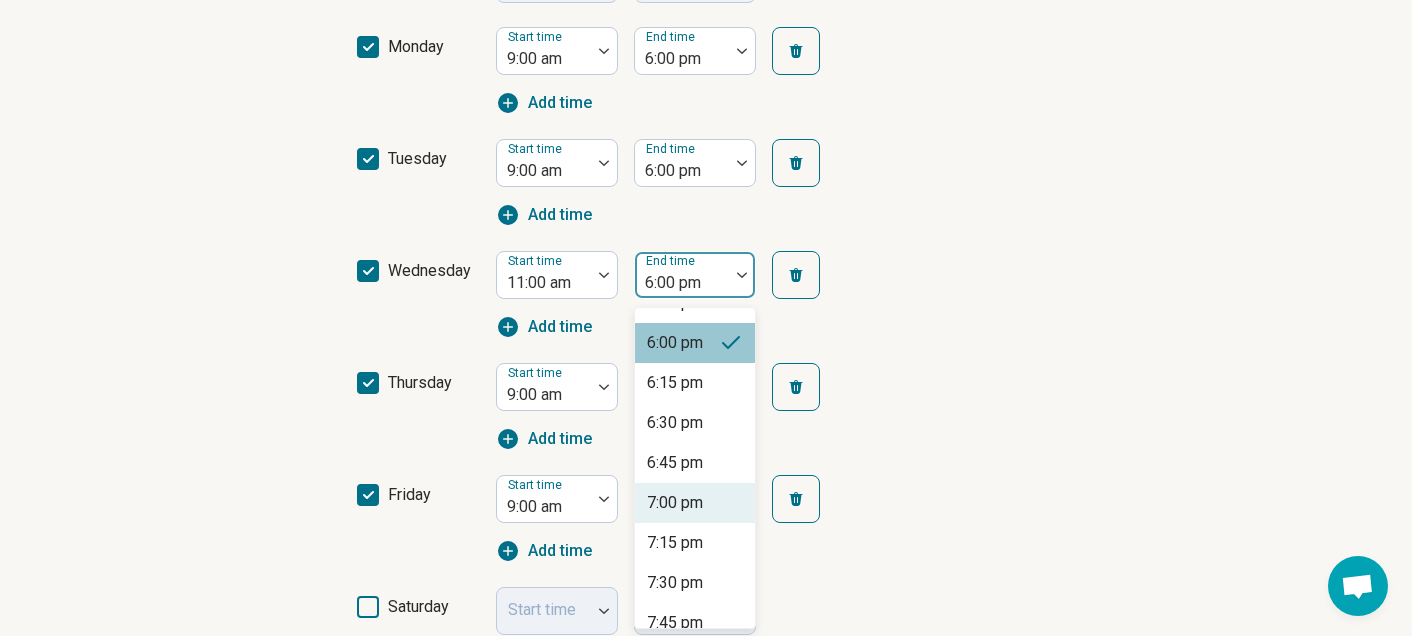 click on "7:00 pm" at bounding box center [675, 503] 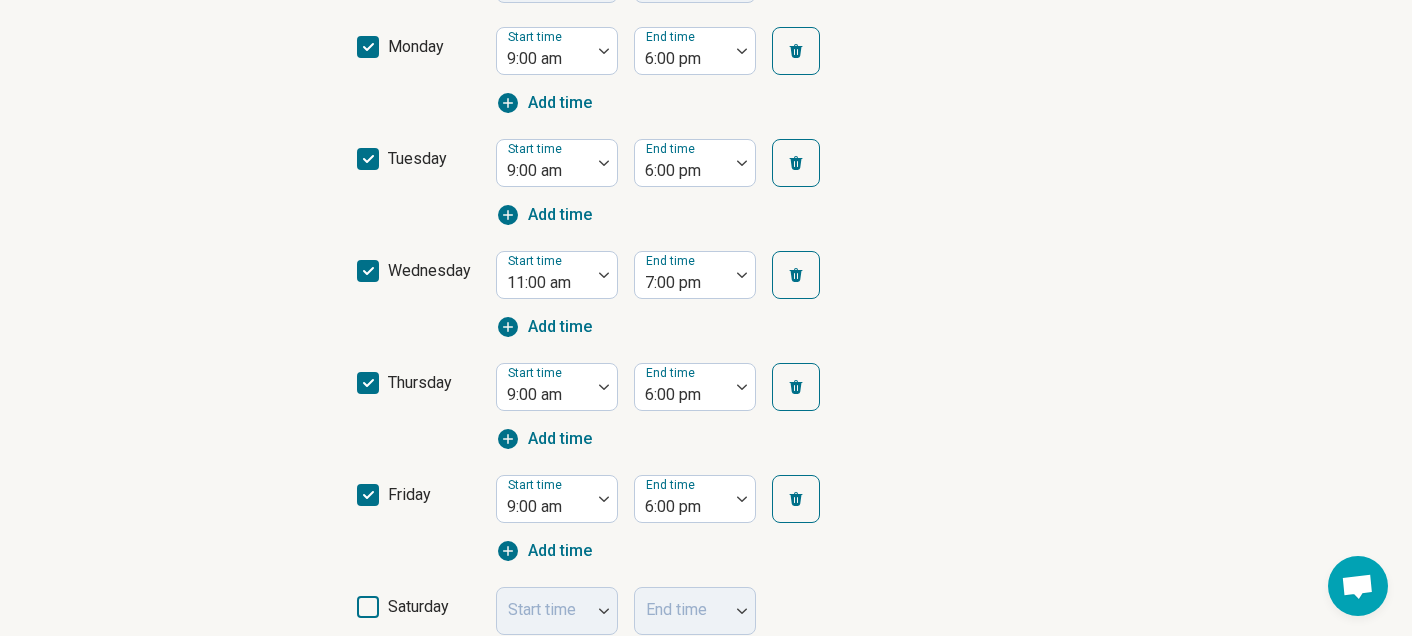 click at bounding box center (682, 507) 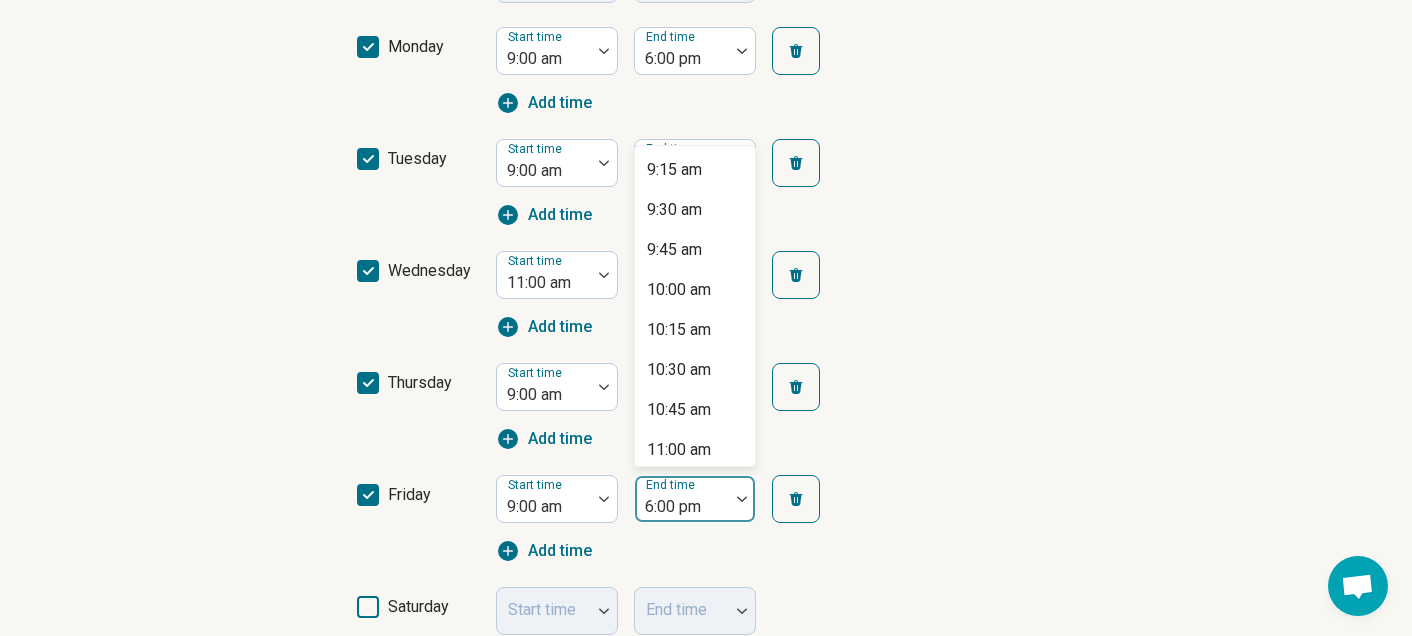 scroll, scrollTop: 1137, scrollLeft: 0, axis: vertical 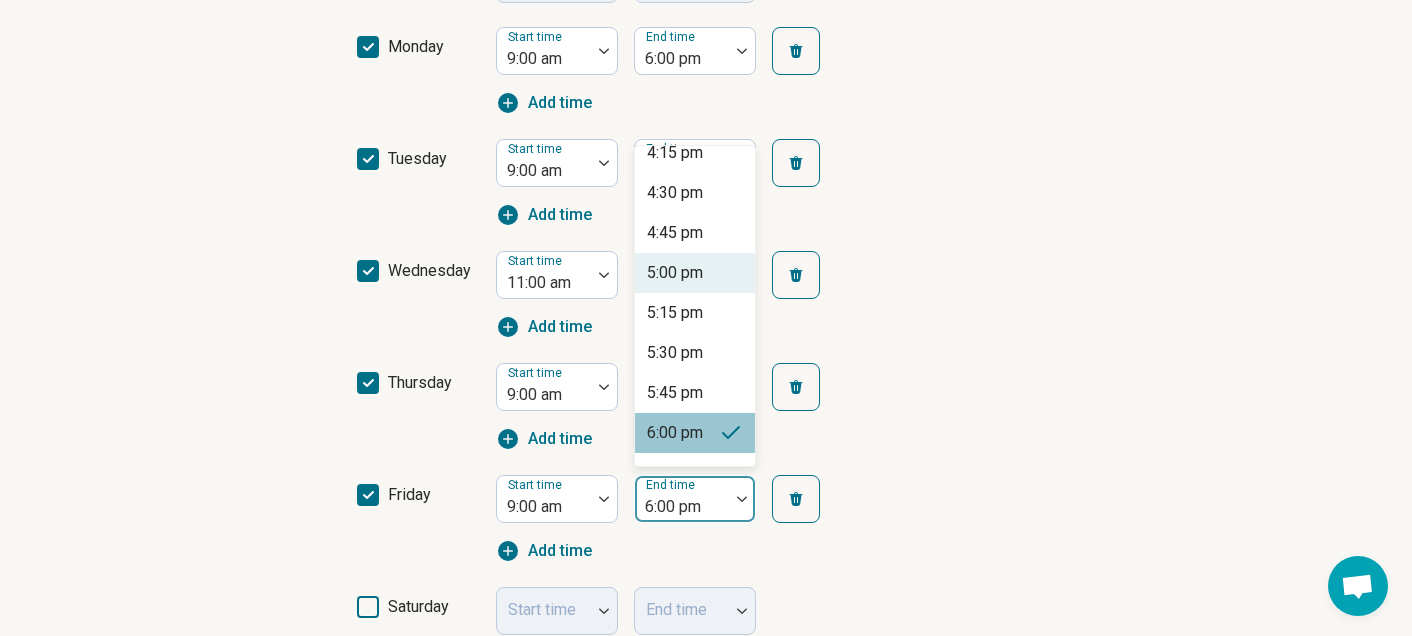 click on "5:00 pm" at bounding box center [675, 273] 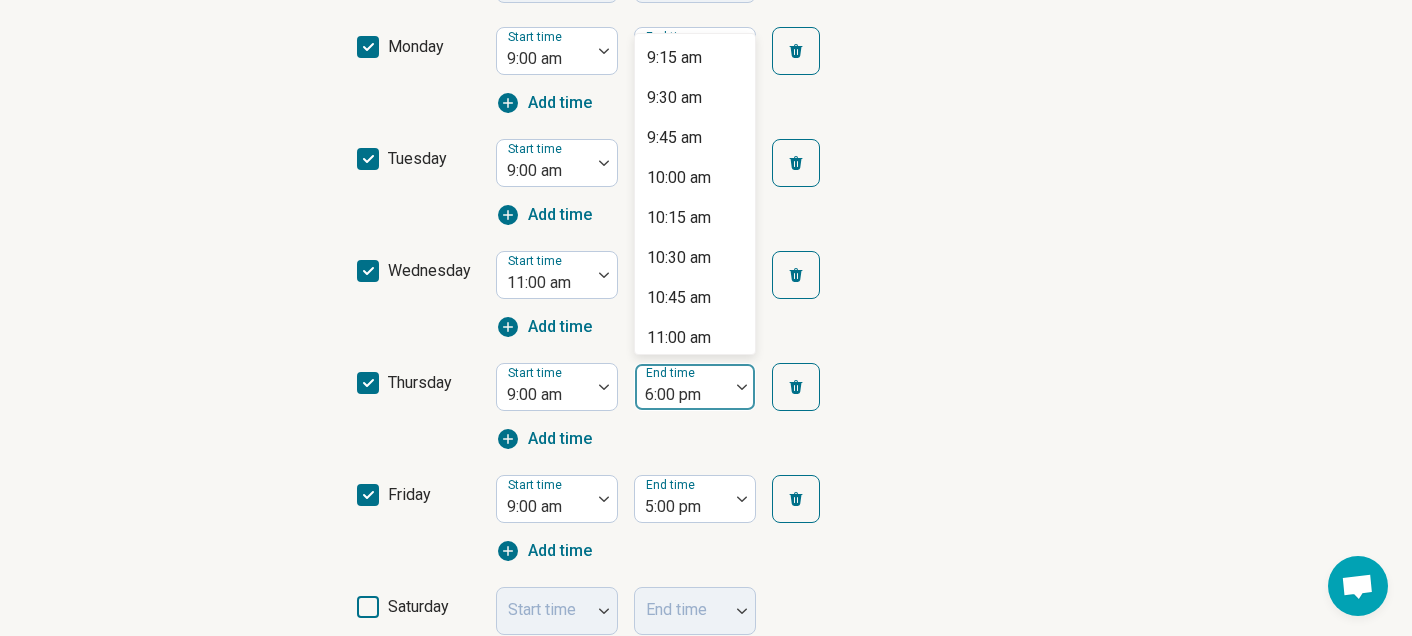 click at bounding box center [682, 395] 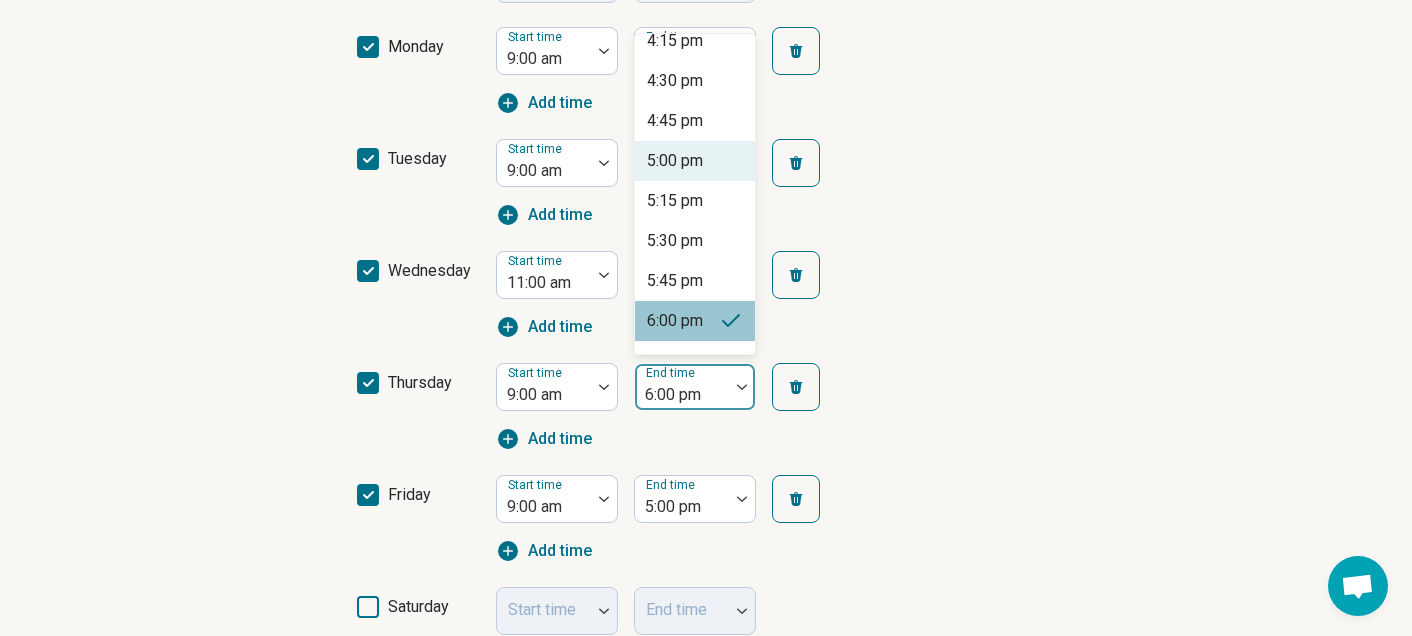 click on "5:00 pm" at bounding box center (675, 161) 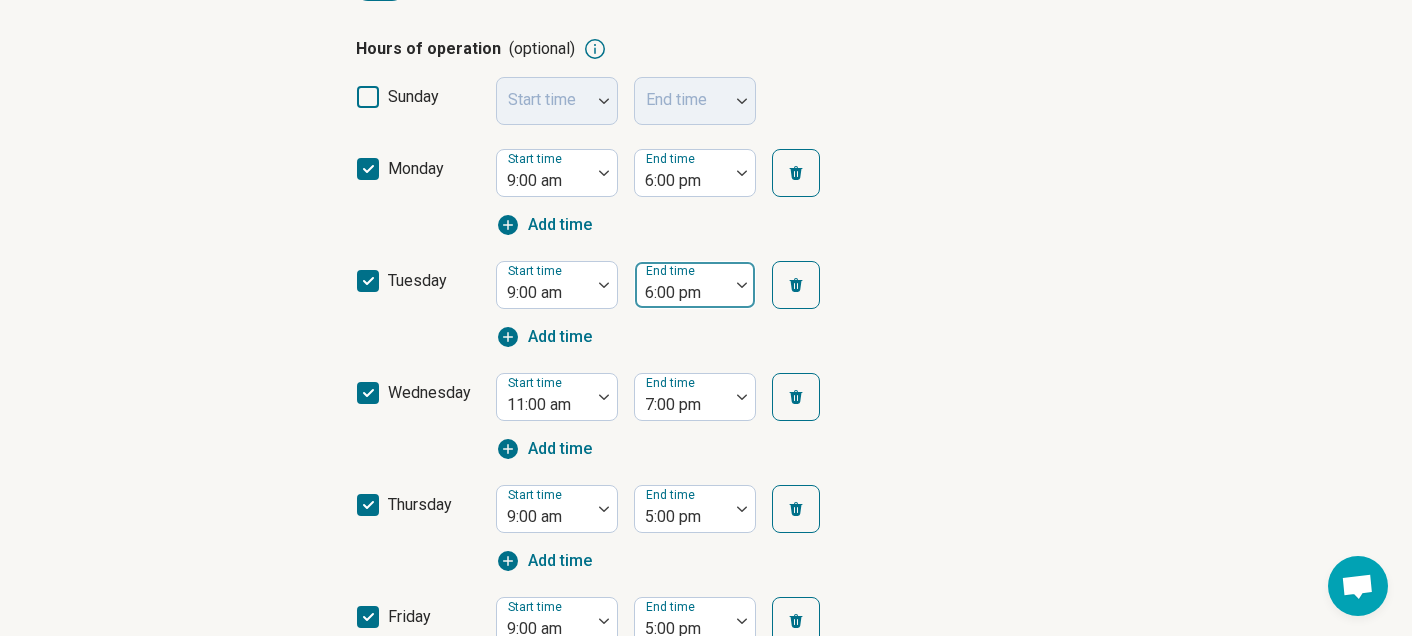click at bounding box center [682, 293] 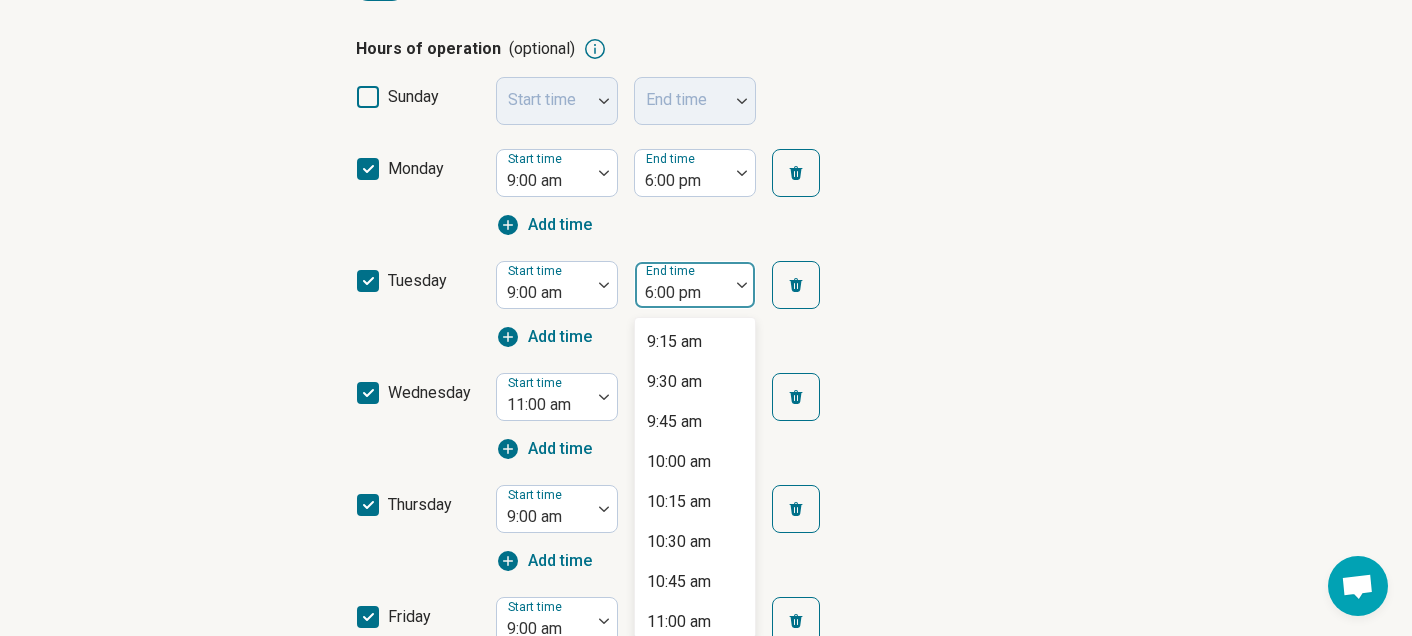 scroll, scrollTop: 495, scrollLeft: 0, axis: vertical 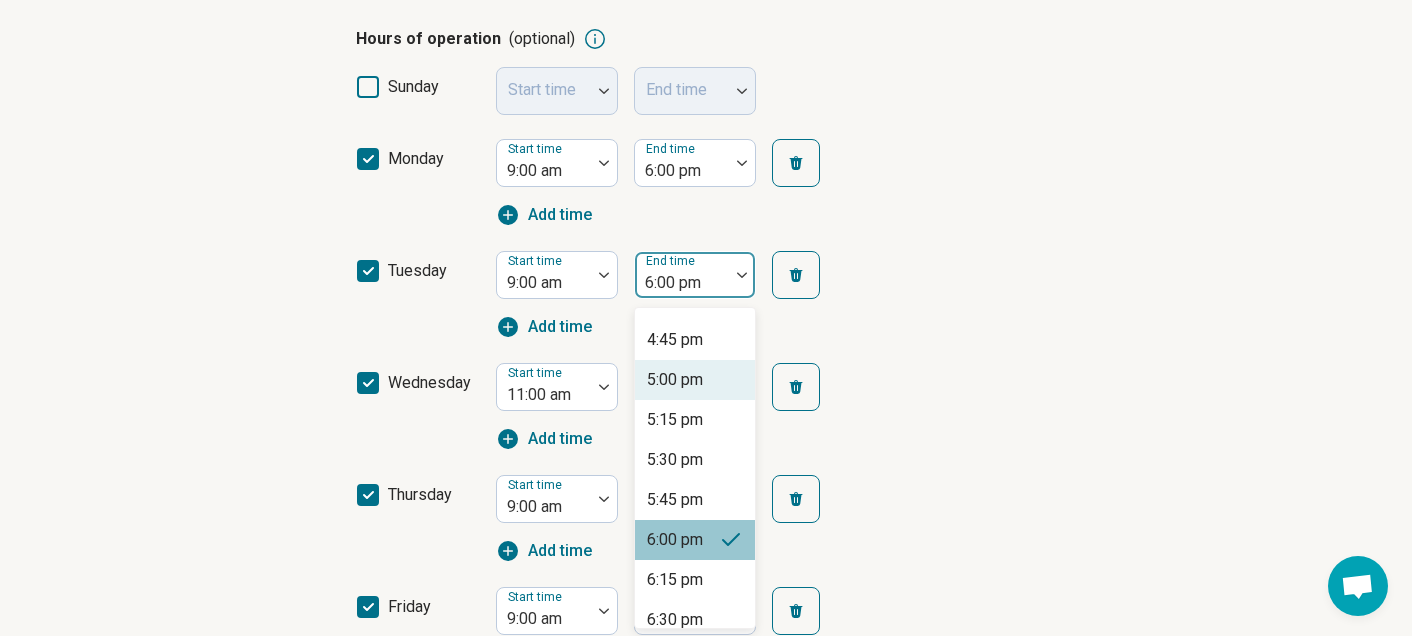 click on "5:00 pm" at bounding box center (675, 380) 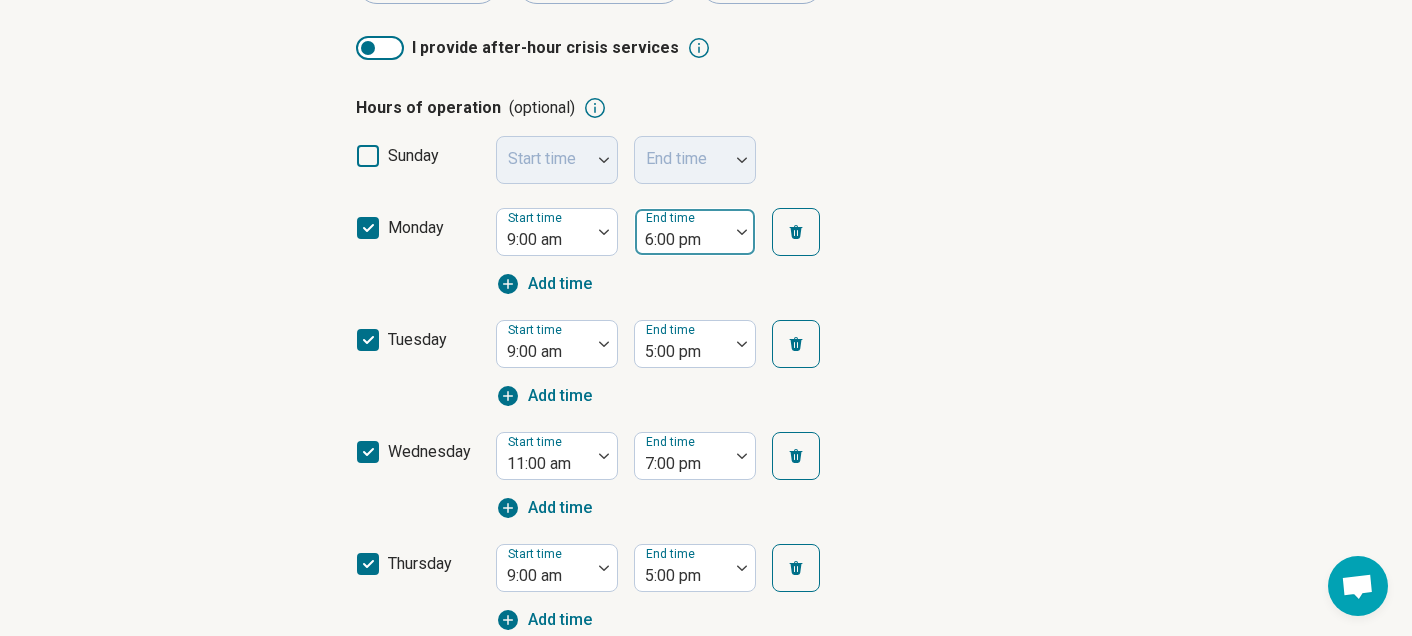 scroll, scrollTop: 407, scrollLeft: 0, axis: vertical 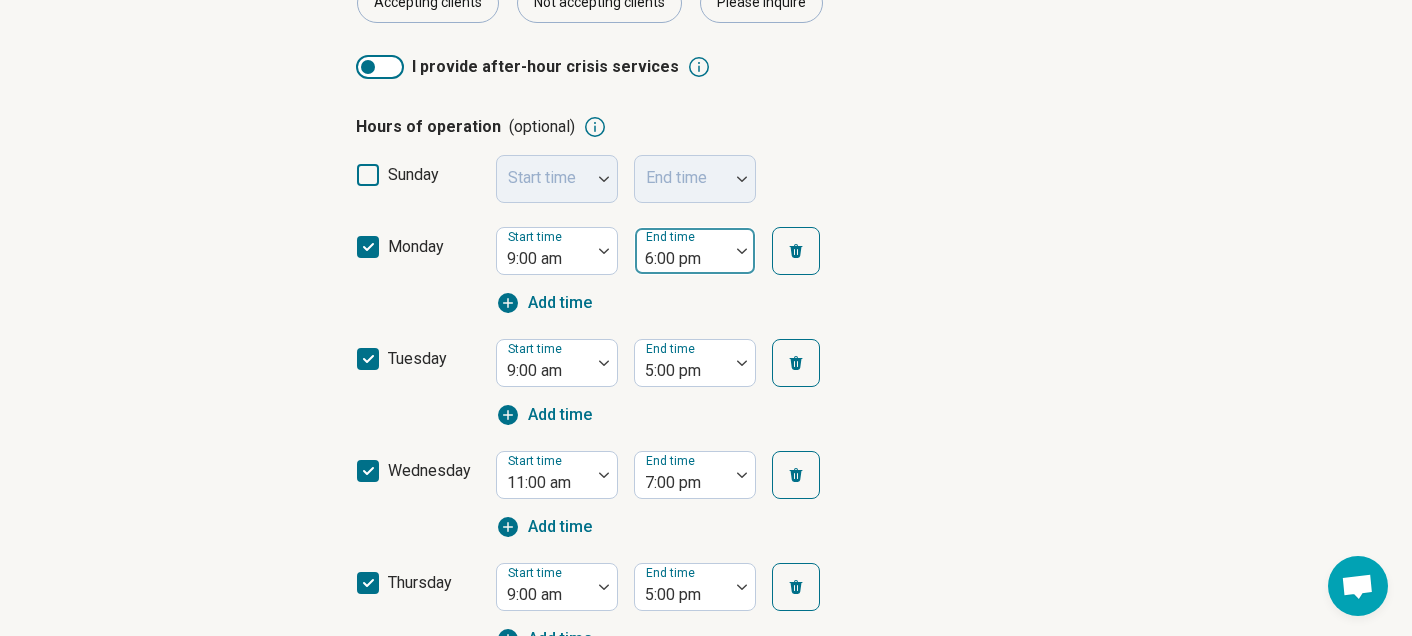 click at bounding box center (682, 259) 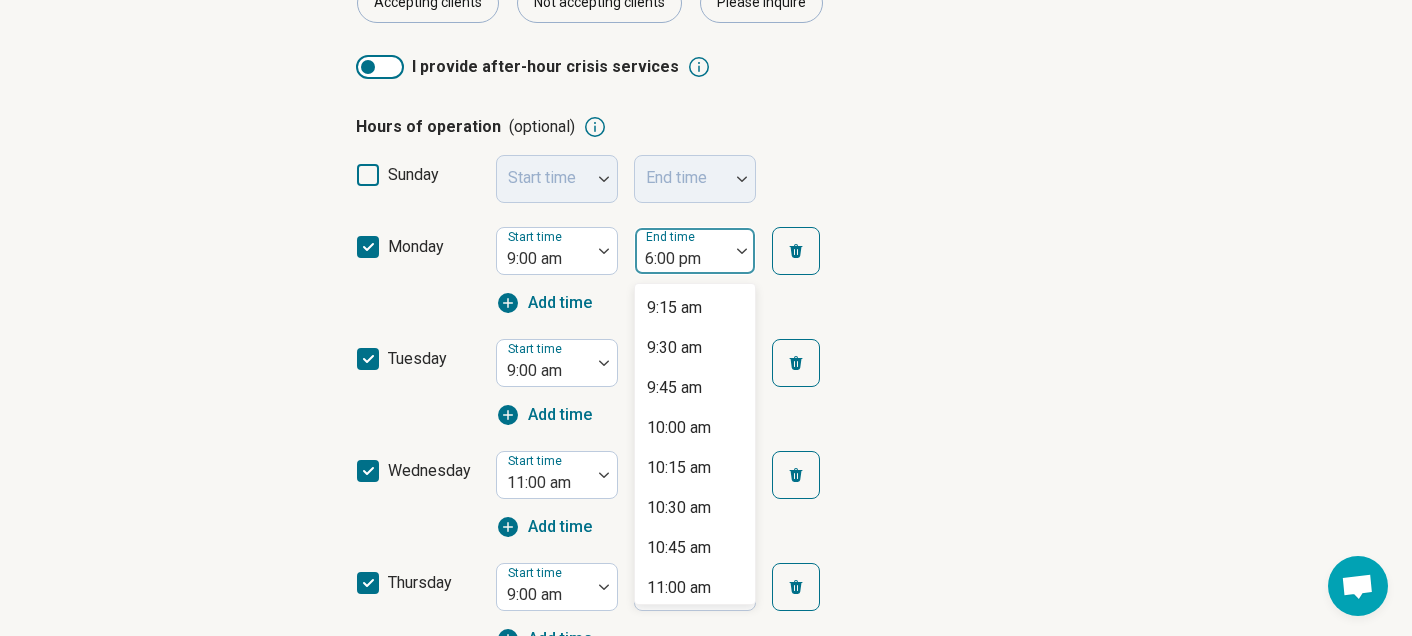 scroll, scrollTop: 1137, scrollLeft: 0, axis: vertical 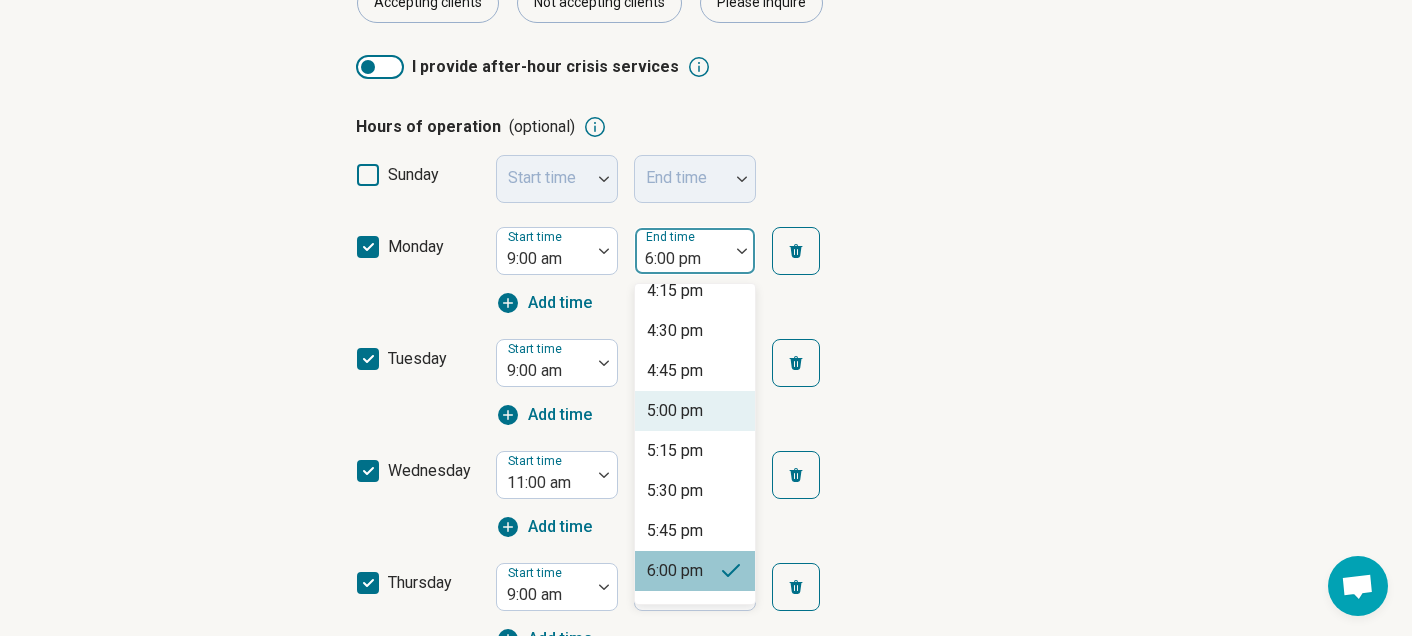 click on "5:00 pm" at bounding box center (675, 411) 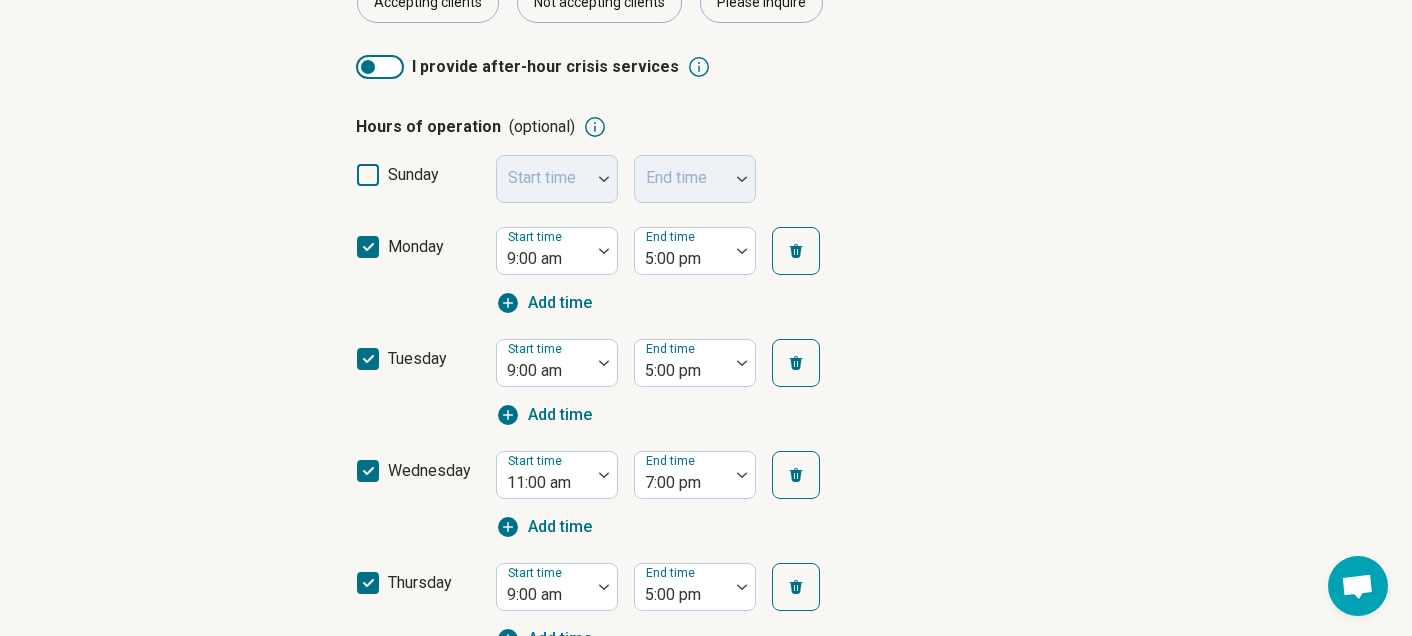 click on "tuesday Start time [TIME] End time [TIME] Add time" at bounding box center (706, 383) 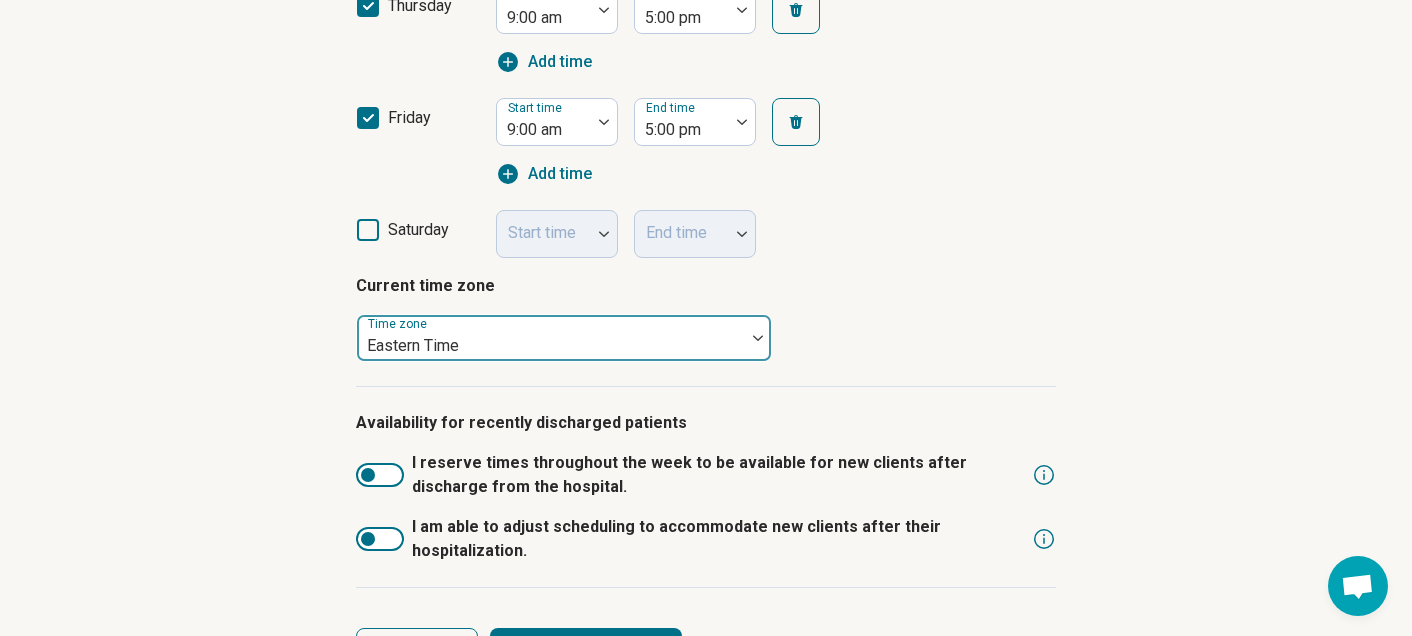 scroll, scrollTop: 1040, scrollLeft: 0, axis: vertical 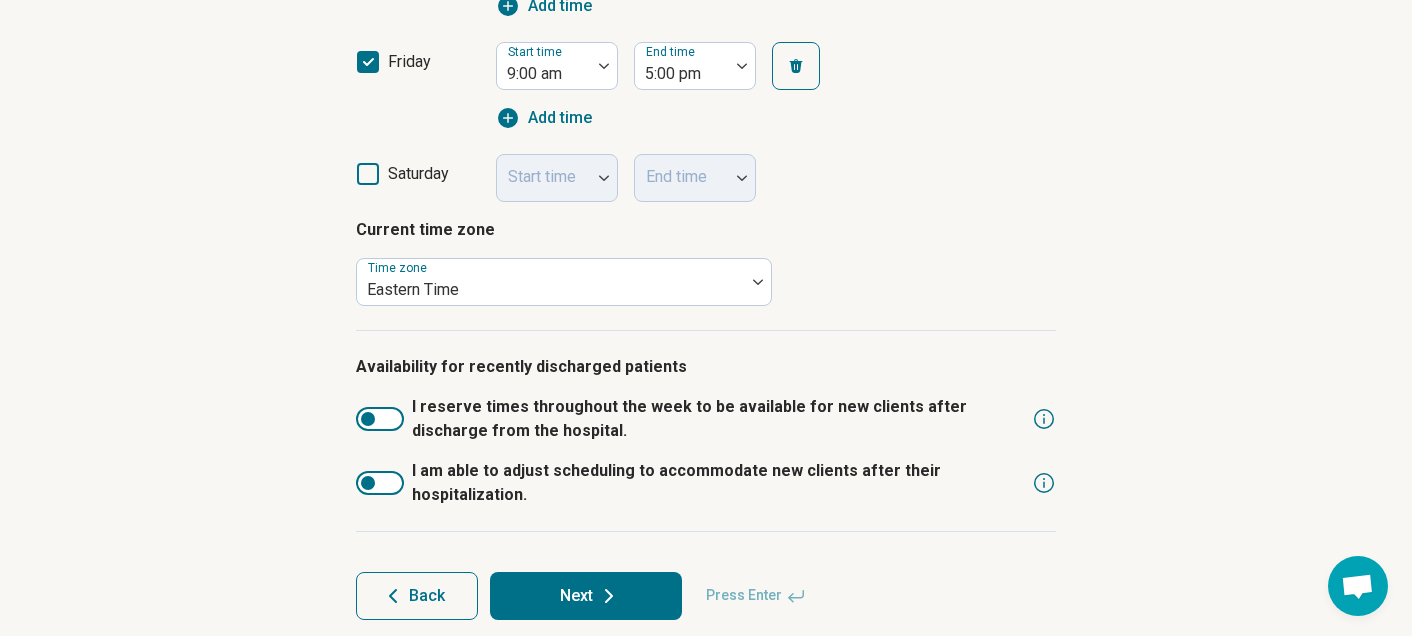 click at bounding box center (368, 419) 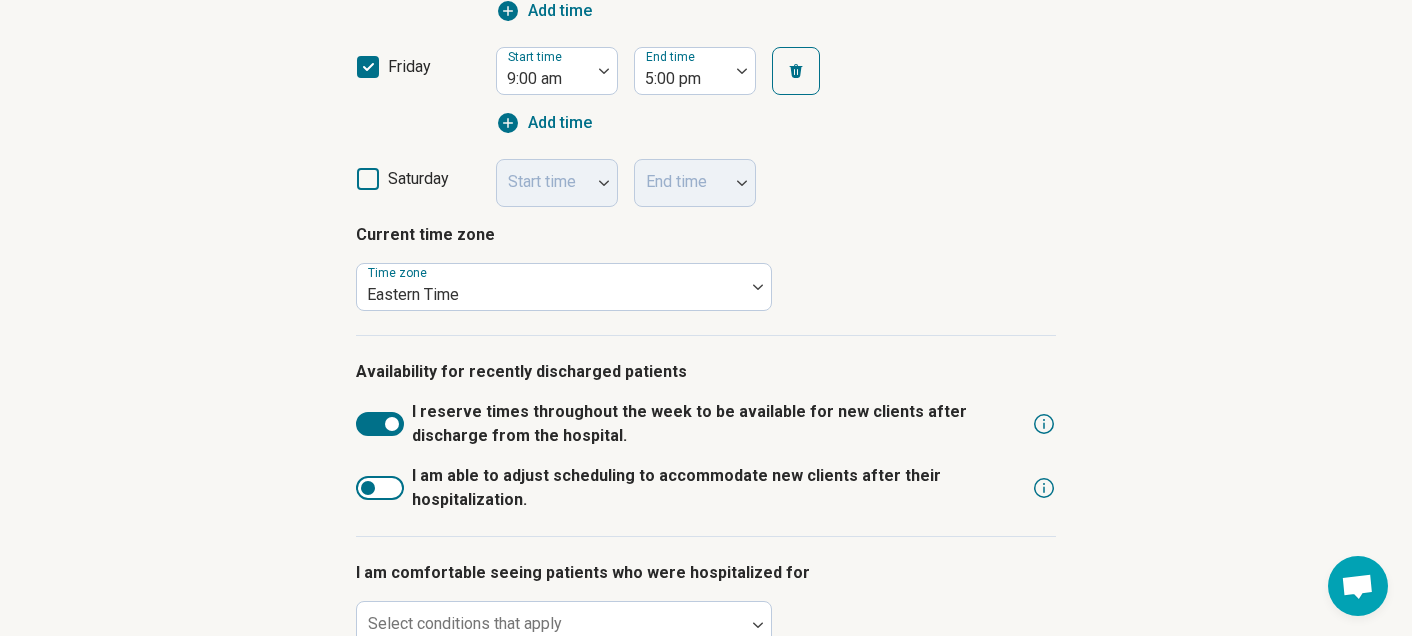 scroll, scrollTop: 1049, scrollLeft: 0, axis: vertical 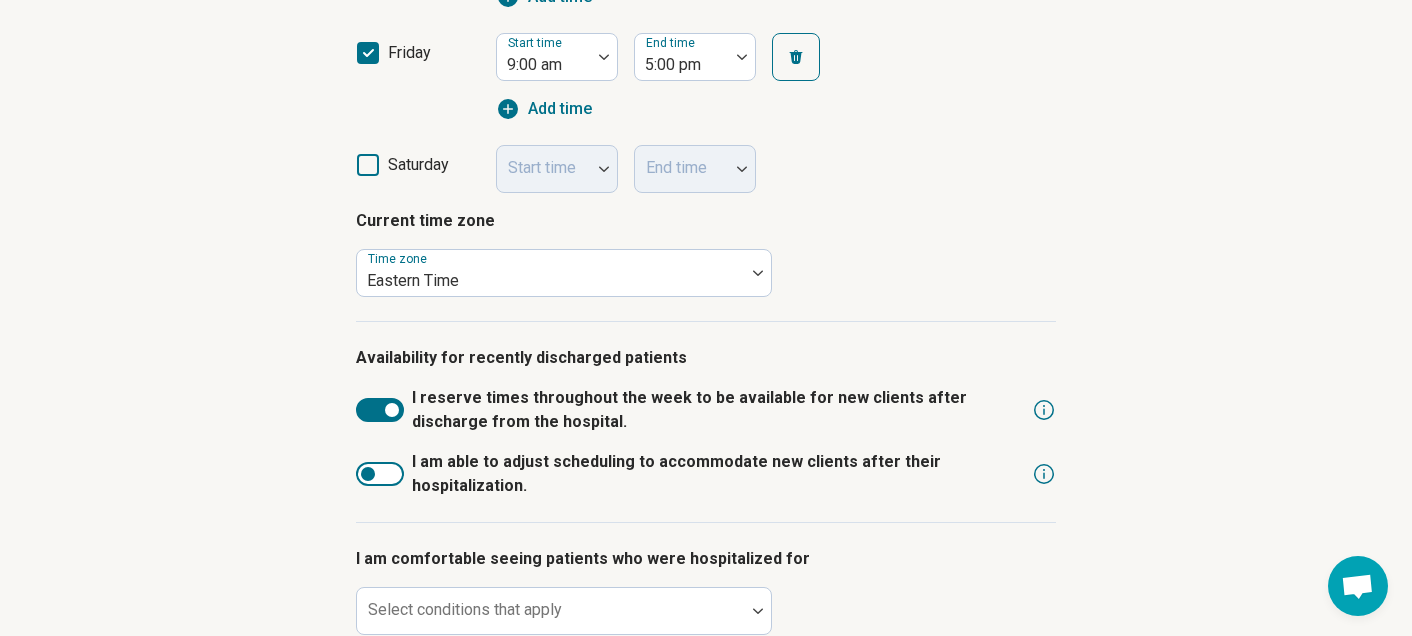 click at bounding box center [380, 474] 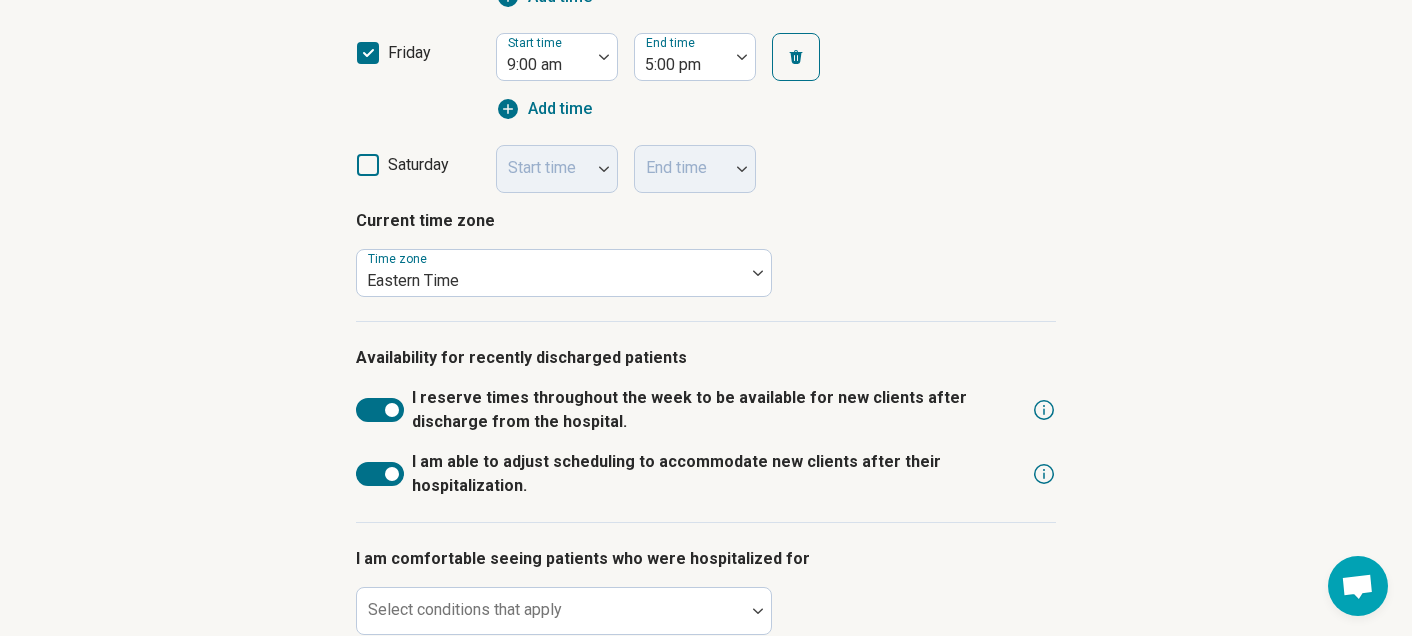 scroll, scrollTop: 10, scrollLeft: 0, axis: vertical 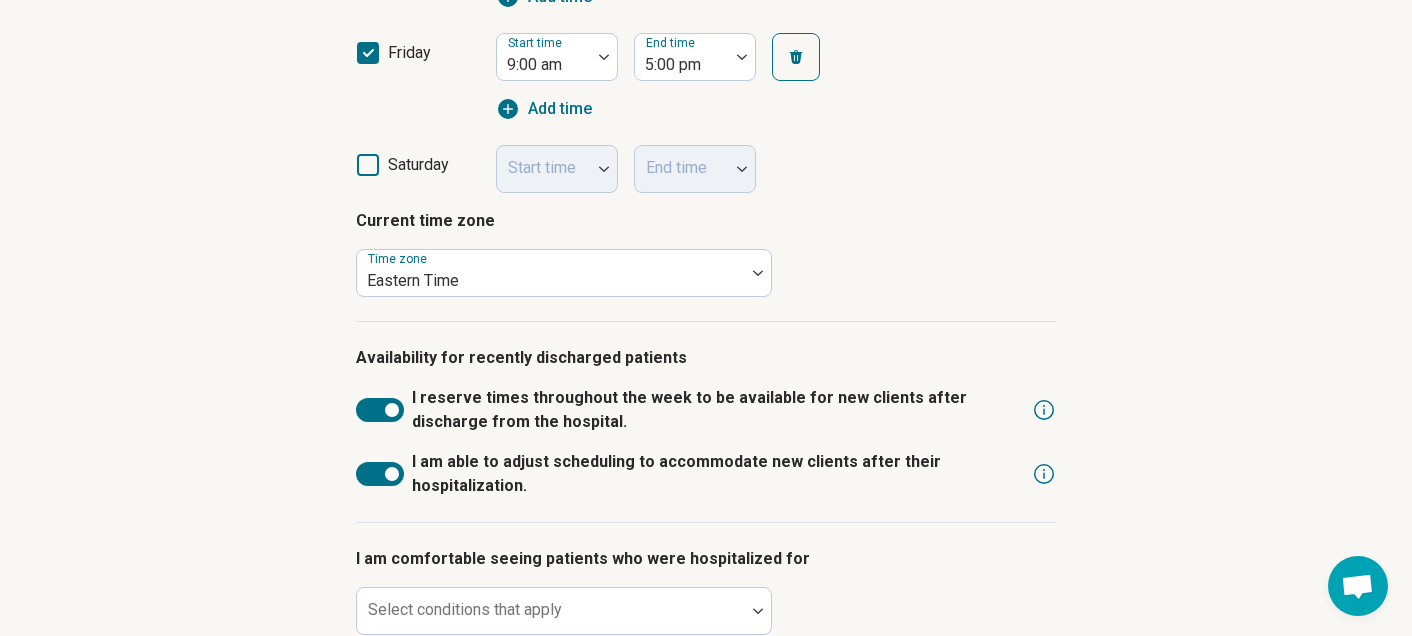 click 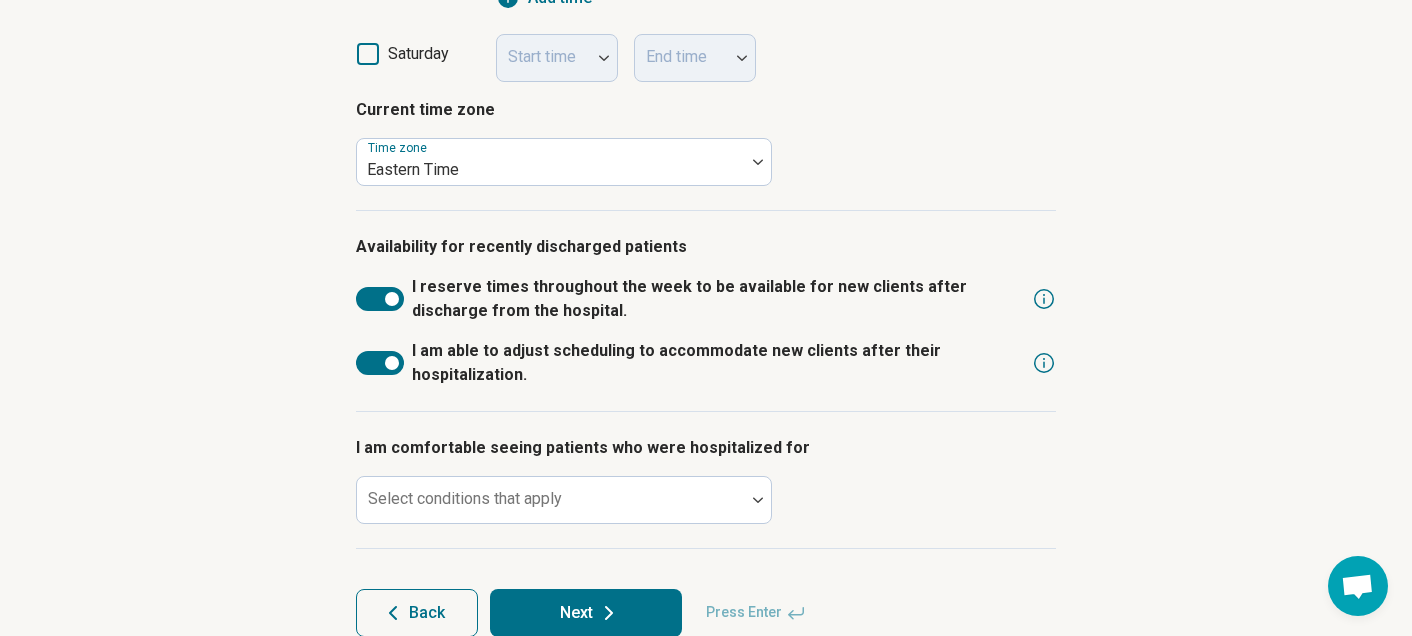 scroll, scrollTop: 1200, scrollLeft: 0, axis: vertical 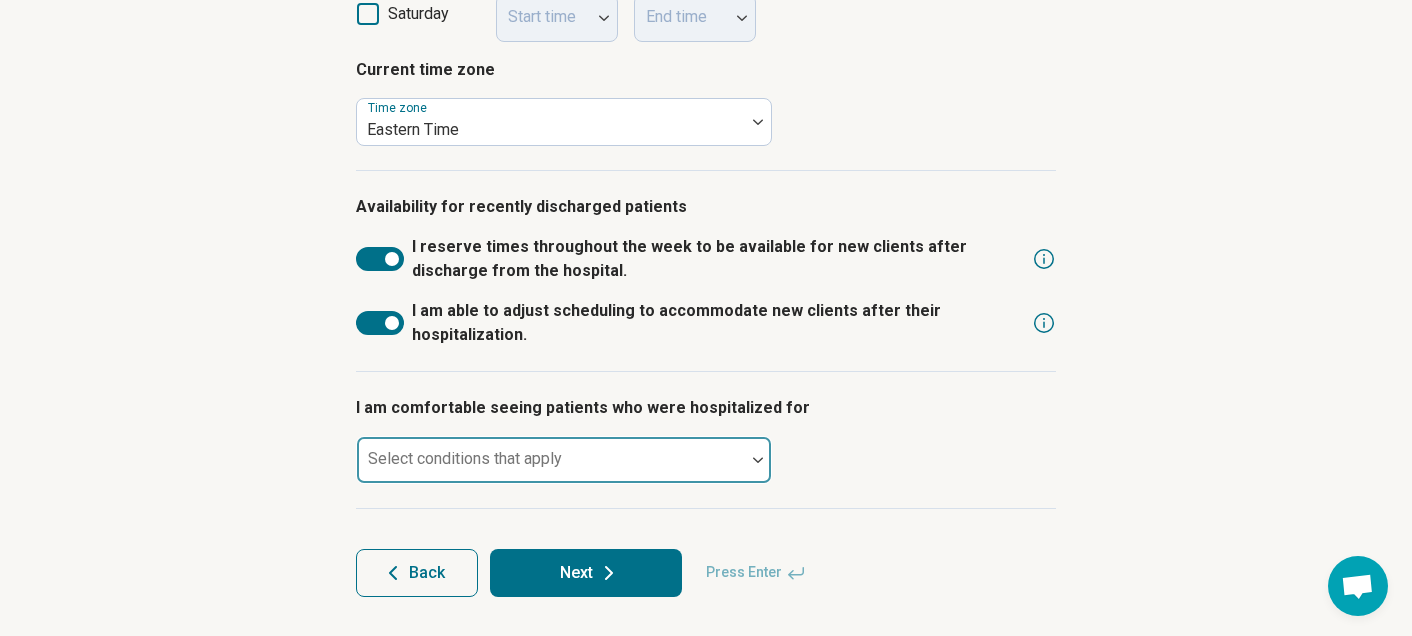 click at bounding box center [551, 468] 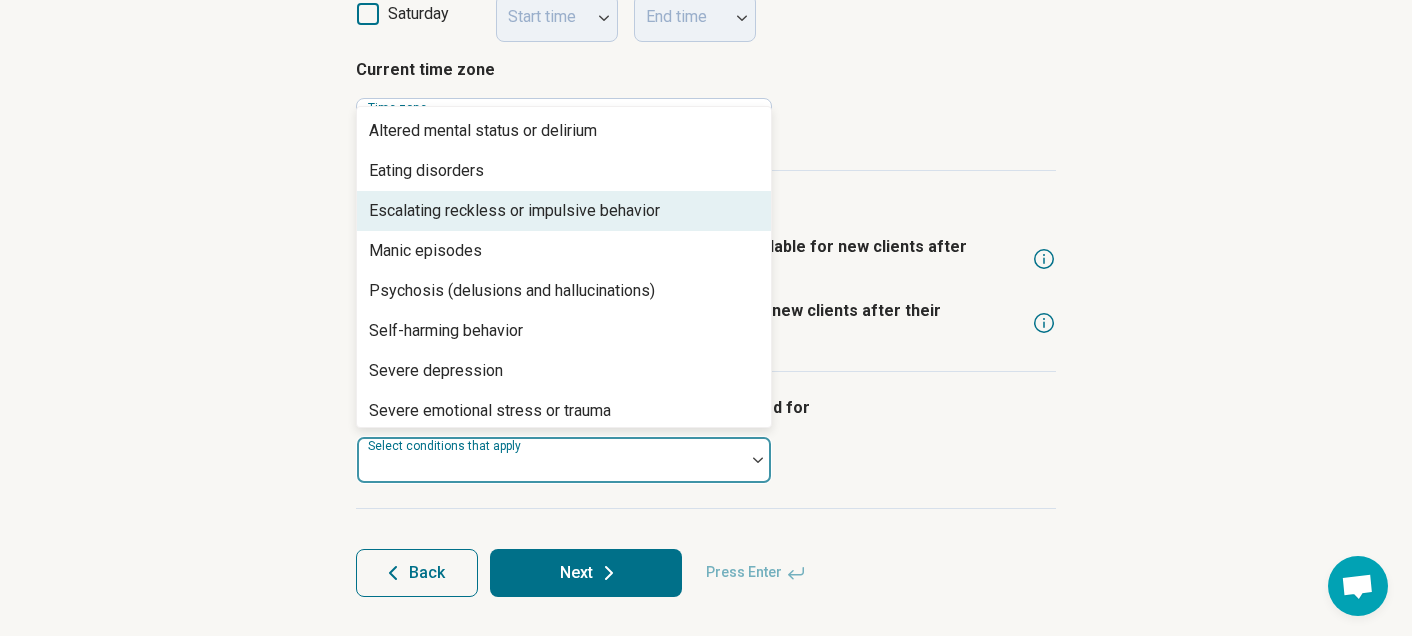 click on "Escalating reckless or impulsive behavior" at bounding box center (514, 211) 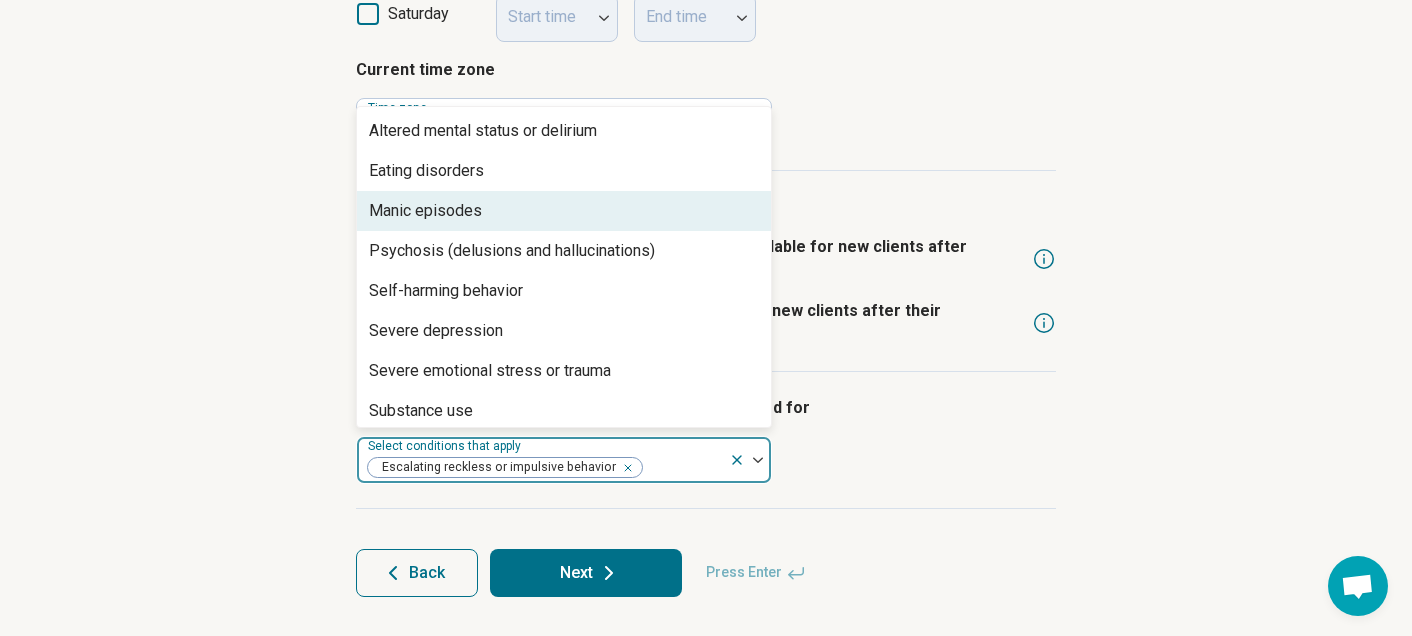 click on "Manic episodes" at bounding box center [564, 211] 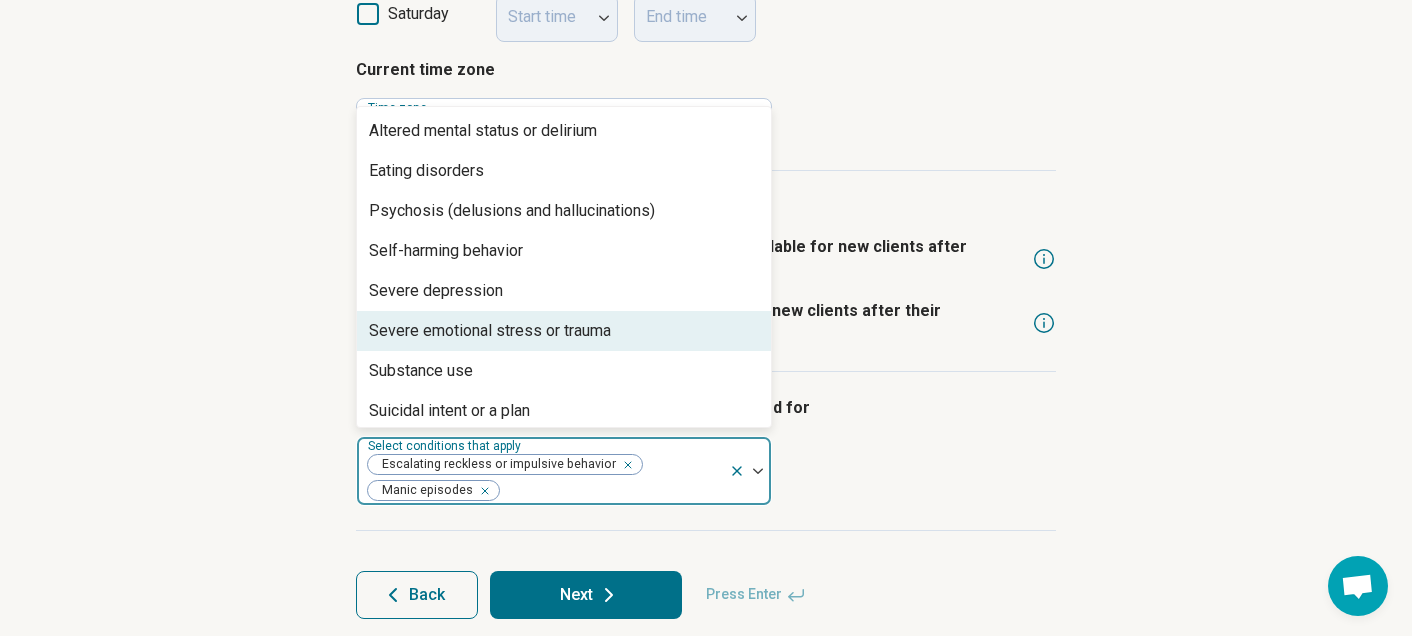 click on "I am comfortable seeing patients who were hospitalized for option Manic episodes, selected. Severe emotional stress or trauma, [NUMBER] of [NUMBER]. [NUMBER] results available. Use Up and Down to choose options, press Enter to select the currently focused option, press Escape to exit the menu, press Tab to select the option and exit the menu. Select conditions that apply Escalating reckless or impulsive behavior Manic episodes Altered mental status or delirium Eating disorders Psychosis (delusions and hallucinations) Self-harming behavior Severe depression Severe emotional stress or trauma Substance use Suicidal intent or a plan Suicide attempt" at bounding box center (706, 451) 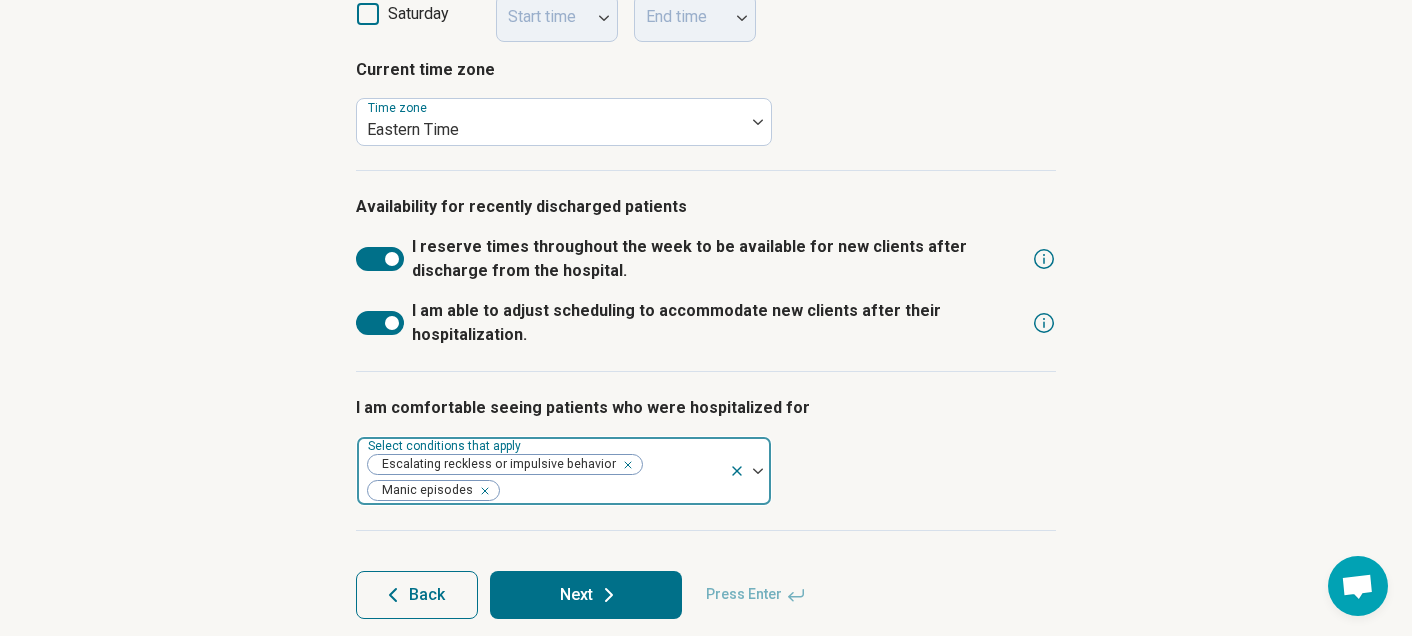 click at bounding box center [611, 491] 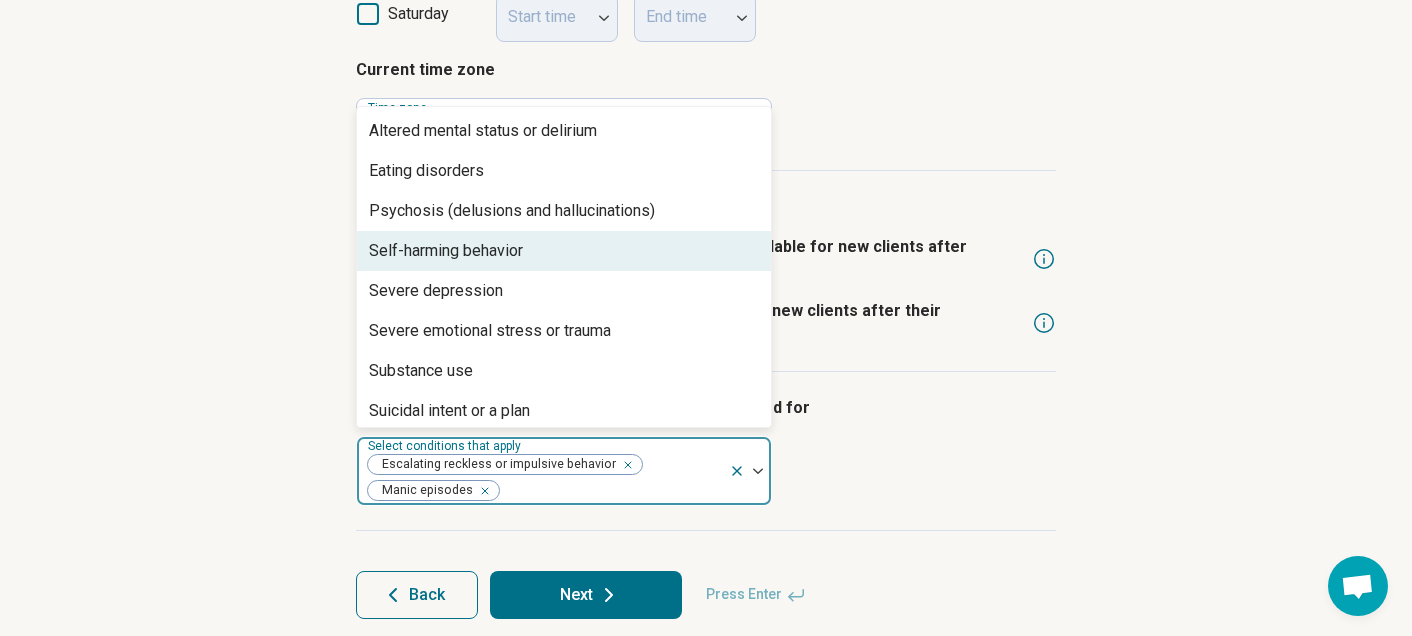 click on "Self-harming behavior" at bounding box center [446, 251] 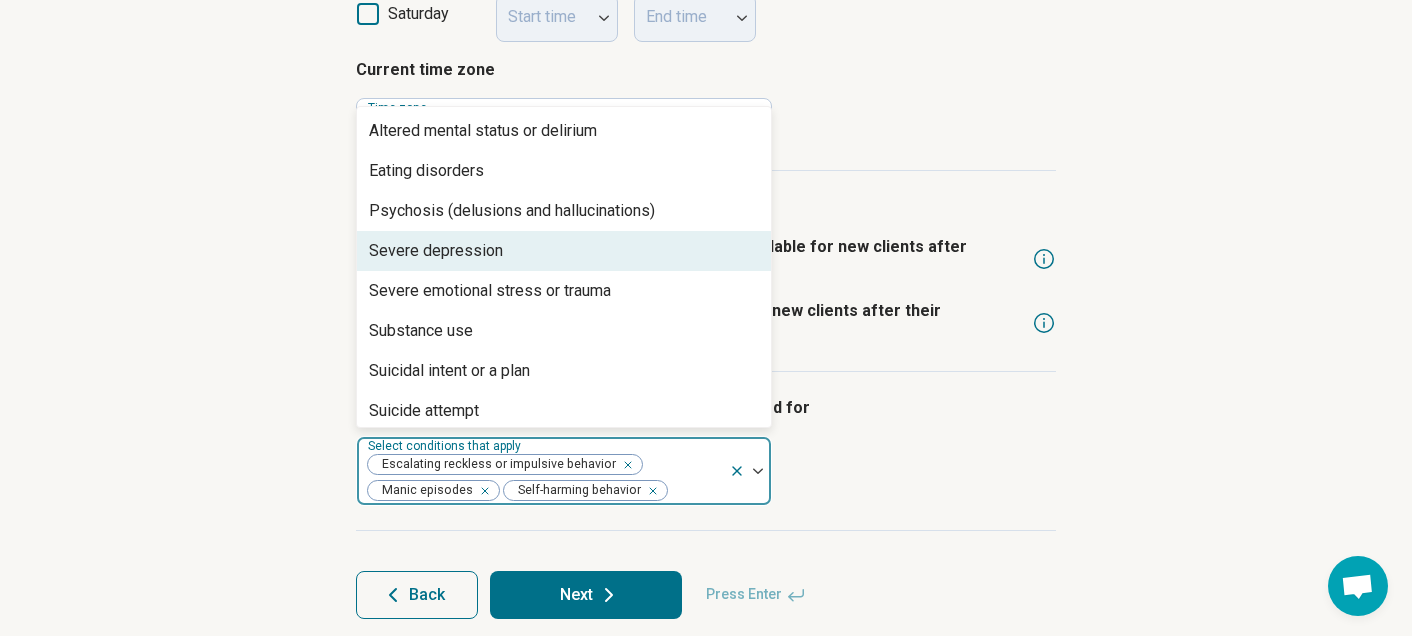 click on "Severe depression" at bounding box center [436, 251] 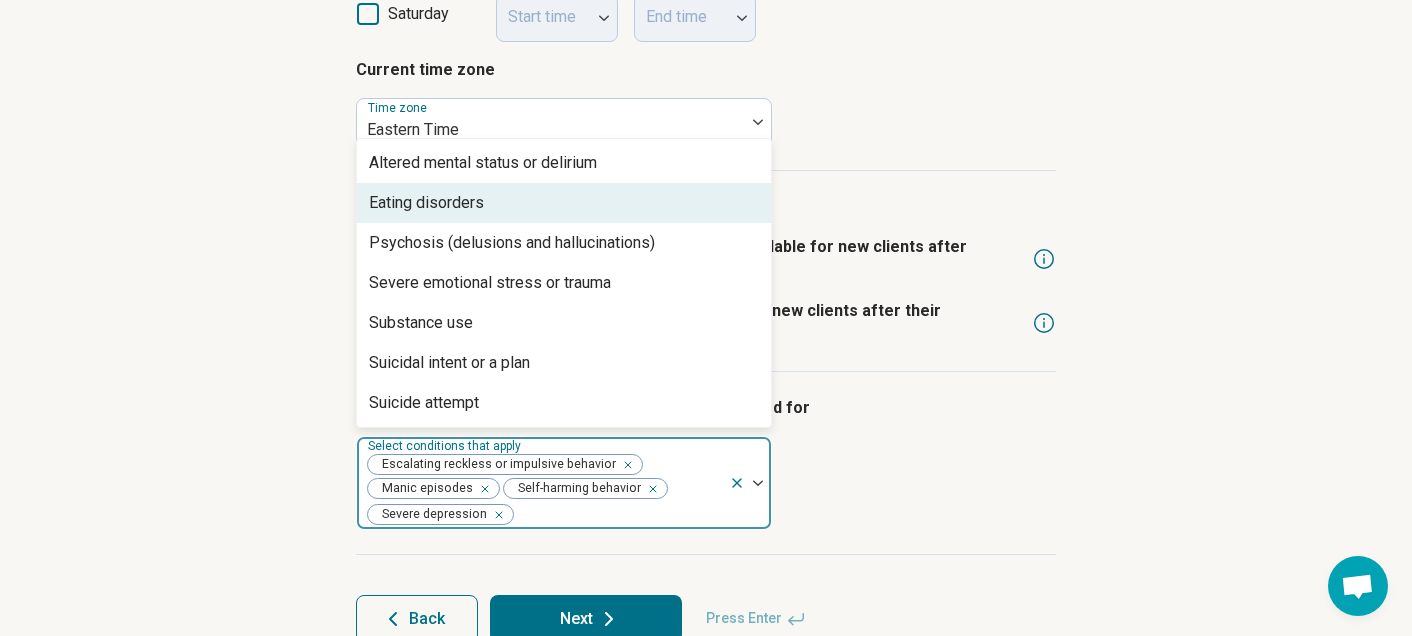 click on "Eating disorders" at bounding box center (564, 203) 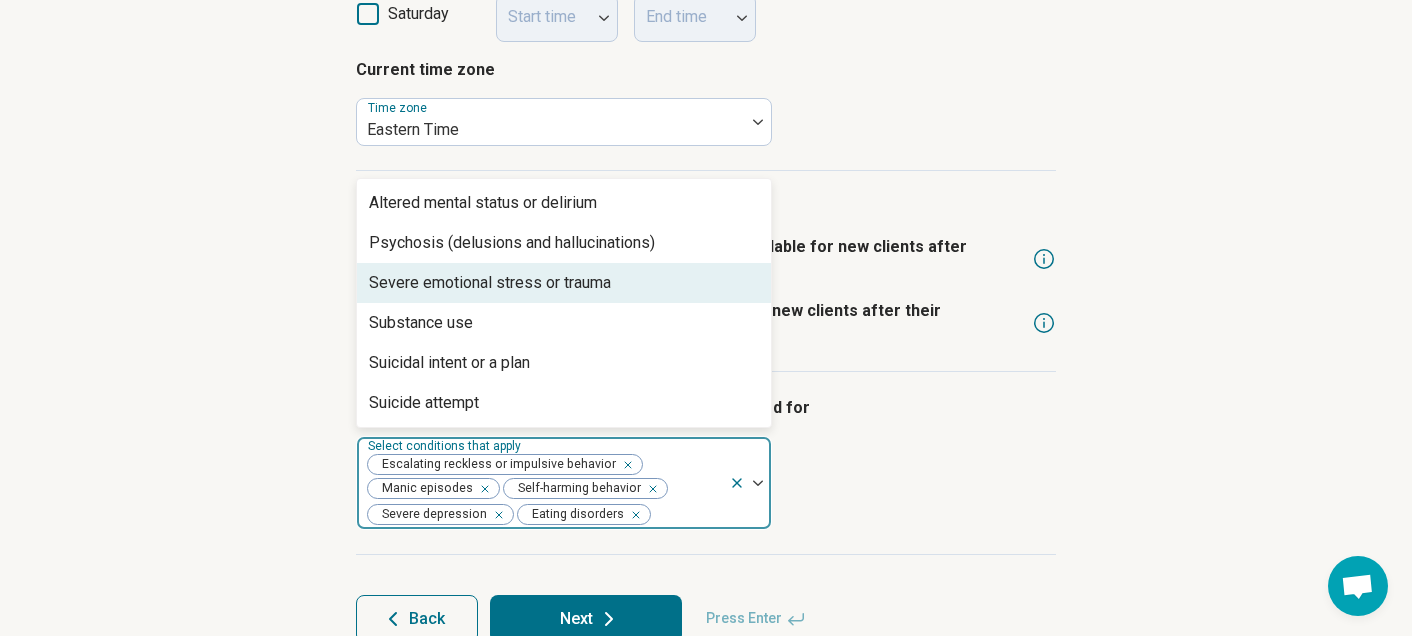 click on "Severe emotional stress or trauma" at bounding box center [490, 283] 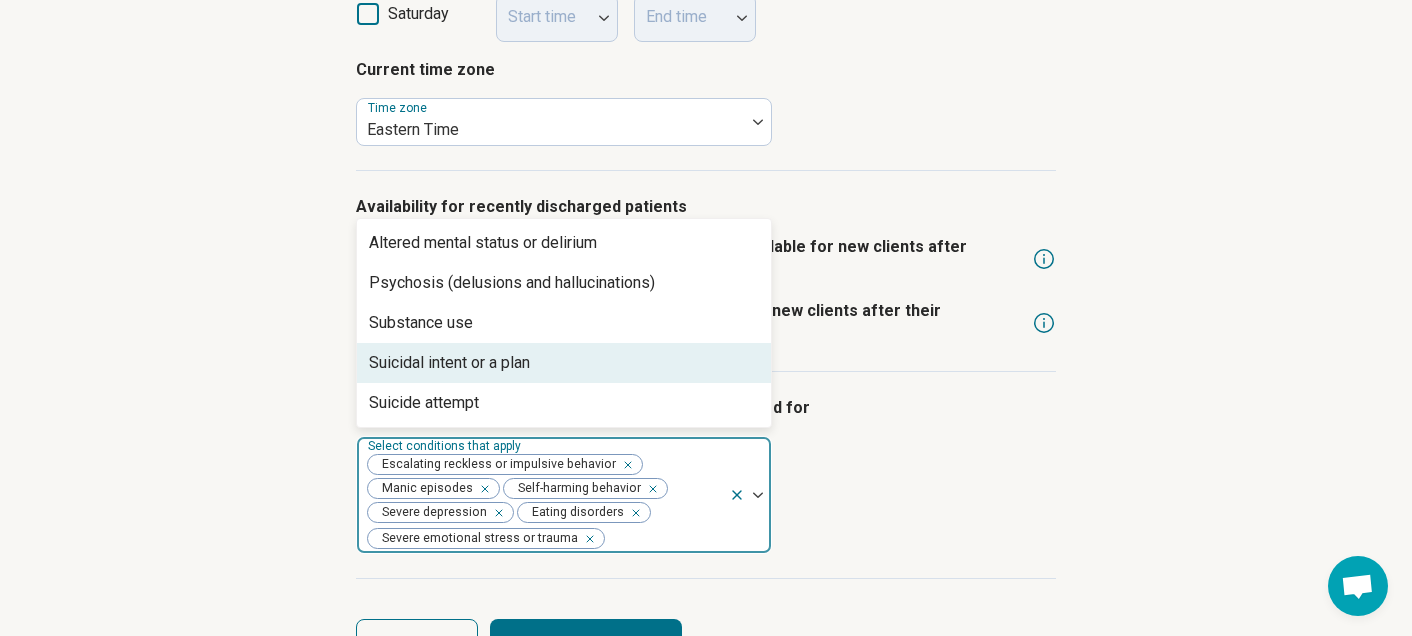 click on "Suicidal intent or a plan" at bounding box center [449, 363] 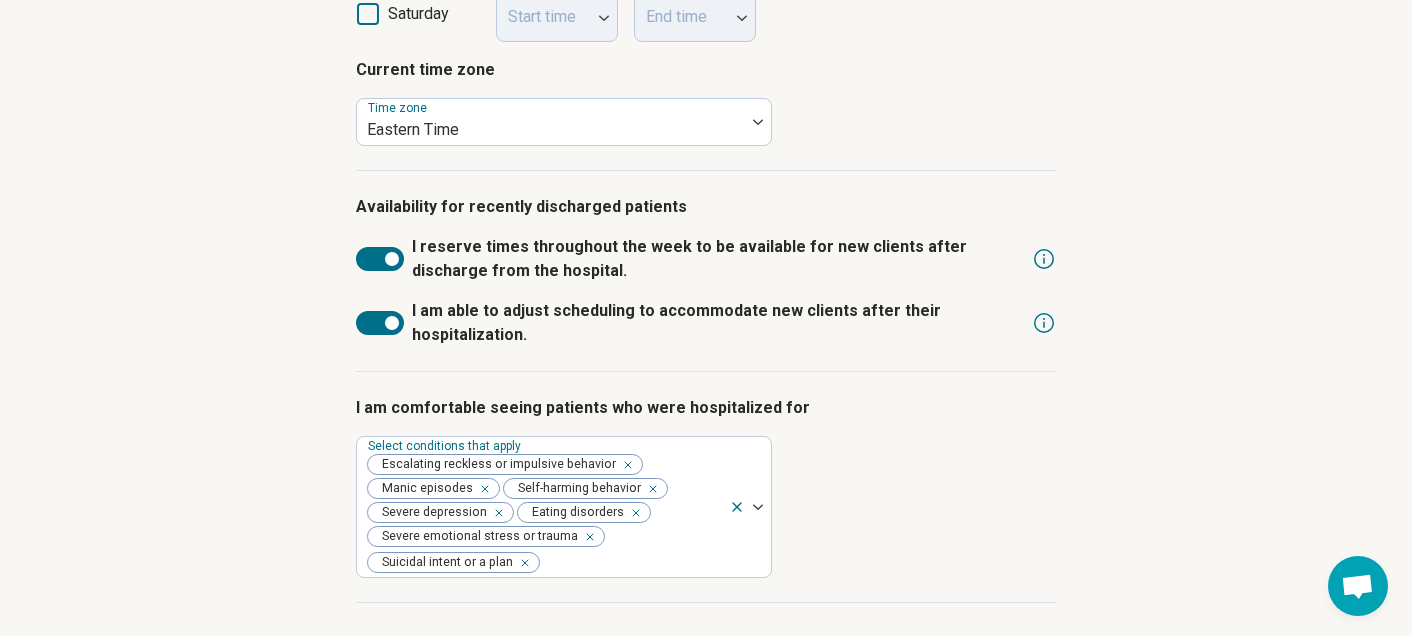 click on "I am comfortable seeing patients who were hospitalized for Select conditions that apply Escalating reckless or impulsive behavior Manic episodes Self-harming behavior Severe depression Eating disorders Severe emotional stress or trauma Suicidal intent or a plan" at bounding box center [706, 487] 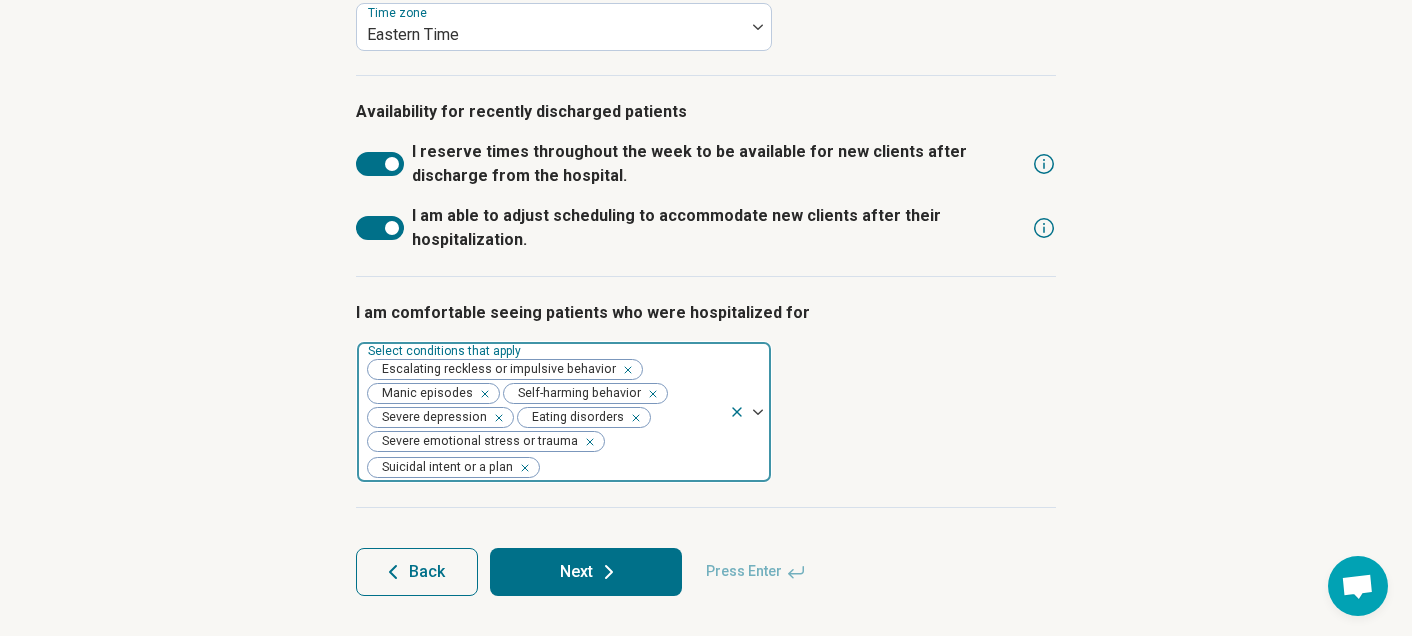 click on "Escalating reckless or impulsive behavior Manic episodes Self-harming behavior Severe depression Eating disorders Severe emotional stress or trauma Suicidal intent or a plan" at bounding box center (543, 412) 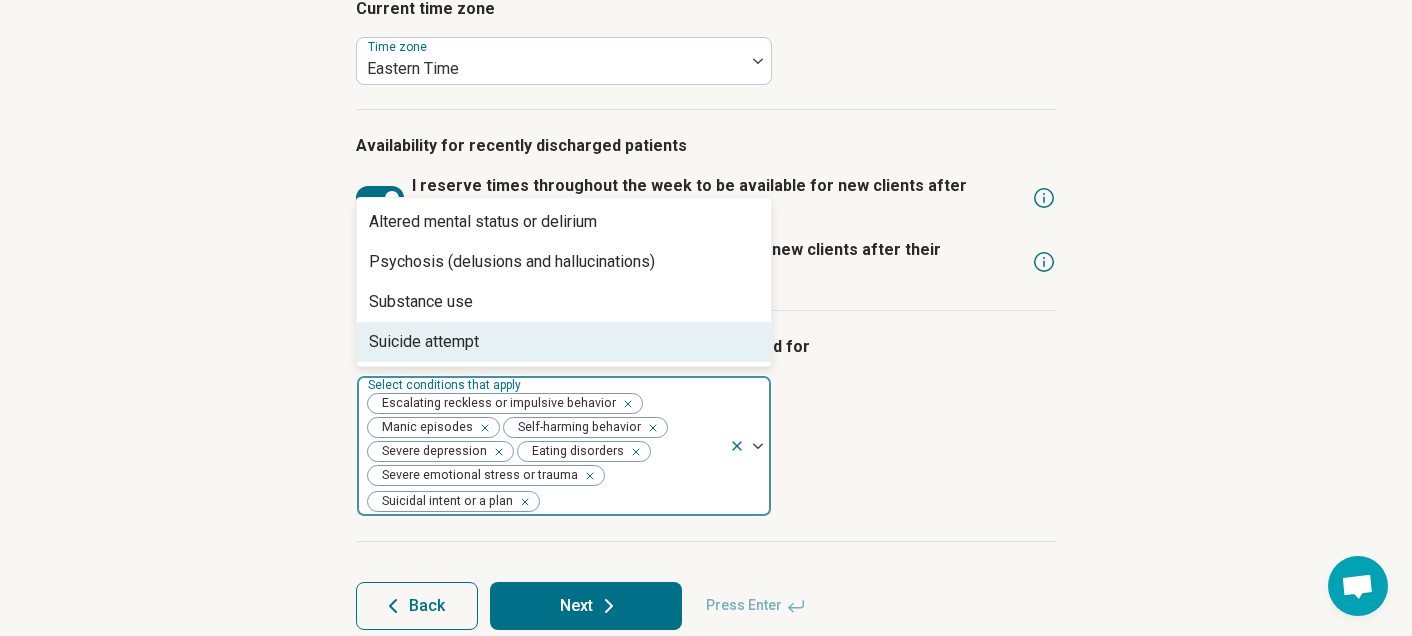 scroll, scrollTop: 1248, scrollLeft: 0, axis: vertical 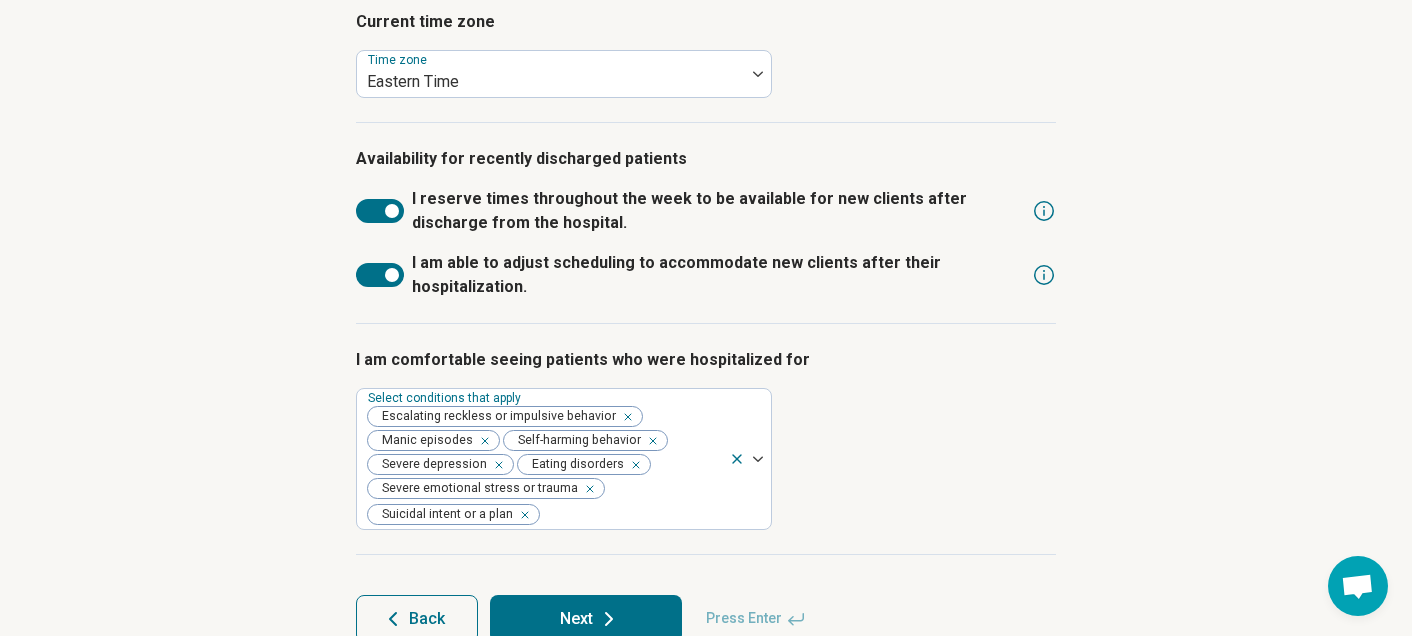 click on "Next" at bounding box center (586, 619) 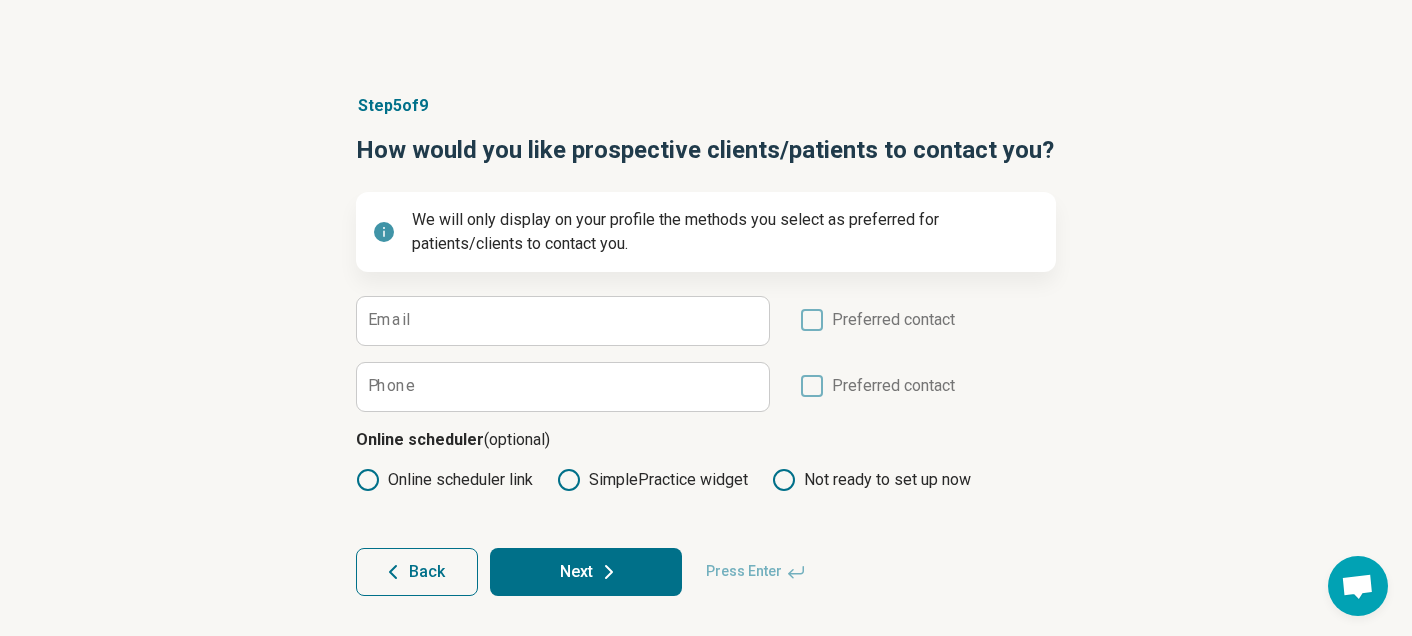 scroll, scrollTop: 77, scrollLeft: 0, axis: vertical 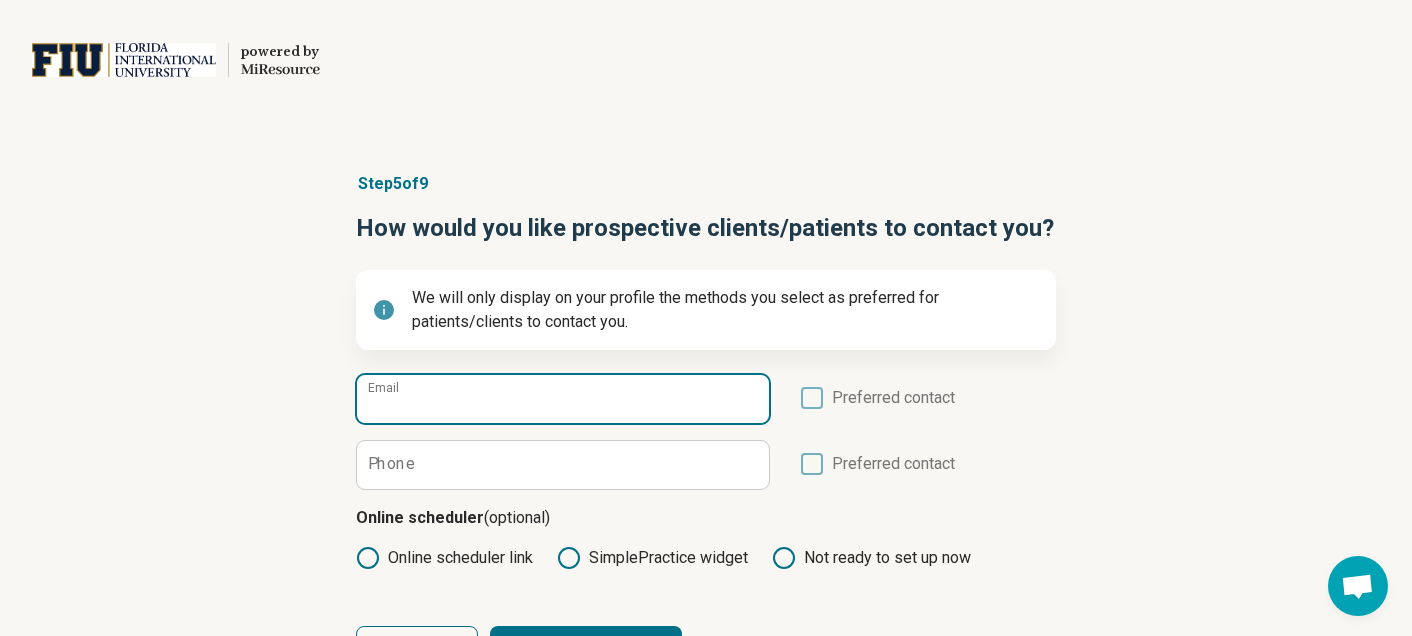 click on "Email" at bounding box center (563, 399) 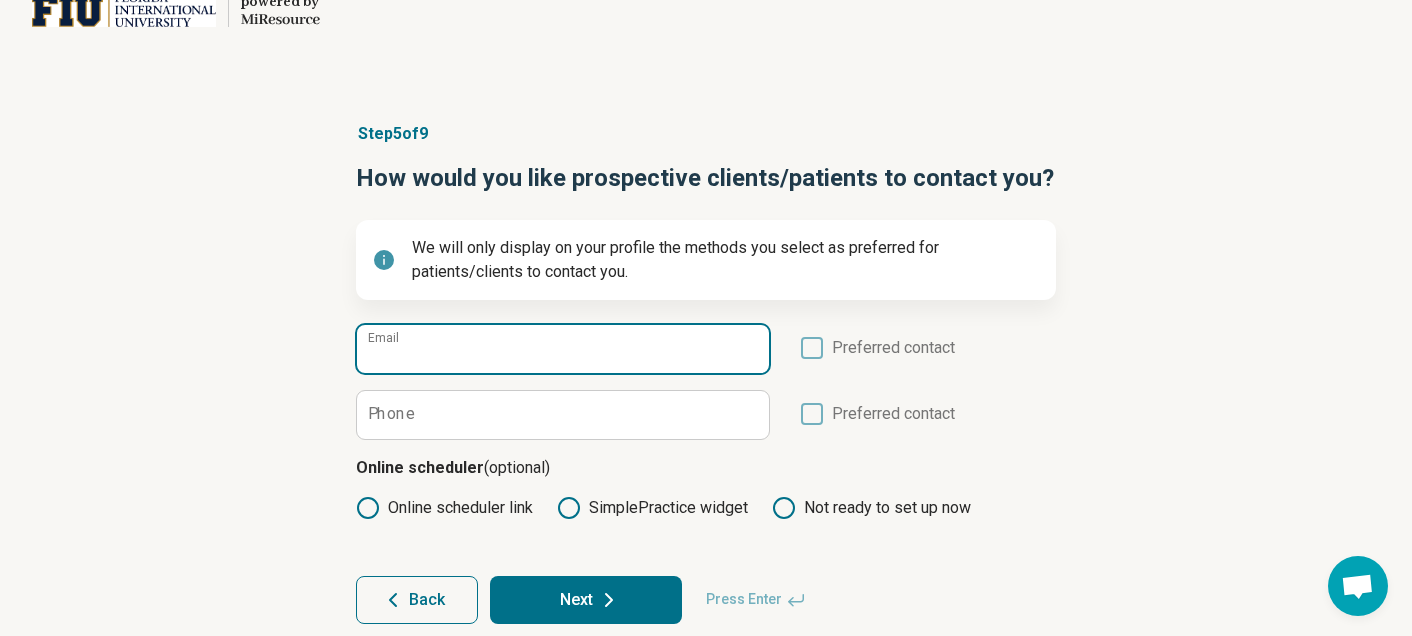 scroll, scrollTop: 77, scrollLeft: 0, axis: vertical 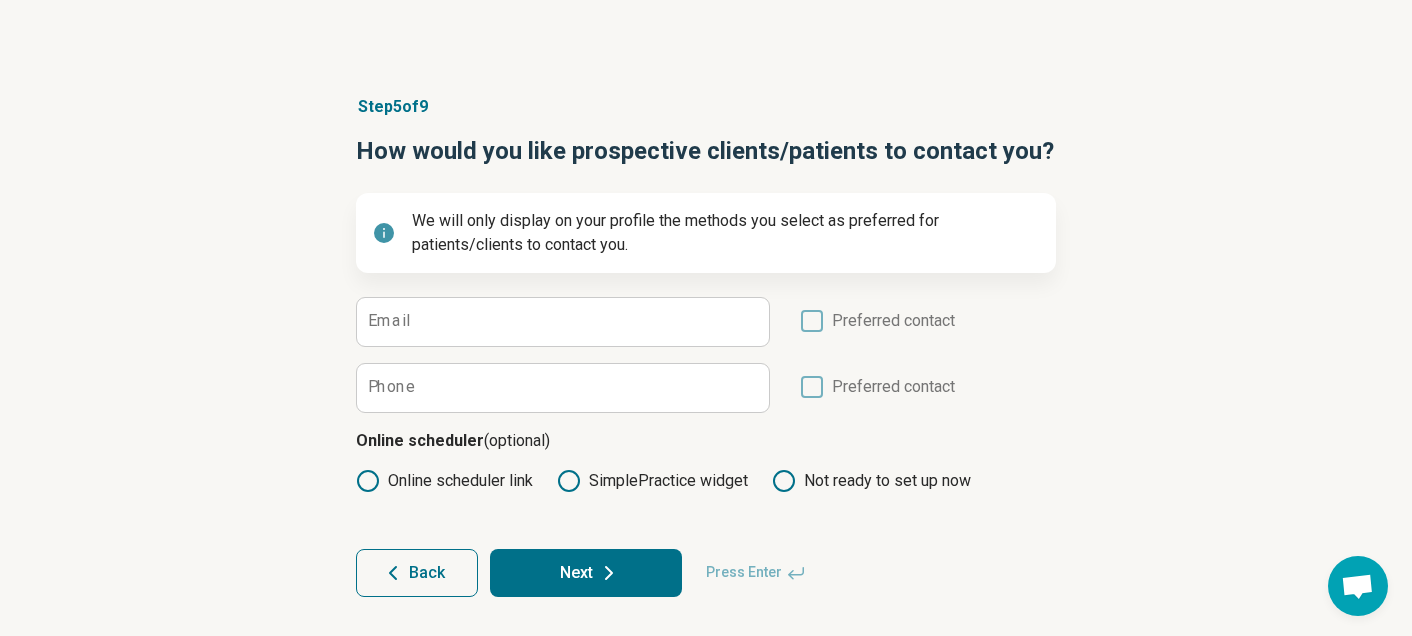click 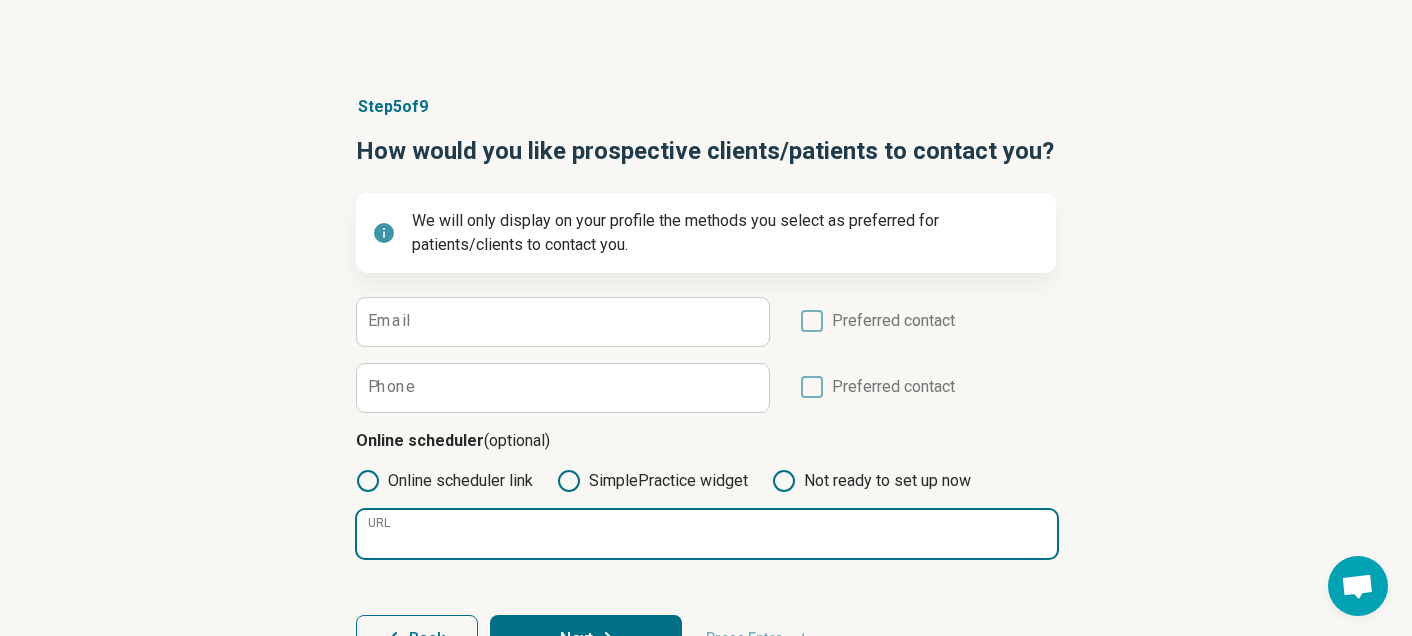 click on "URL" at bounding box center [707, 534] 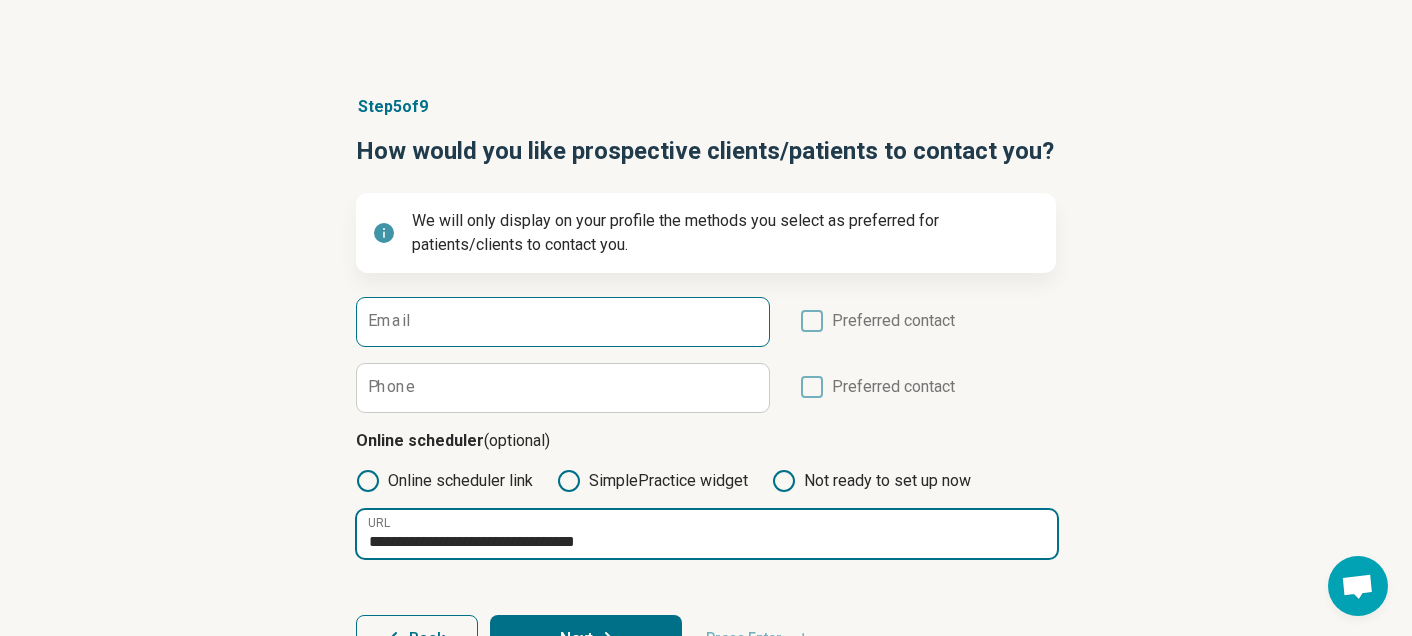 type on "**********" 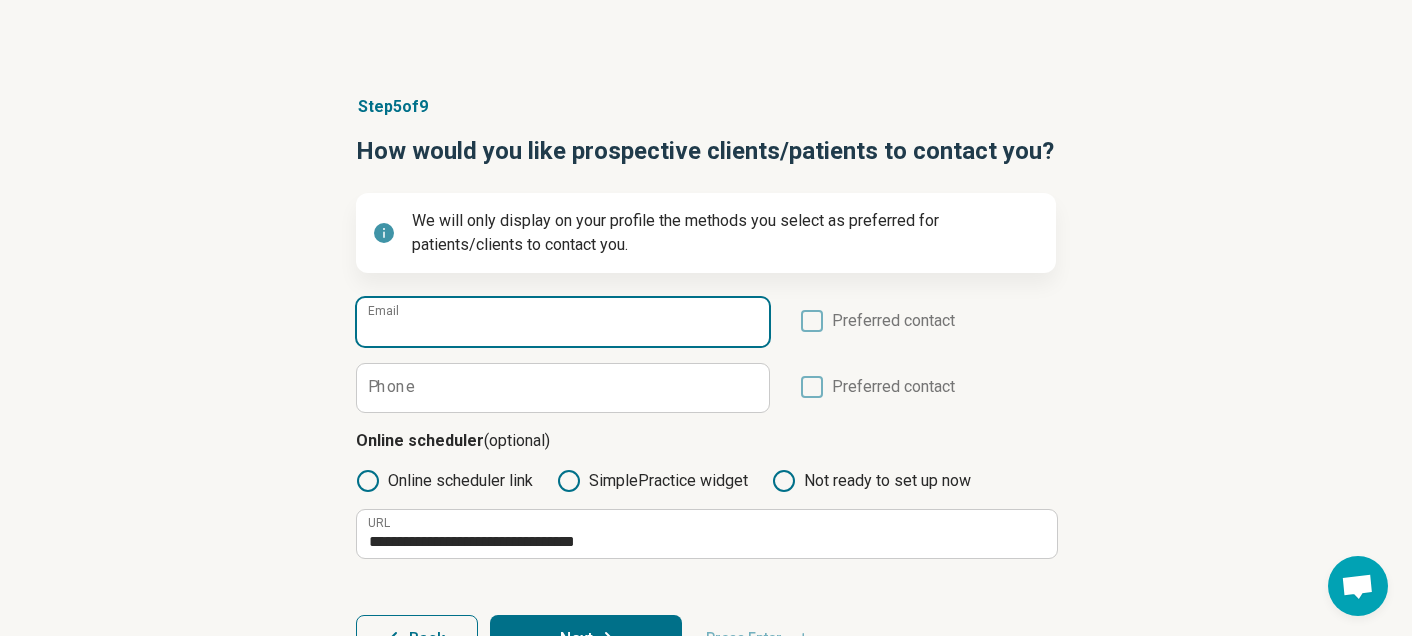 click on "Email" at bounding box center (563, 322) 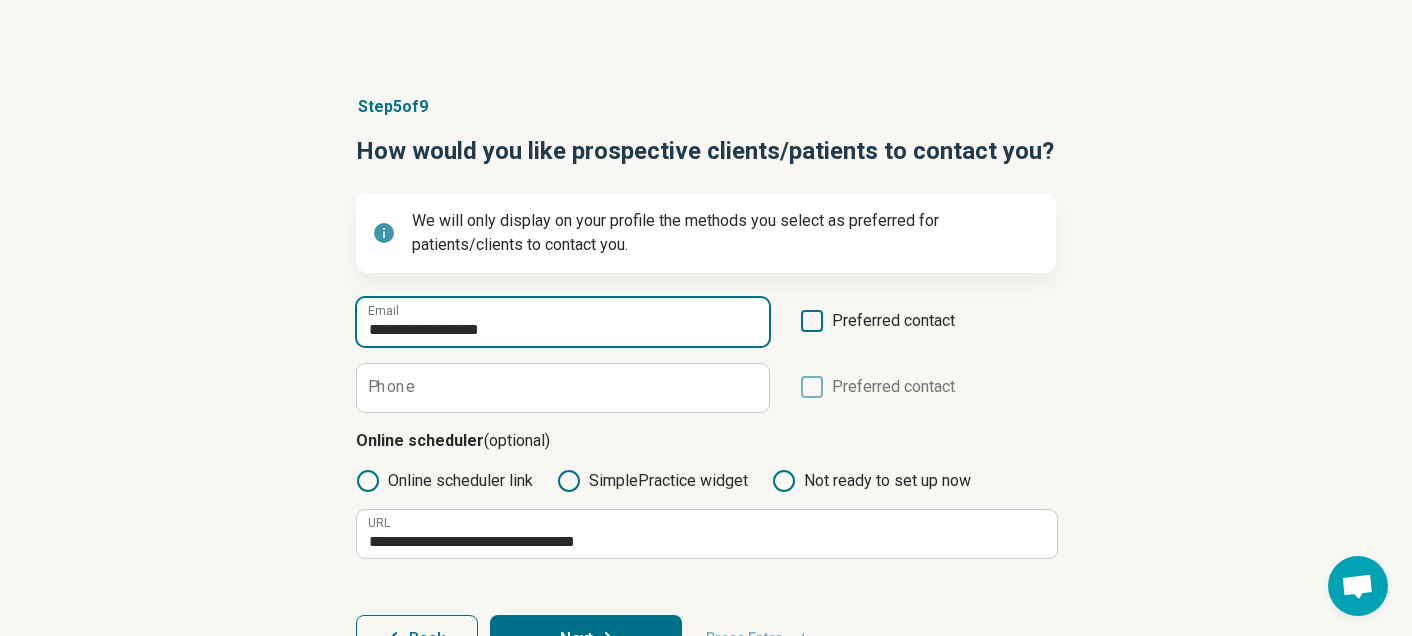 type on "**********" 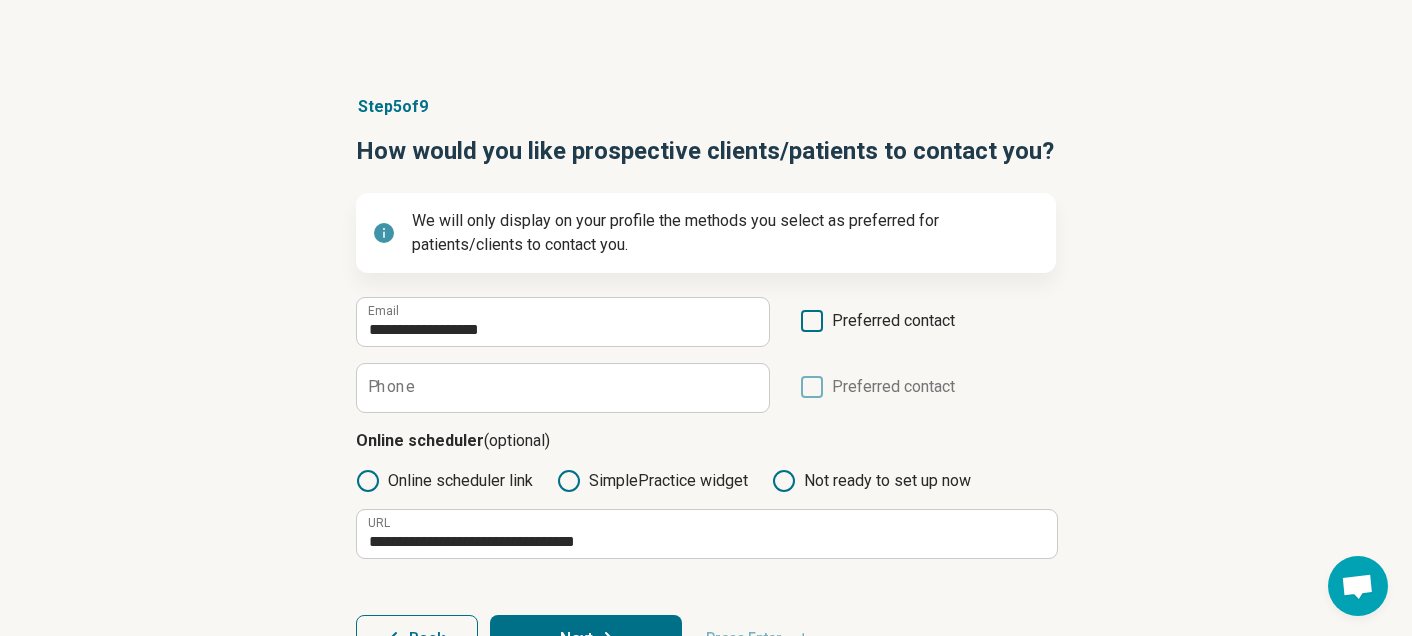 click on "Phone" at bounding box center [391, 387] 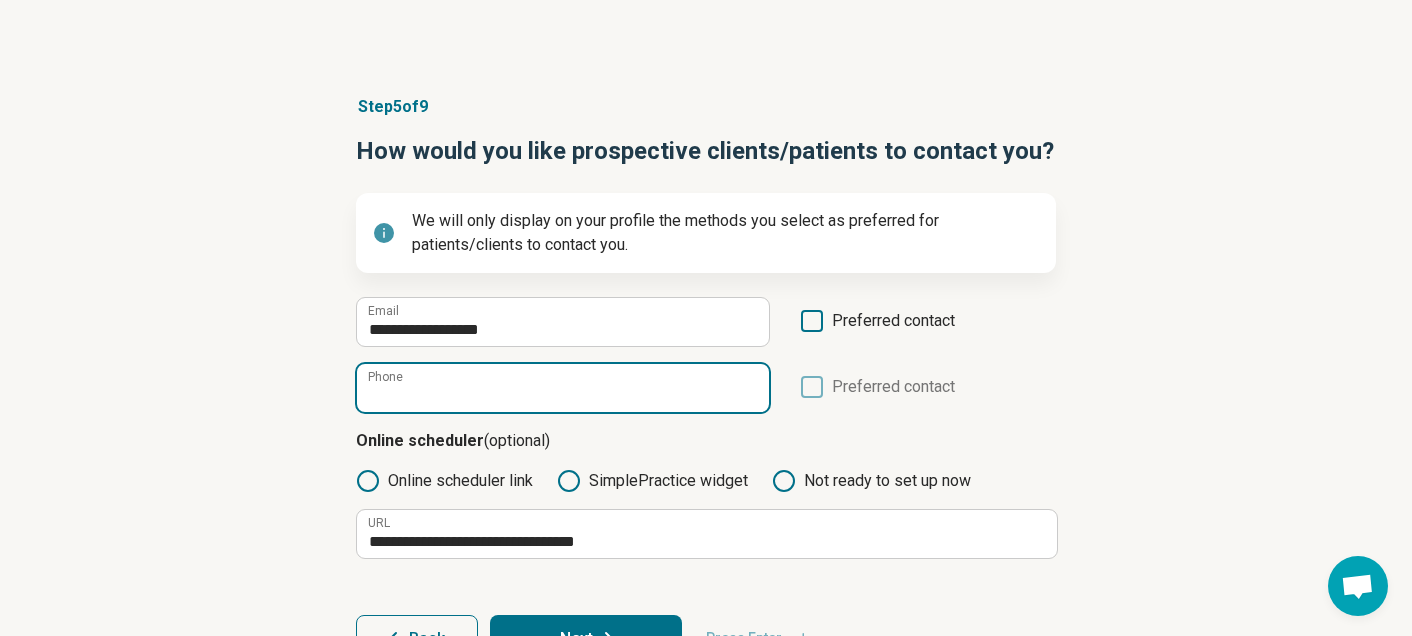 click on "Phone" at bounding box center (563, 388) 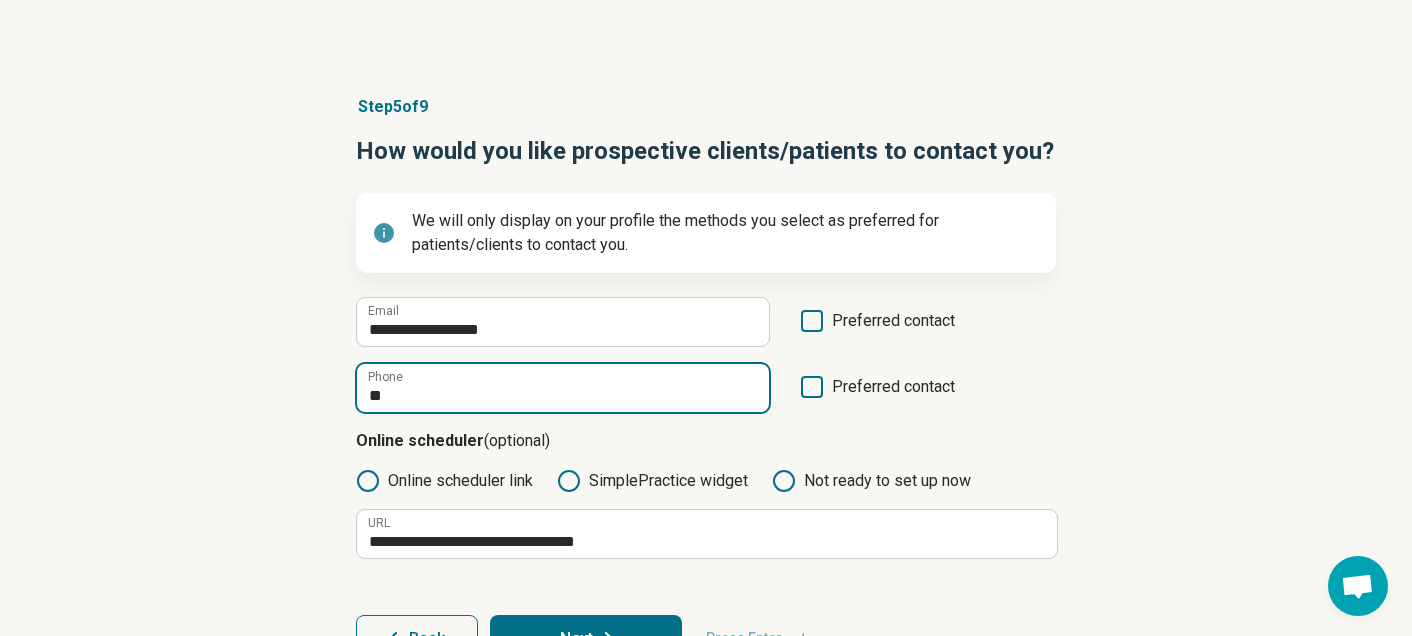 type on "*" 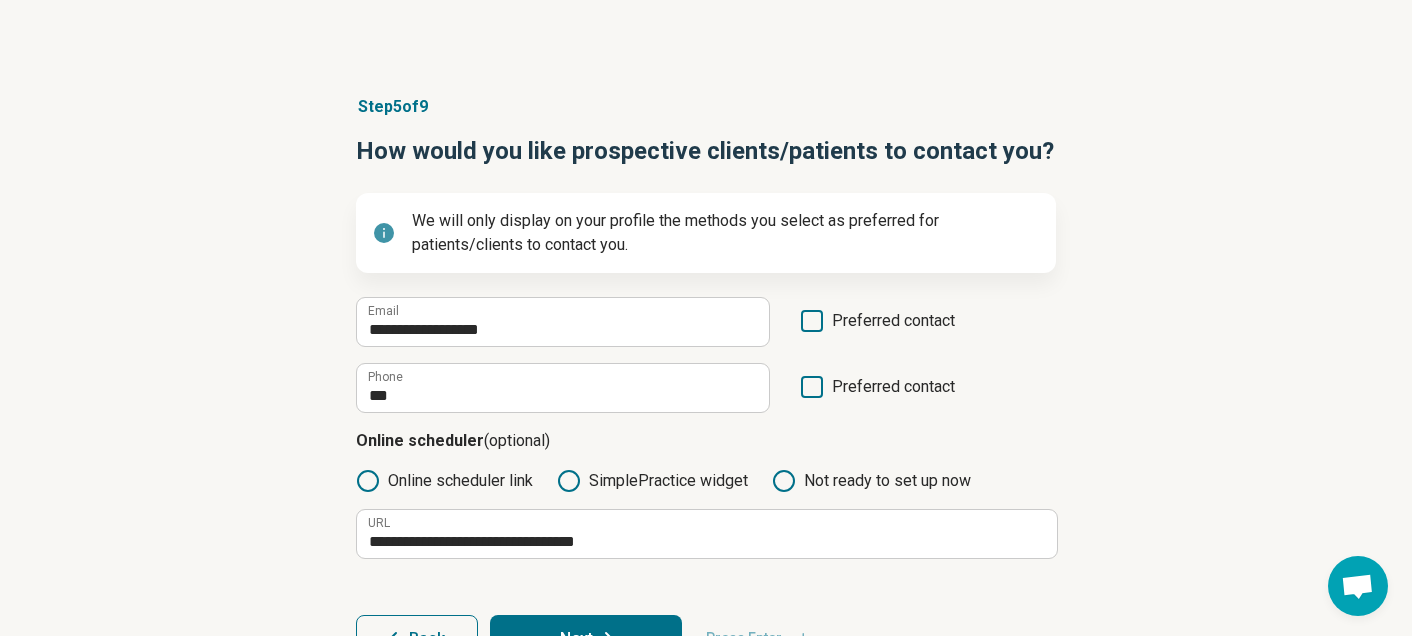 click 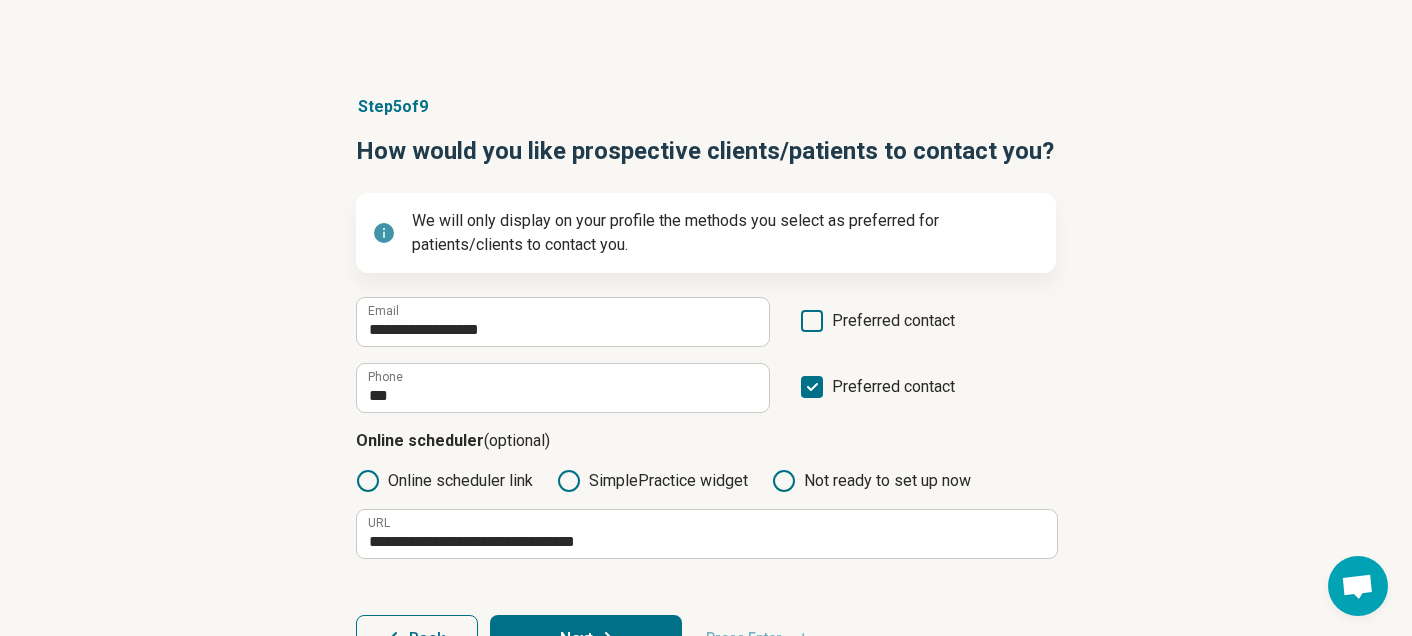 scroll, scrollTop: 10, scrollLeft: 0, axis: vertical 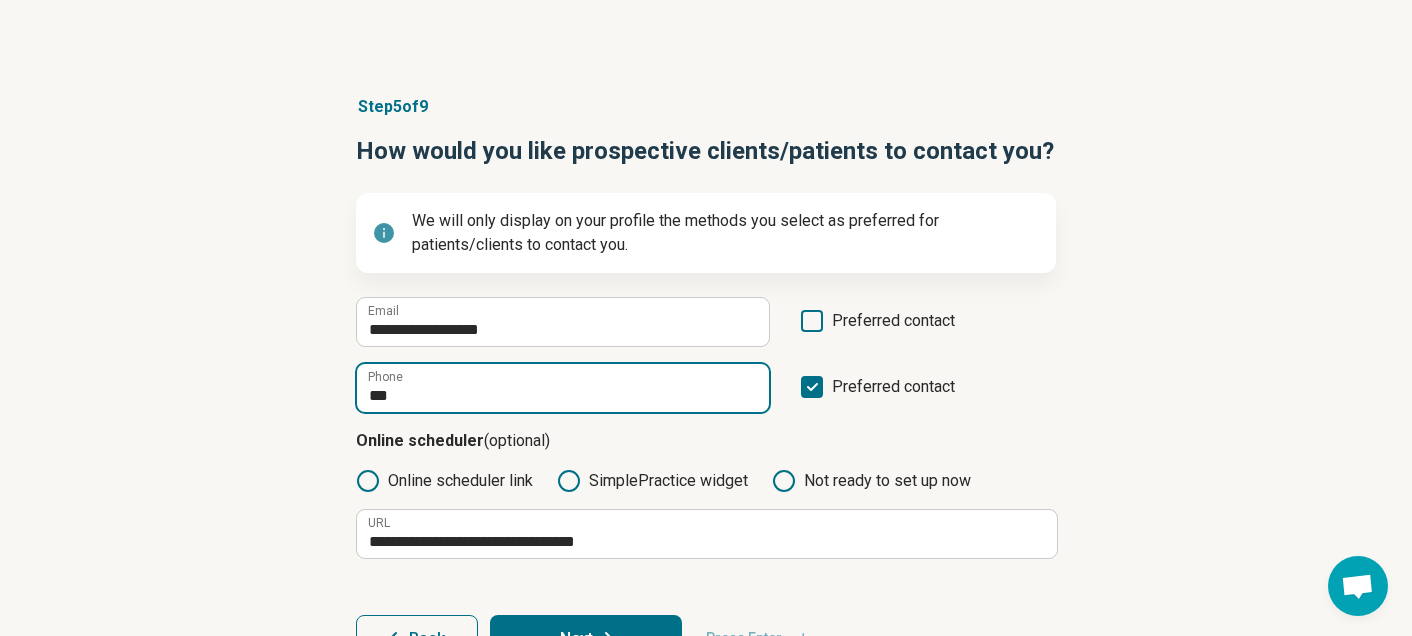 click on "***" at bounding box center [563, 388] 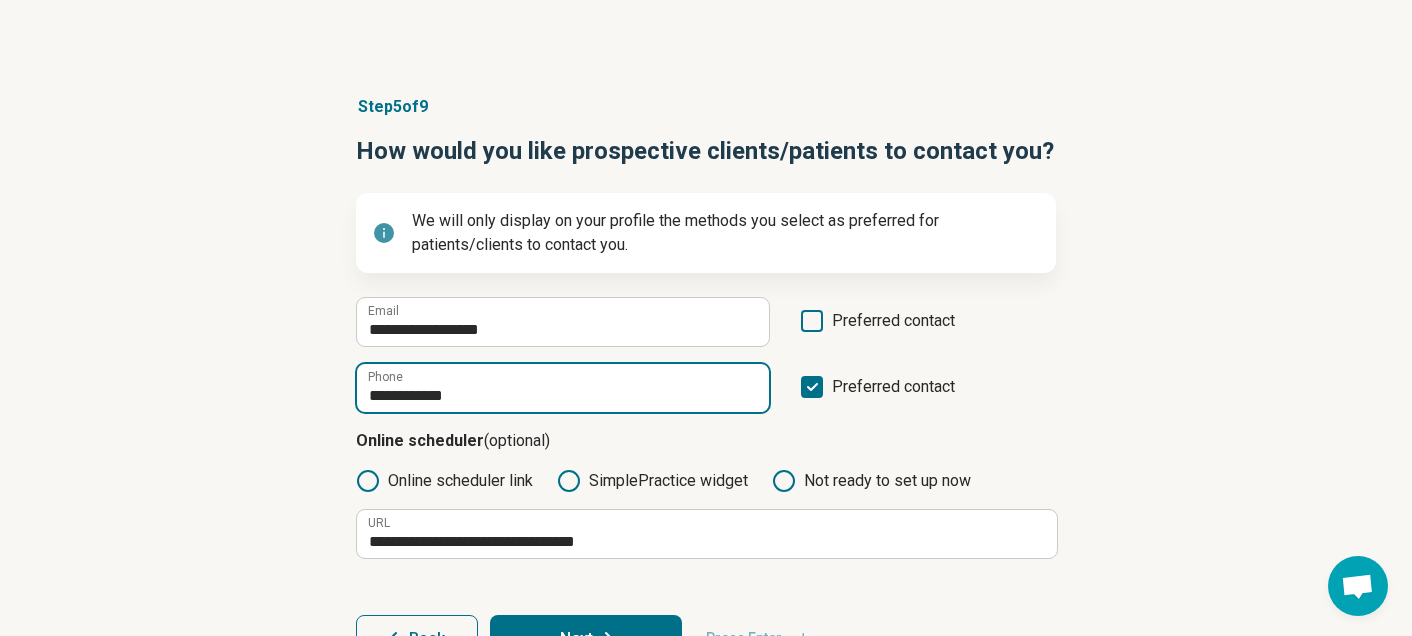 scroll, scrollTop: 143, scrollLeft: 0, axis: vertical 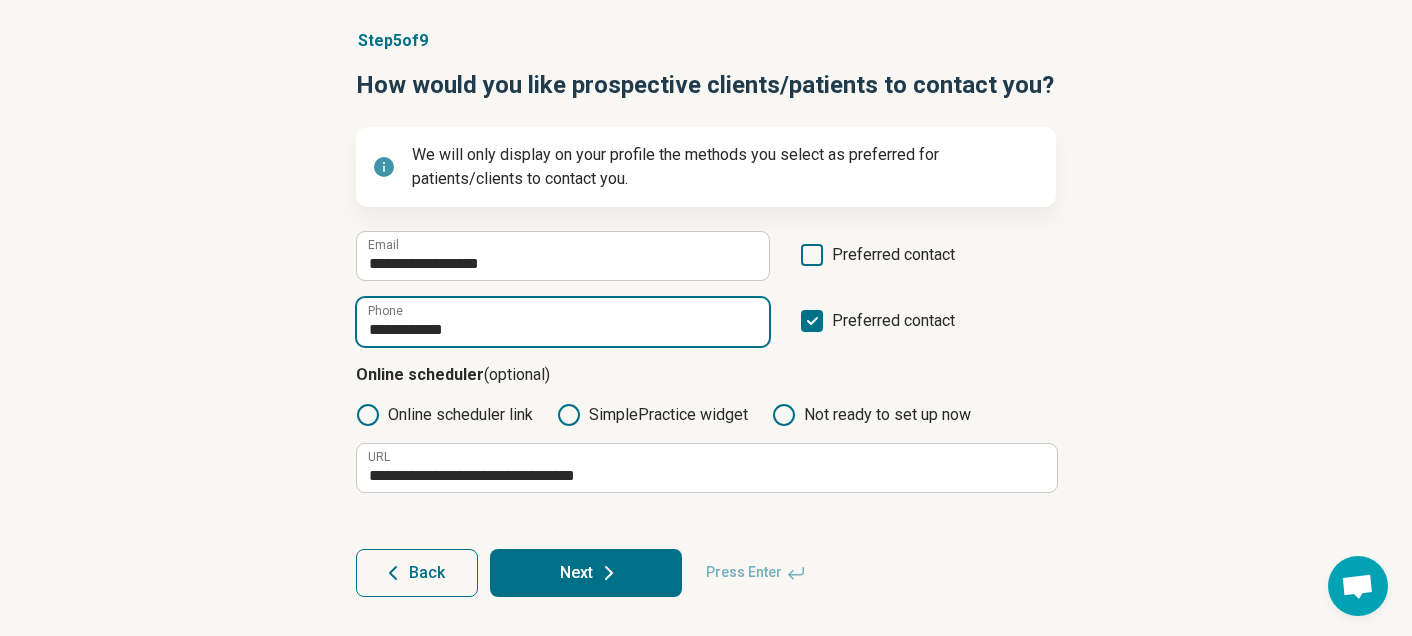 type on "**********" 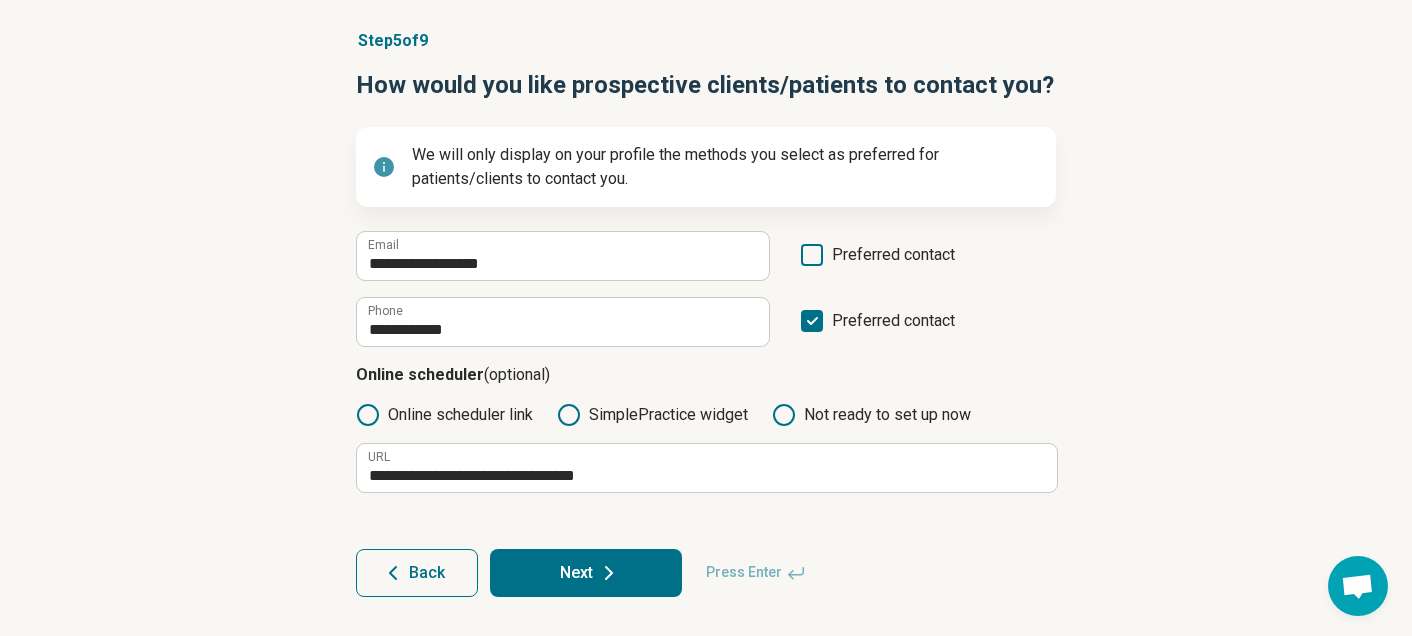 click 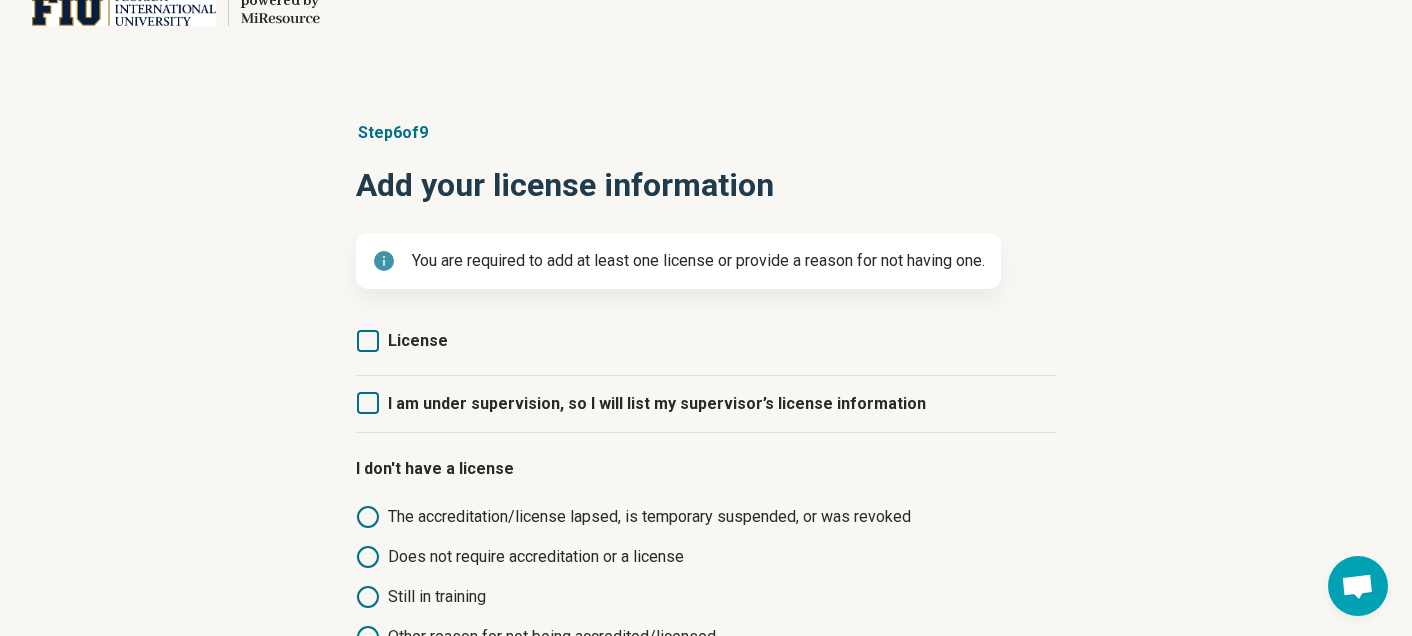 scroll, scrollTop: 53, scrollLeft: 0, axis: vertical 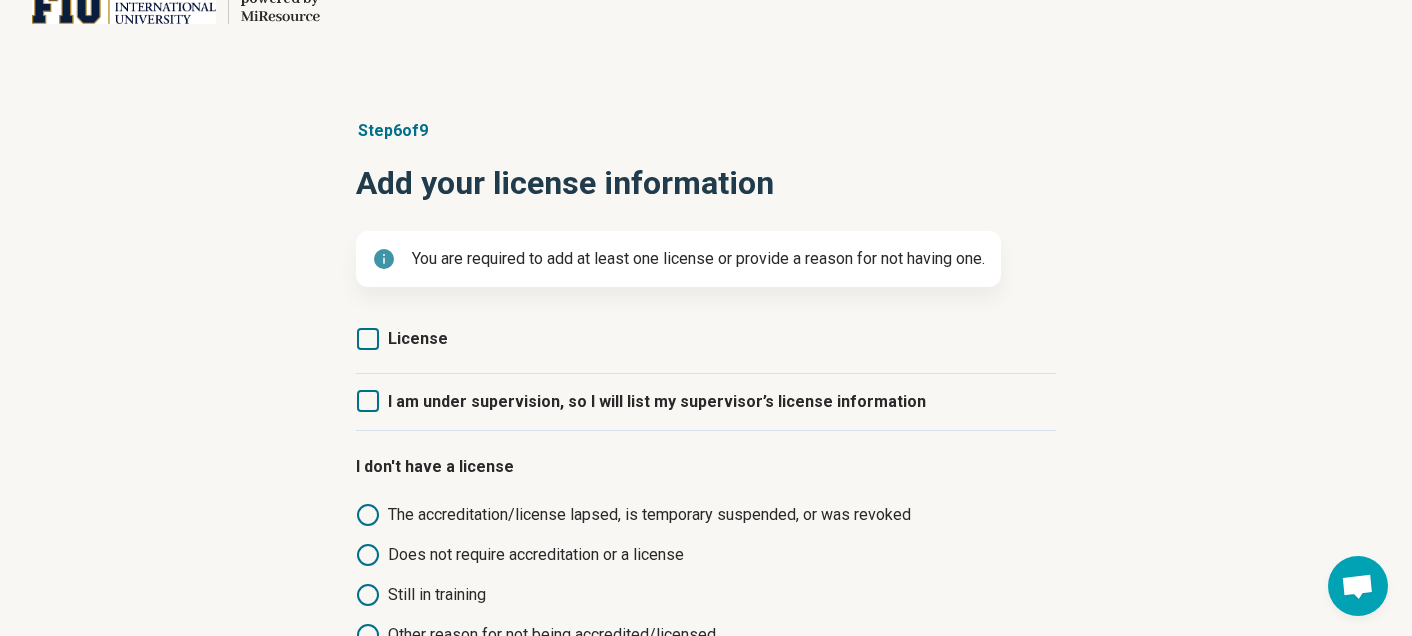 click 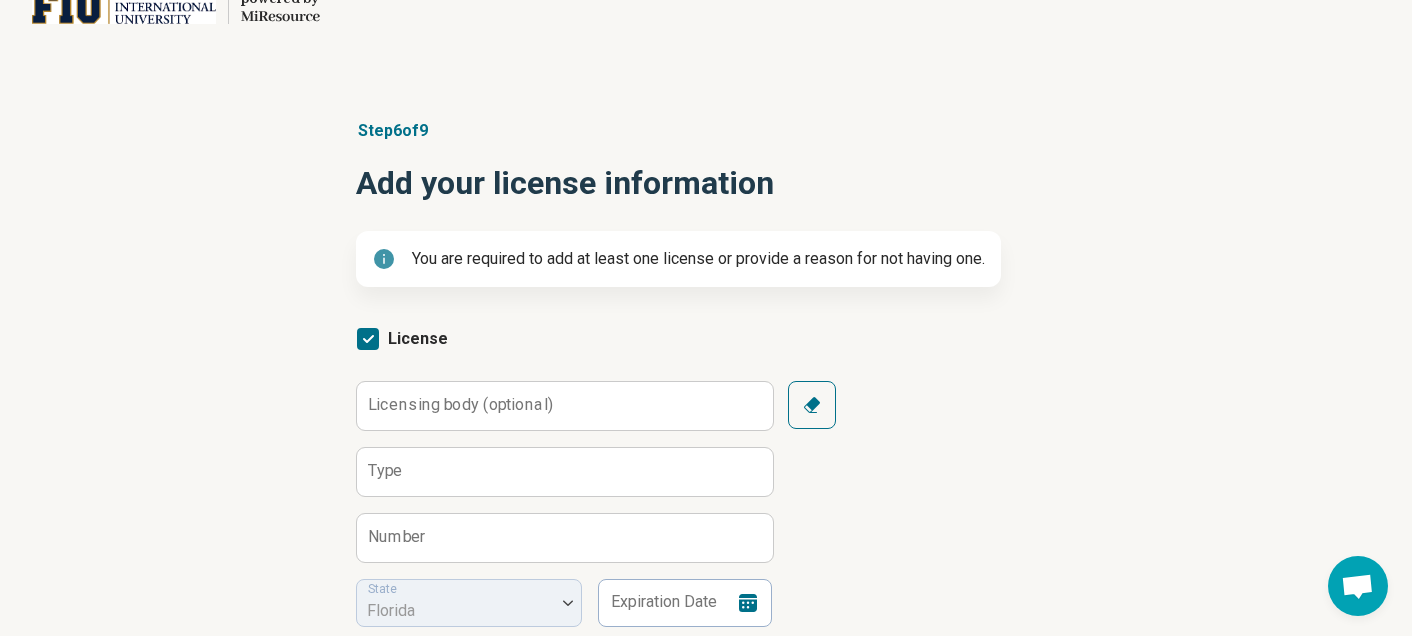 scroll, scrollTop: 10, scrollLeft: 0, axis: vertical 